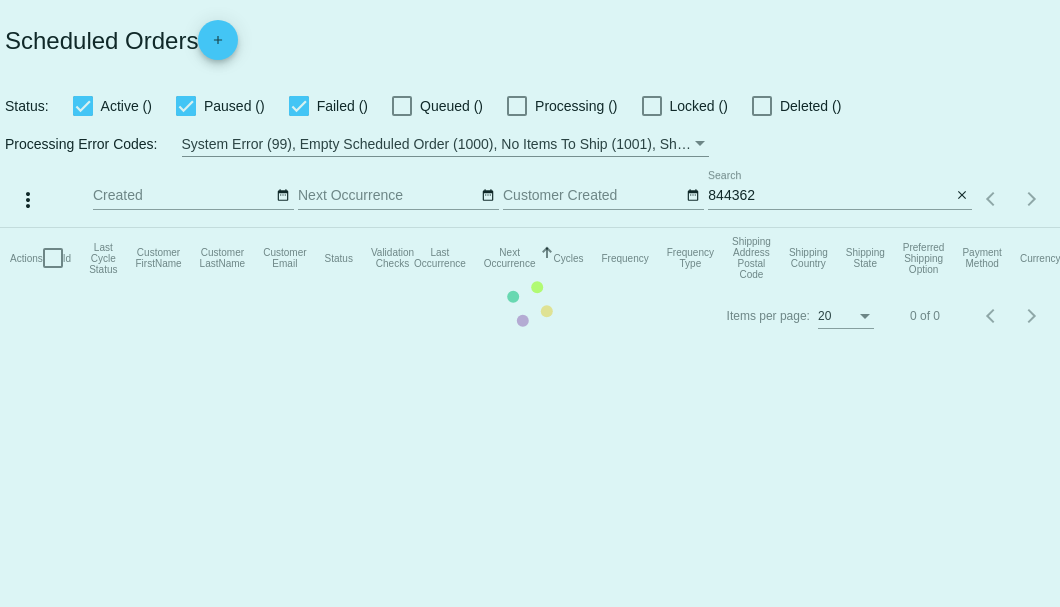 scroll, scrollTop: 0, scrollLeft: 0, axis: both 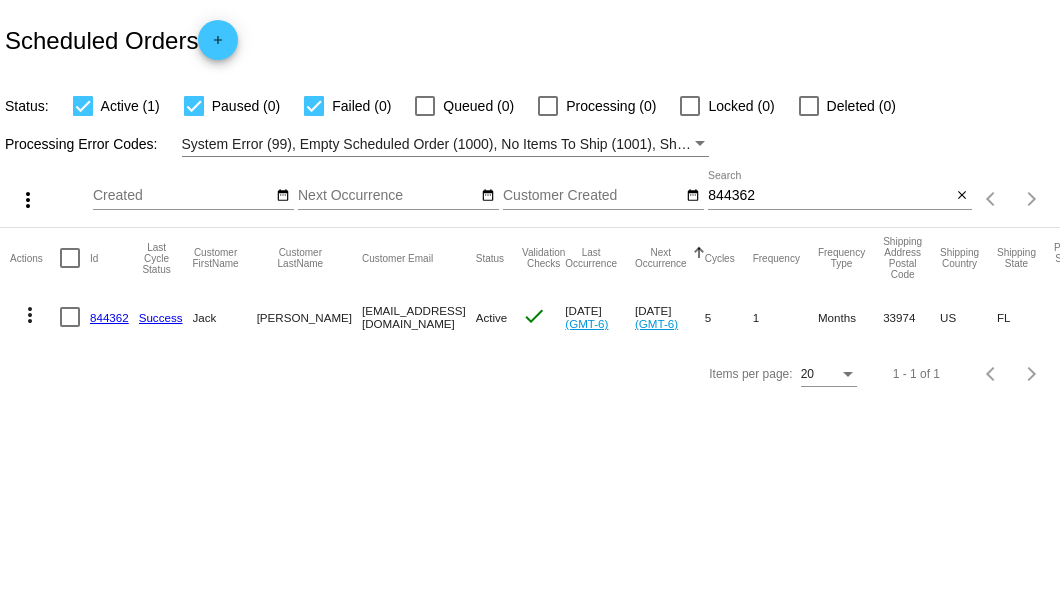 click on "844362" at bounding box center [829, 196] 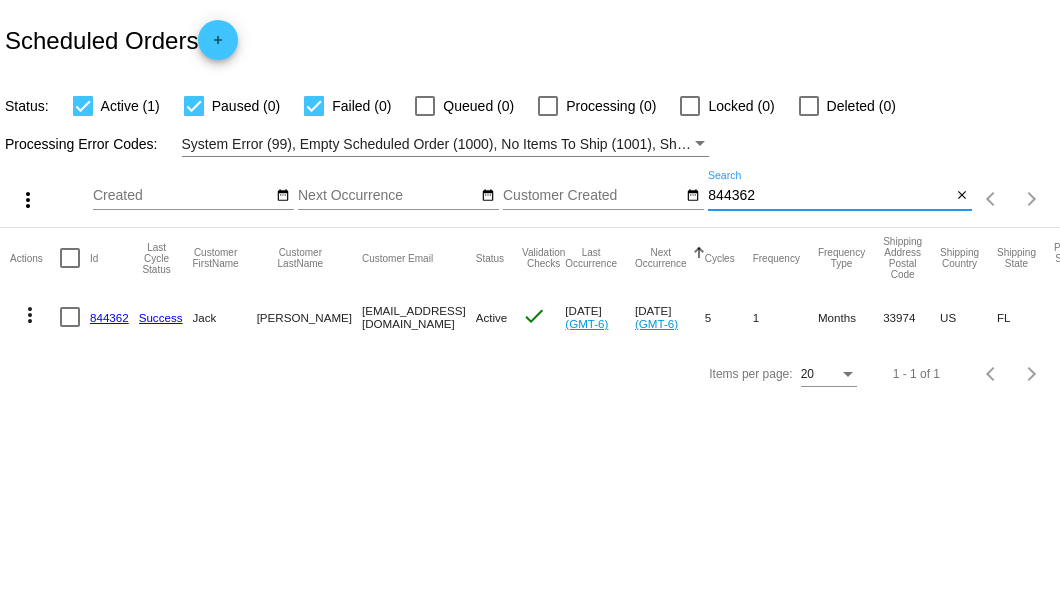 click on "844362" at bounding box center (829, 196) 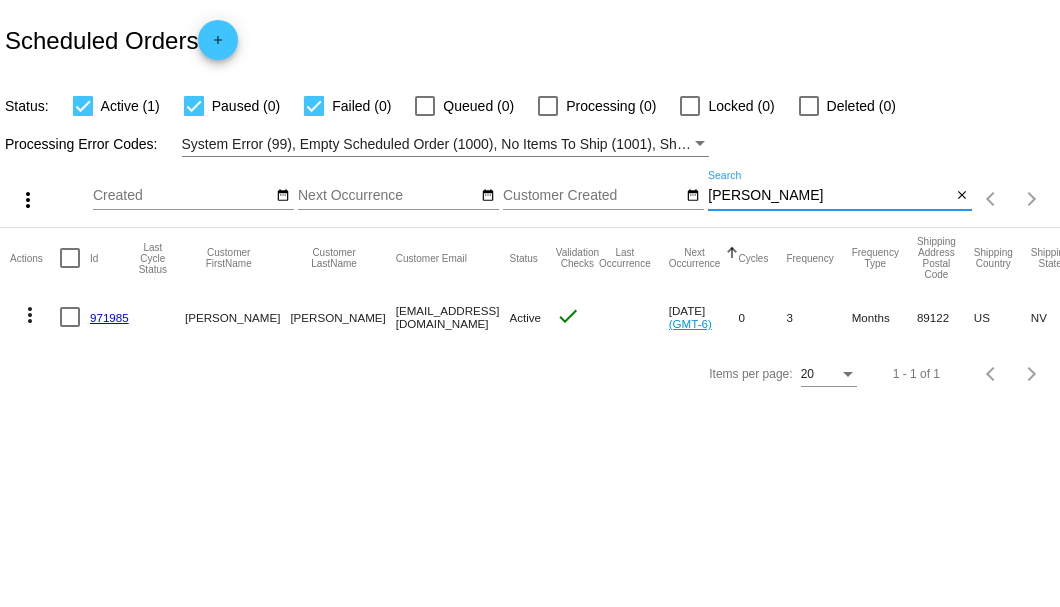 type on "Kavinsky" 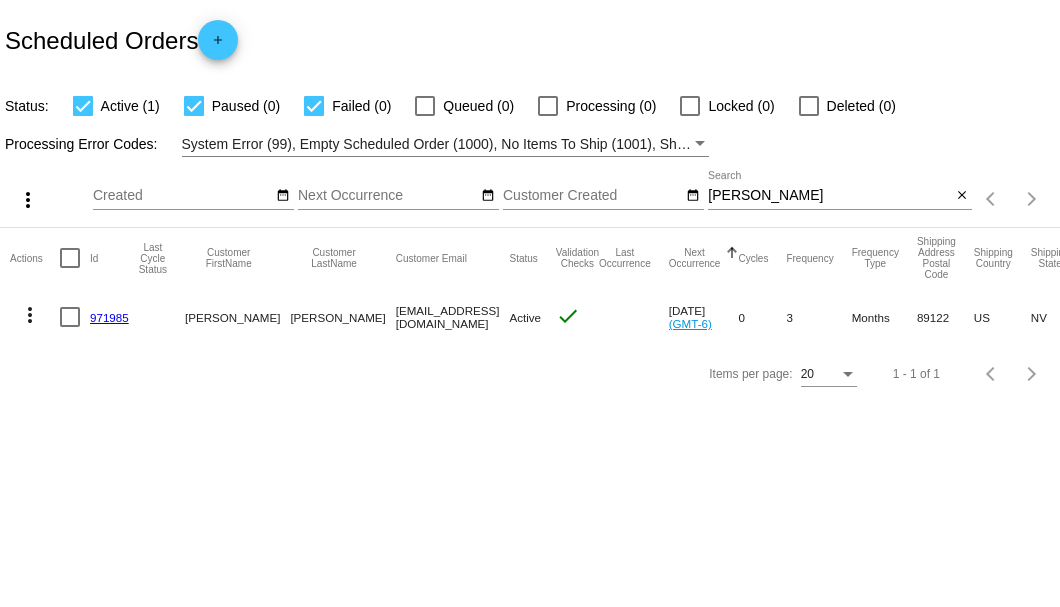 click on "971985" 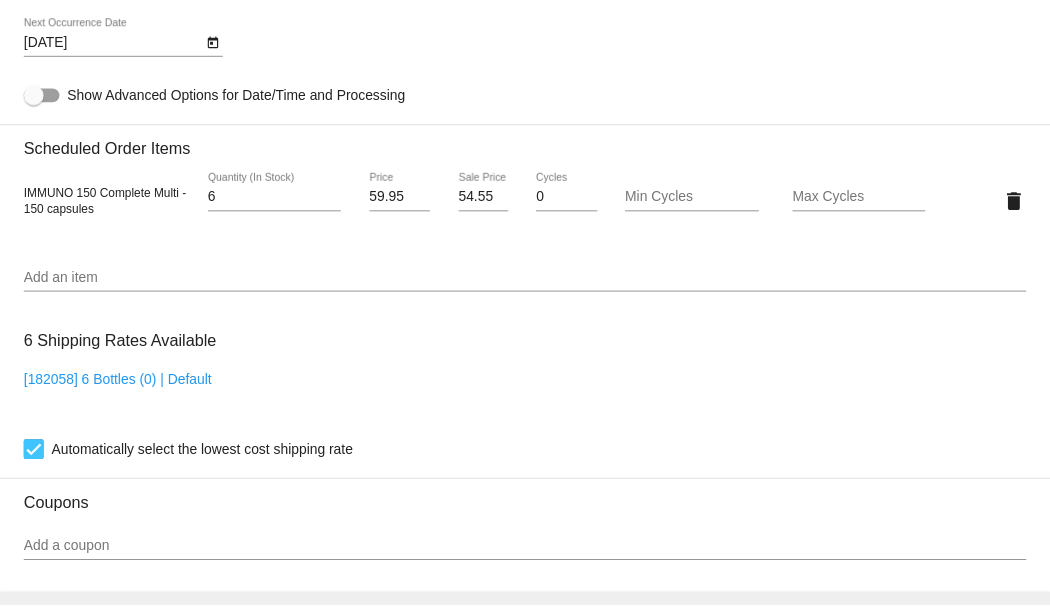 scroll, scrollTop: 933, scrollLeft: 0, axis: vertical 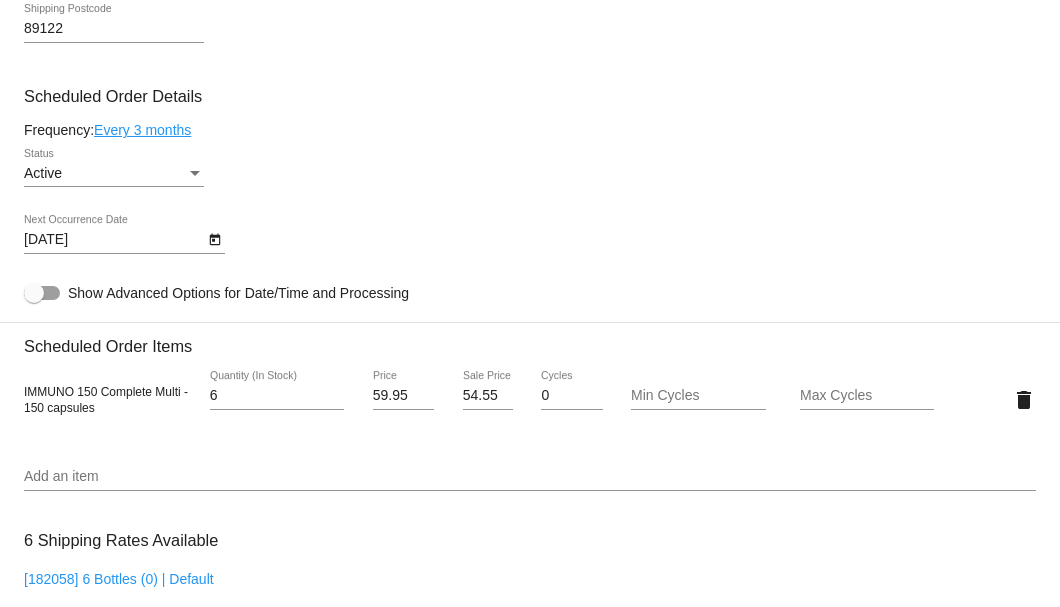 click 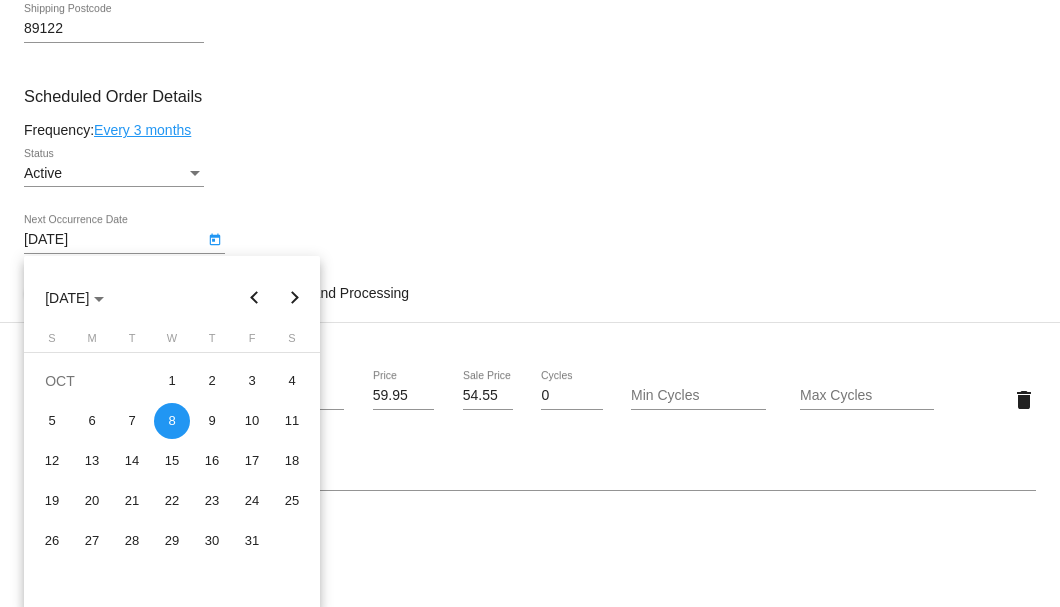 click at bounding box center (530, 303) 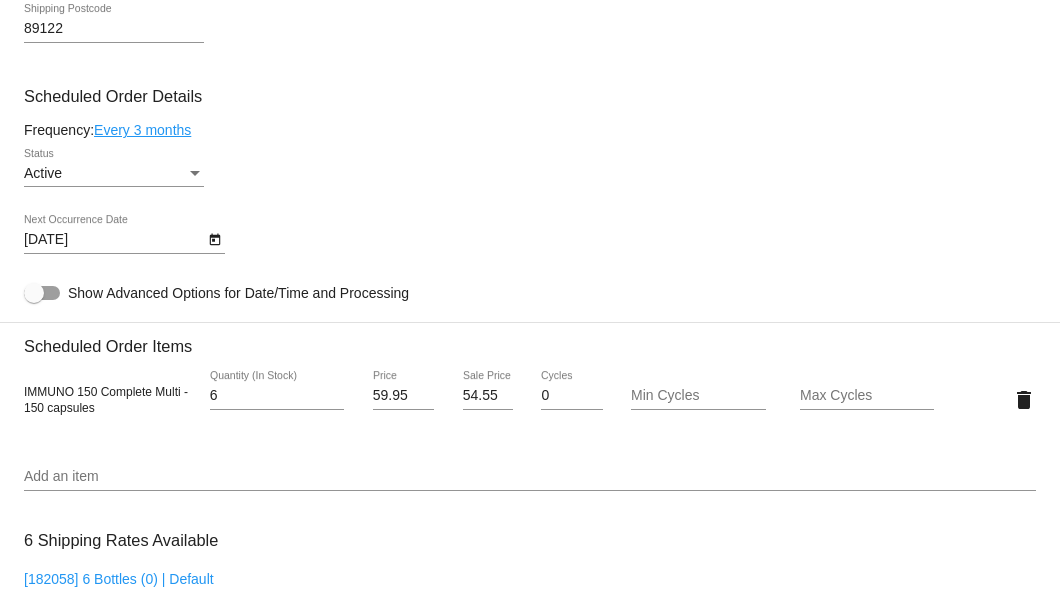 click on "Every 3 months" 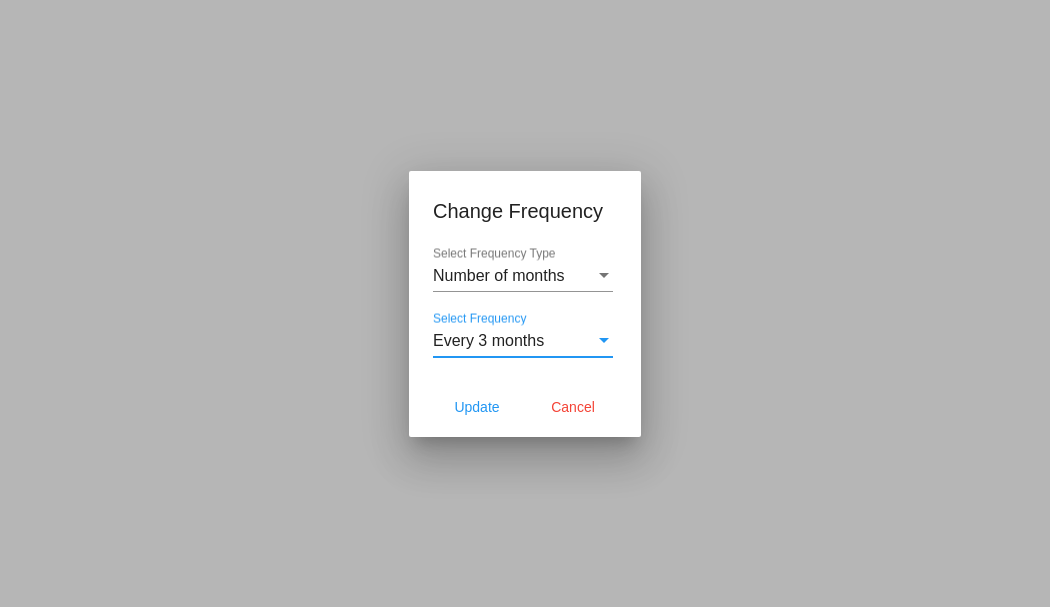 click on "Every 3 months" at bounding box center [488, 340] 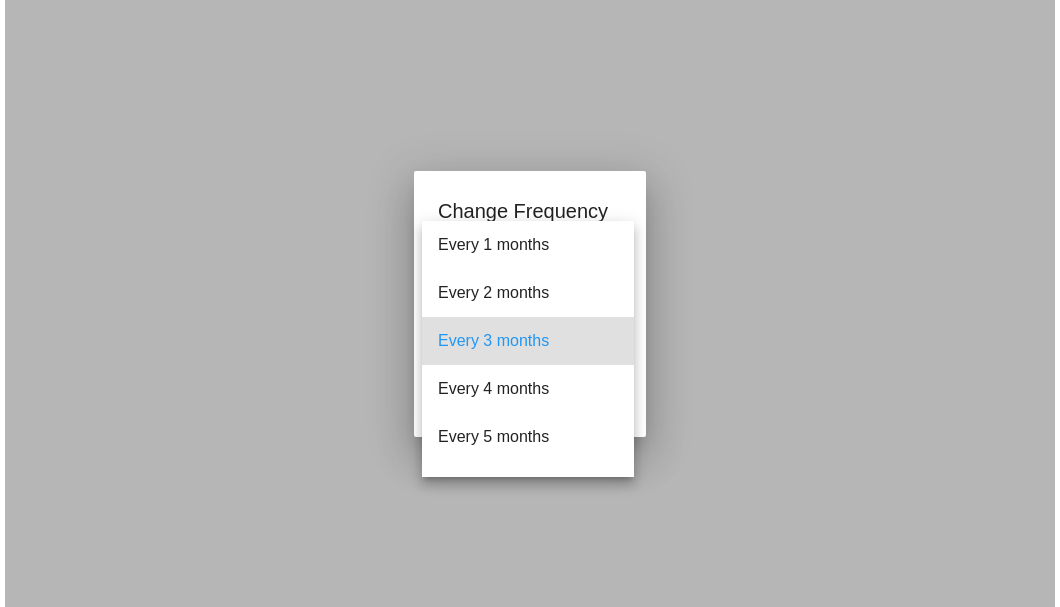 scroll, scrollTop: 133, scrollLeft: 0, axis: vertical 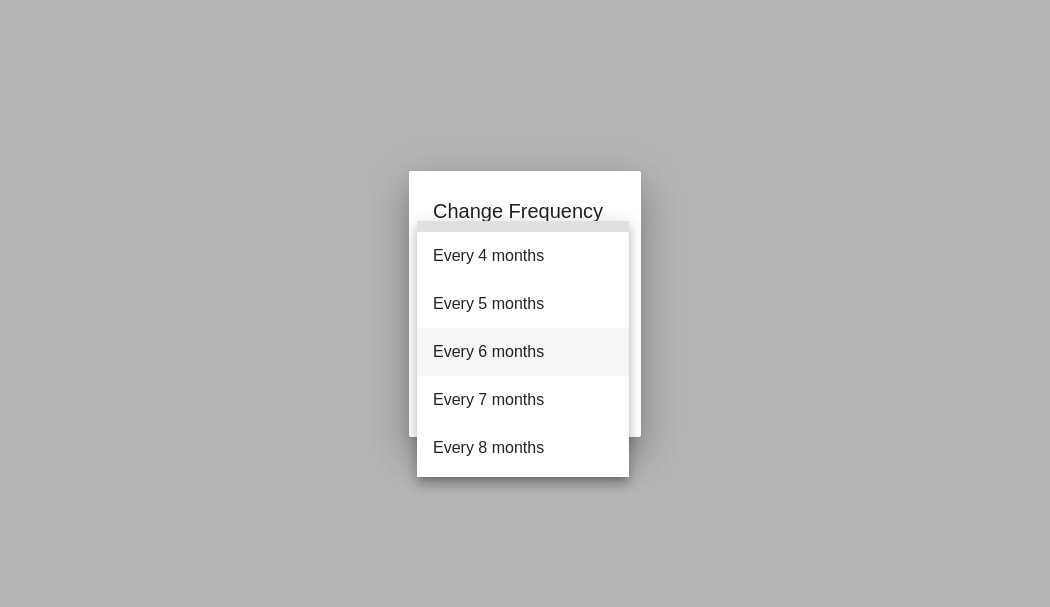click on "Every 6 months" at bounding box center (523, 352) 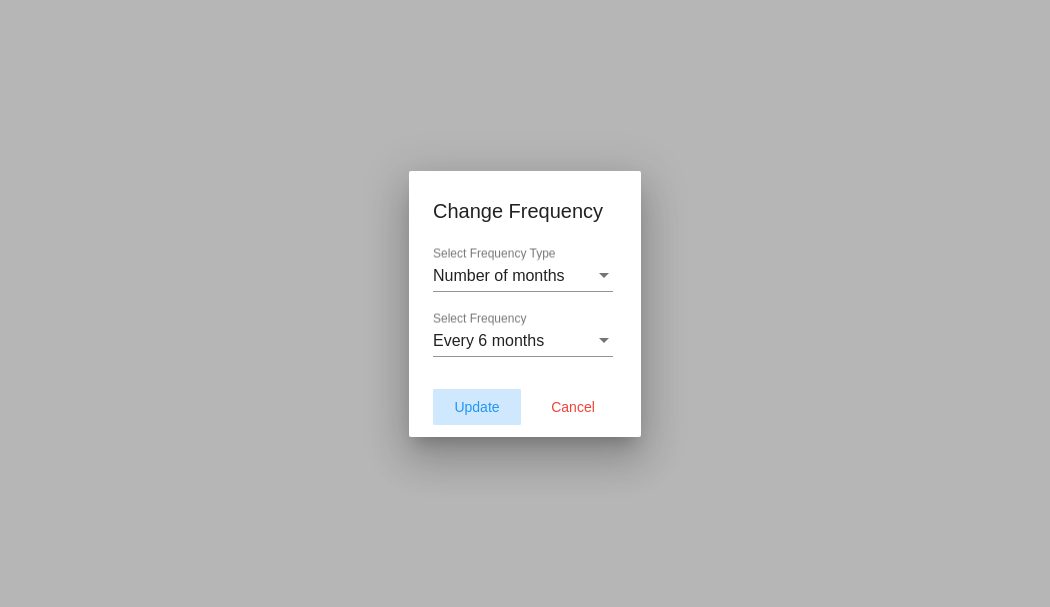 click on "Update" 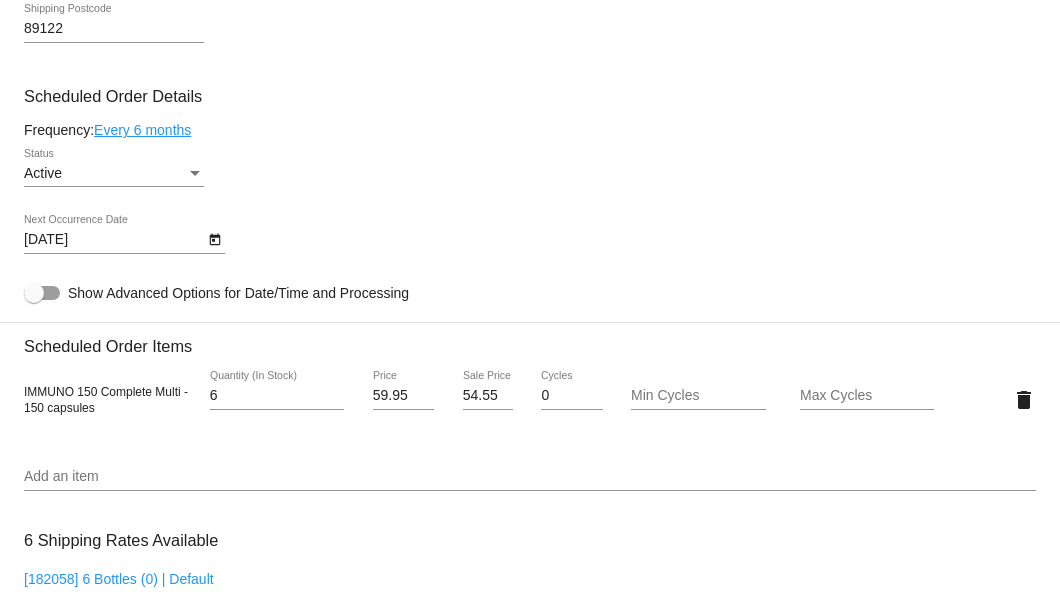 type on "1/8/2026" 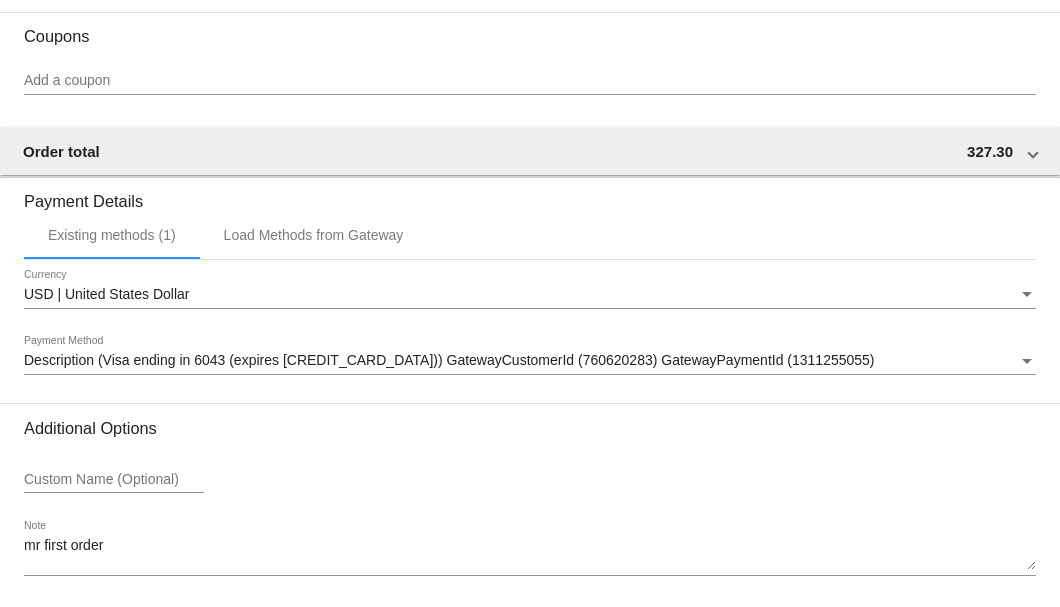 scroll, scrollTop: 1680, scrollLeft: 0, axis: vertical 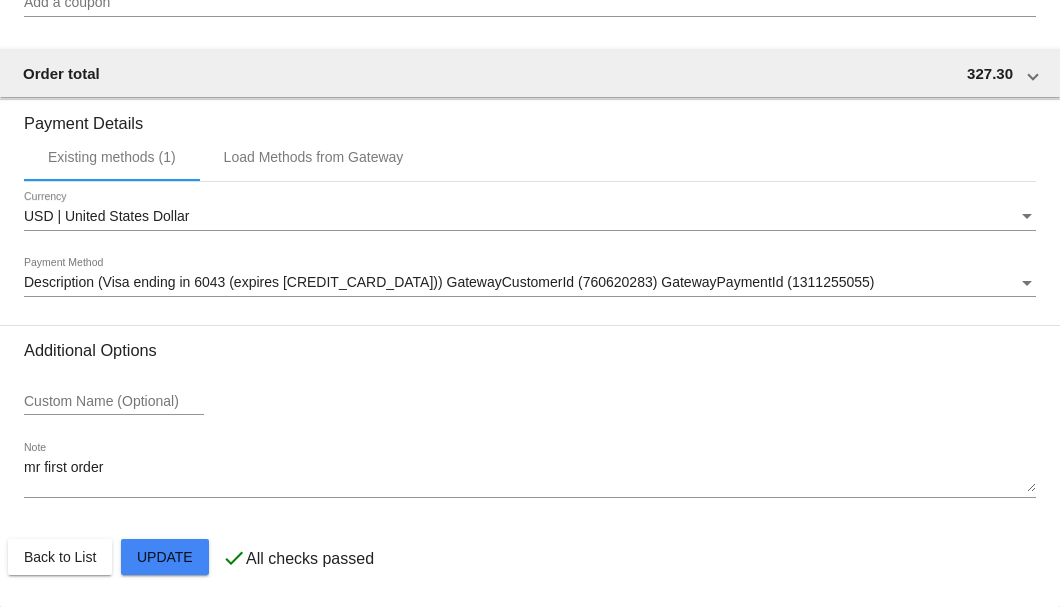 click on "Customer
6864416: Edward Kavinsky
kavlbtrlo@gmail.com
Customer Shipping
Enter Shipping Address Select A Saved Address (0)
Edward
Shipping First Name
Kavinsky
Shipping Last Name
US | USA
Shipping Country
5238 Manassas ave
Shipping Street 1
Shipping Street 2
las vegas
Shipping City
NV | Nevada
Shipping State
89122
Shipping Postcode
Scheduled Order Details
Frequency:
Every 6 months
Active
Status
6" 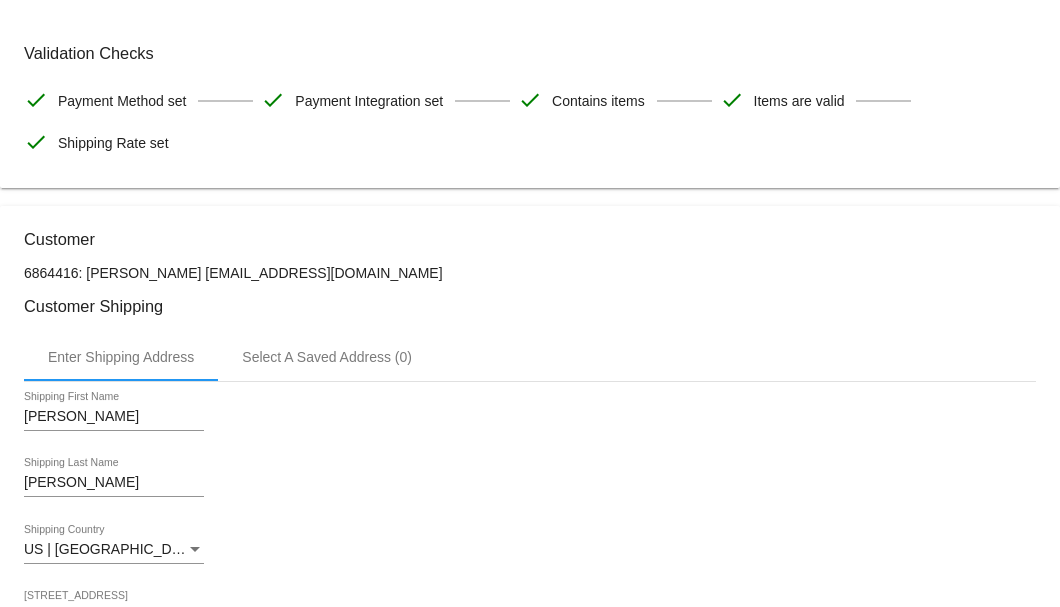 scroll, scrollTop: 0, scrollLeft: 0, axis: both 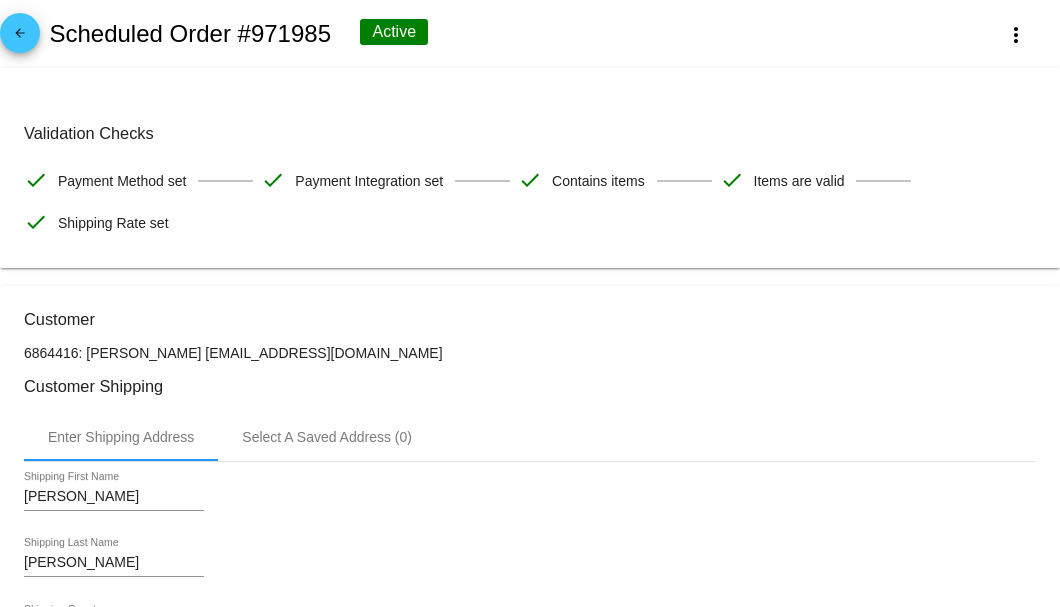 drag, startPoint x: 328, startPoint y: 353, endPoint x: 199, endPoint y: 349, distance: 129.062 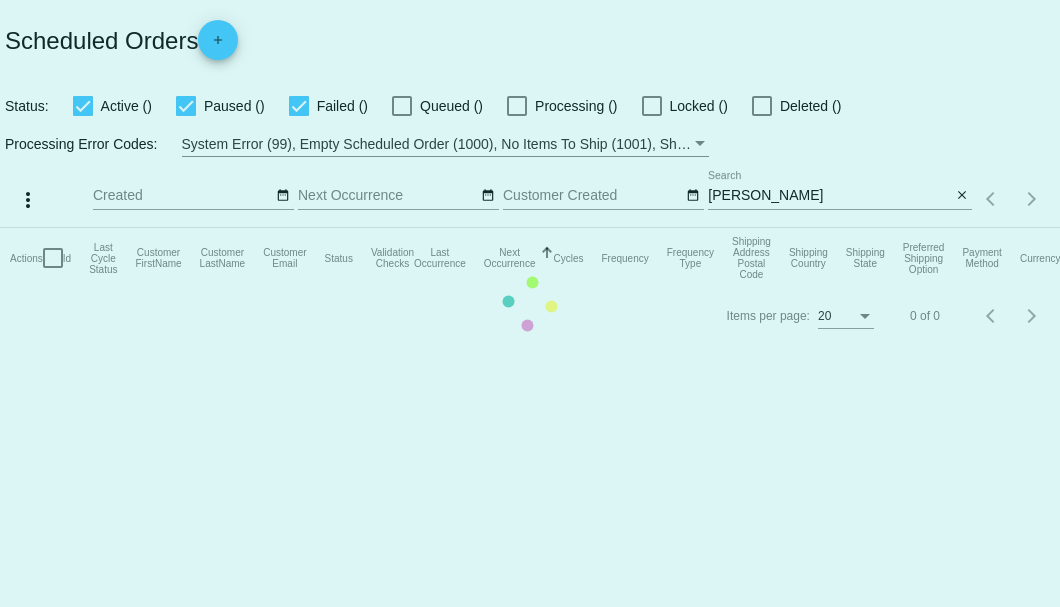 scroll, scrollTop: 0, scrollLeft: 0, axis: both 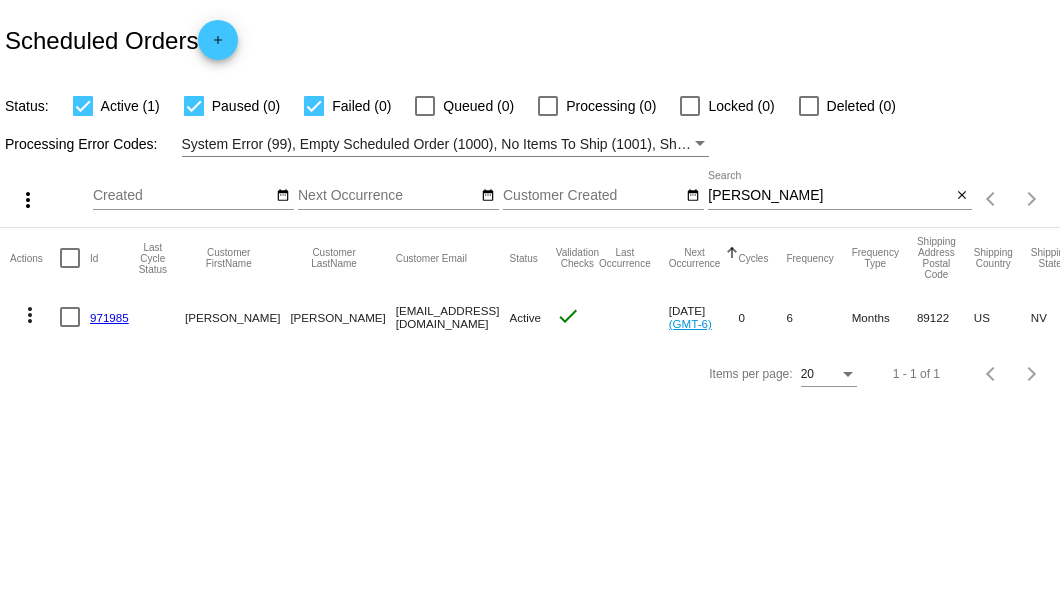 click on "971985" 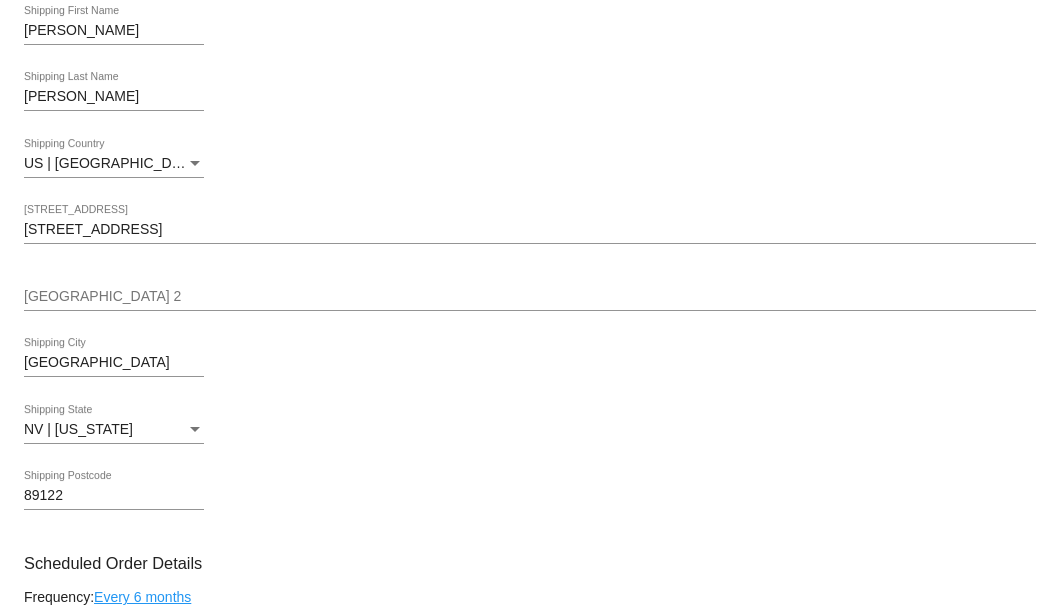 scroll, scrollTop: 266, scrollLeft: 0, axis: vertical 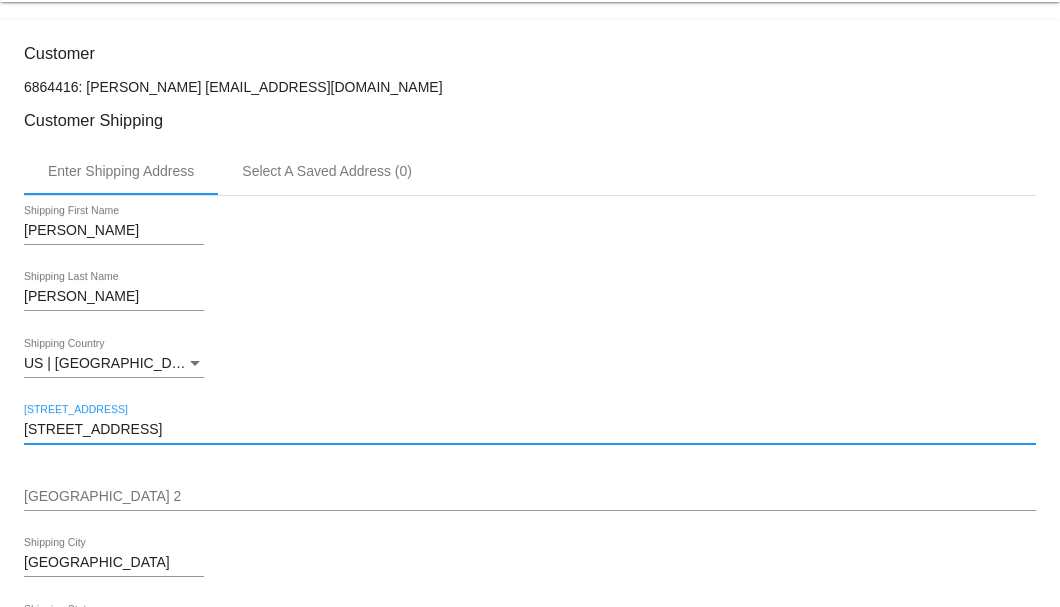 click on "5238 Manassas ave" at bounding box center (530, 430) 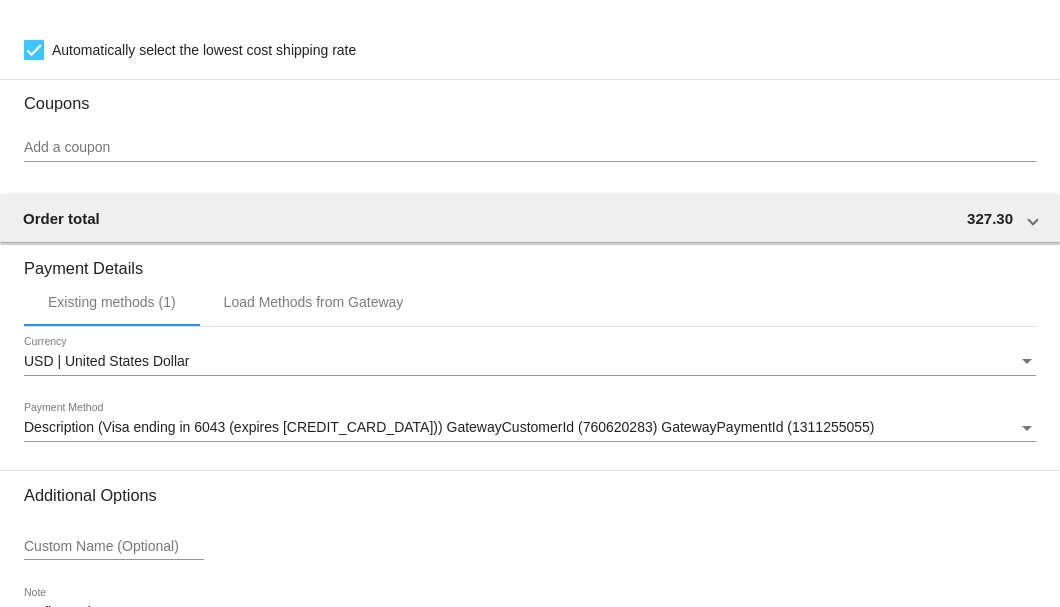 scroll, scrollTop: 1680, scrollLeft: 0, axis: vertical 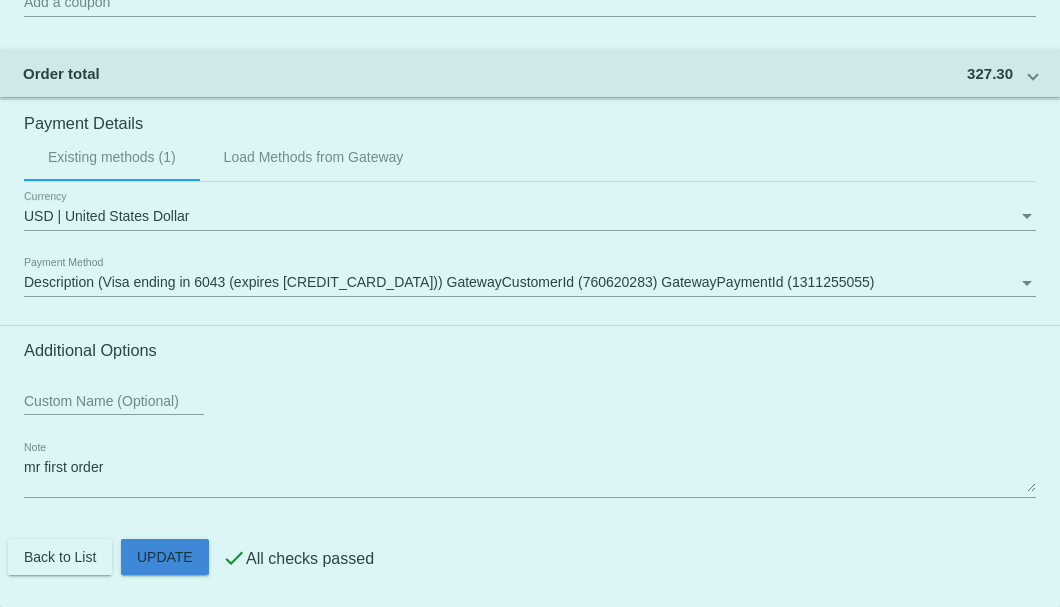 click on "Customer
6864416: Edward Kavinsky
kavlbtrlo@gmail.com
Customer Shipping
Enter Shipping Address Select A Saved Address (0)
Edward
Shipping First Name
Kavinsky
Shipping Last Name
US | USA
Shipping Country
5238 Manassas Ave
Shipping Street 1
Shipping Street 2
las vegas
Shipping City
NV | Nevada
Shipping State
89122
Shipping Postcode
Scheduled Order Details
Frequency:
Every 6 months
Active
Status
6" 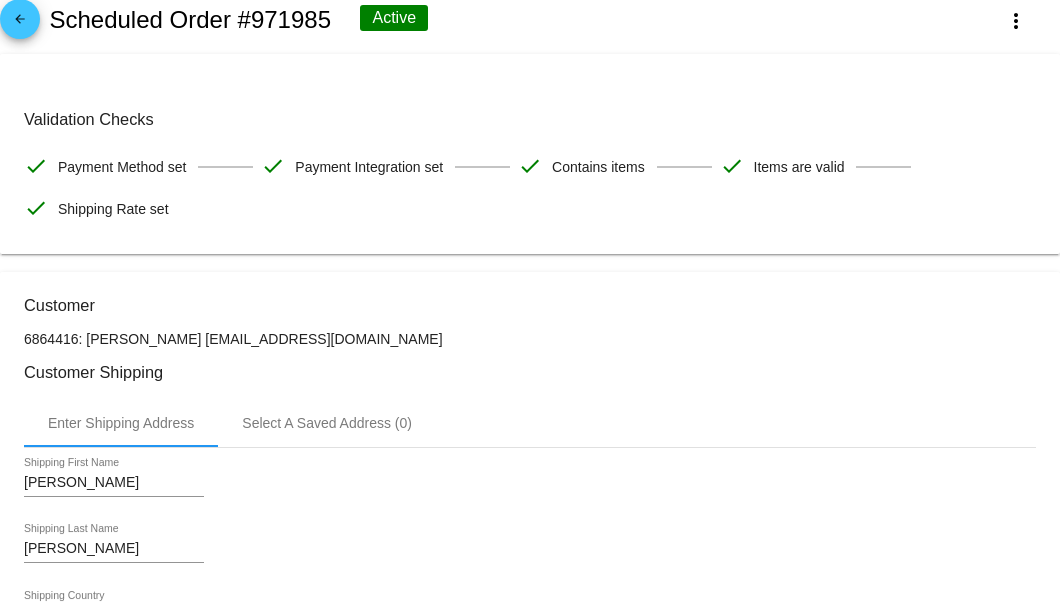 scroll, scrollTop: 0, scrollLeft: 0, axis: both 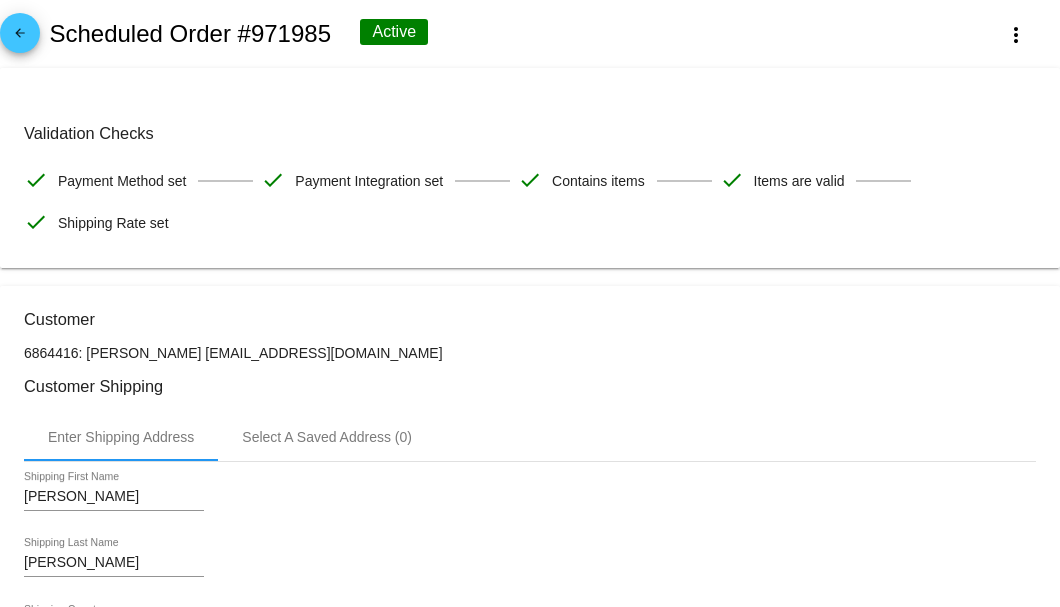 type on "5238 Manassas Ave" 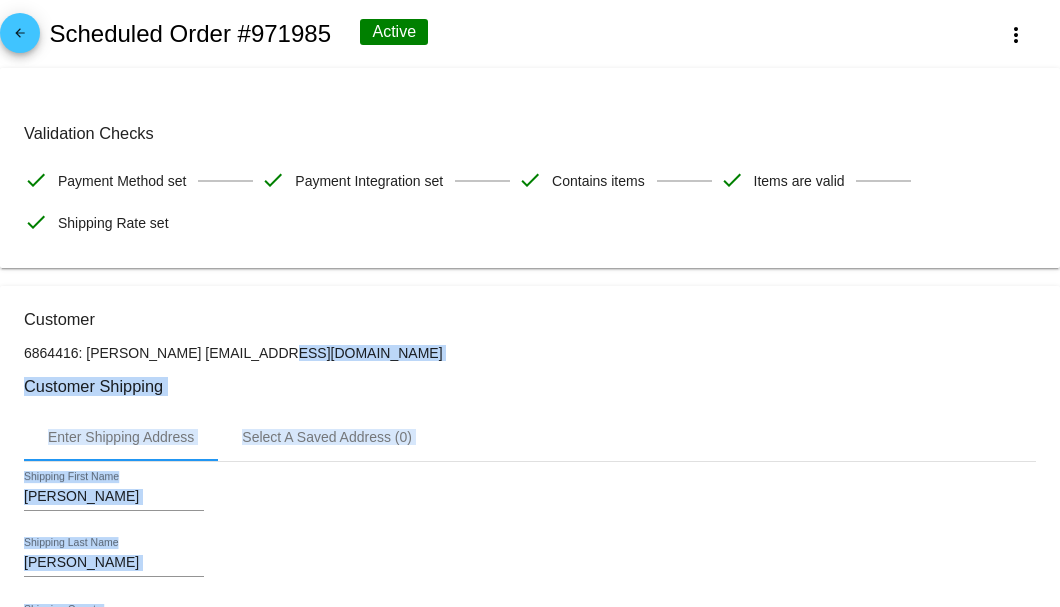 drag, startPoint x: 326, startPoint y: 350, endPoint x: 215, endPoint y: 350, distance: 111 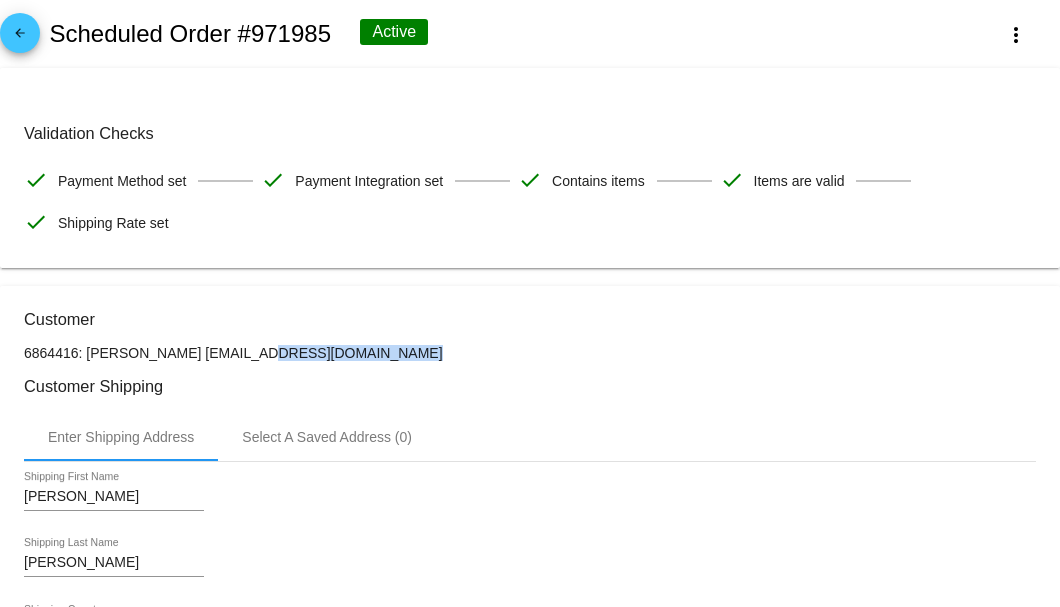 drag, startPoint x: 326, startPoint y: 352, endPoint x: 200, endPoint y: 350, distance: 126.01587 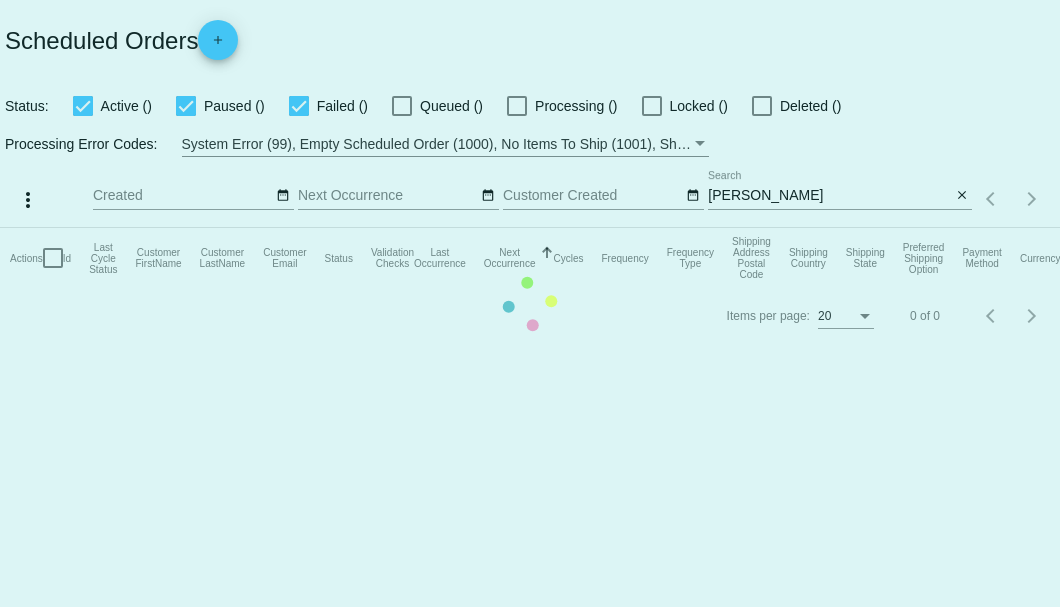 scroll, scrollTop: 0, scrollLeft: 0, axis: both 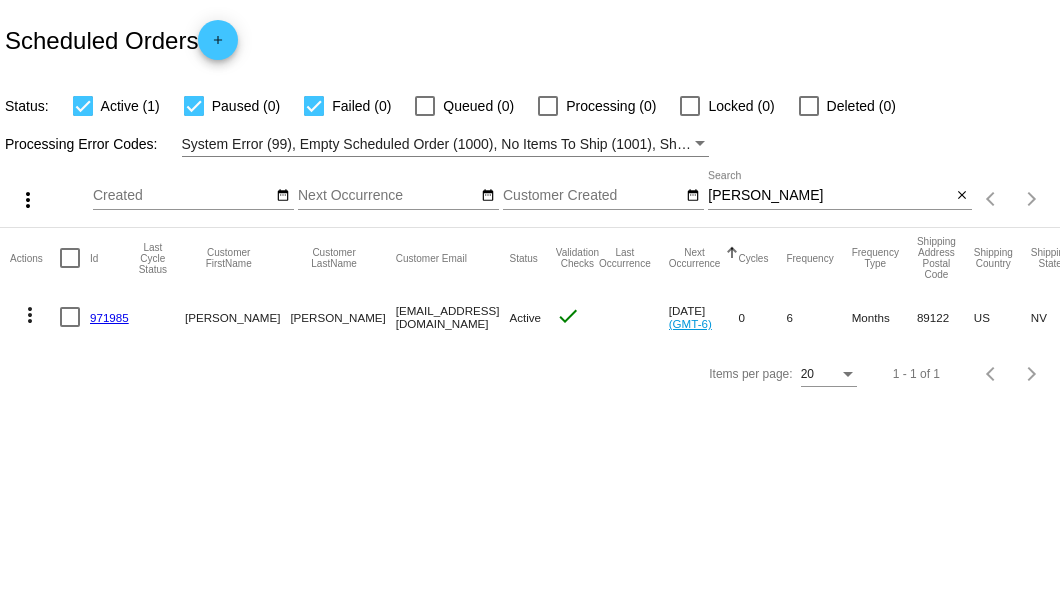 click on "Kavinsky" at bounding box center [829, 196] 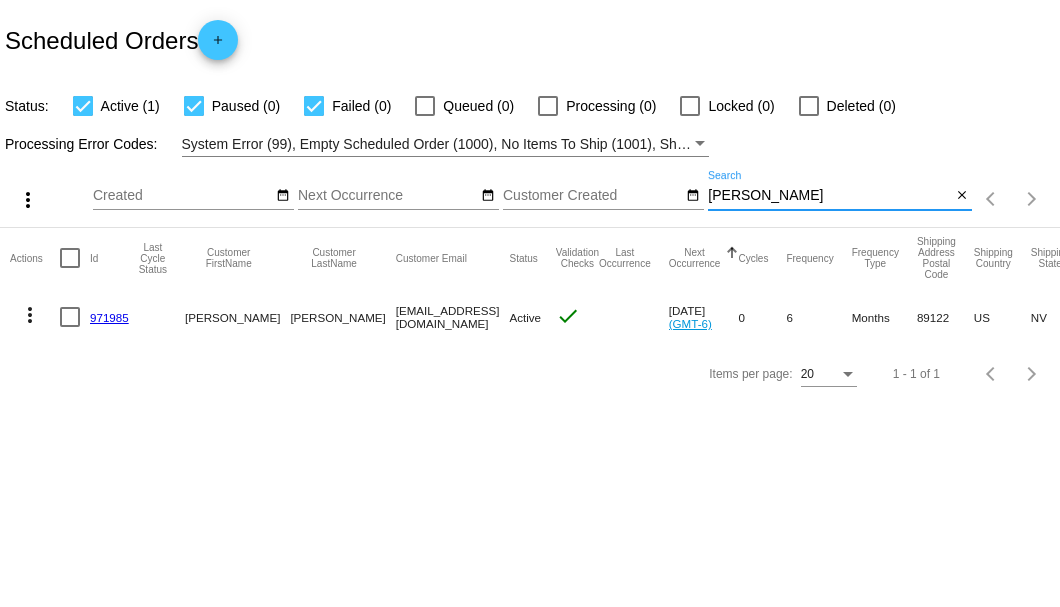 click on "Kavinsky" at bounding box center (829, 196) 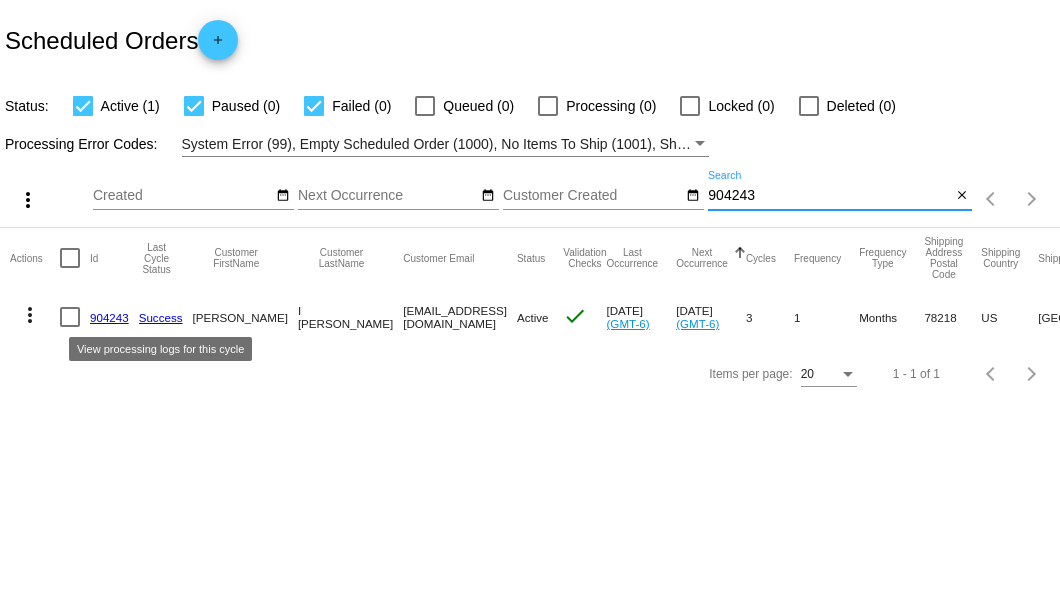 type on "904243" 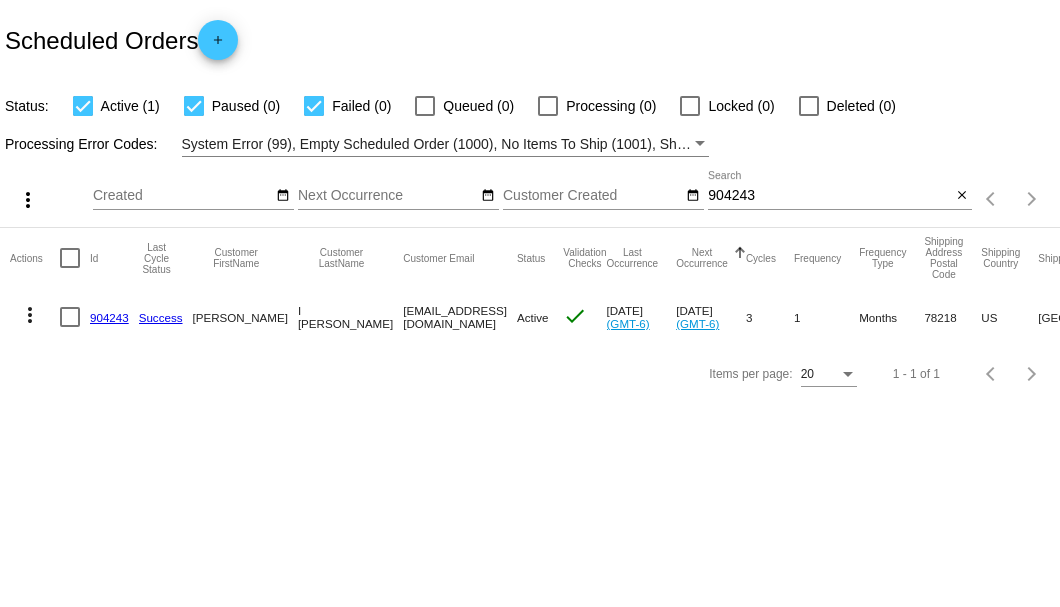 click on "904243" 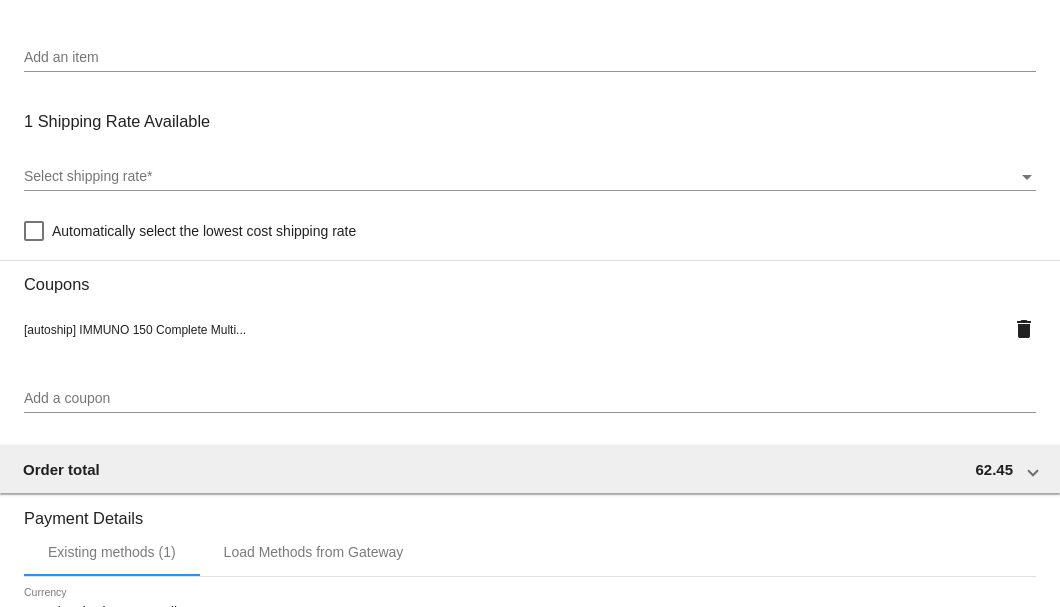 scroll, scrollTop: 1930, scrollLeft: 0, axis: vertical 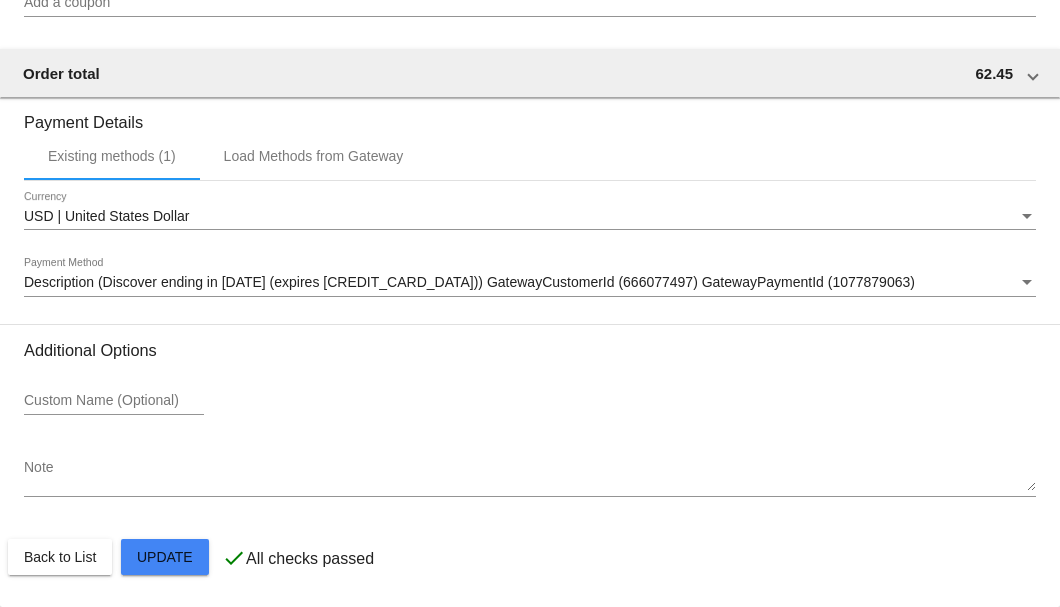 click on "Note" at bounding box center (530, 476) 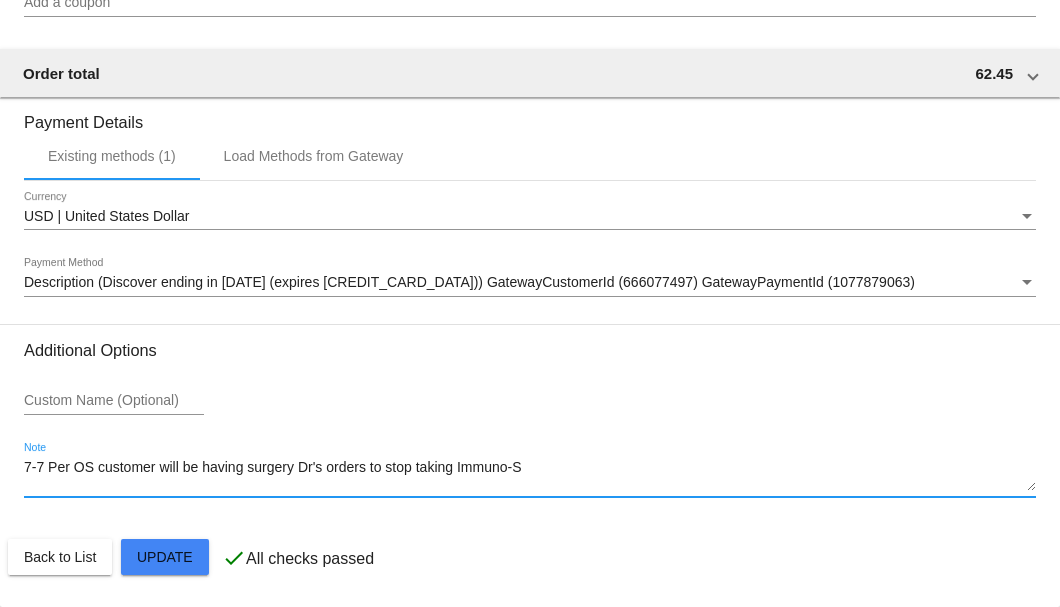 type on "7-7 Per OS customer will be having surgery Dr's orders to stop taking Immuno-SB" 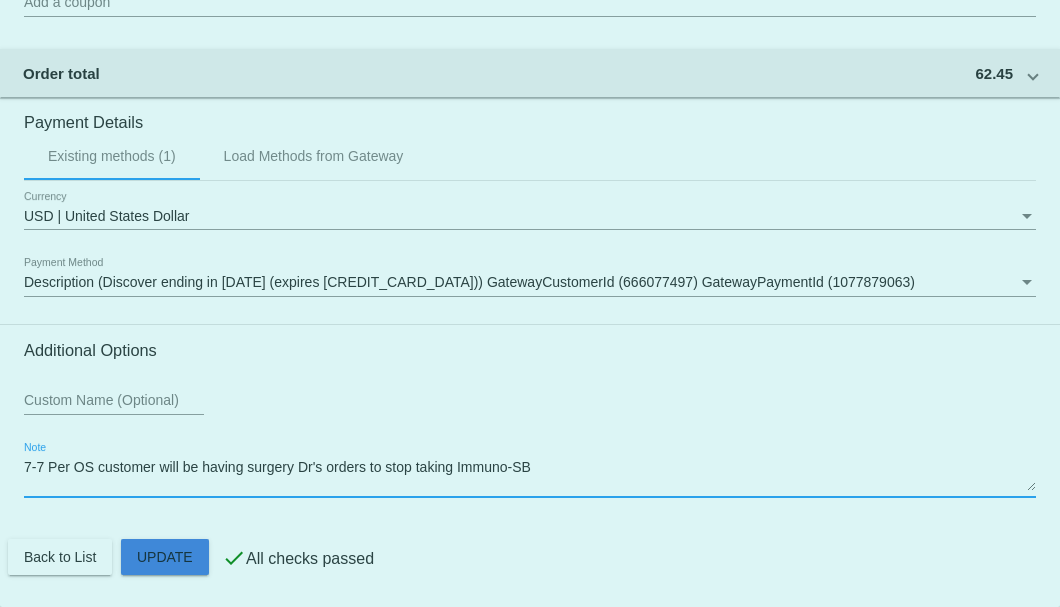 click on "Customer
4147226: Chesley I Swann
cis@me.com
Customer Shipping
Enter Shipping Address Select A Saved Address (0)
Chesley I
Shipping First Name
Swann
Shipping Last Name
US | USA
Shipping Country
PO BOX 6862
Shipping Street 1
Shipping Street 2
San antonio
Shipping City
TX | Texas
Shipping State
78218
Shipping Postcode
Scheduled Order Details
Frequency:
Every 1 months
Active
Status
1 3" 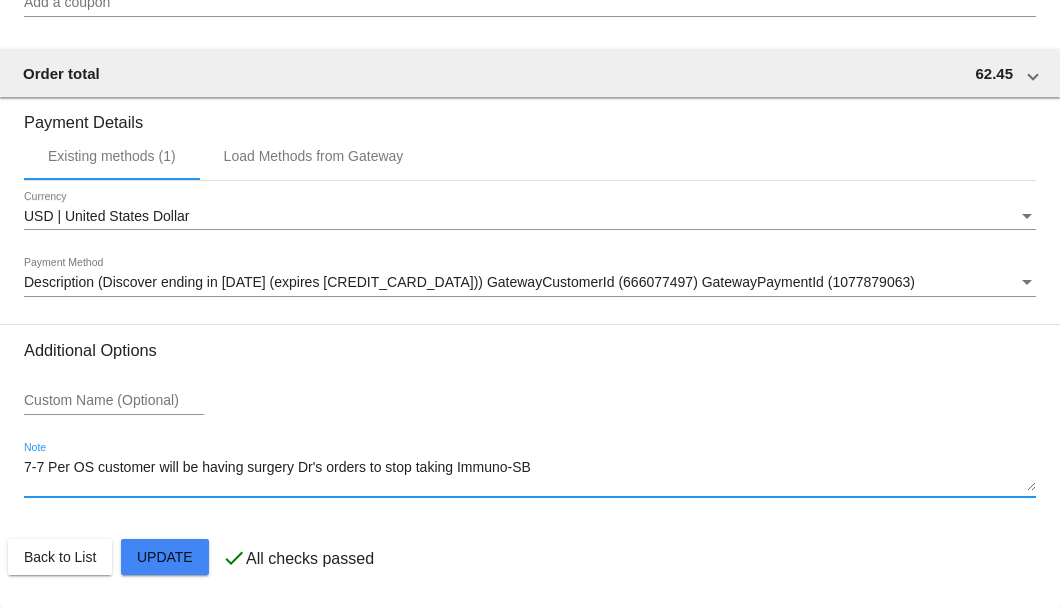 checkbox on "true" 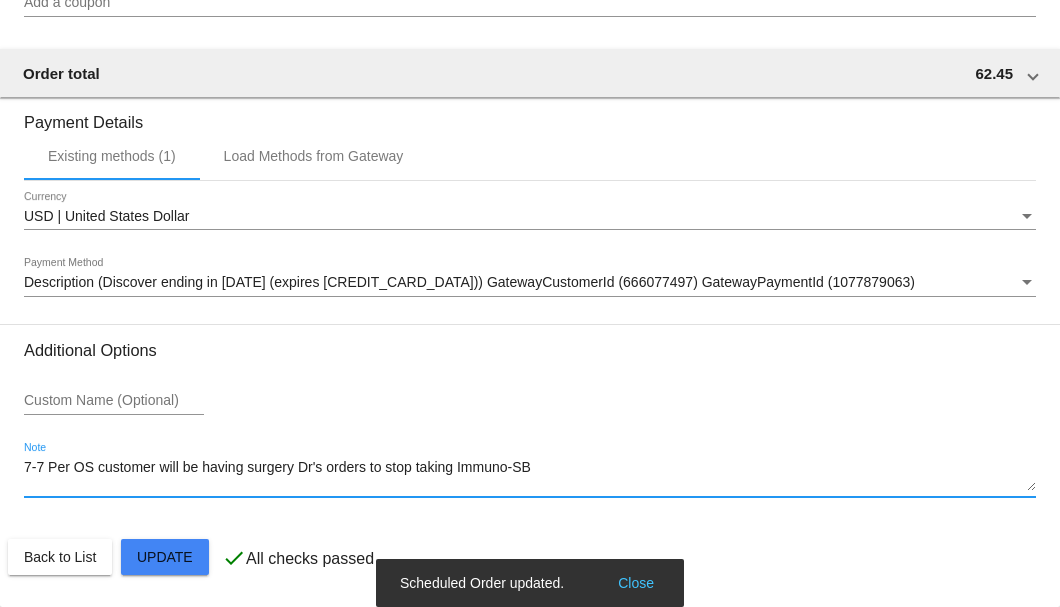 type on "7-7 Per OS customer will be having surgery Dr's orders to stop taking Immuno-SB" 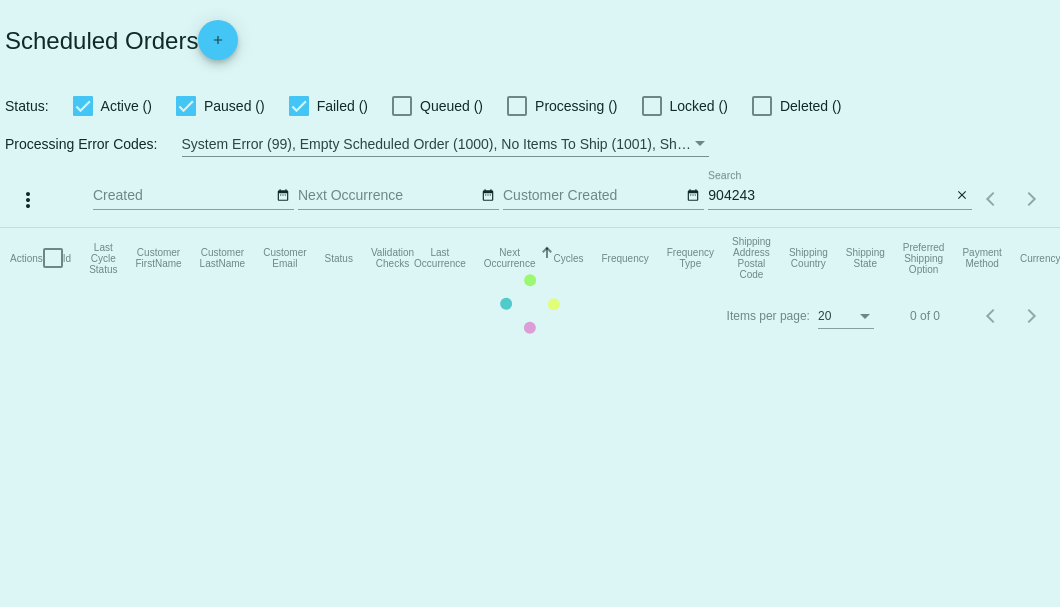 scroll, scrollTop: 0, scrollLeft: 0, axis: both 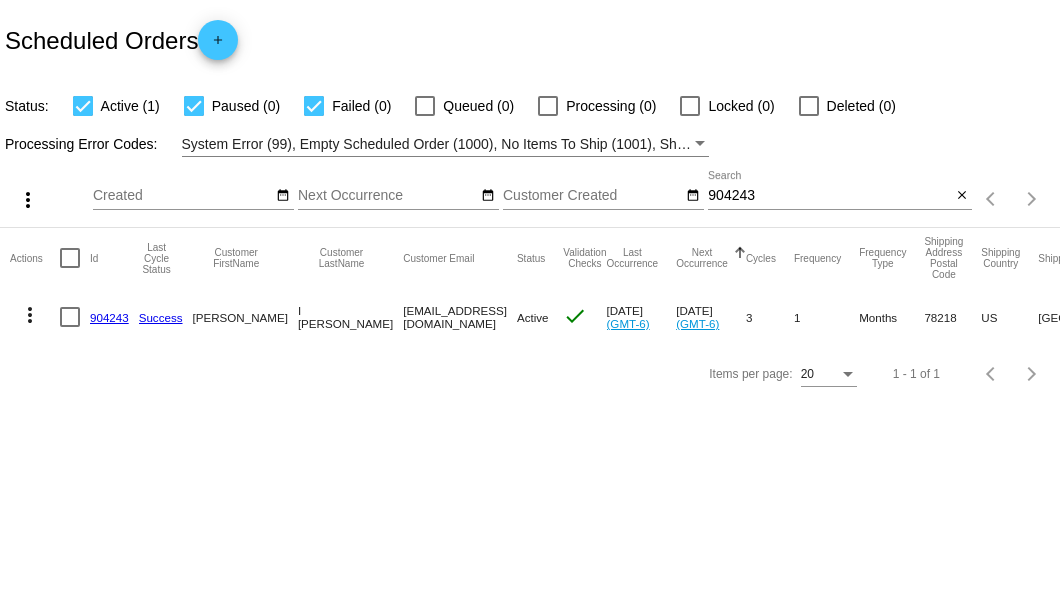 click at bounding box center [70, 317] 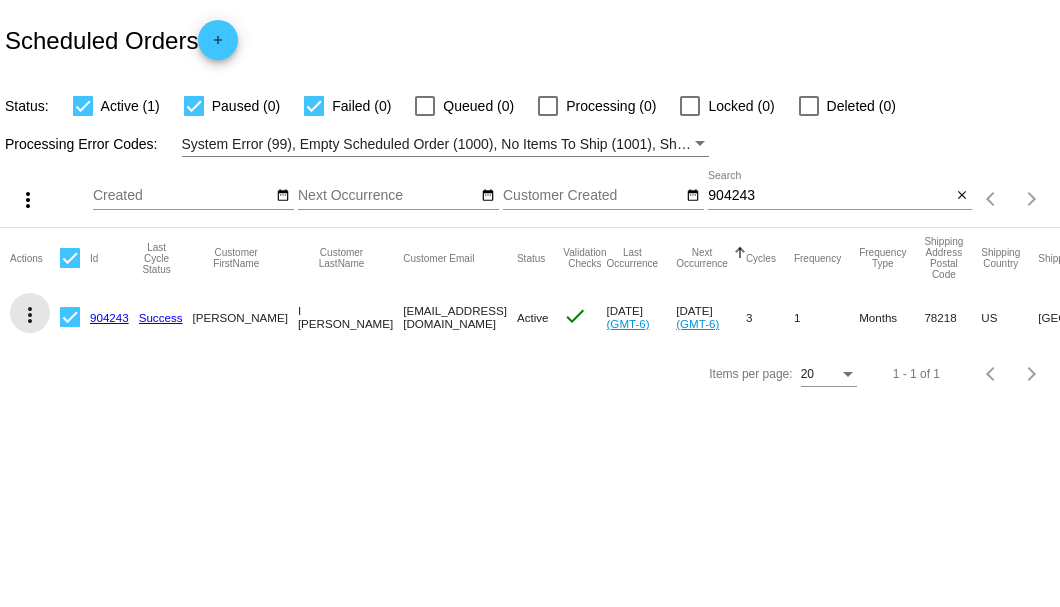 click on "more_vert" 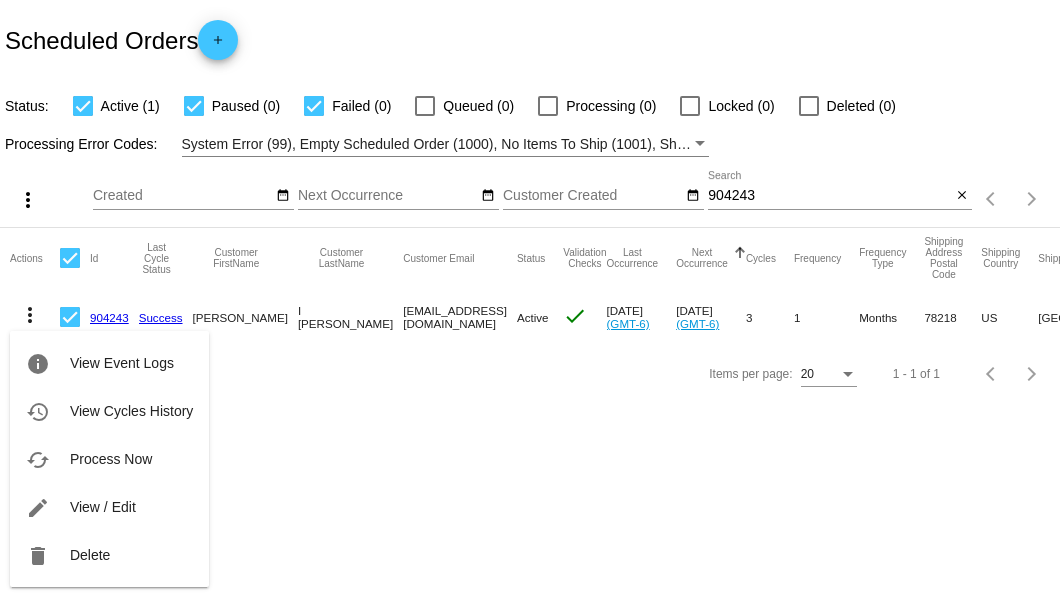click at bounding box center [530, 303] 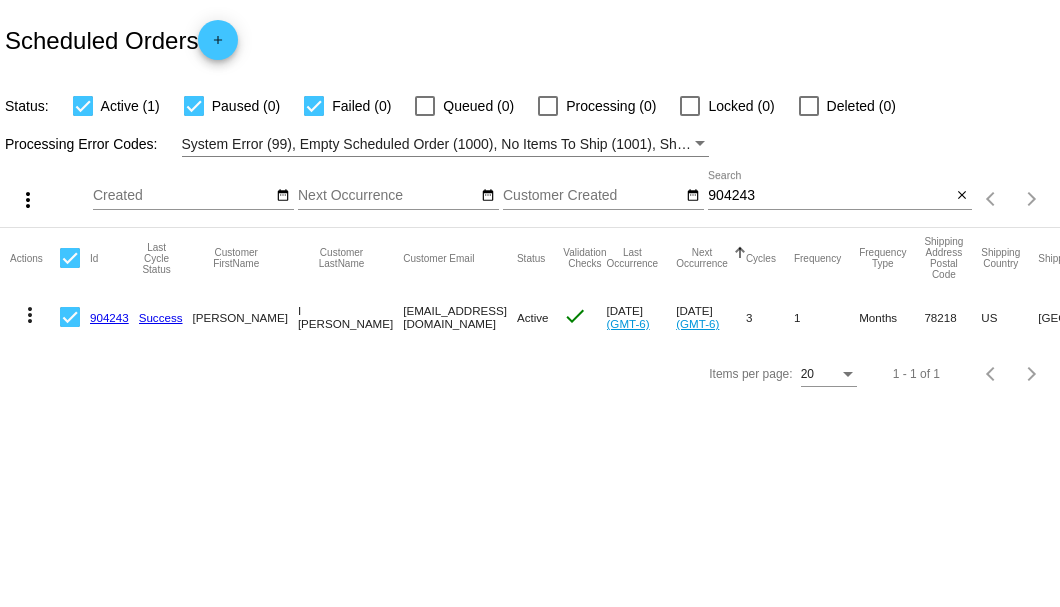 drag, startPoint x: 318, startPoint y: 315, endPoint x: 400, endPoint y: 318, distance: 82.05486 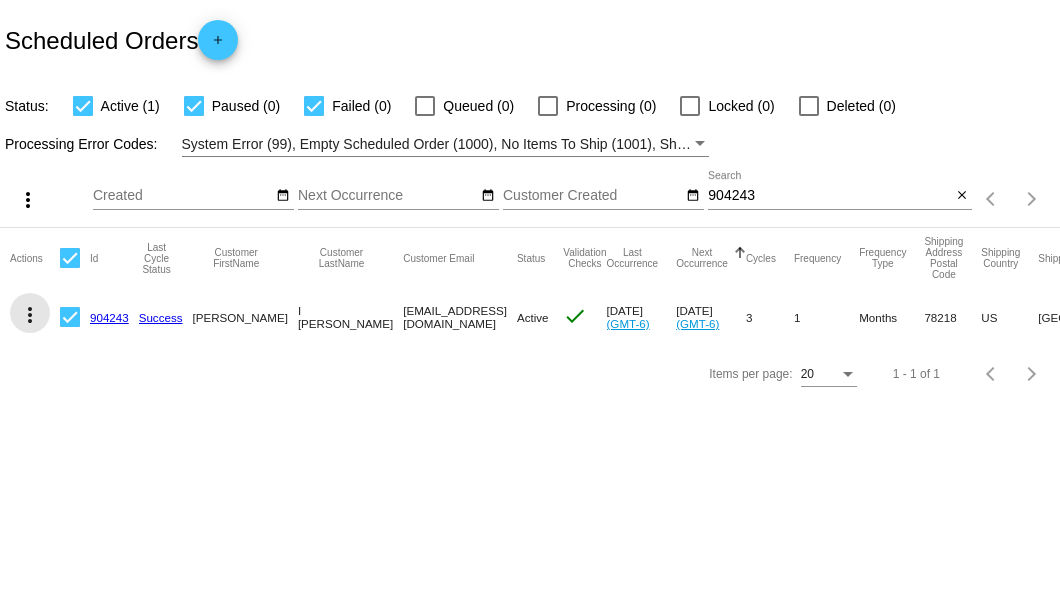 click on "more_vert" 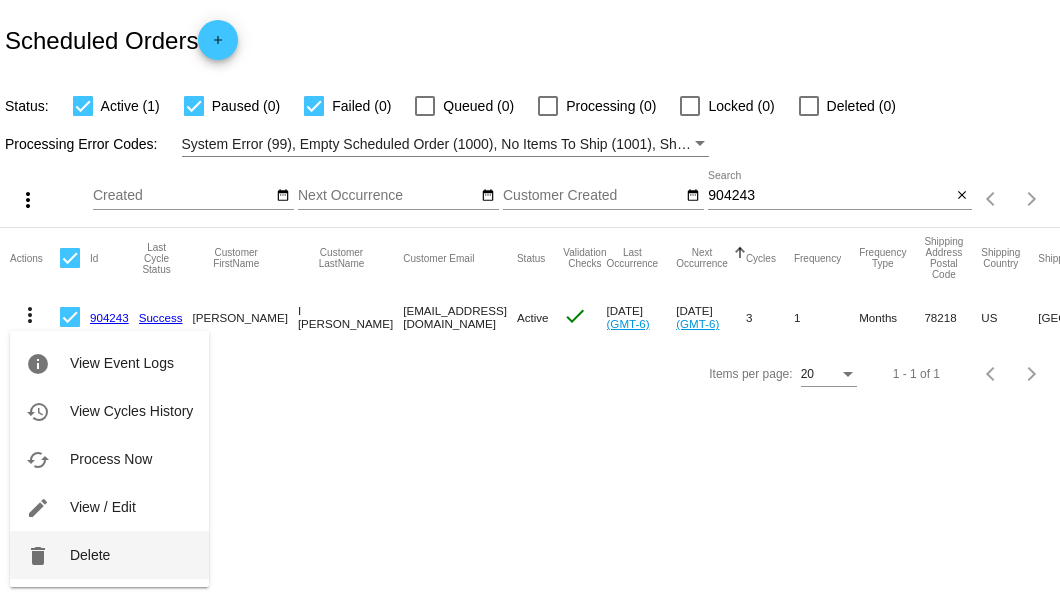 click on "delete
Delete" at bounding box center (109, 555) 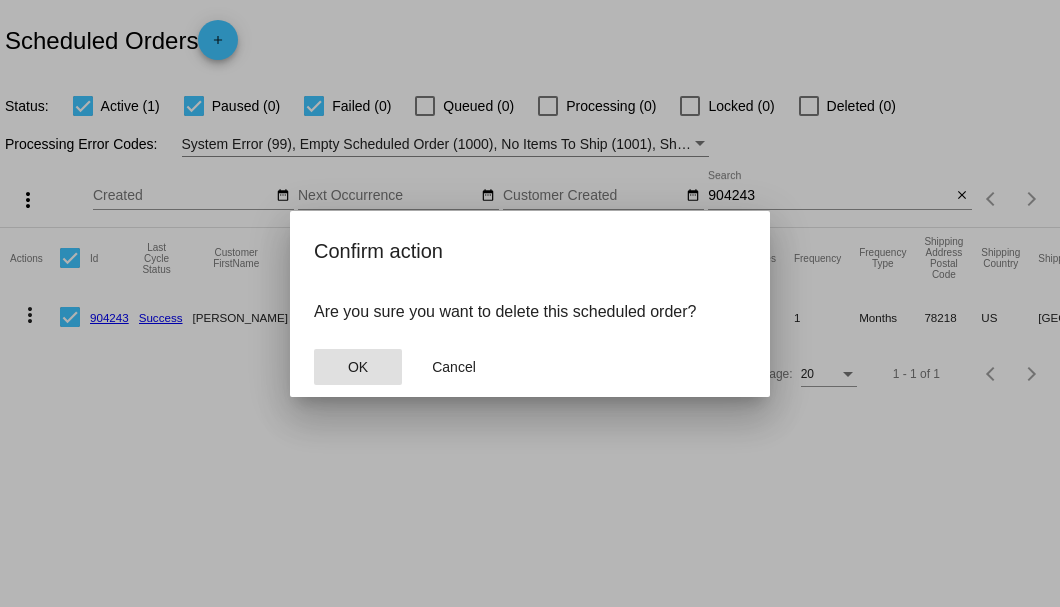 click on "OK" 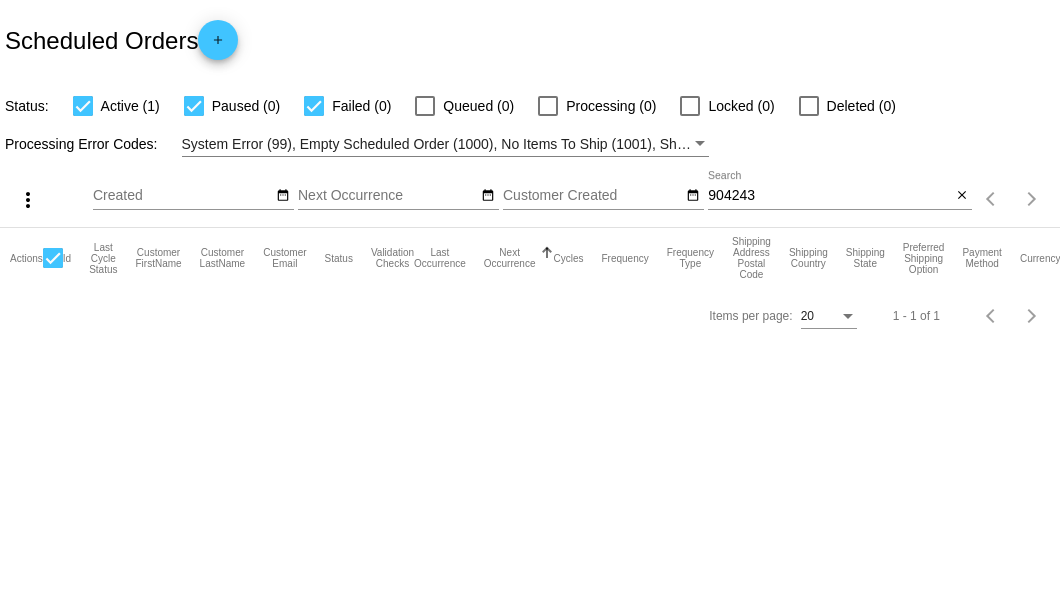 click on "904243" at bounding box center [829, 196] 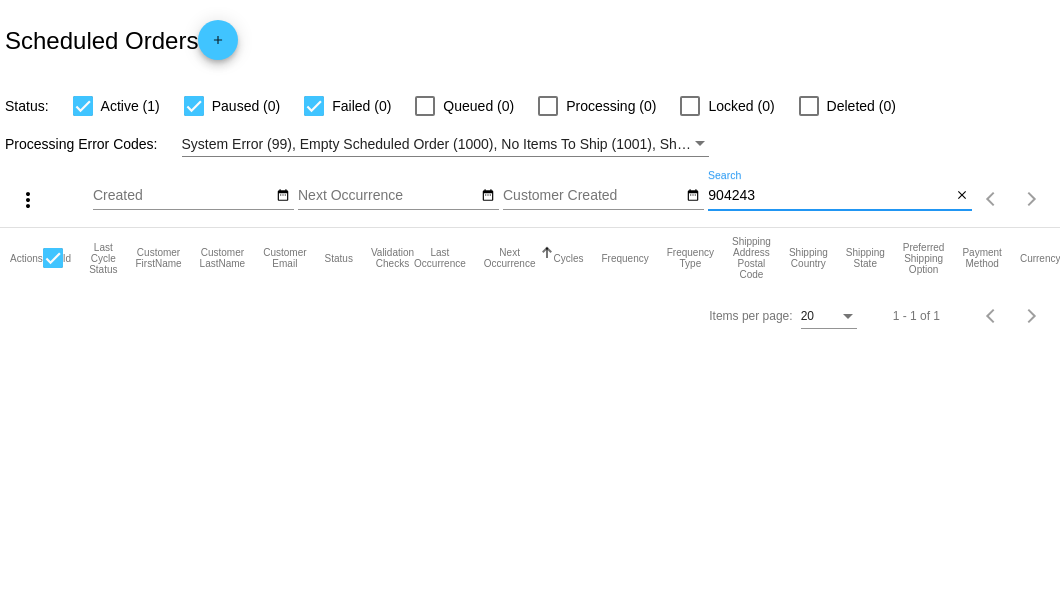click on "904243" at bounding box center (829, 196) 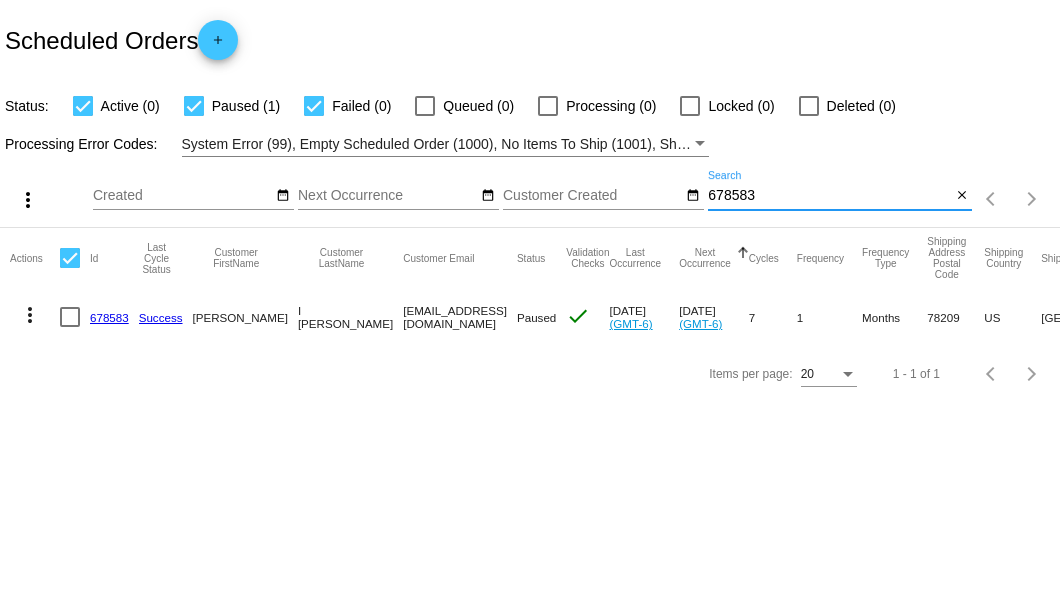 type on "678583" 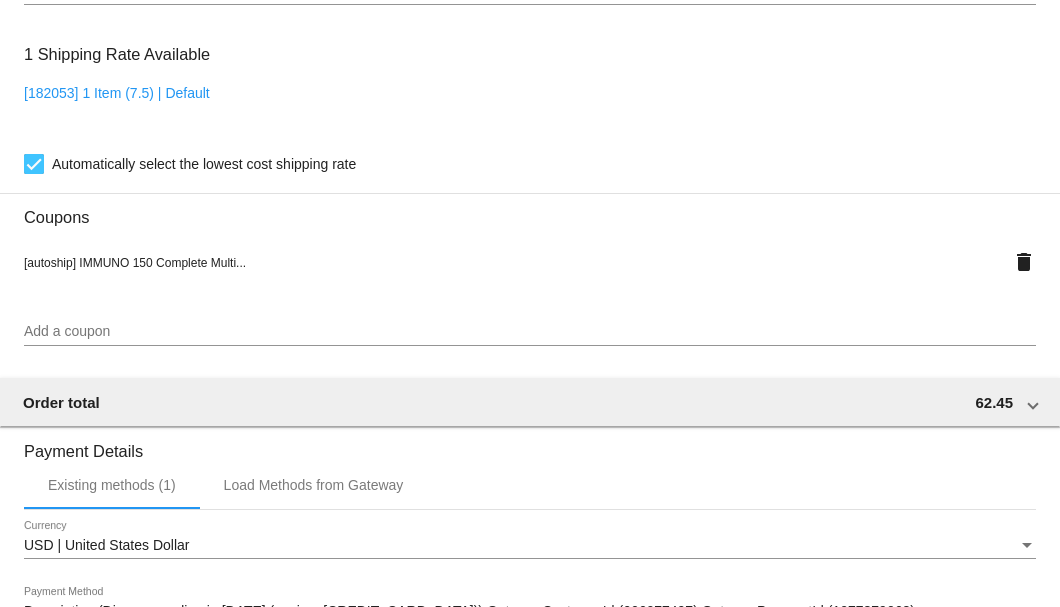 scroll, scrollTop: 1930, scrollLeft: 0, axis: vertical 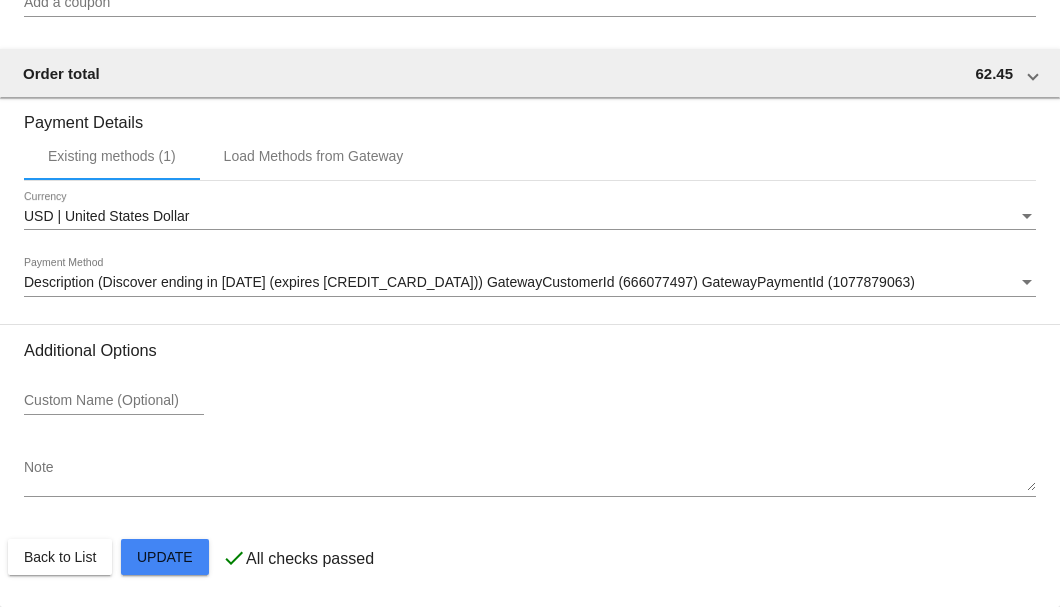 click on "Note" at bounding box center [530, 476] 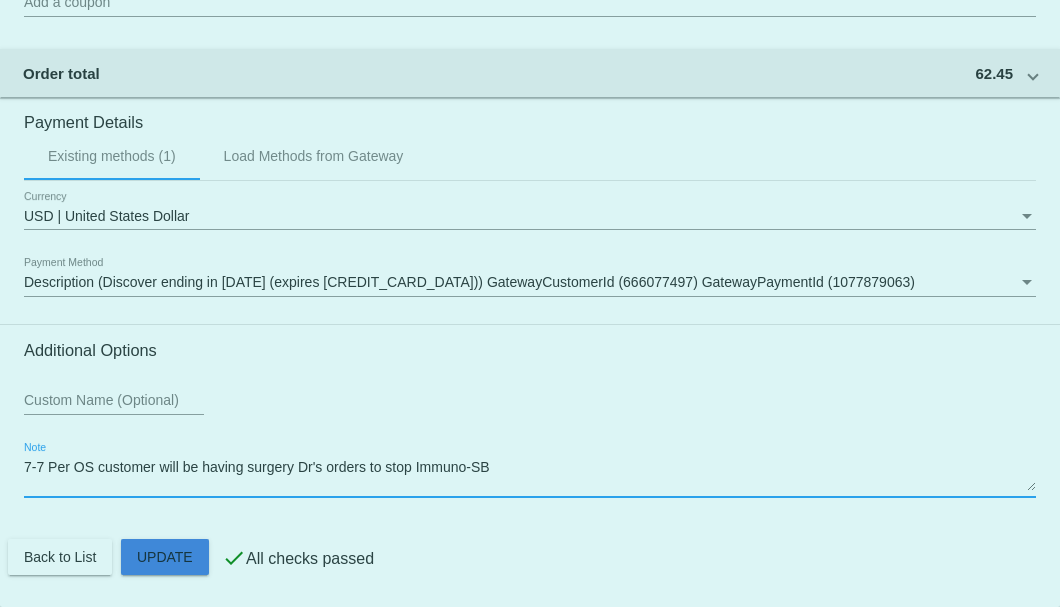 click on "Customer
4147226: Chesley I Swann
cis@me.com
Customer Shipping
Enter Shipping Address Select A Saved Address (0)
CI
Shipping First Name
SWANN
Shipping Last Name
US | USA
Shipping Country
543 BUSBY DR
Shipping Street 1
Shipping Street 2
SAN ANTONIO
Shipping City
TX | Texas
Shipping State
78209
Shipping Postcode
Scheduled Order Details
Frequency:
Every 1 months
Paused
Status
1" 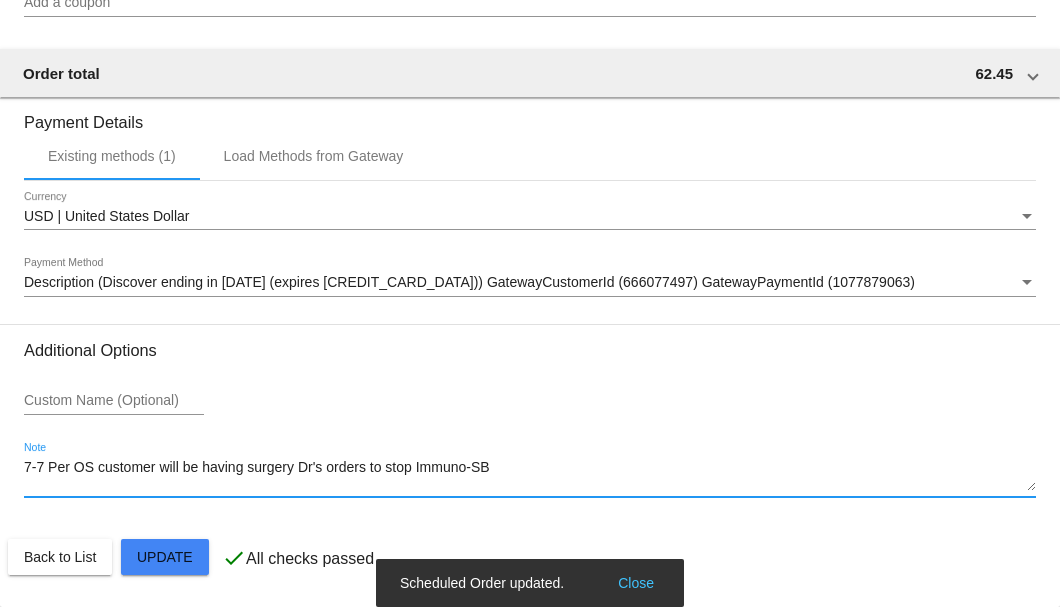 type on "7-7 Per OS customer will be having surgery Dr's orders to stop Immuno-SB" 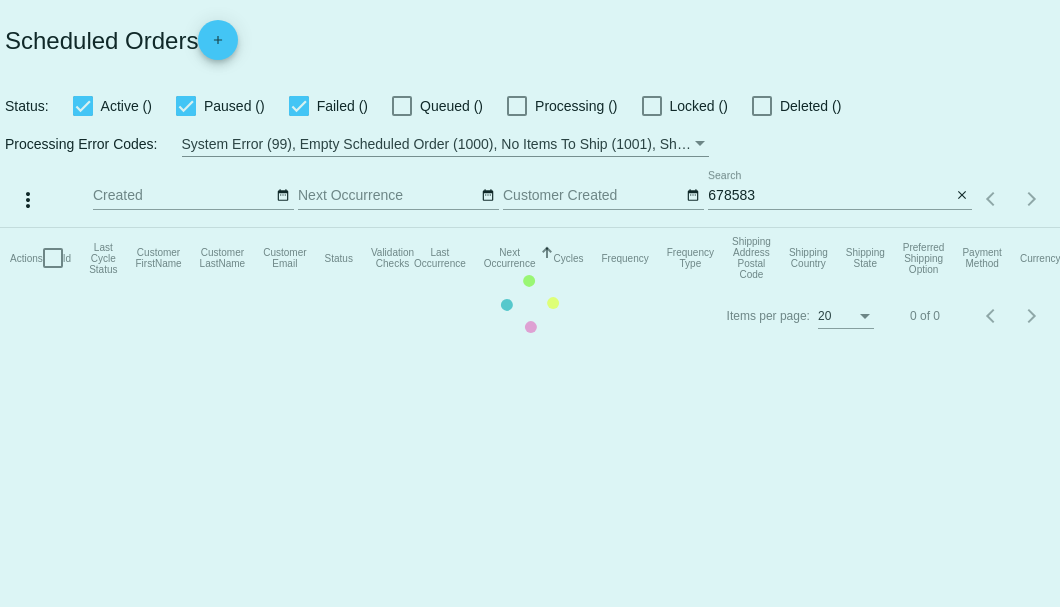 scroll, scrollTop: 0, scrollLeft: 0, axis: both 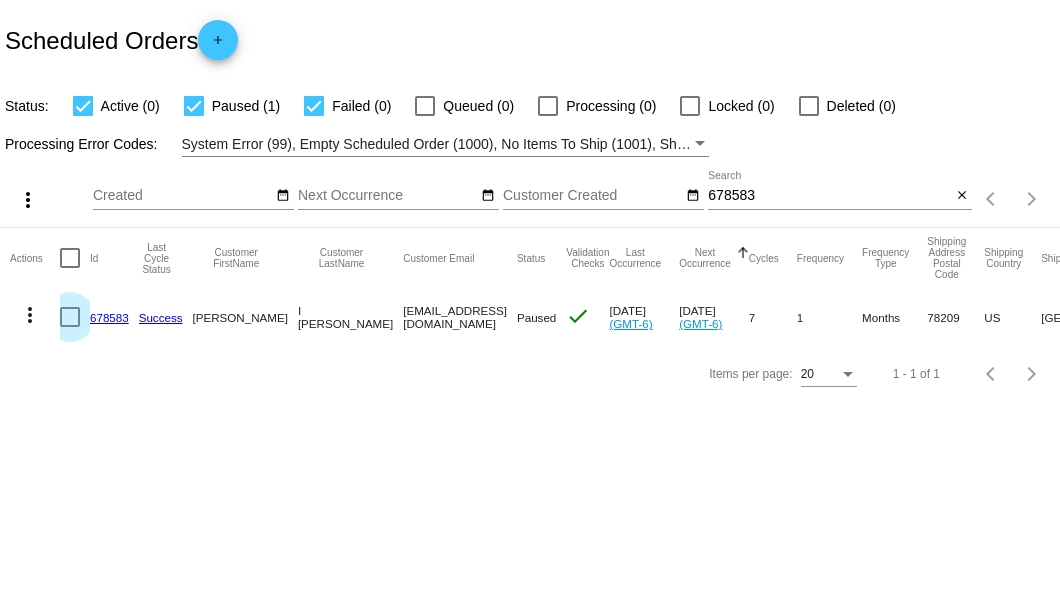 click at bounding box center (70, 317) 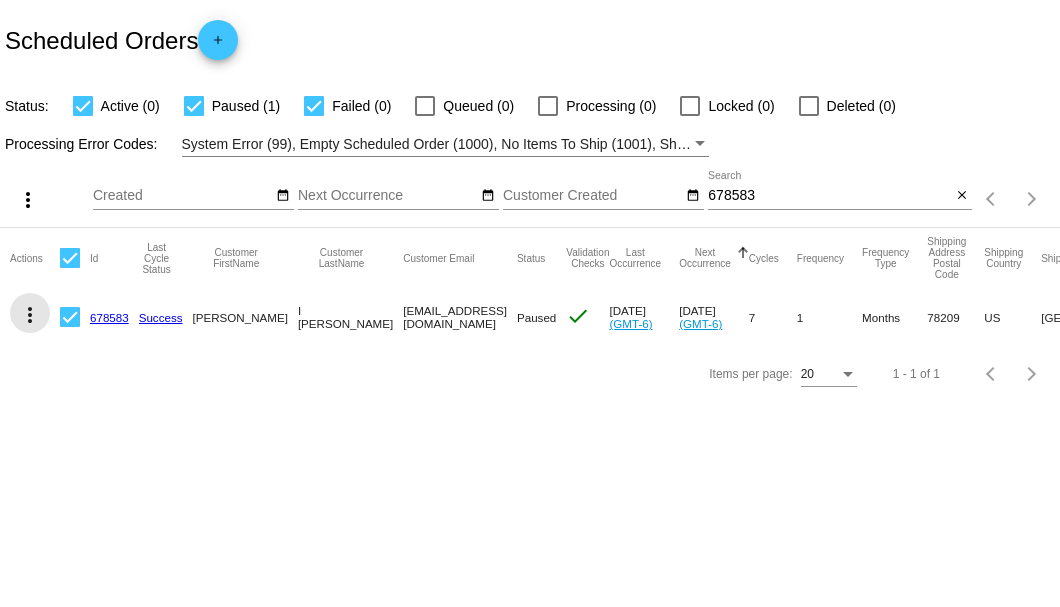 click on "more_vert" 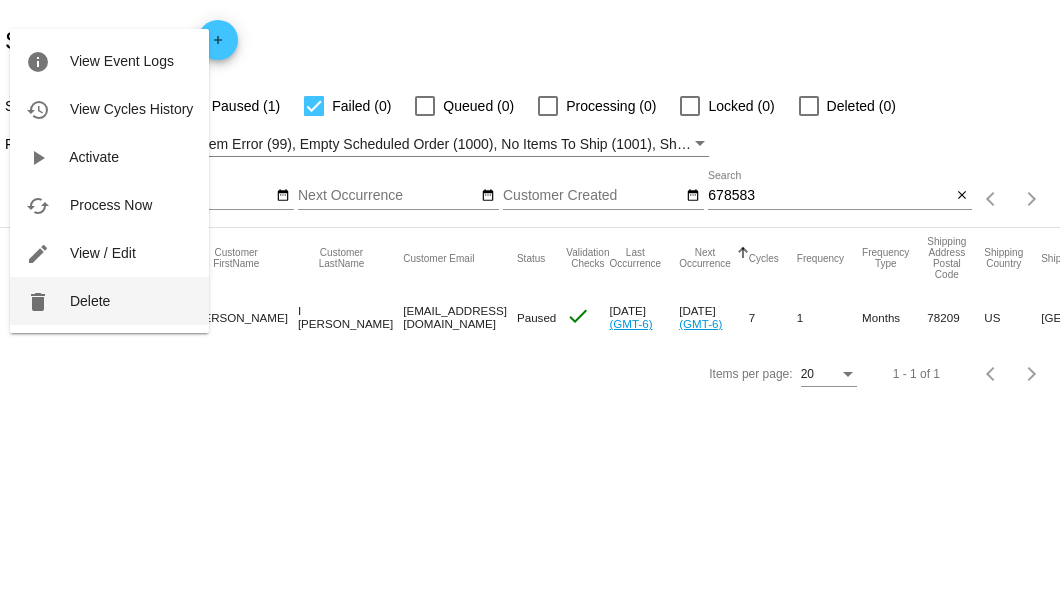 click on "Delete" at bounding box center (90, 301) 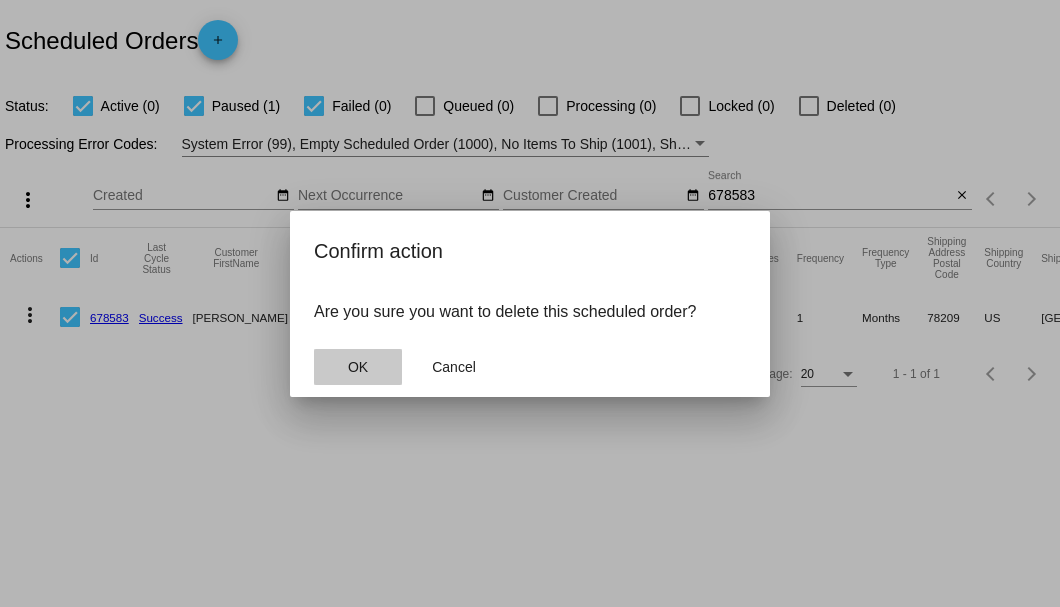 click on "OK" 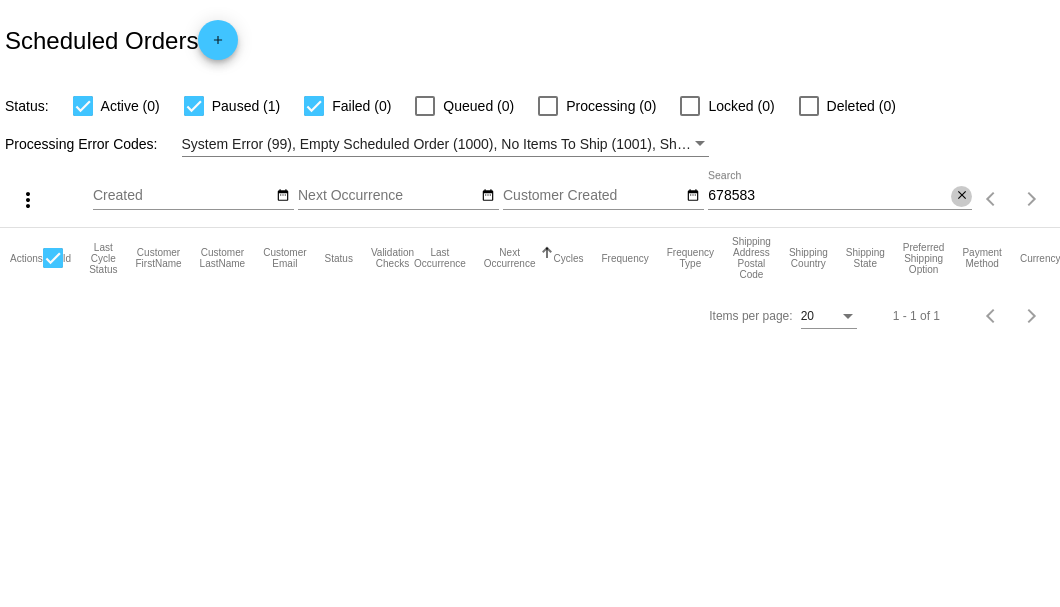 click on "close" 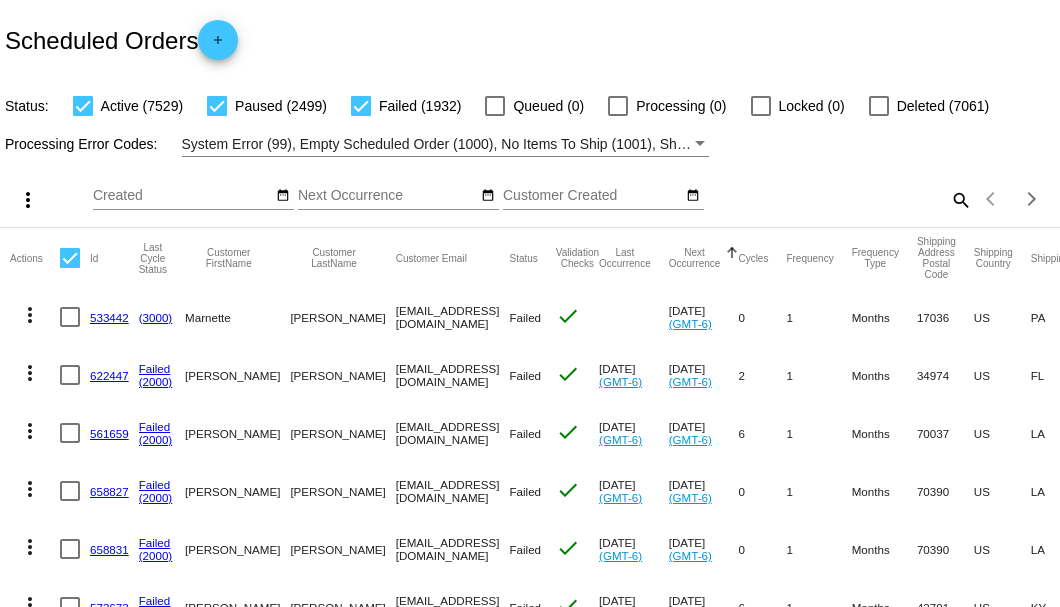 click on "search" 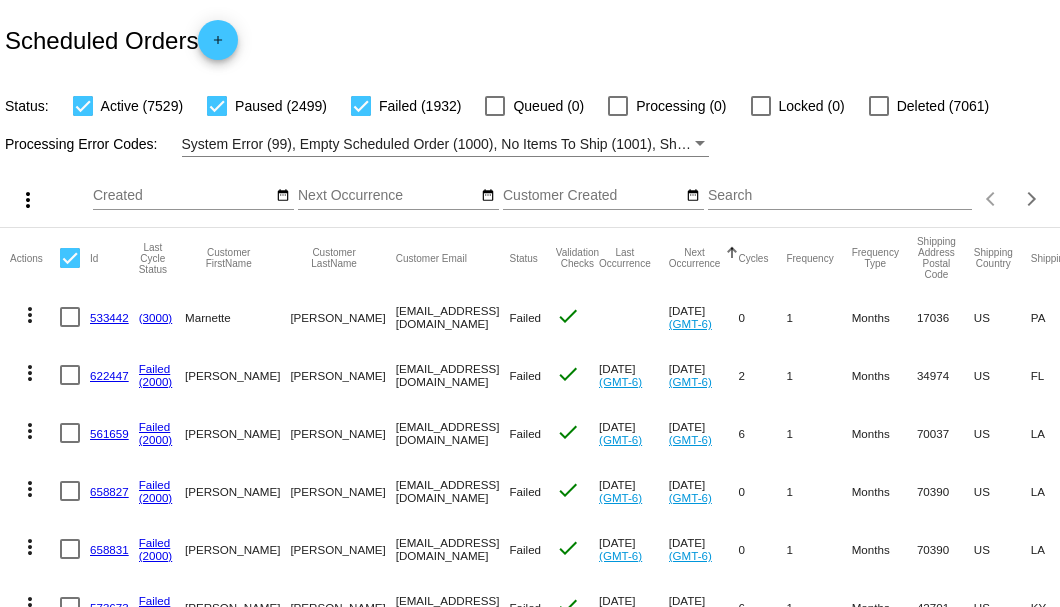 click on "Search" 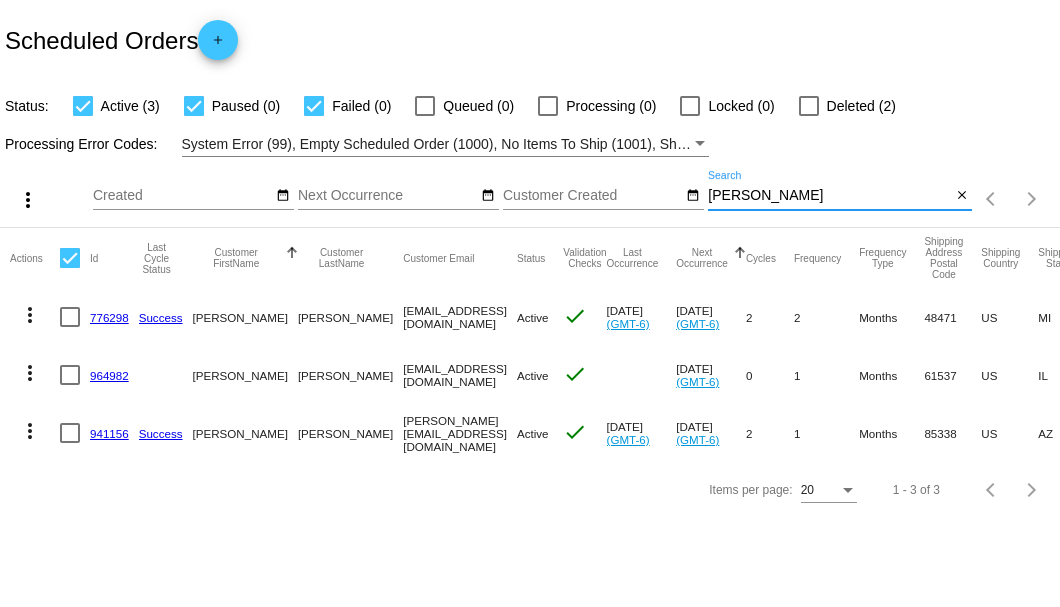 type on "Jenks" 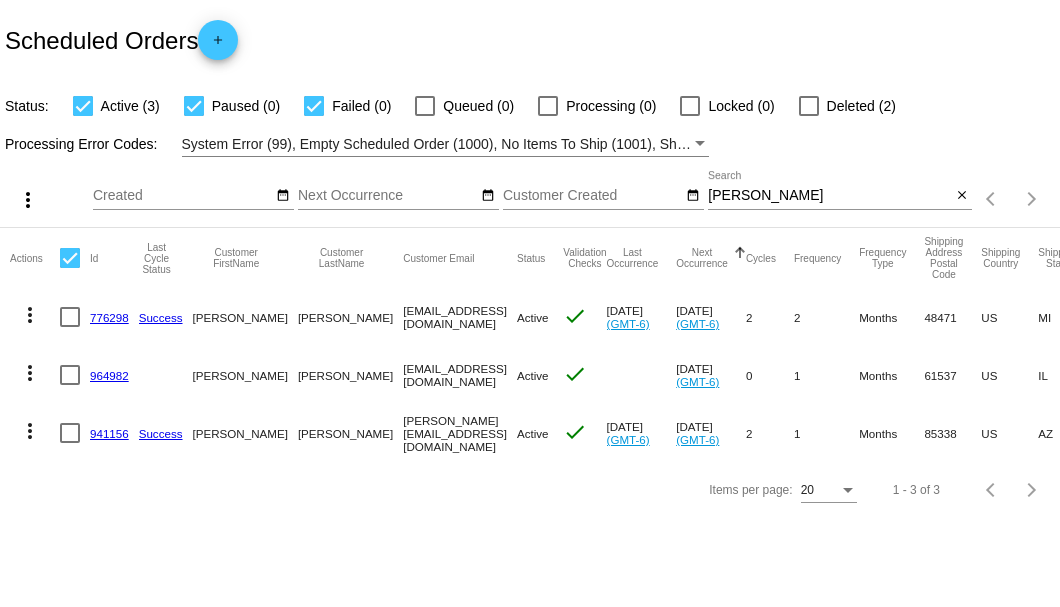 click on "776298" 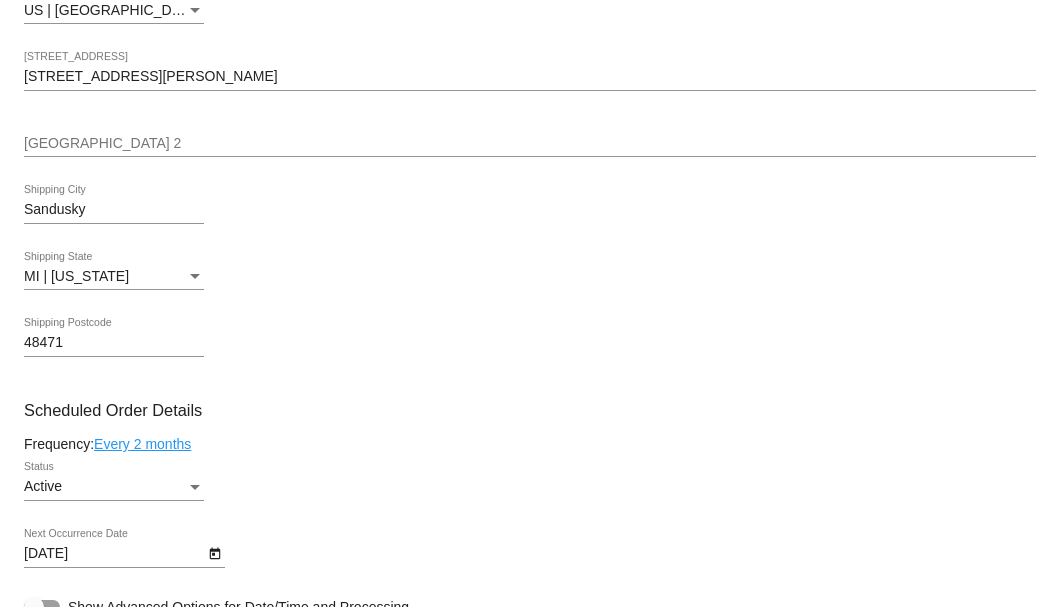 scroll, scrollTop: 1000, scrollLeft: 0, axis: vertical 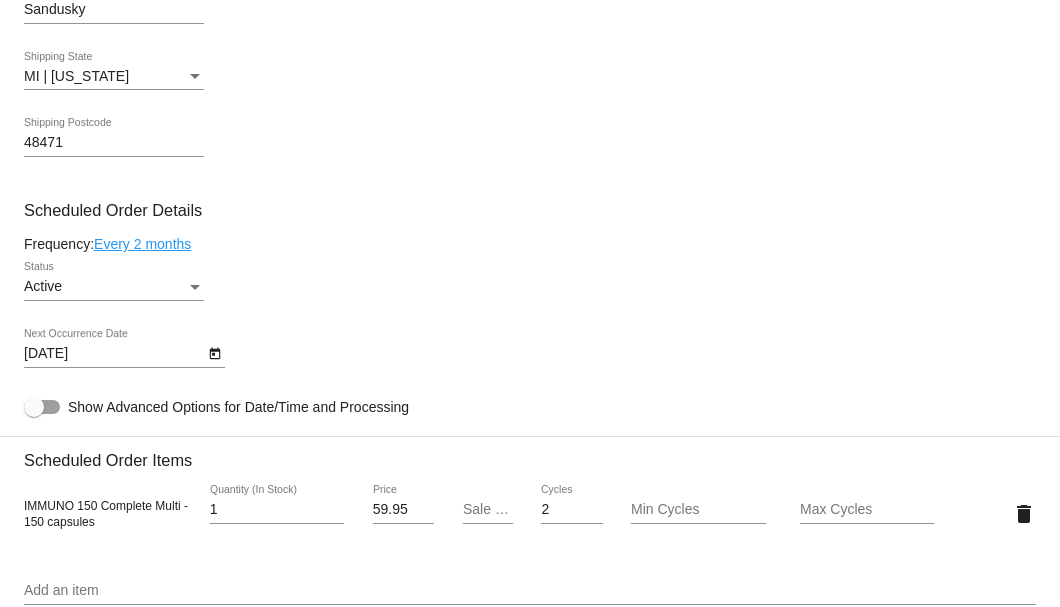 click 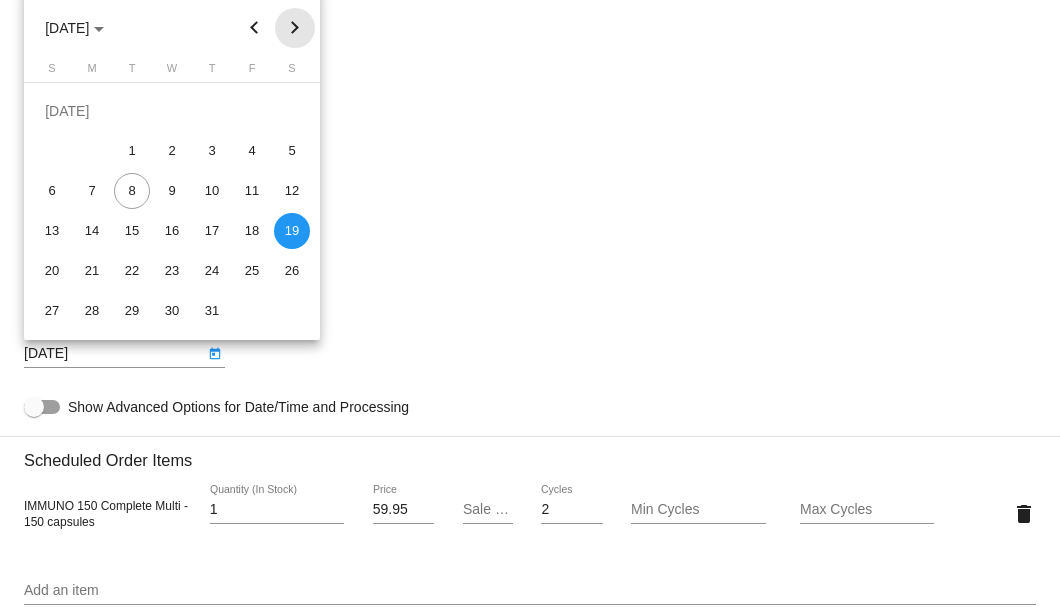 click at bounding box center (295, 28) 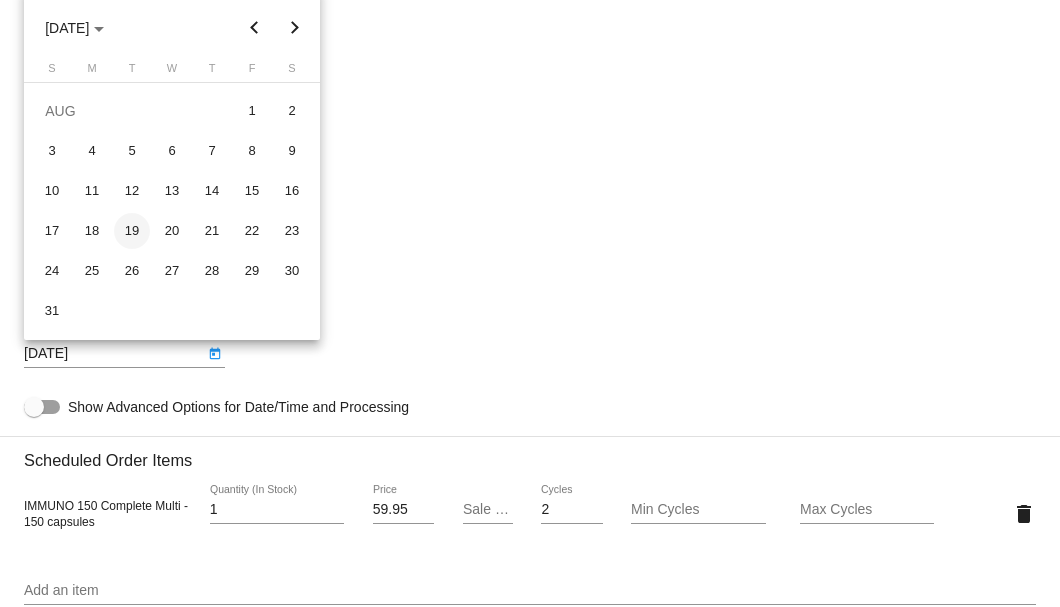 click on "19" at bounding box center [132, 231] 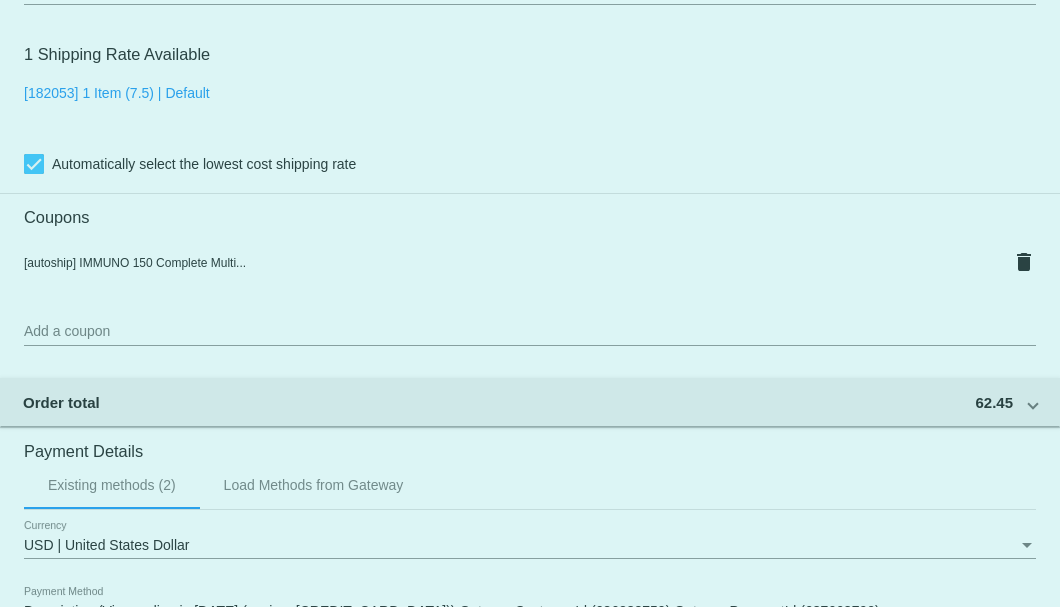 scroll, scrollTop: 1930, scrollLeft: 0, axis: vertical 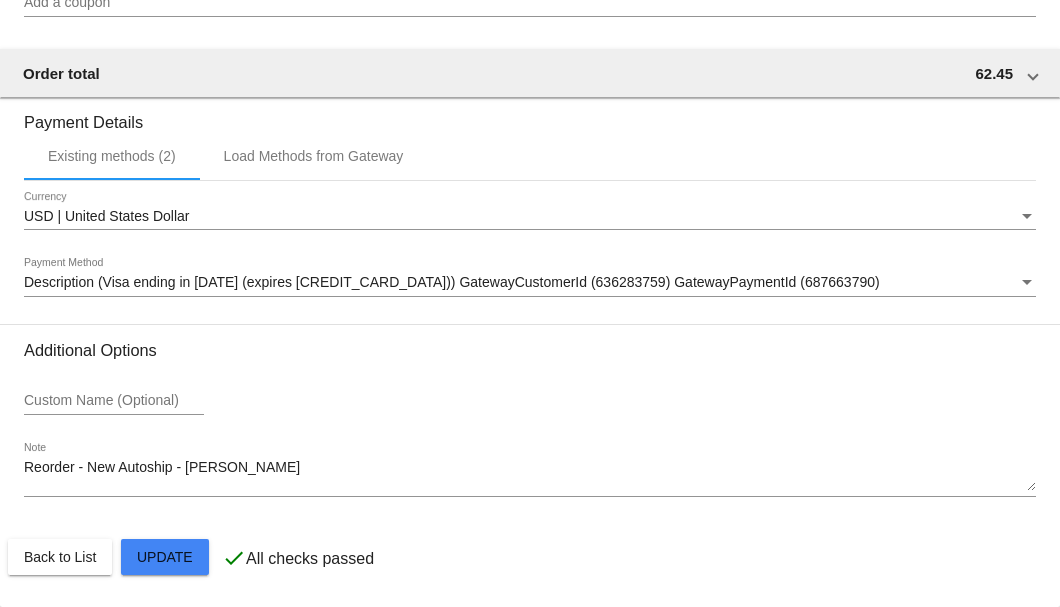 click on "Customer
3532636: Nancy Jenks
fannyyar@yahoo.com
Customer Shipping
Enter Shipping Address Select A Saved Address (0)
Nancy
Shipping First Name
Jenks
Shipping Last Name
US | USA
Shipping Country
337 S Custer St
Shipping Street 1
Shipping Street 2
Sandusky
Shipping City
MI | Michigan
Shipping State
48471
Shipping Postcode
Scheduled Order Details
Frequency:
Every 2 months
Active
Status" 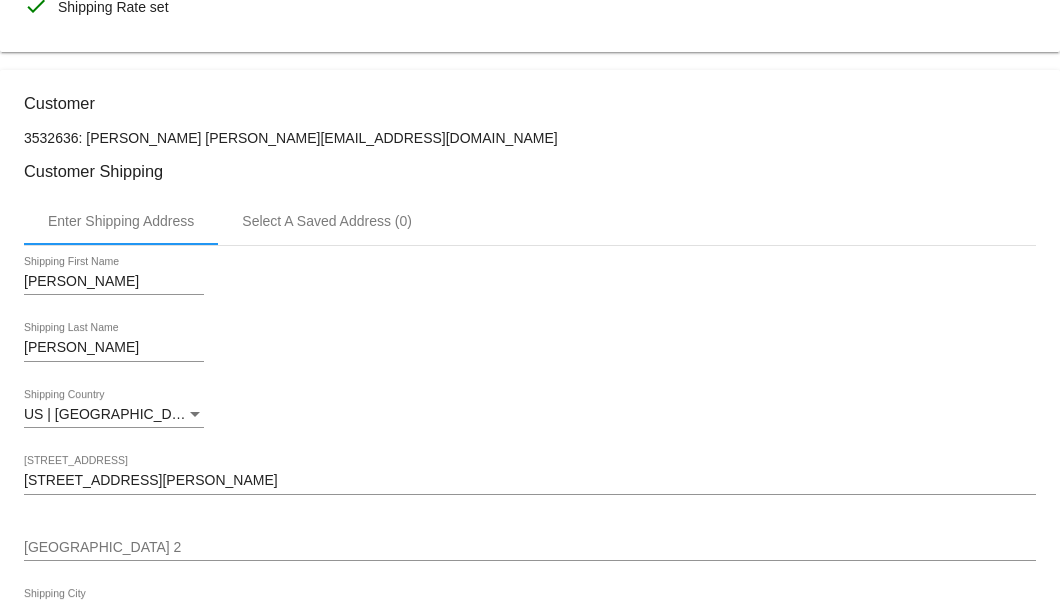 scroll, scrollTop: 130, scrollLeft: 0, axis: vertical 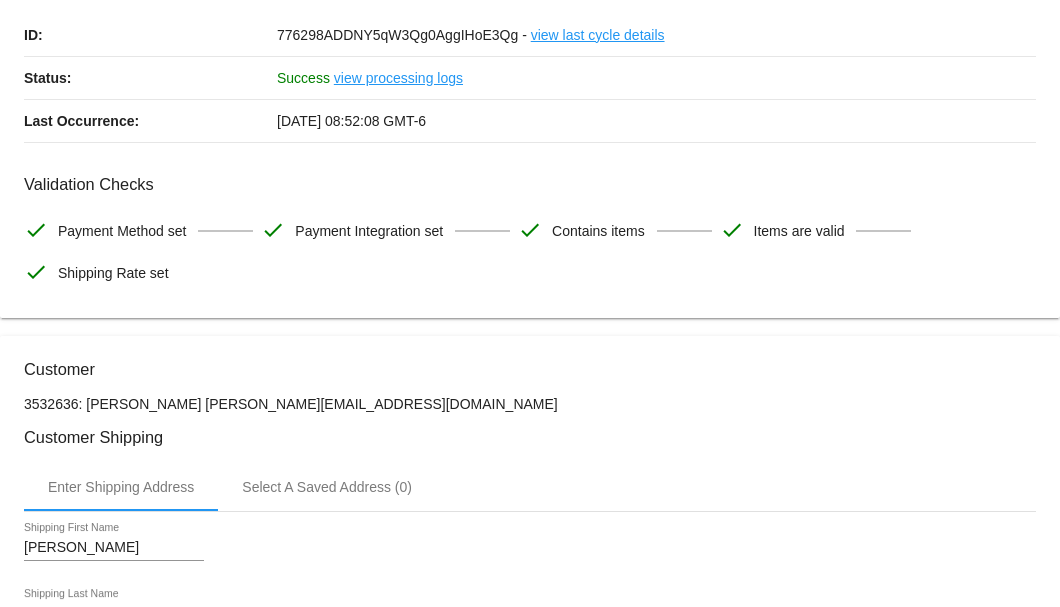 drag, startPoint x: 310, startPoint y: 398, endPoint x: 172, endPoint y: 406, distance: 138.23169 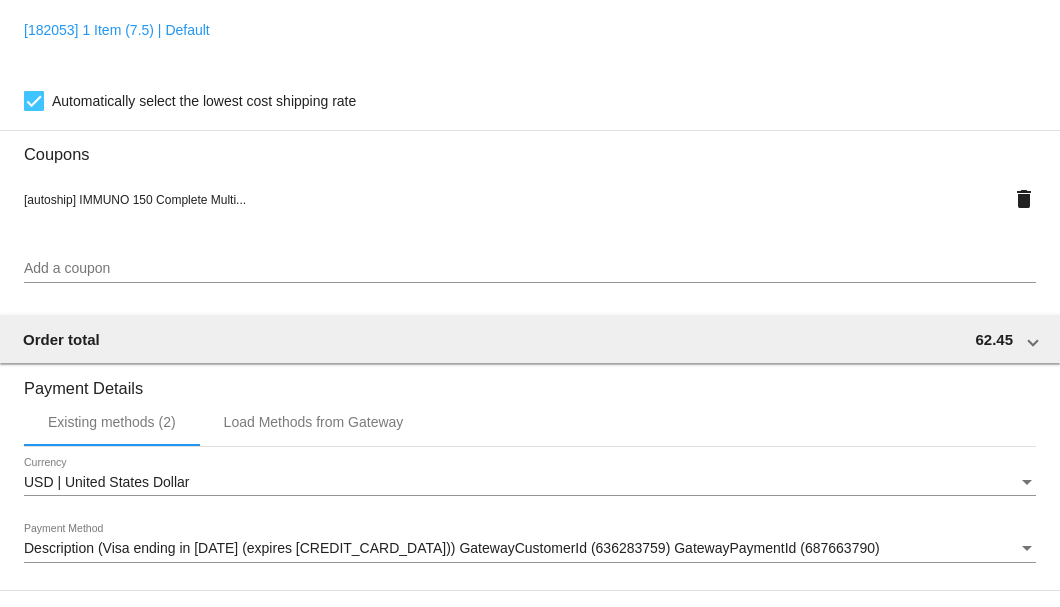 scroll, scrollTop: 1930, scrollLeft: 0, axis: vertical 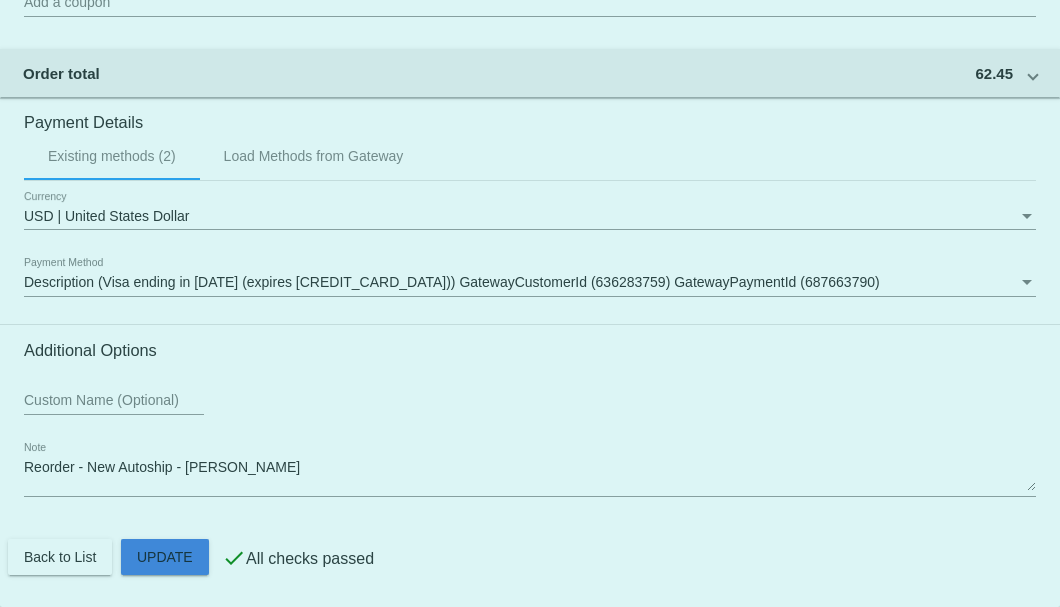 click on "Customer
3532636: Nancy Jenks
fannyyar@yahoo.com
Customer Shipping
Enter Shipping Address Select A Saved Address (0)
Nancy
Shipping First Name
Jenks
Shipping Last Name
US | USA
Shipping Country
337 S Custer St
Shipping Street 1
Shipping Street 2
Sandusky
Shipping City
MI | Michigan
Shipping State
48471
Shipping Postcode
Scheduled Order Details
Frequency:
Every 2 months
Active
Status" 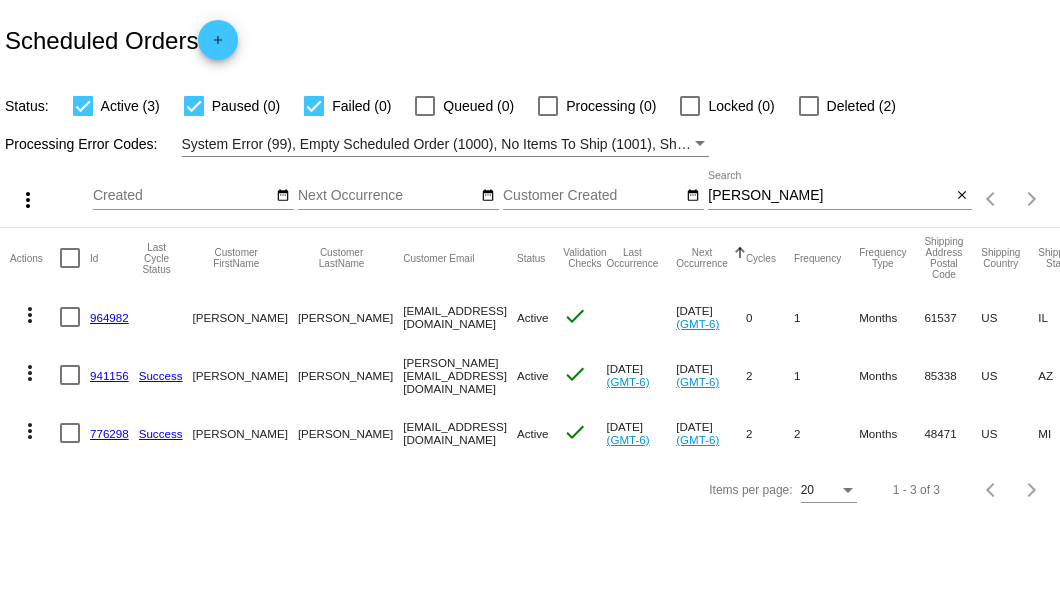 scroll, scrollTop: 0, scrollLeft: 0, axis: both 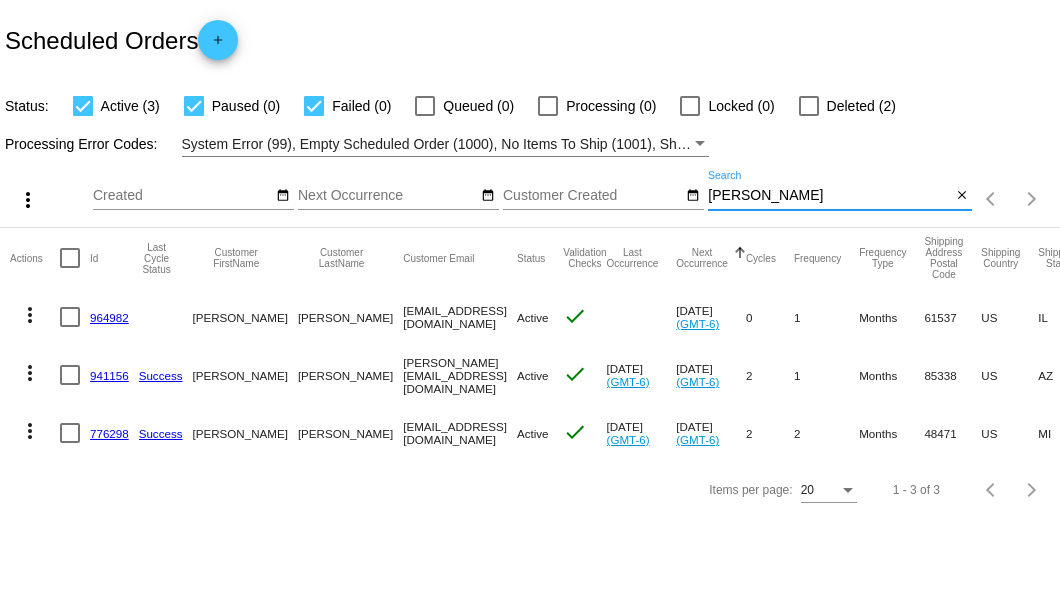 click on "Jenks" at bounding box center (829, 196) 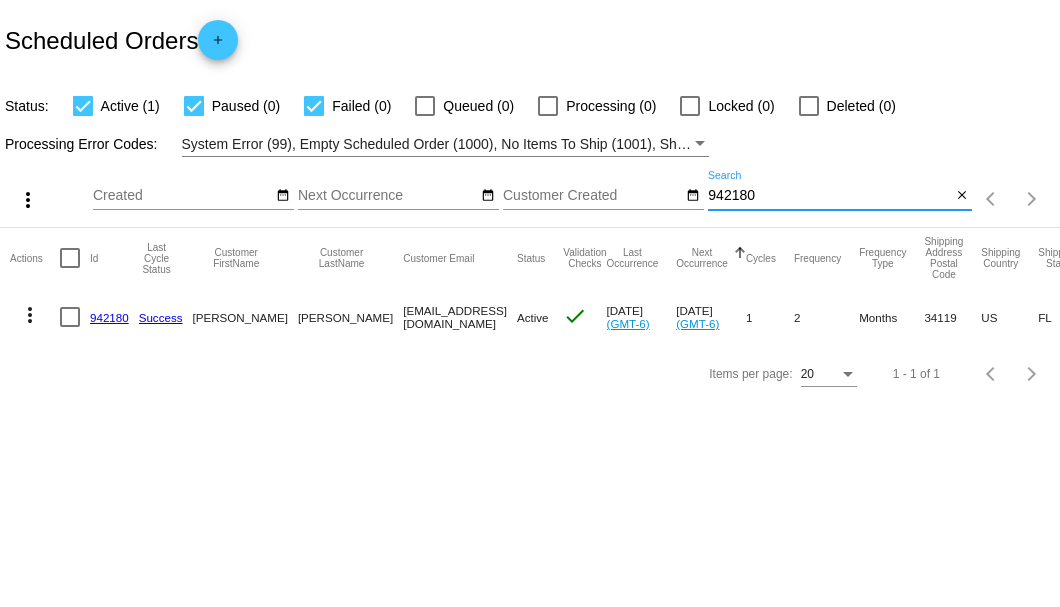 type on "942180" 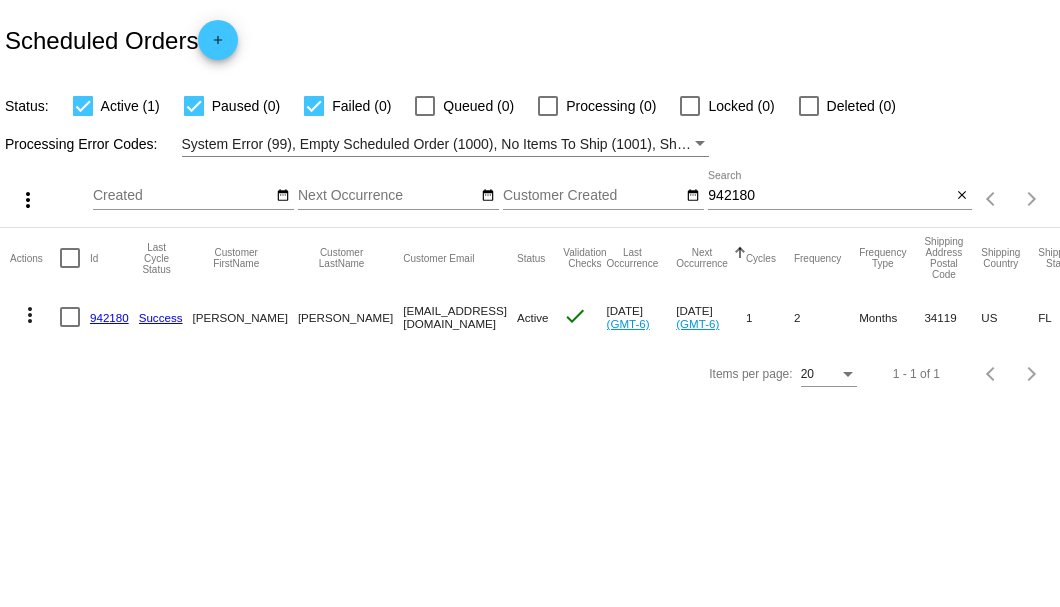 click on "942180" 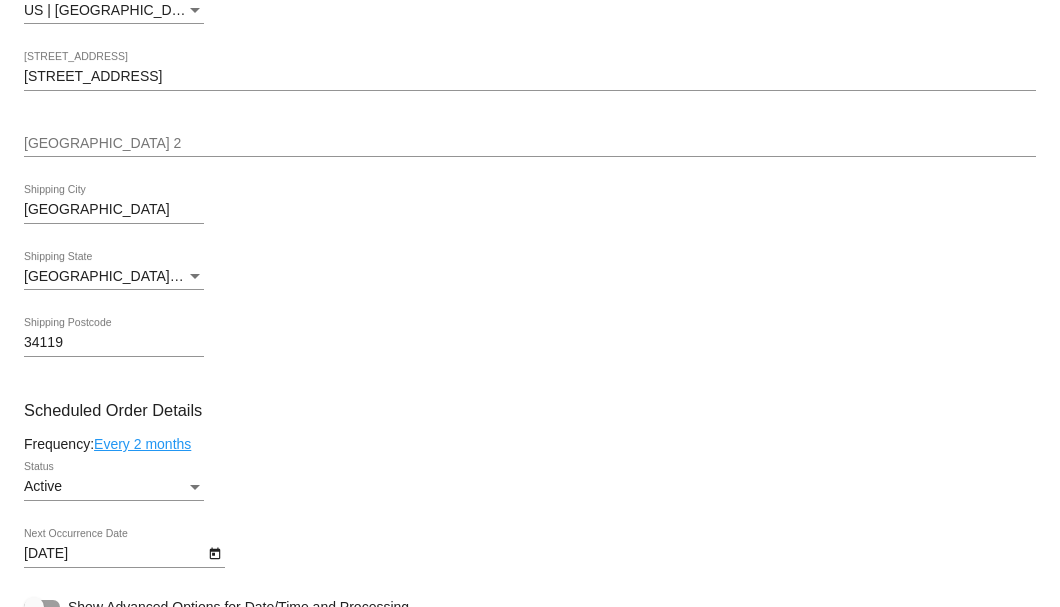 scroll, scrollTop: 1066, scrollLeft: 0, axis: vertical 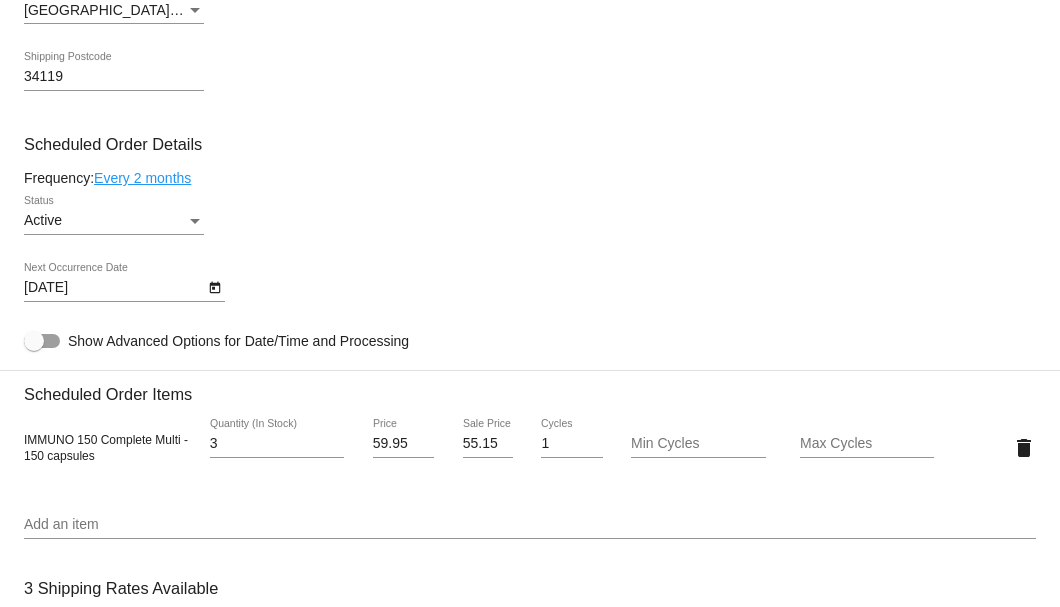 click 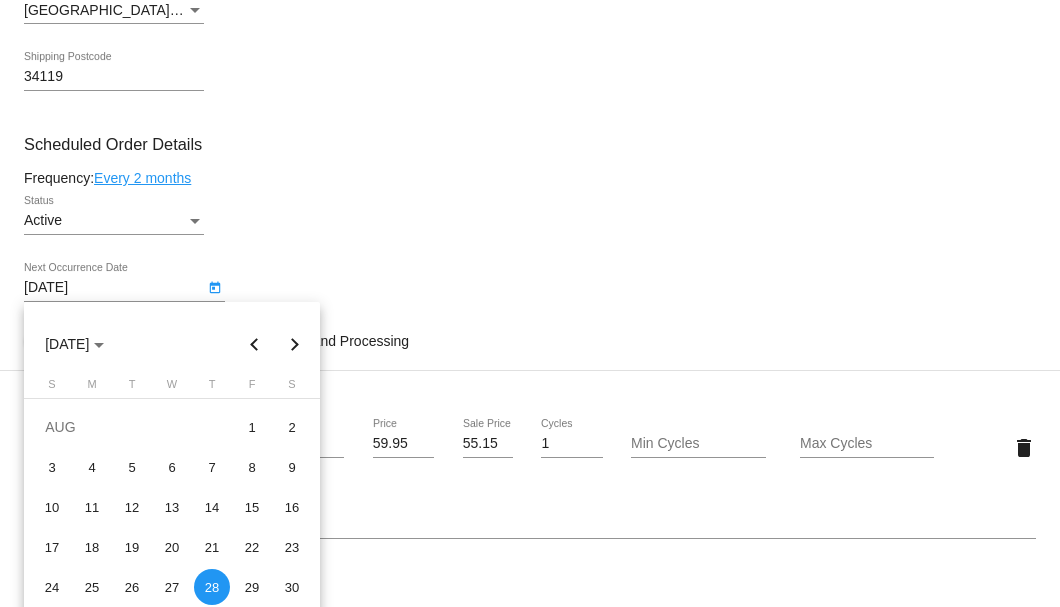 click at bounding box center (530, 303) 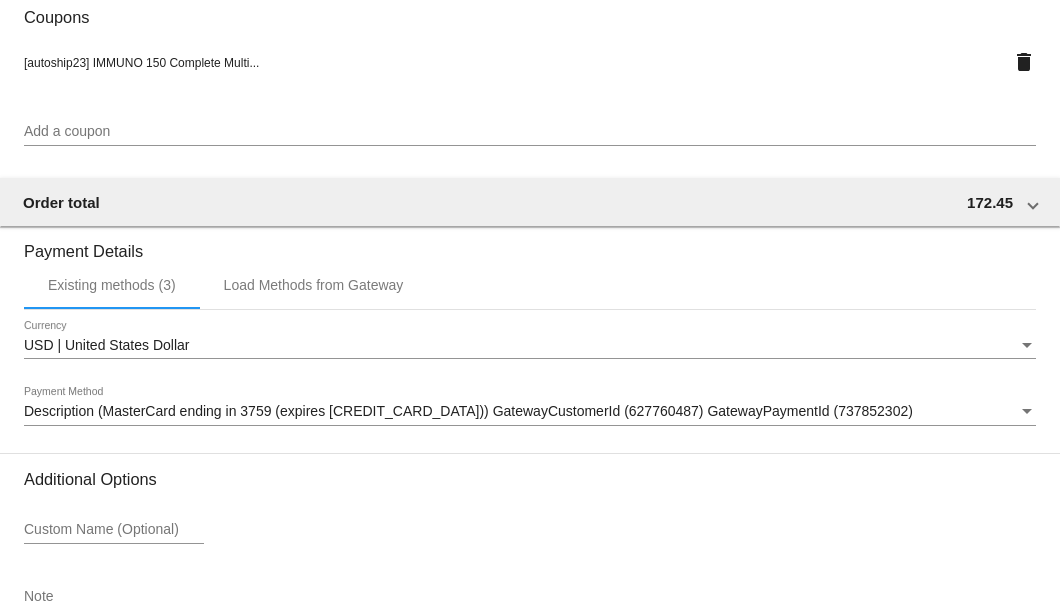 scroll, scrollTop: 1930, scrollLeft: 0, axis: vertical 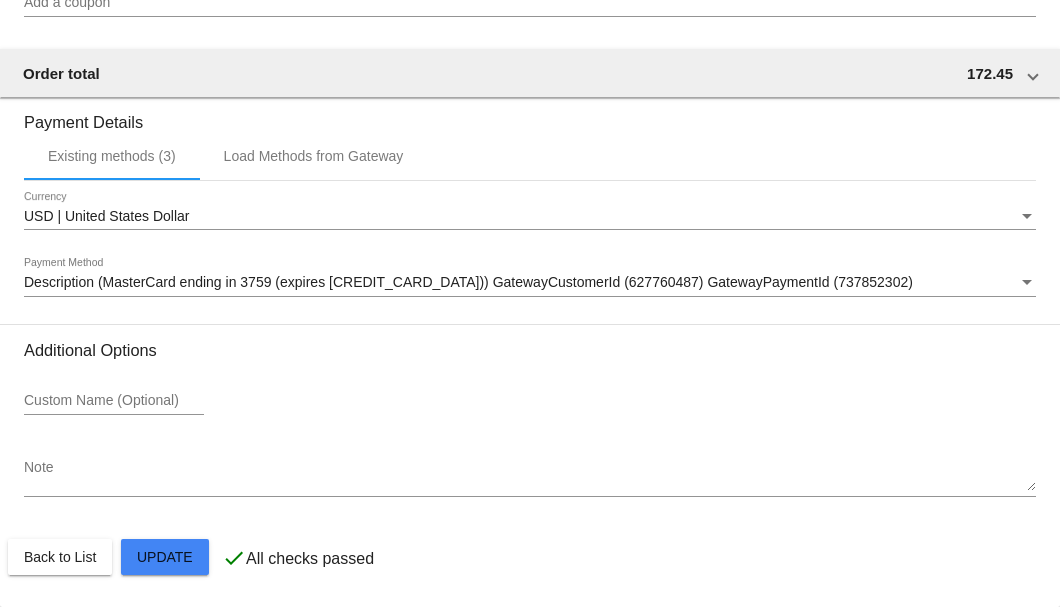 click on "Note" at bounding box center (530, 476) 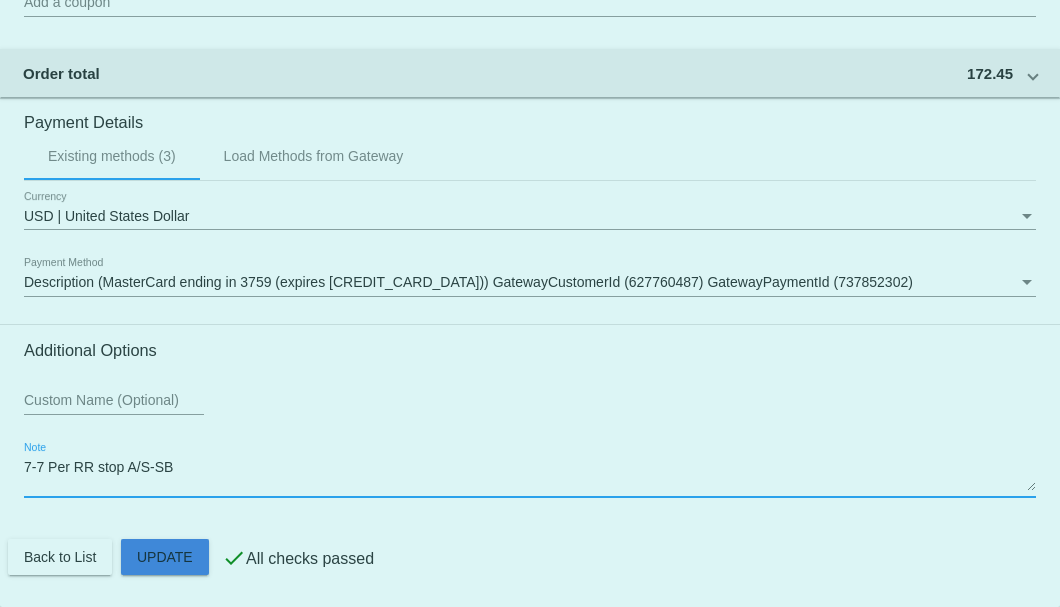 click on "Customer
2922641: Stephen P Colletti
spcnaples61@gmail.com
Customer Shipping
Enter Shipping Address Select A Saved Address (0)
Stephen P
Shipping First Name
Colletti
Shipping Last Name
US | USA
Shipping Country
7426 Lantana Circle
Shipping Street 1
Shipping Street 2
Naples
Shipping City
FL | Florida
Shipping State
34119
Shipping Postcode
Scheduled Order Details
Frequency:
Every 2 months
Active
Status 3" 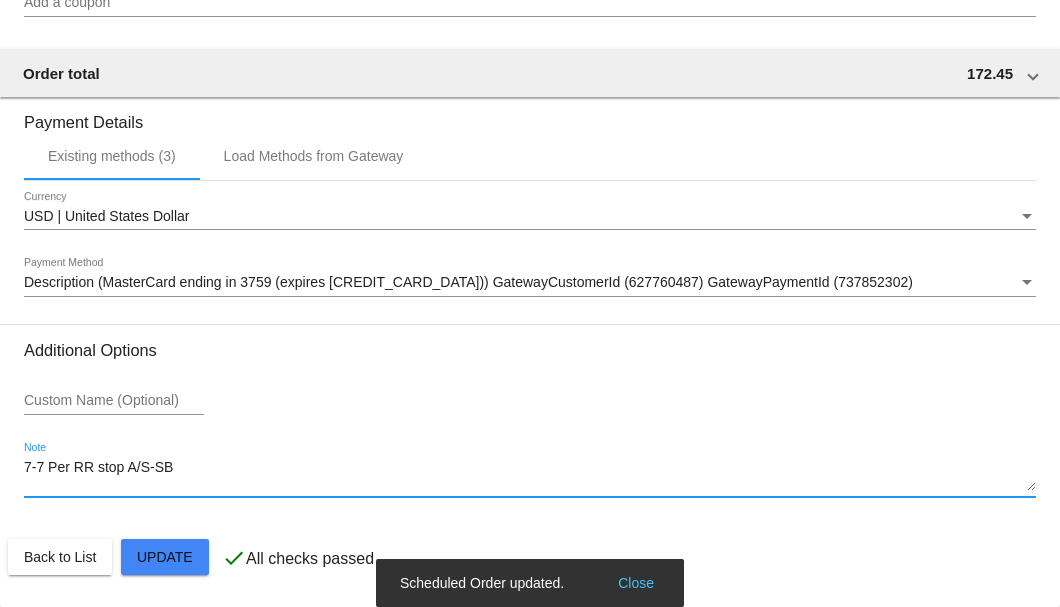 type on "7-7 Per RR stop A/S-SB" 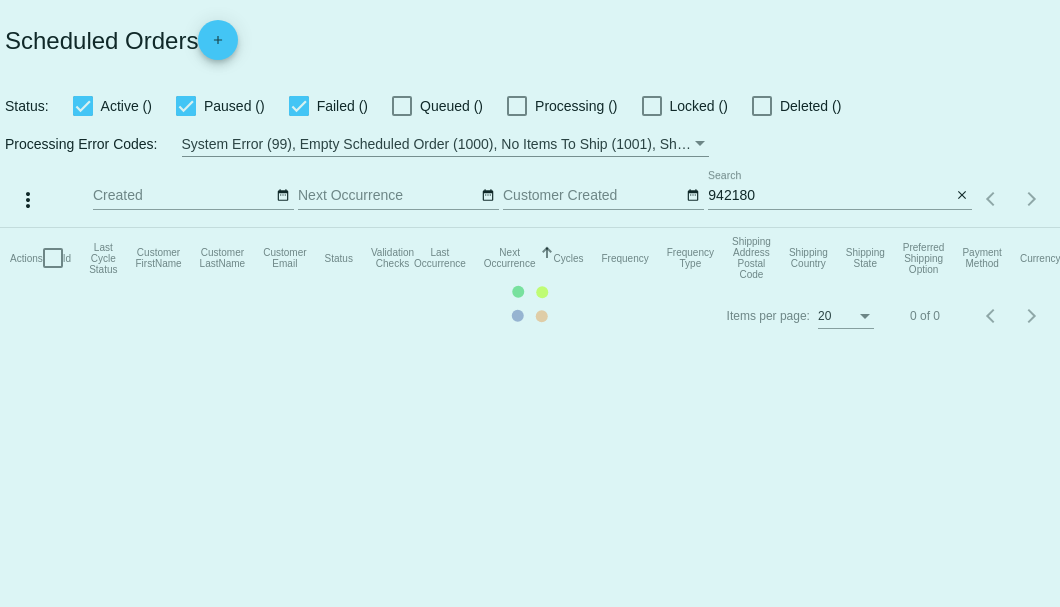 scroll, scrollTop: 0, scrollLeft: 0, axis: both 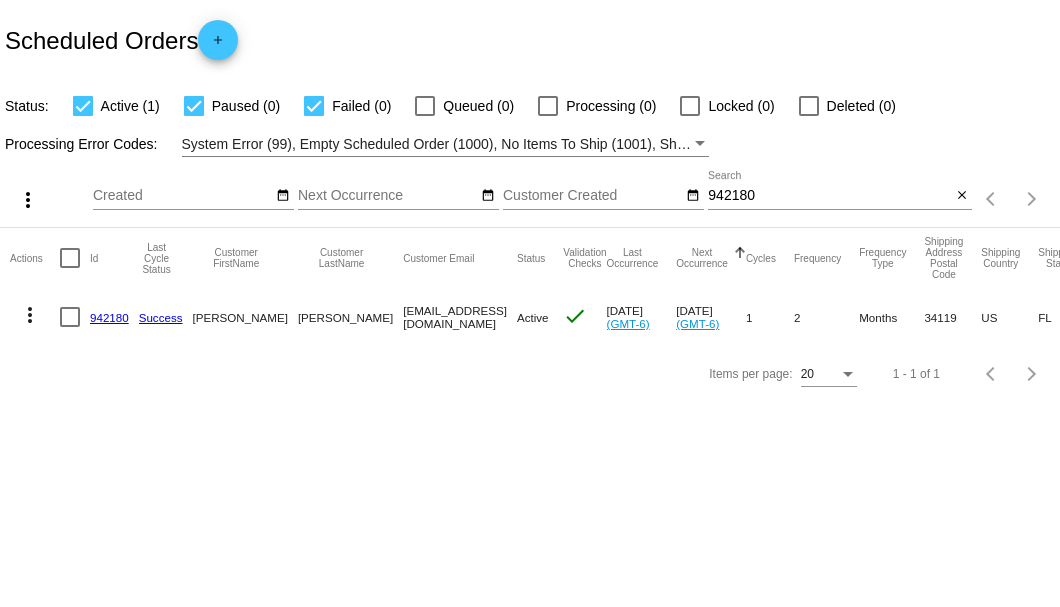 drag, startPoint x: 316, startPoint y: 314, endPoint x: 456, endPoint y: 316, distance: 140.01428 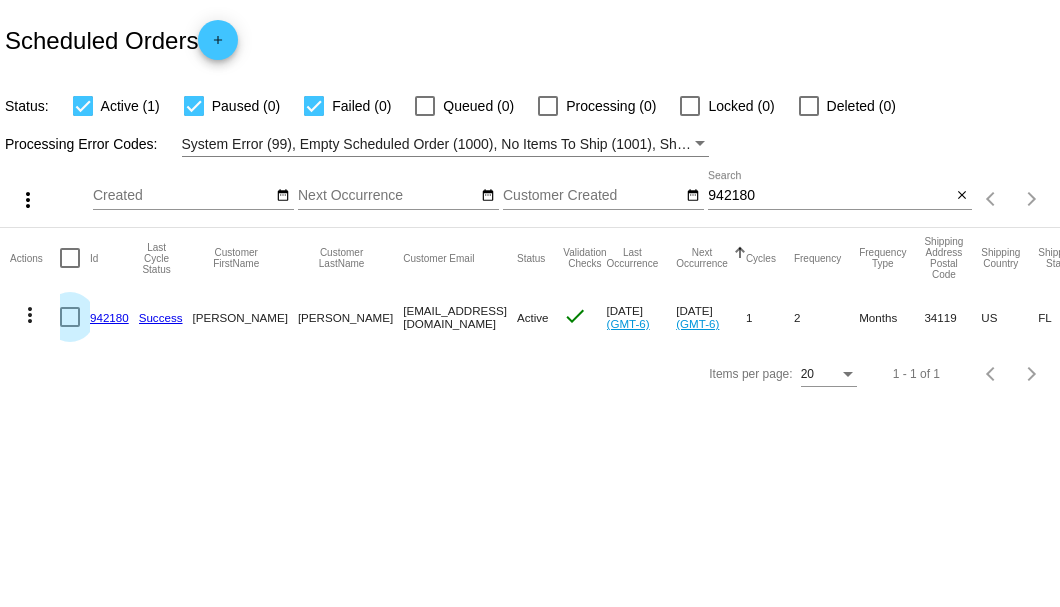 click at bounding box center [70, 317] 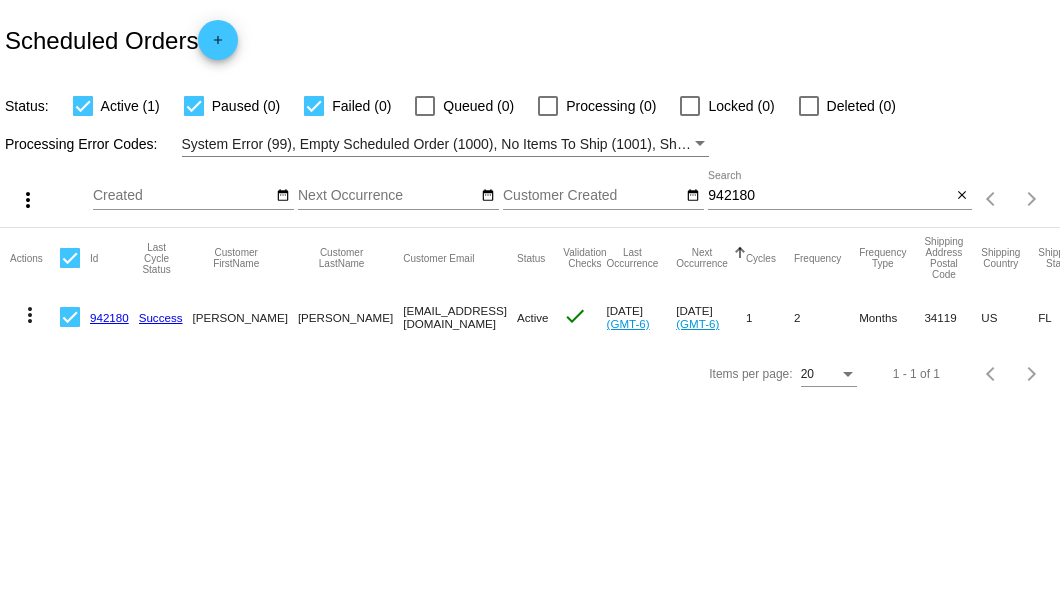 click on "more_vert" 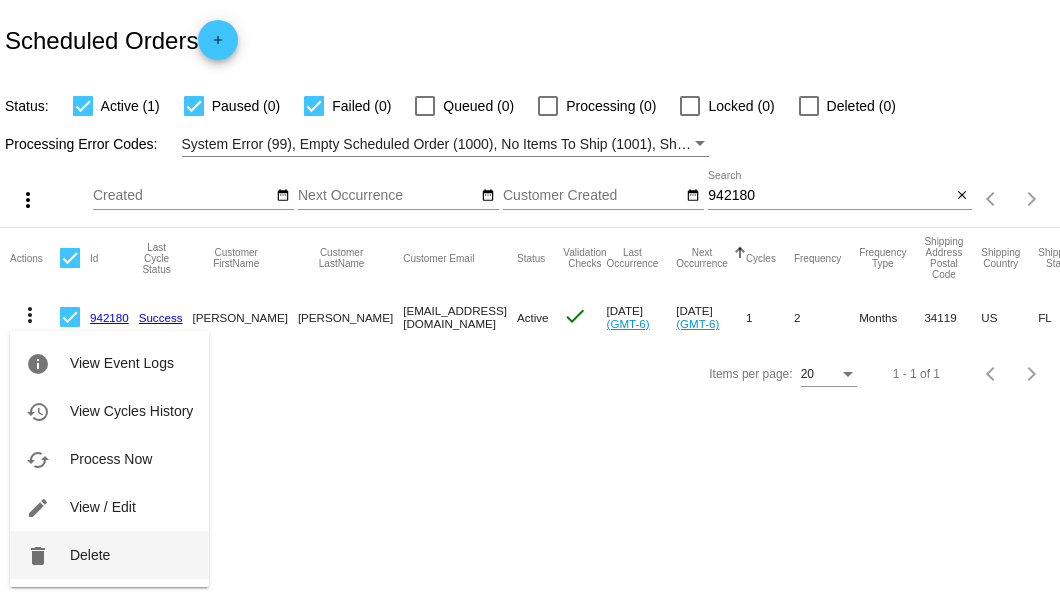 click on "delete
Delete" at bounding box center (109, 555) 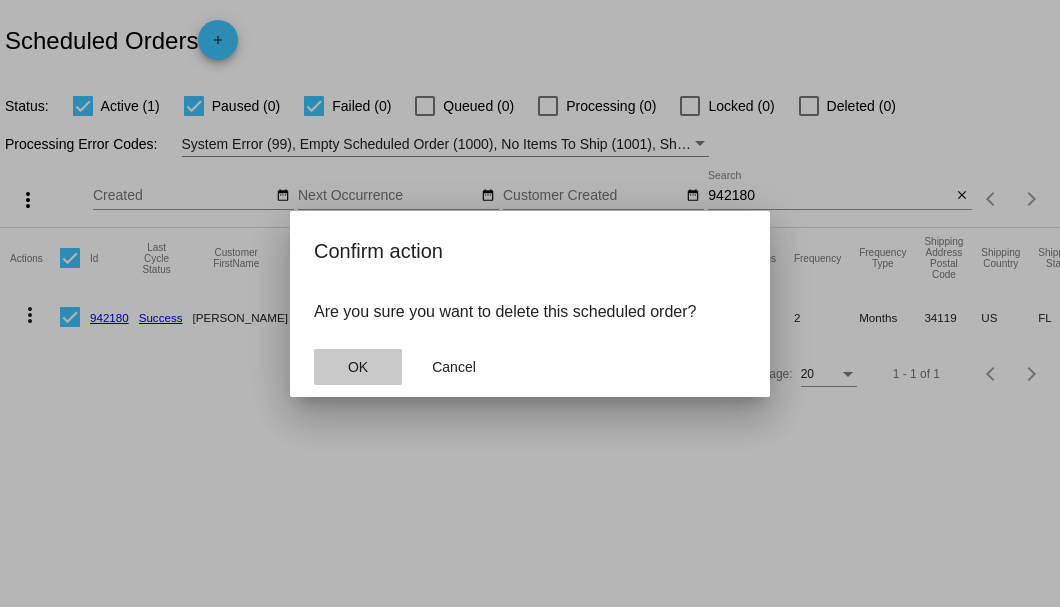 click on "OK" 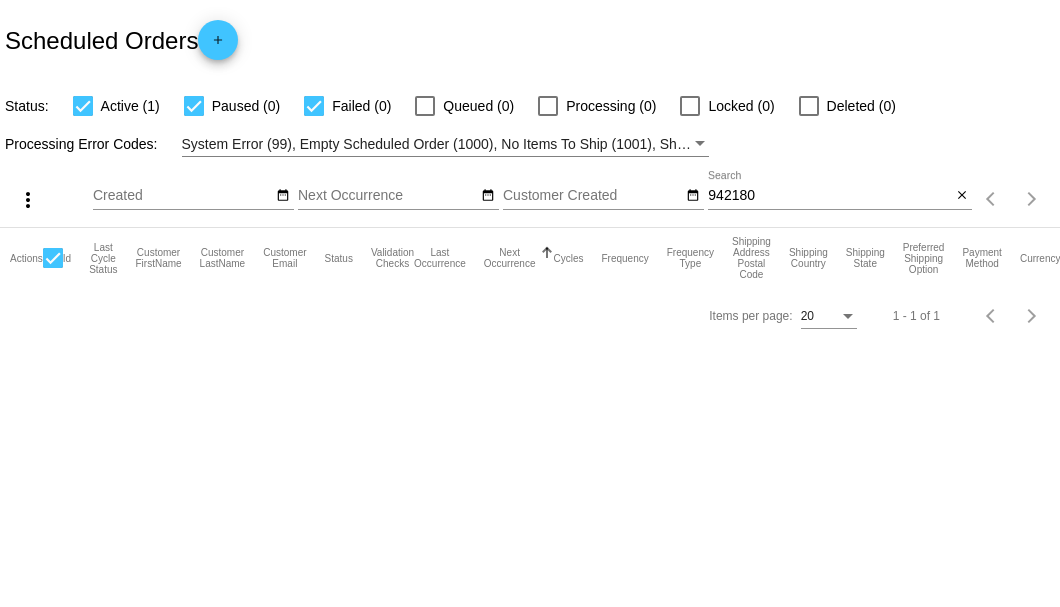 click on "942180" at bounding box center [829, 196] 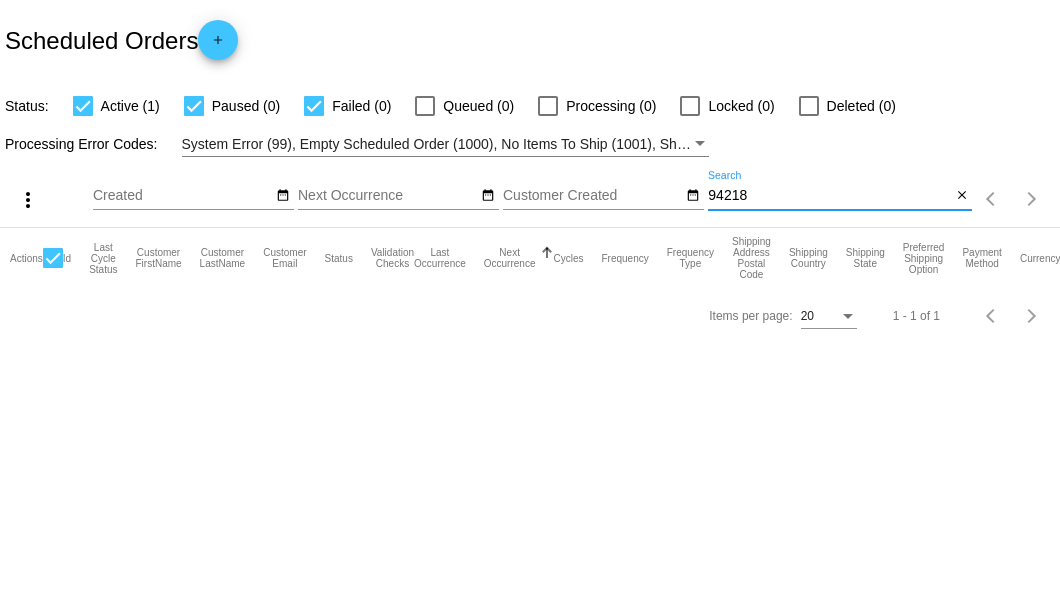 type on "942180" 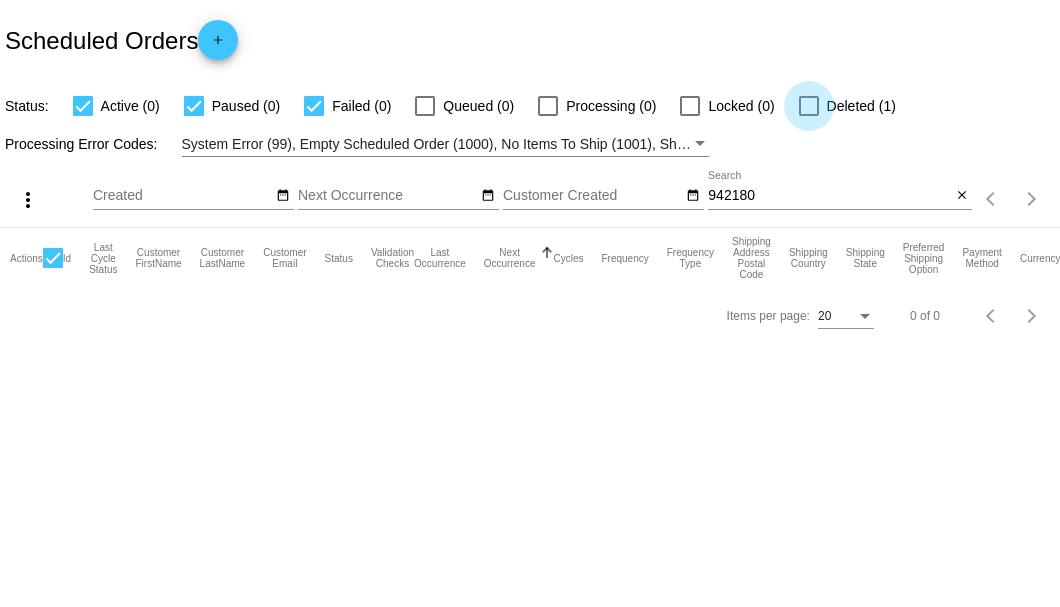 click at bounding box center [809, 106] 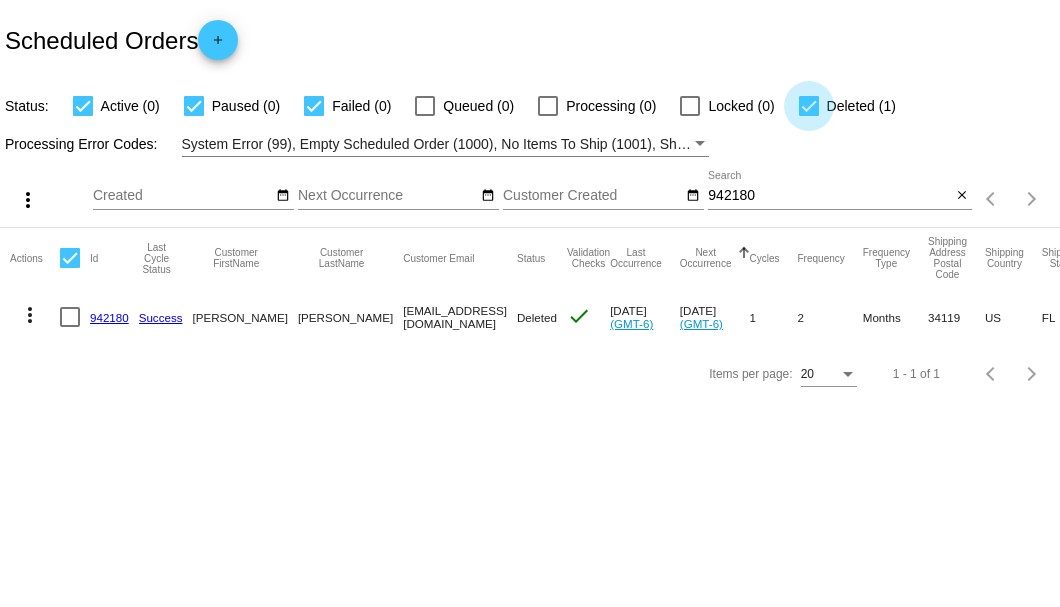 click at bounding box center [809, 106] 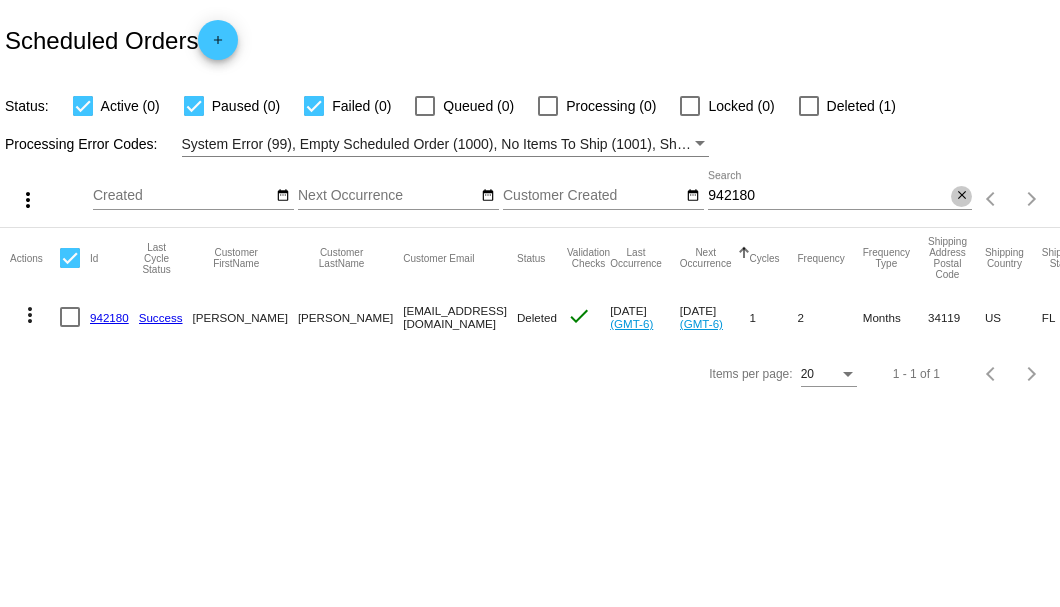 click on "close" 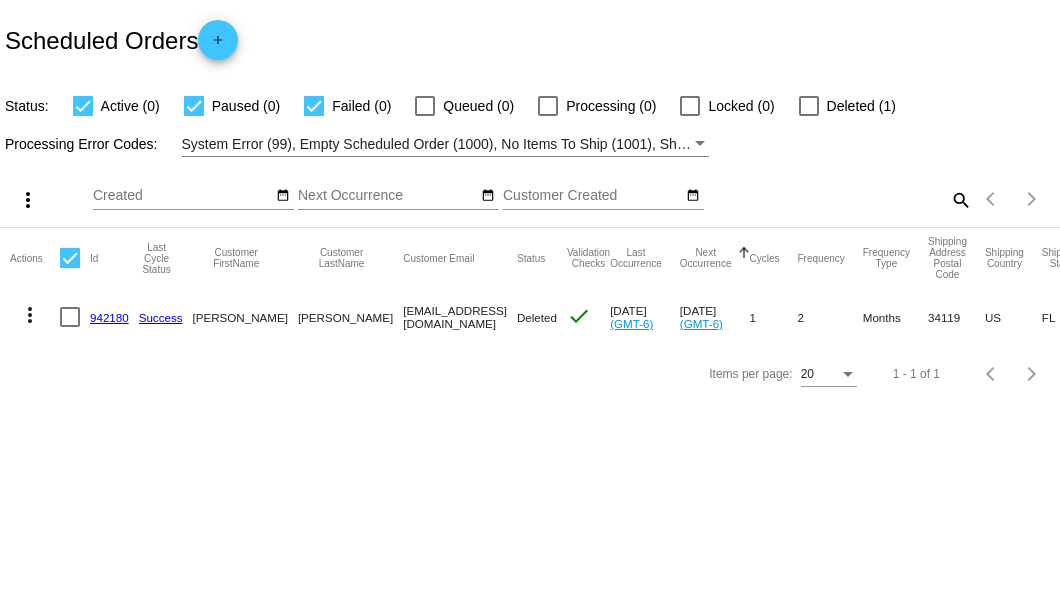 click on "search" 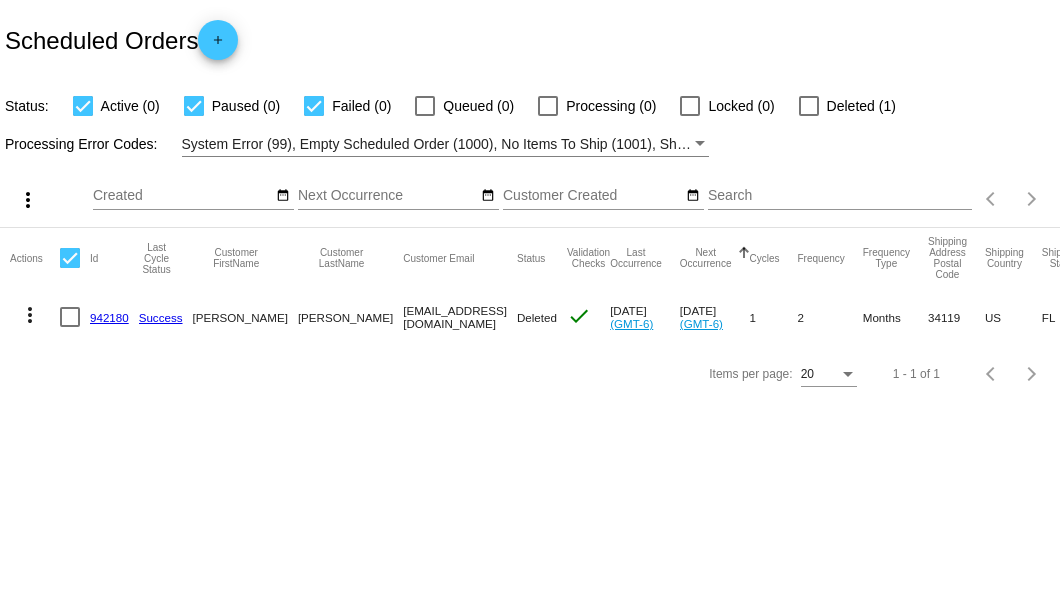 click on "Search" at bounding box center (840, 196) 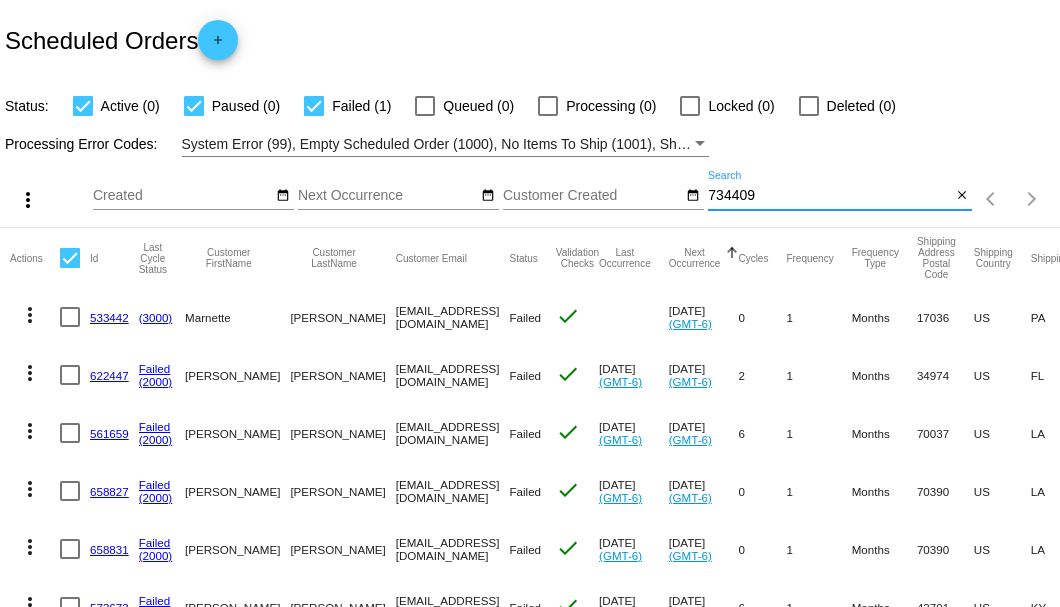 type on "734409" 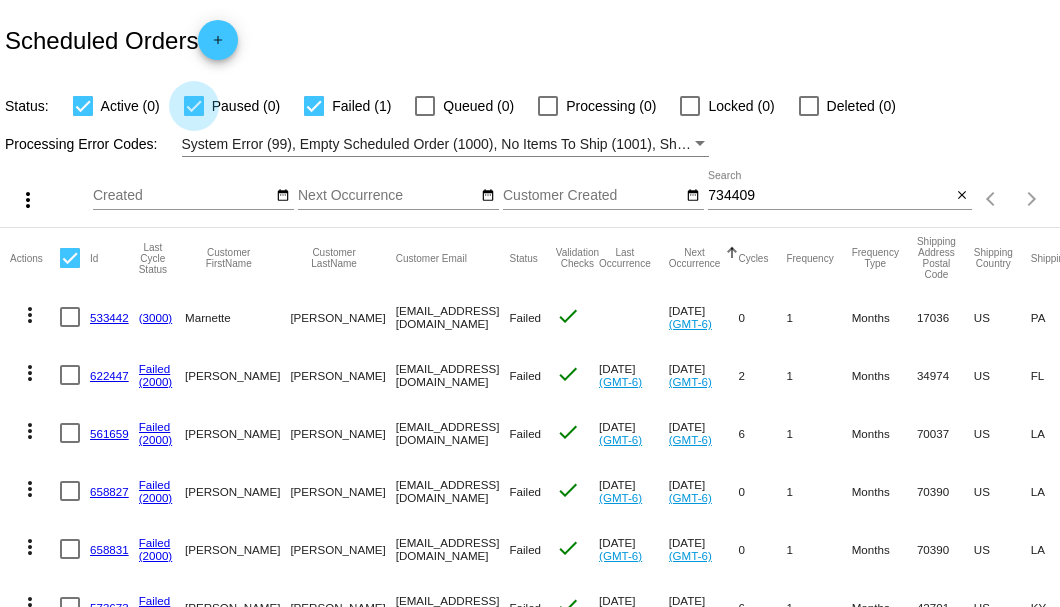 click at bounding box center [194, 106] 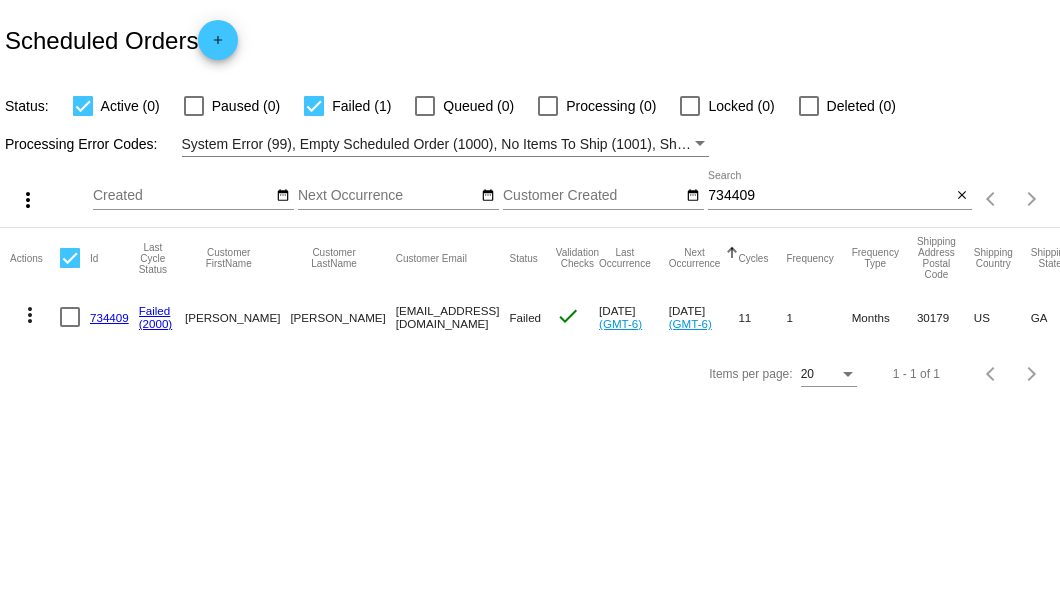click on "734409" 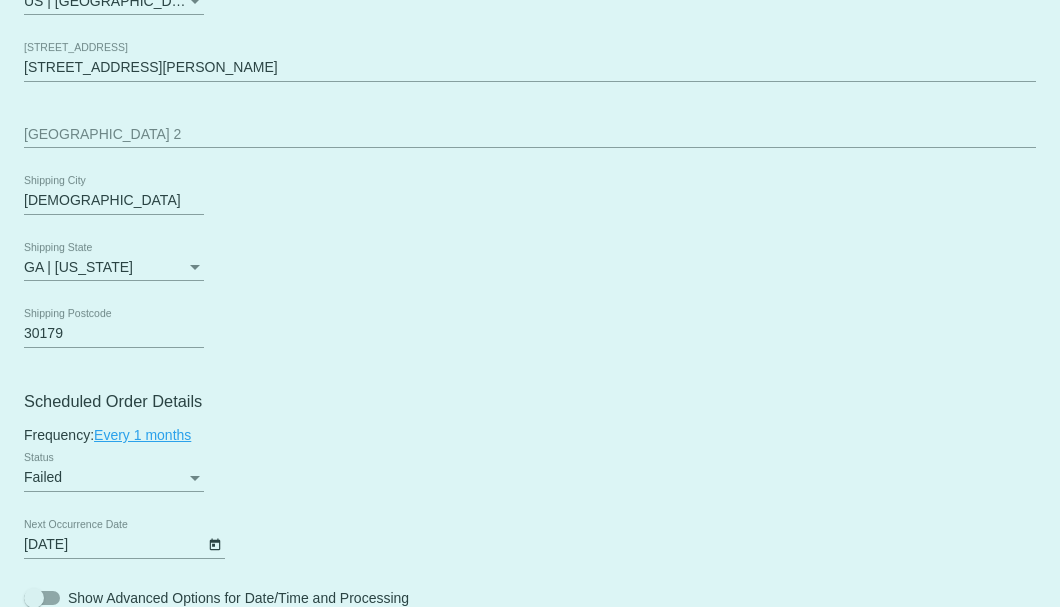 scroll, scrollTop: 1133, scrollLeft: 0, axis: vertical 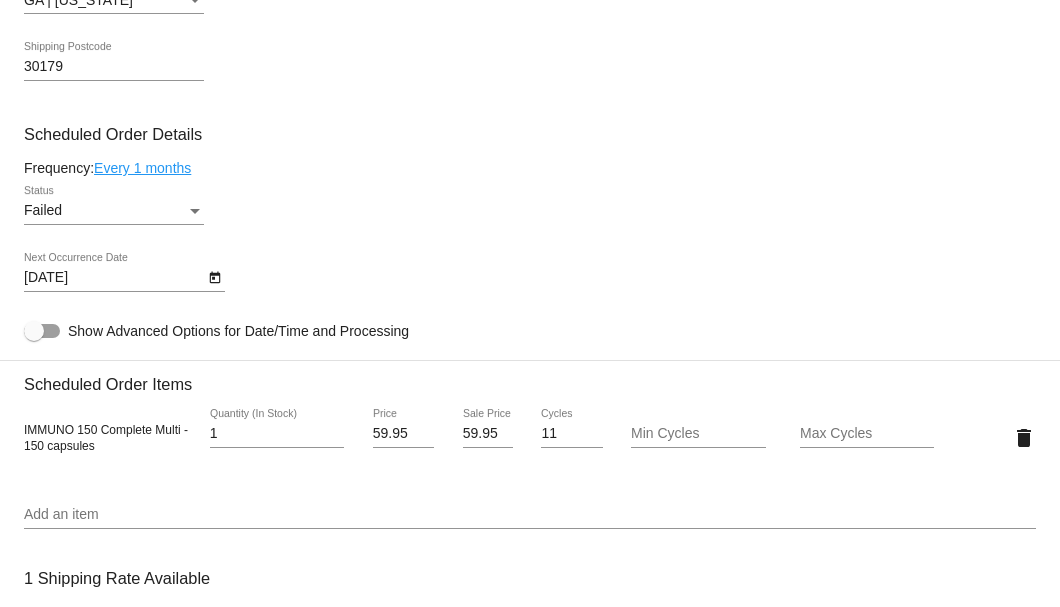 click on "Failed" at bounding box center [105, 211] 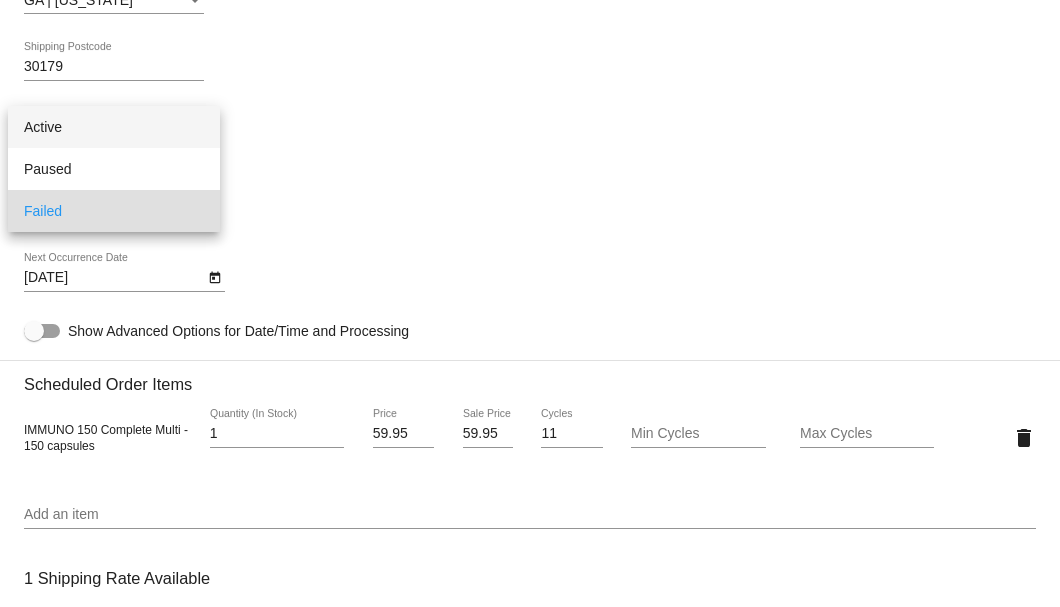 click on "Active" at bounding box center (114, 127) 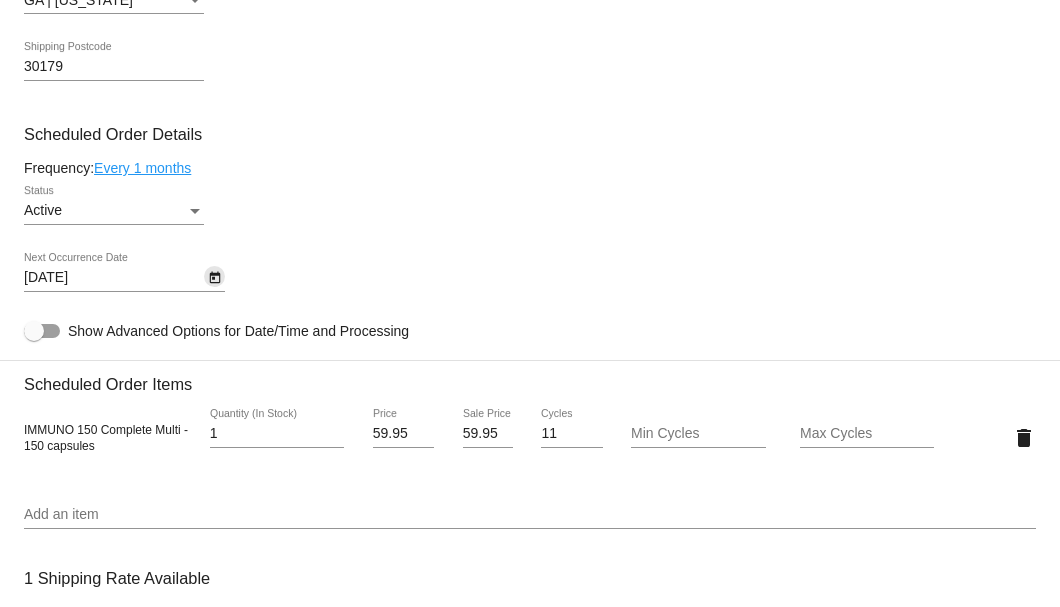 click 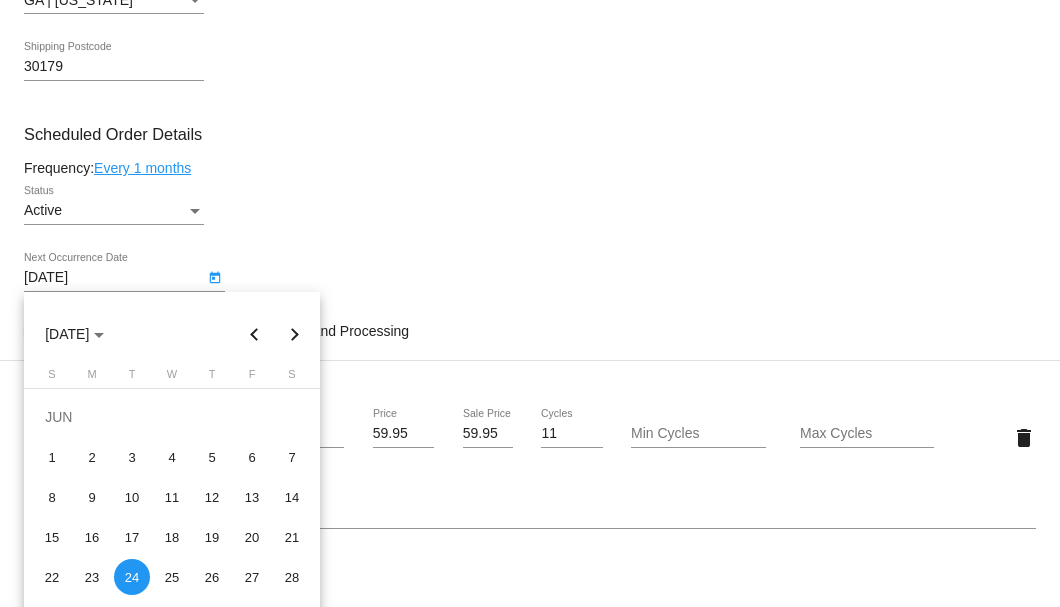 click at bounding box center (295, 334) 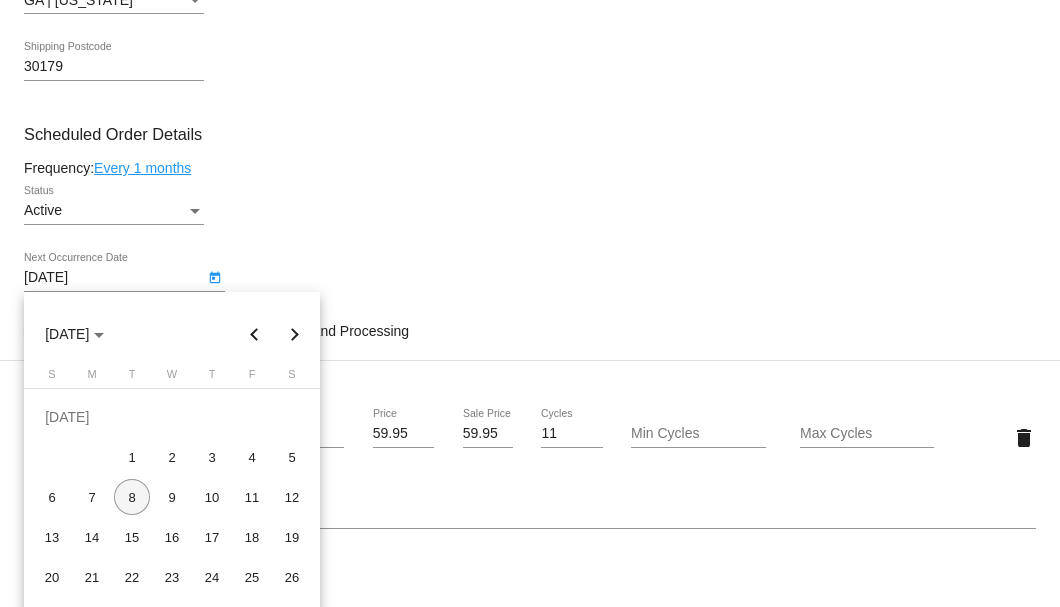 click on "8" at bounding box center [132, 497] 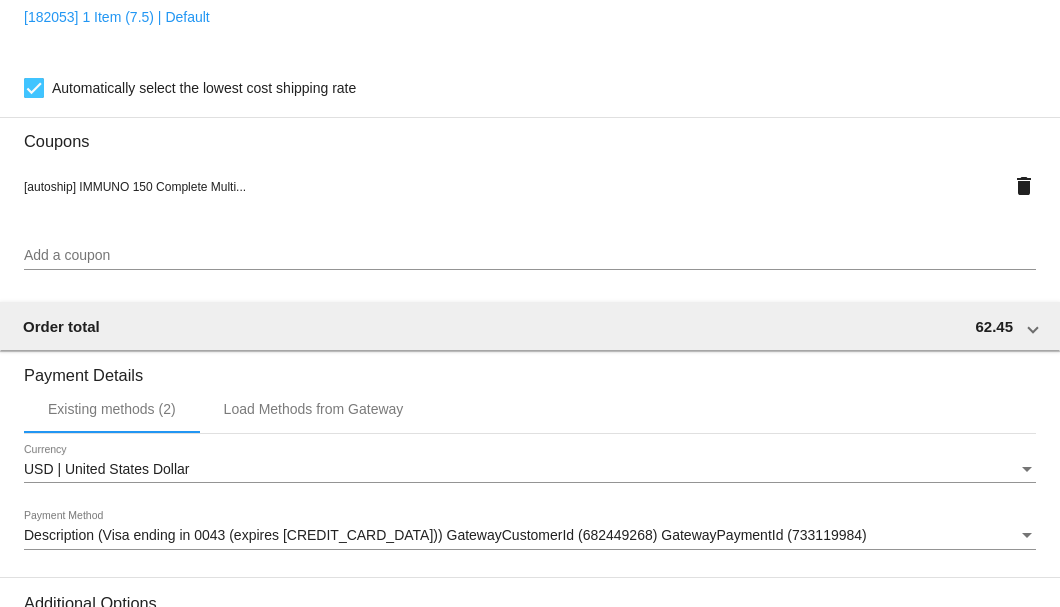 scroll, scrollTop: 1986, scrollLeft: 0, axis: vertical 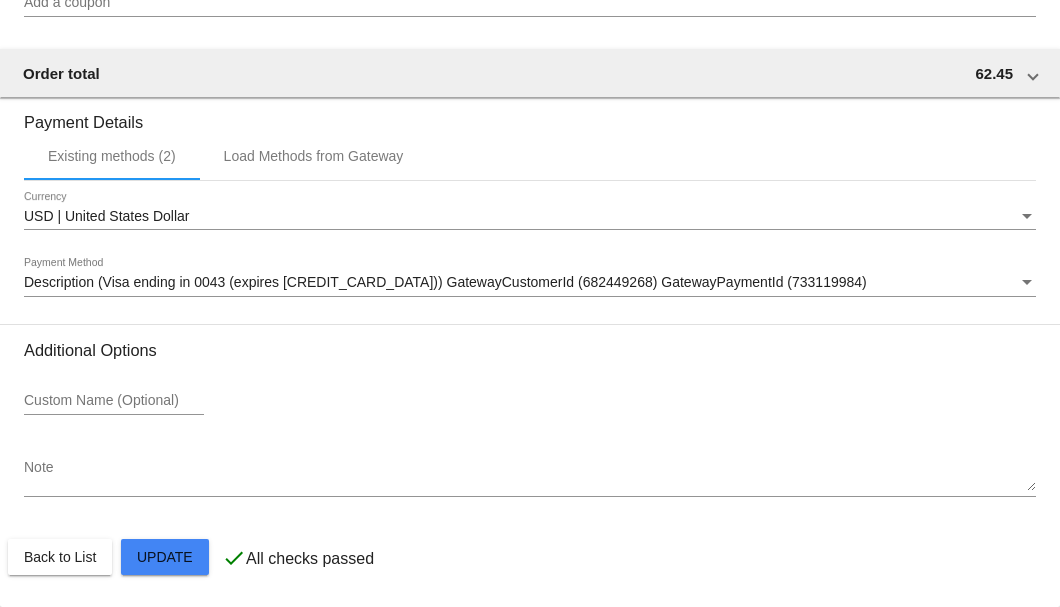 click on "Customer
4130643: Robert Graham
rkg249@gmail.com
Customer Shipping
Enter Shipping Address Select A Saved Address (0)
Robert
Shipping First Name
Graham
Shipping Last Name
US | USA
Shipping Country
1500 Rainey Rd
Shipping Street 1
Shipping Street 2
Temple
Shipping City
GA | Georgia
Shipping State
30179
Shipping Postcode
Scheduled Order Details
Frequency:
Every 1 months
Active
Status
1" 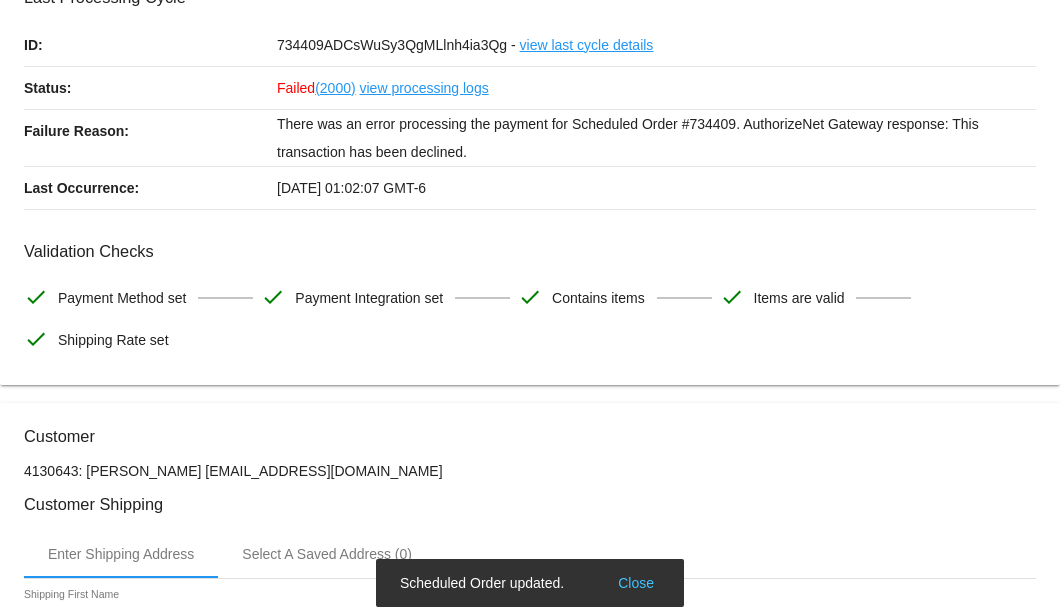 scroll, scrollTop: 0, scrollLeft: 0, axis: both 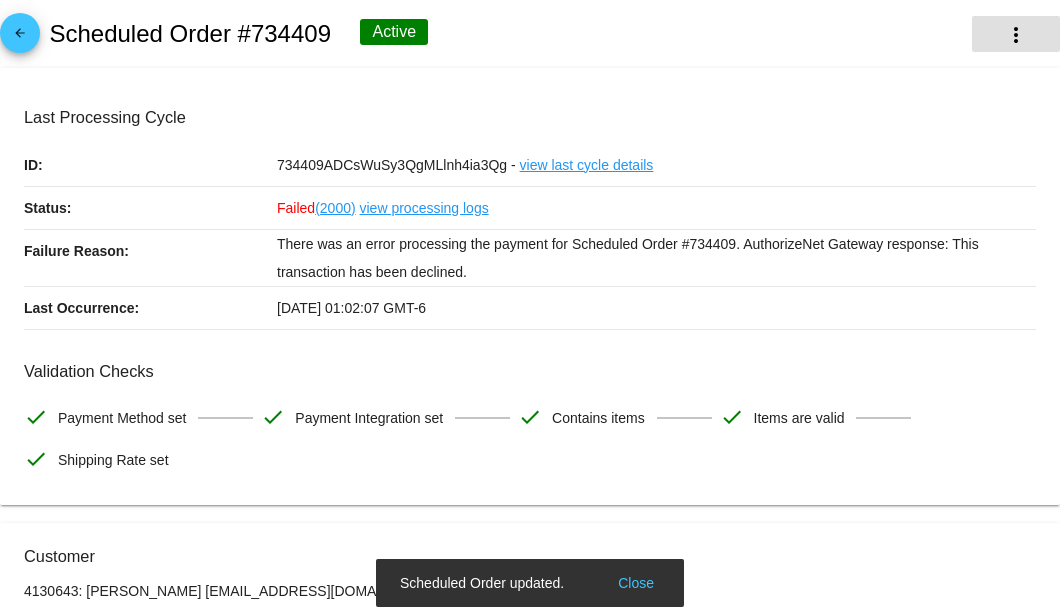click on "more_vert" 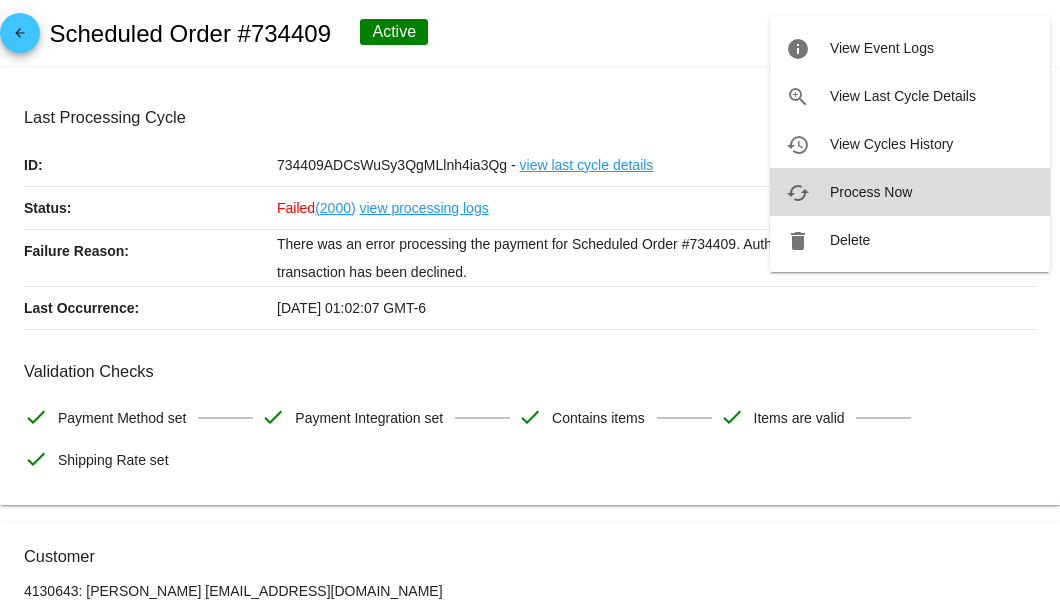 click on "cached
Process Now" at bounding box center [910, 192] 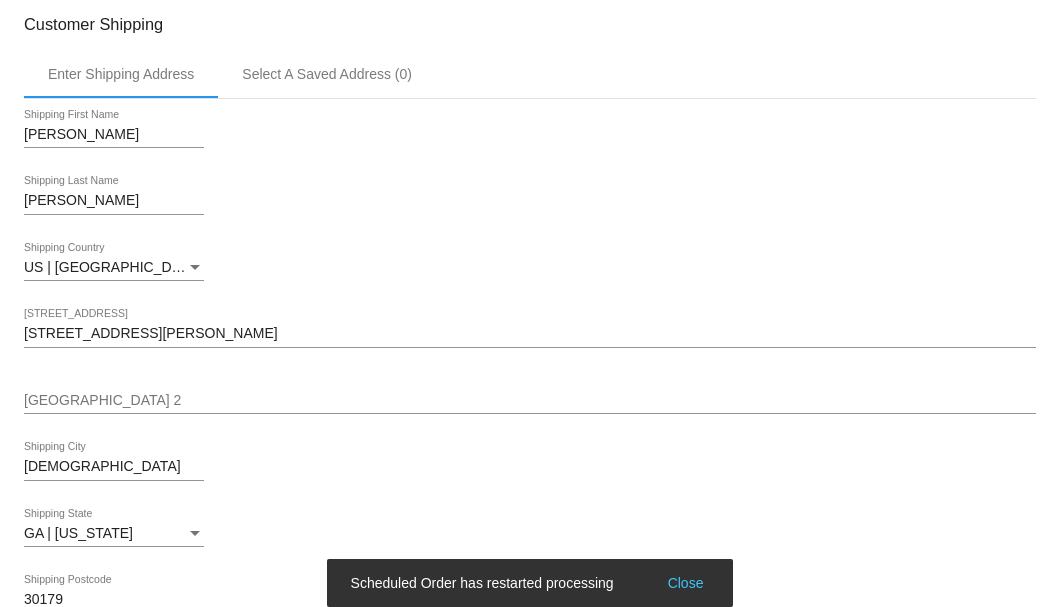 scroll, scrollTop: 276, scrollLeft: 0, axis: vertical 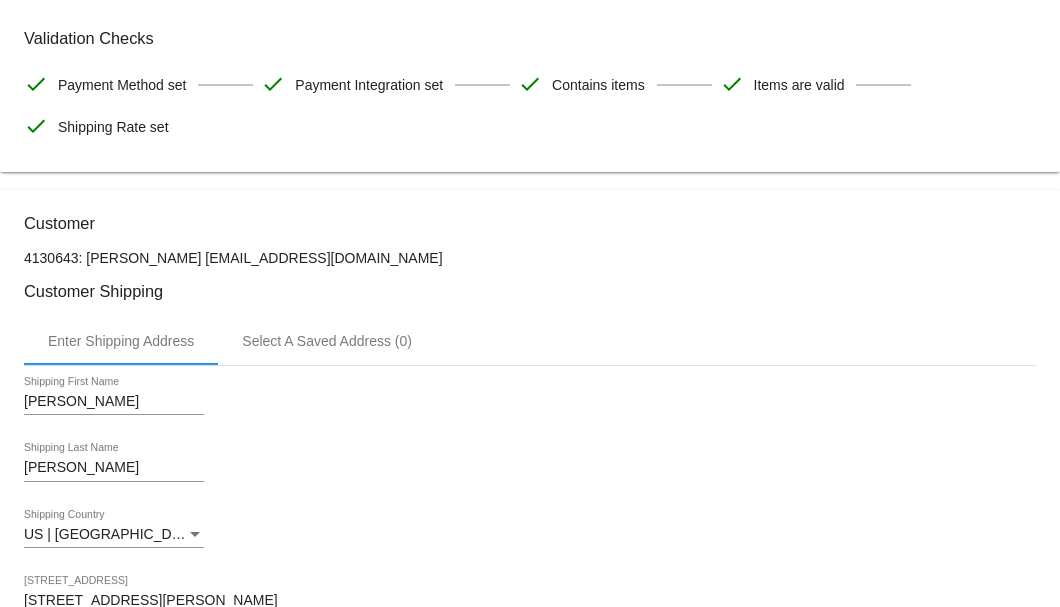 drag, startPoint x: 306, startPoint y: 257, endPoint x: 186, endPoint y: 252, distance: 120.10412 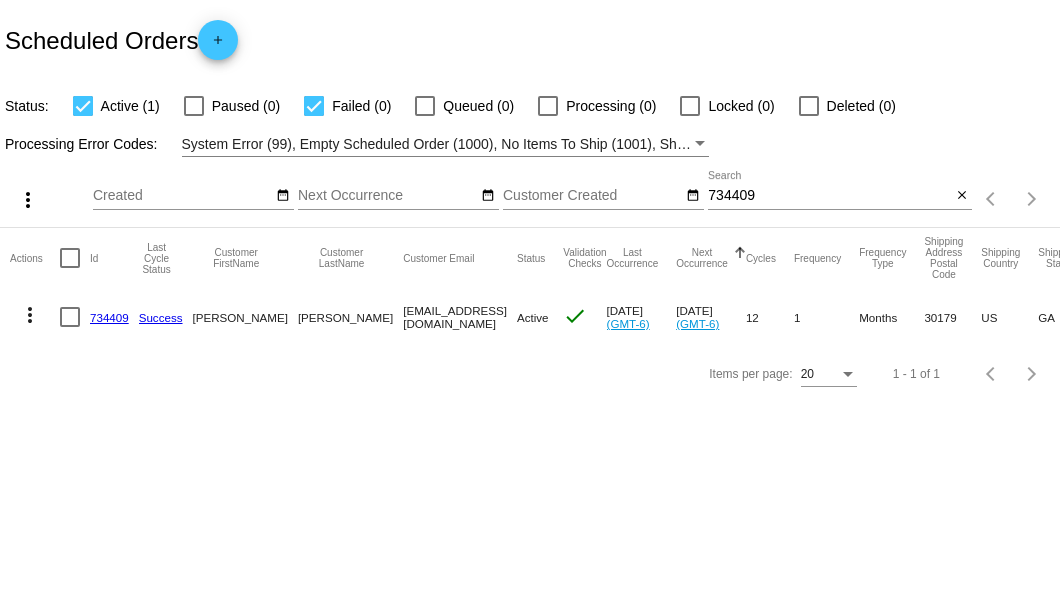 scroll, scrollTop: 0, scrollLeft: 0, axis: both 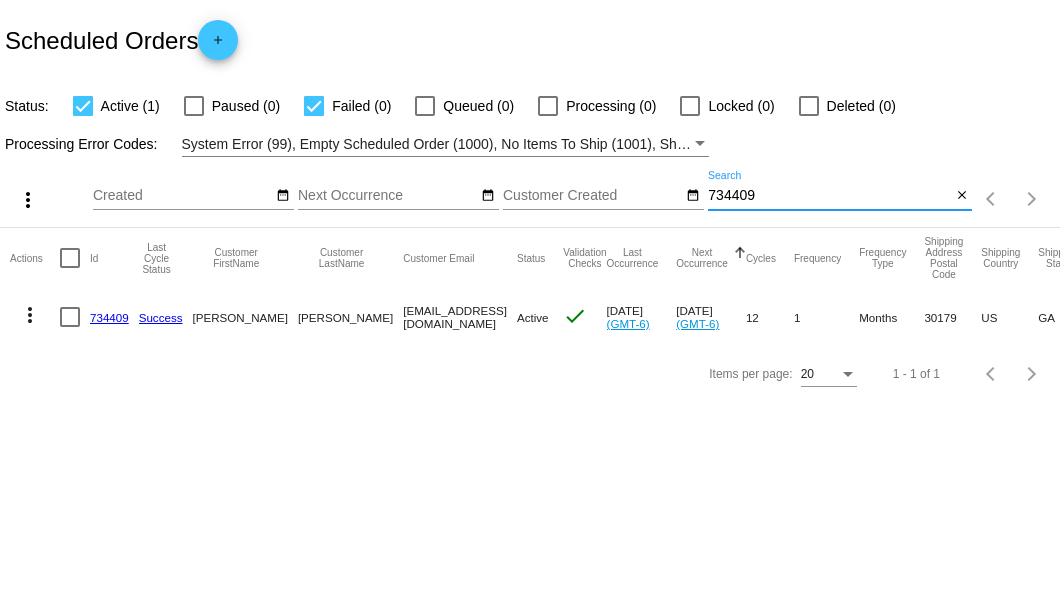 click on "734409" at bounding box center [829, 196] 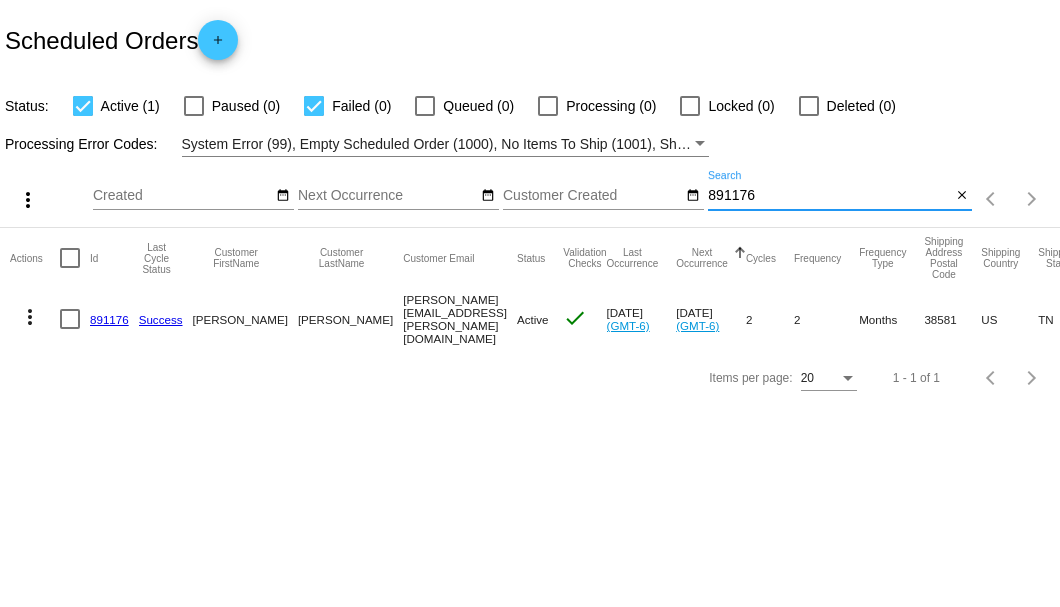 type on "891176" 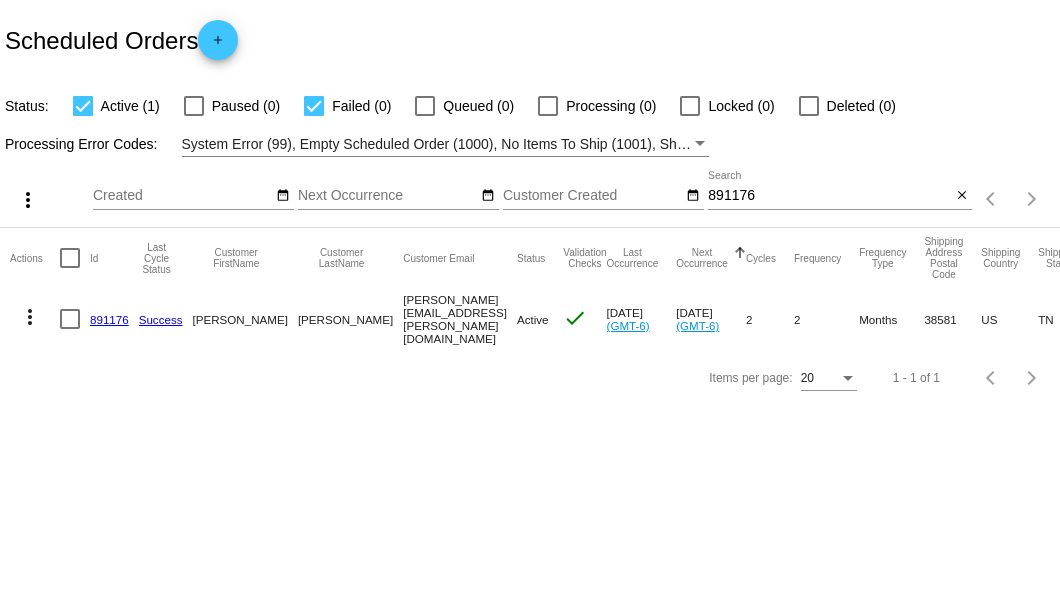 click on "891176" 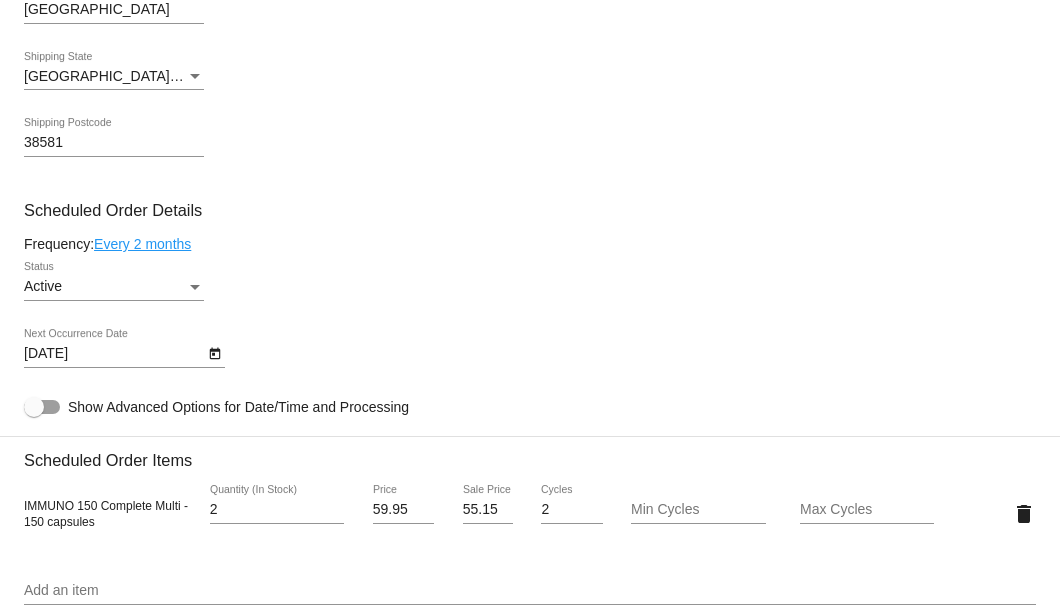 scroll, scrollTop: 1266, scrollLeft: 0, axis: vertical 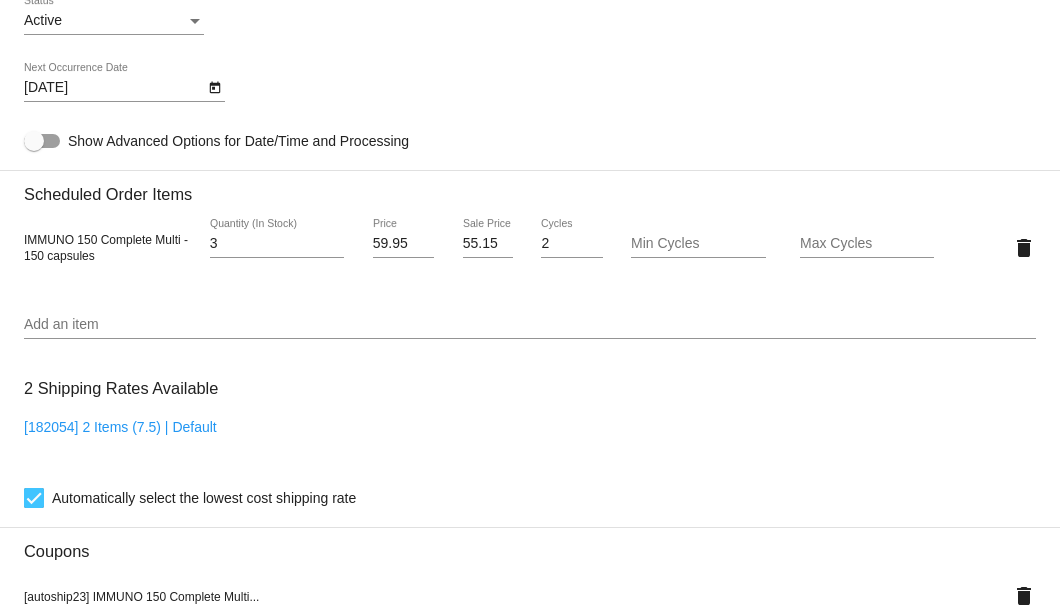 click on "3" at bounding box center [277, 244] 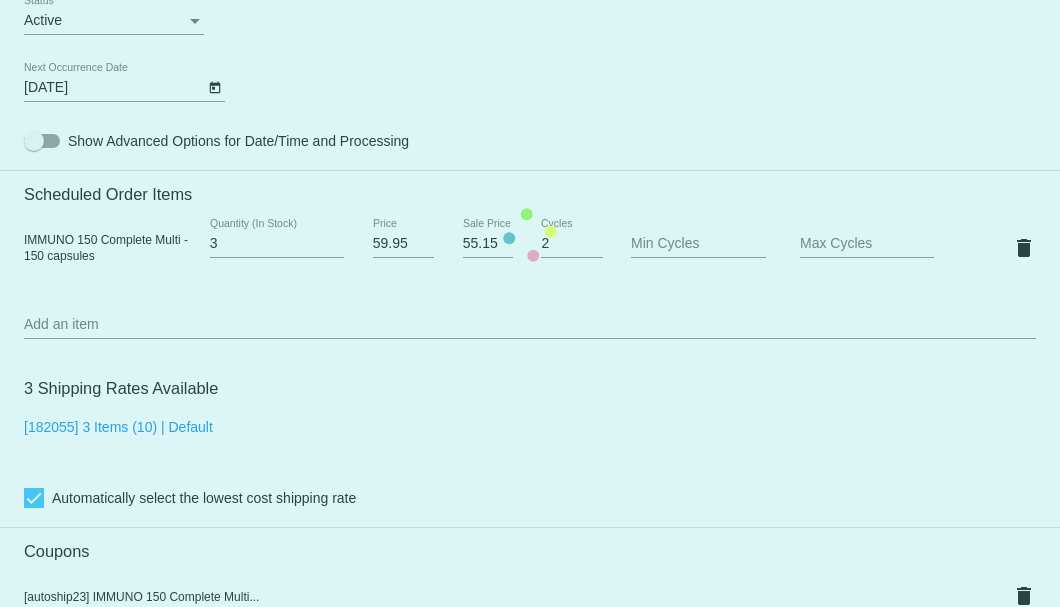click on "Customer
6370310: Diane Mantione
diane.mantione@gmail.com
Customer Shipping
Enter Shipping Address Select A Saved Address (0)
Diane
Shipping First Name
Mantione
Shipping Last Name
US | USA
Shipping Country
858 Bone Cave Road
Shipping Street 1
Shipping Street 2
Rock Island
Shipping City
TN | Tennessee
Shipping State
38581
Shipping Postcode
Scheduled Order Details
Frequency:
Every 2 months
Active
Status 3" 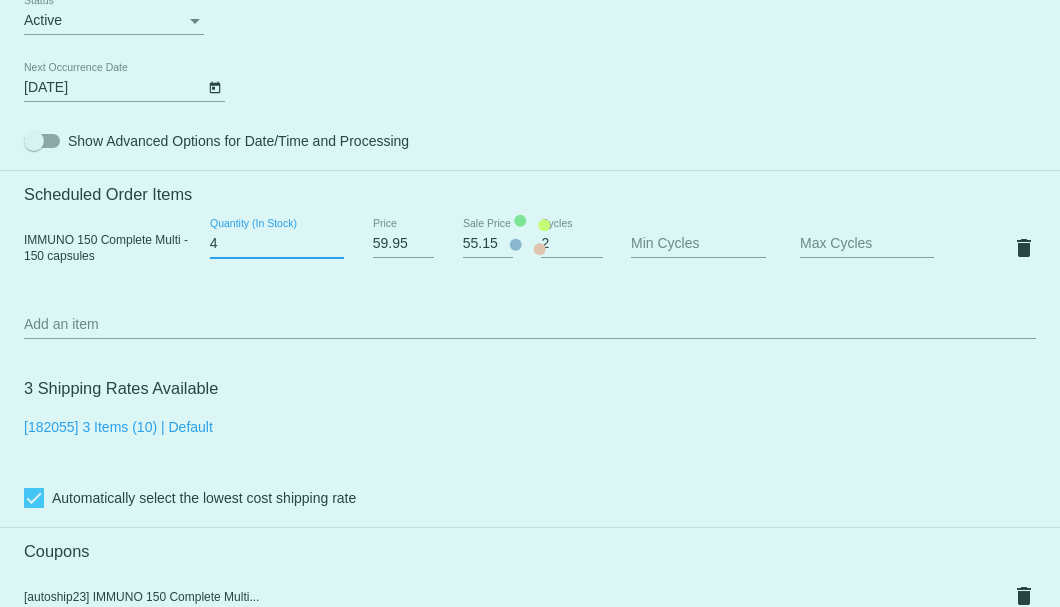 type on "4" 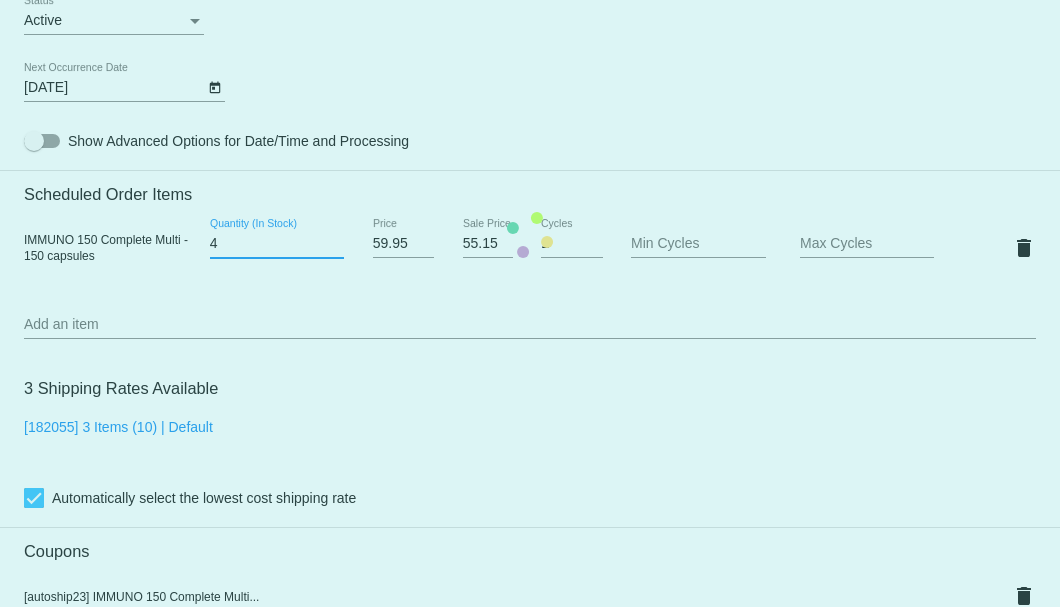 click on "4" at bounding box center (277, 244) 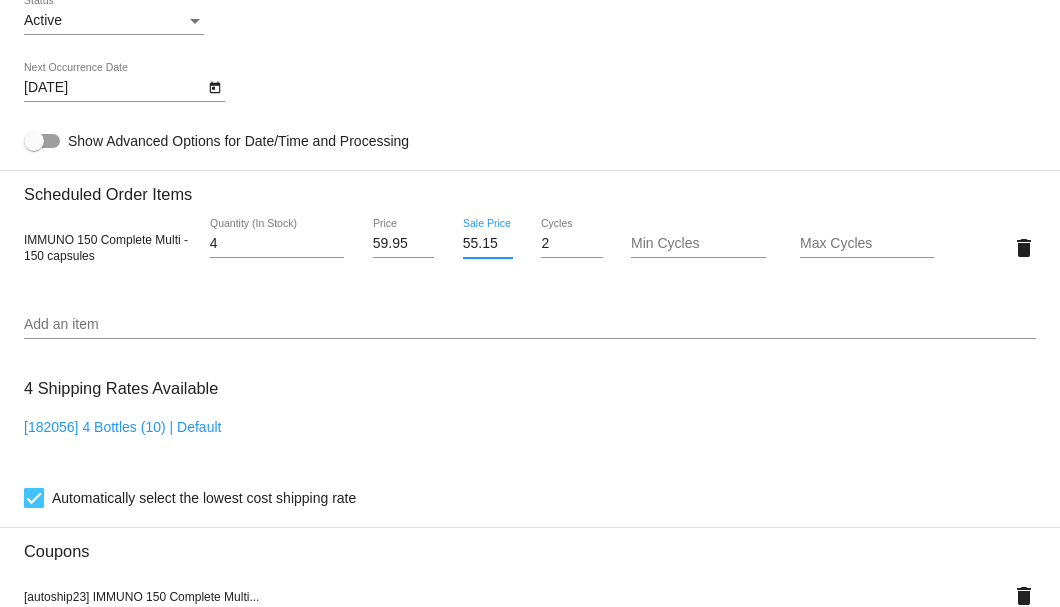 scroll, scrollTop: 0, scrollLeft: 1, axis: horizontal 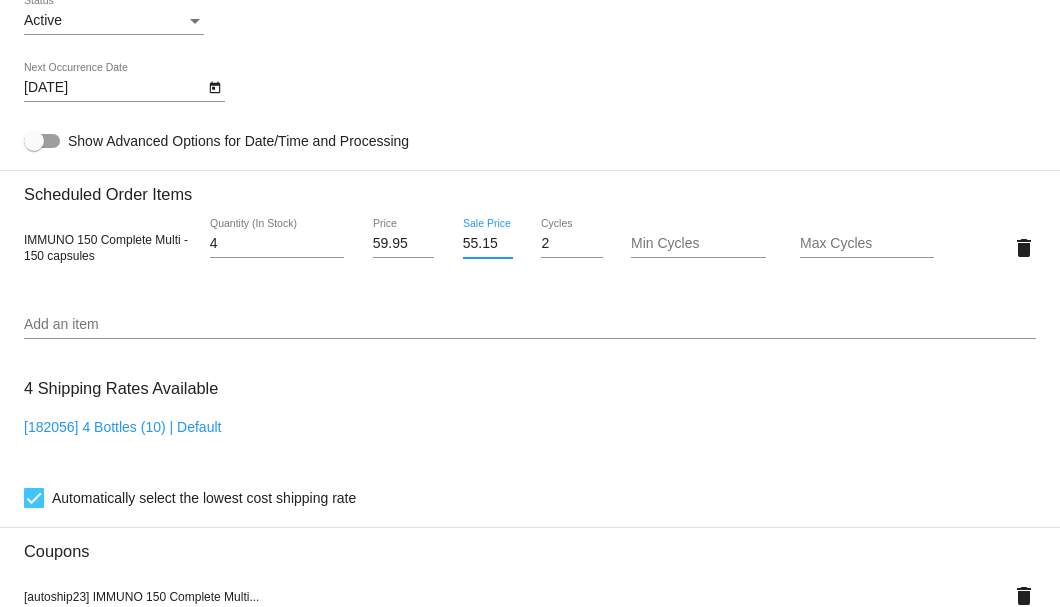 drag, startPoint x: 458, startPoint y: 249, endPoint x: 492, endPoint y: 244, distance: 34.36568 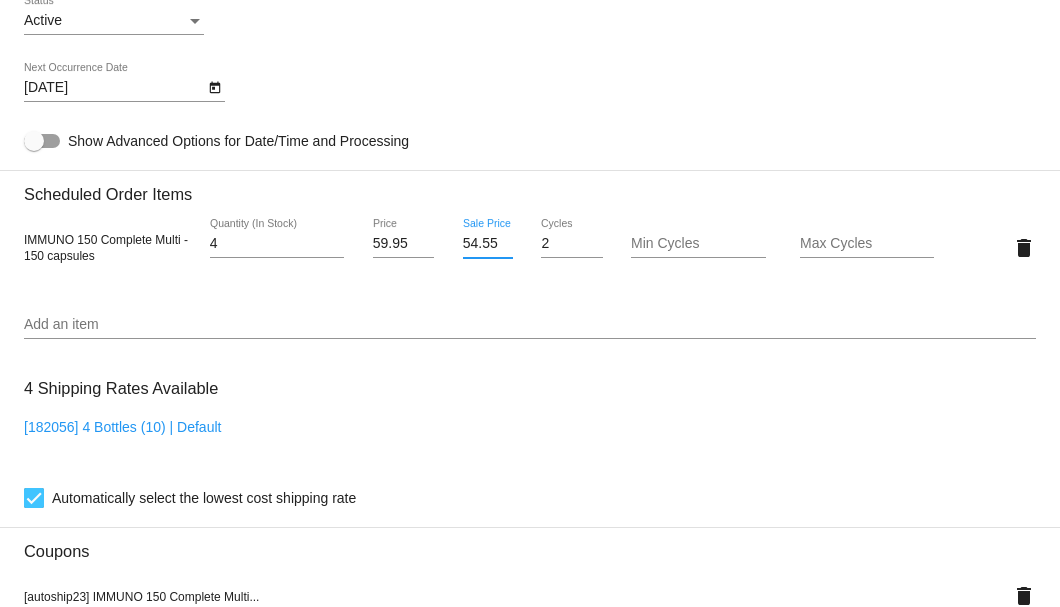 scroll, scrollTop: 0, scrollLeft: 0, axis: both 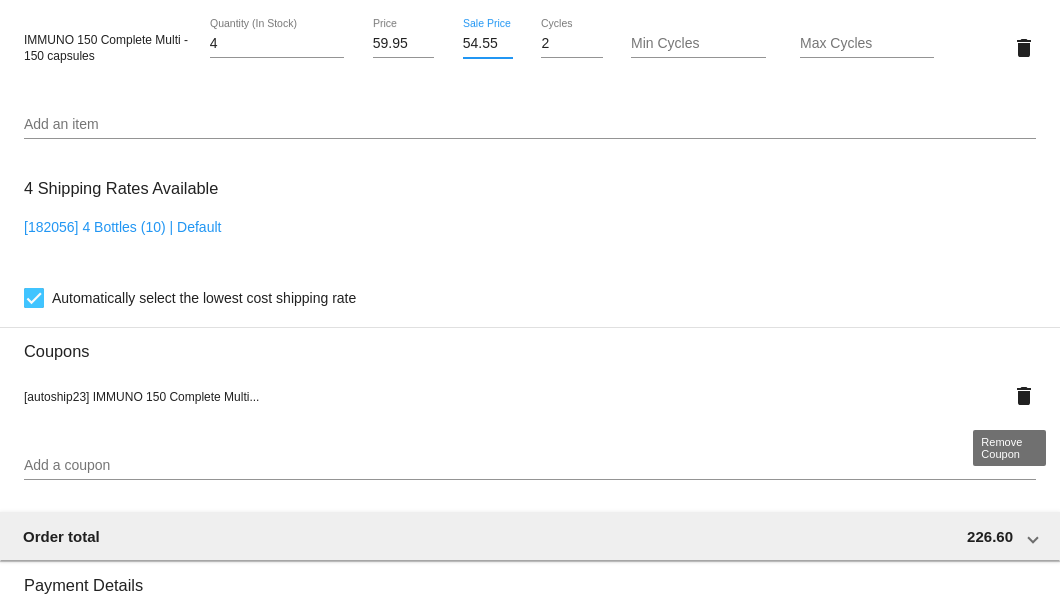 type on "54.55" 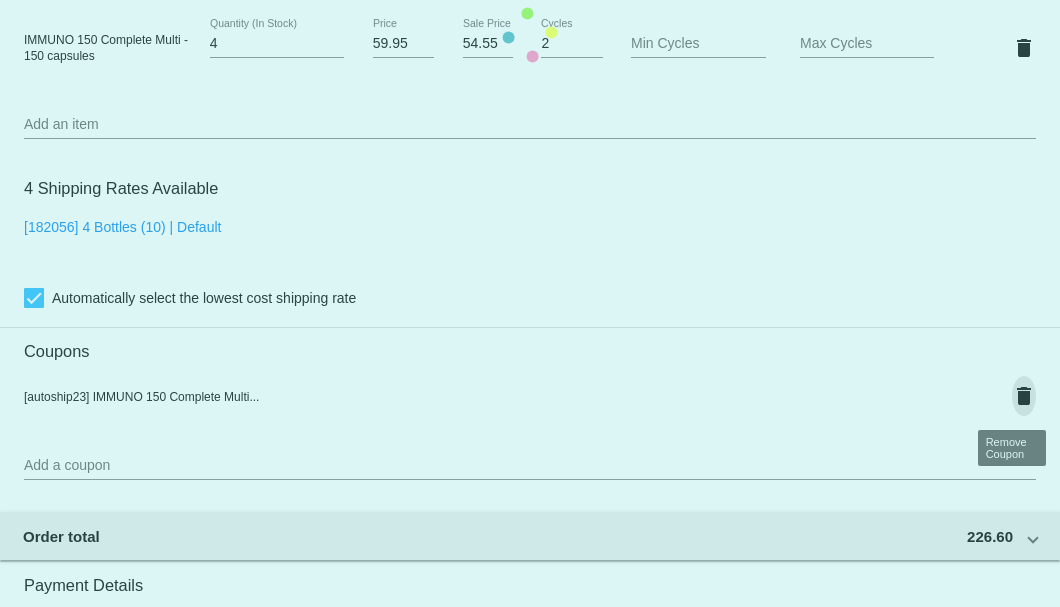 scroll, scrollTop: 0, scrollLeft: 0, axis: both 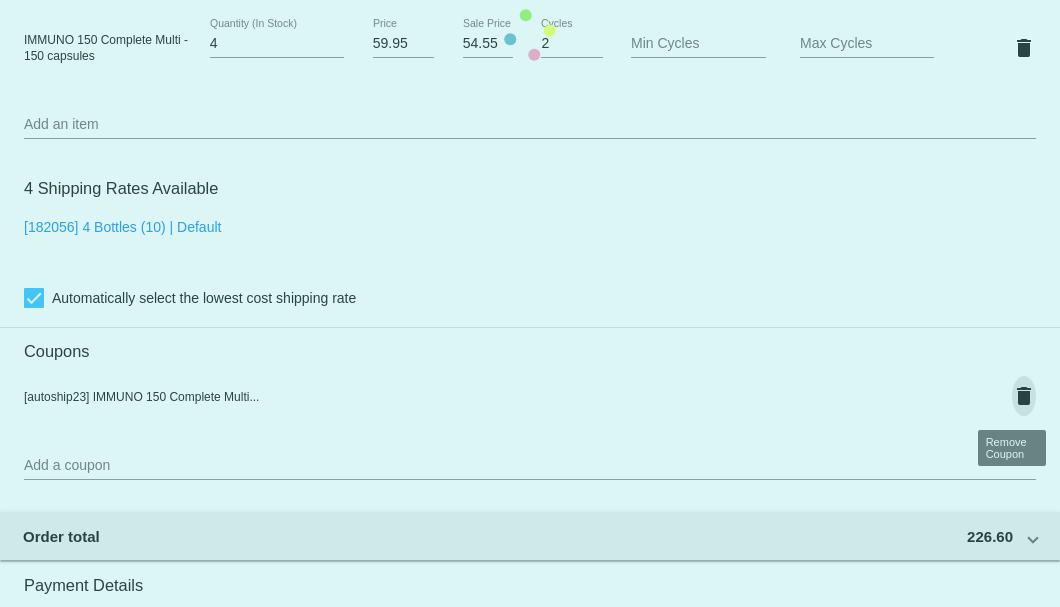 click on "Customer
6370310: Diane Mantione
diane.mantione@gmail.com
Customer Shipping
Enter Shipping Address Select A Saved Address (0)
Diane
Shipping First Name
Mantione
Shipping Last Name
US | USA
Shipping Country
858 Bone Cave Road
Shipping Street 1
Shipping Street 2
Rock Island
Shipping City
TN | Tennessee
Shipping State
38581
Shipping Postcode
Scheduled Order Details
Frequency:
Every 2 months
Active
Status 4" 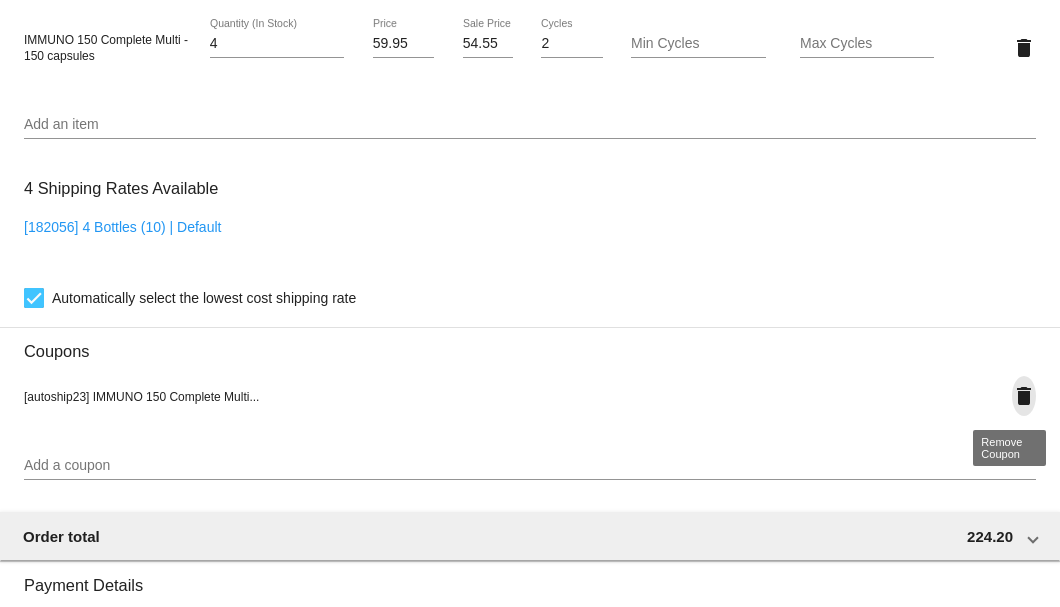 click on "delete" 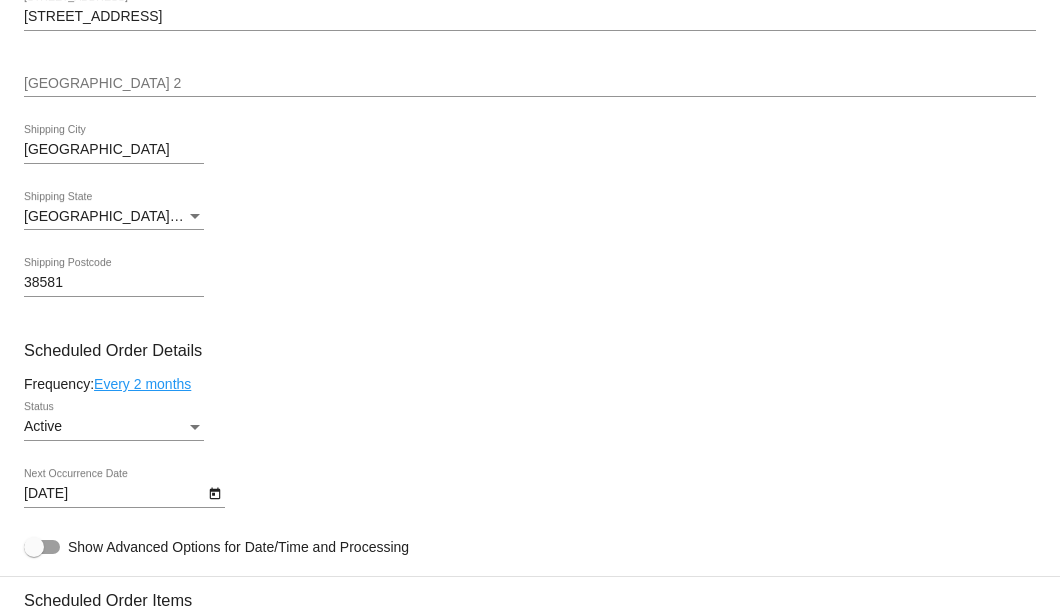 scroll, scrollTop: 1126, scrollLeft: 0, axis: vertical 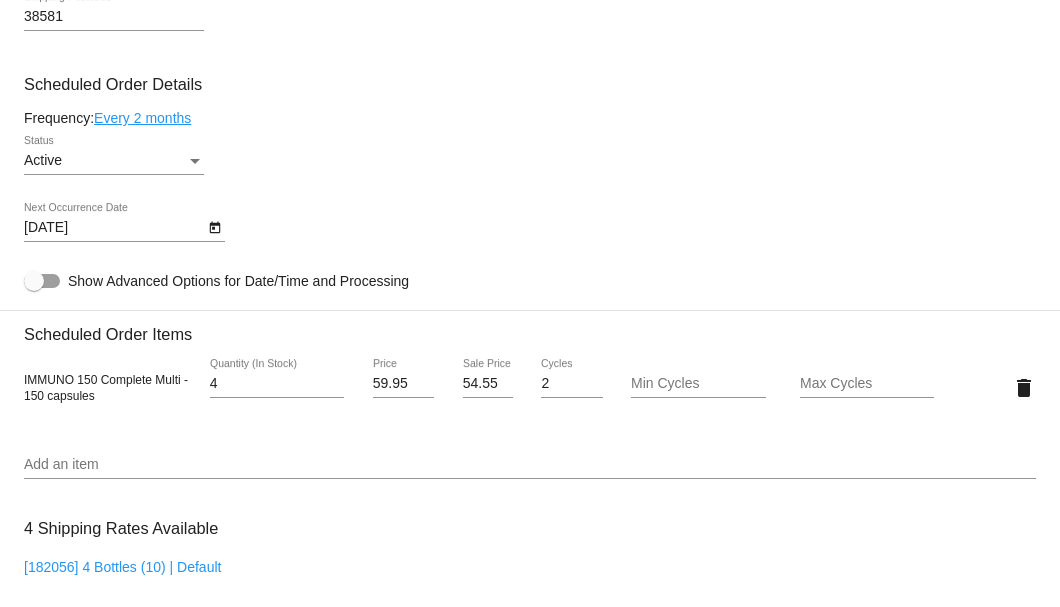 click 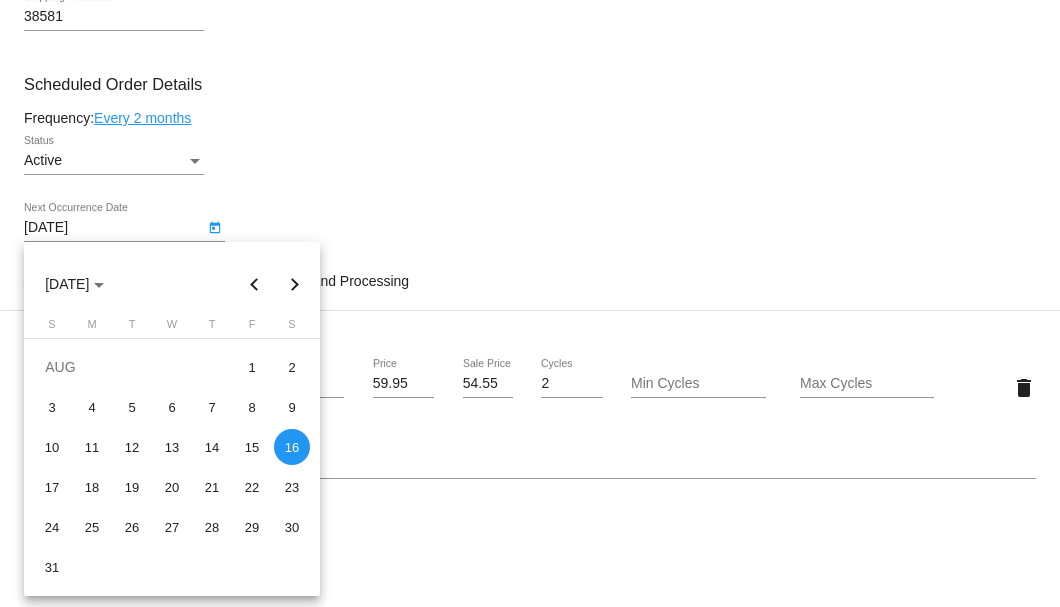 click at bounding box center (255, 284) 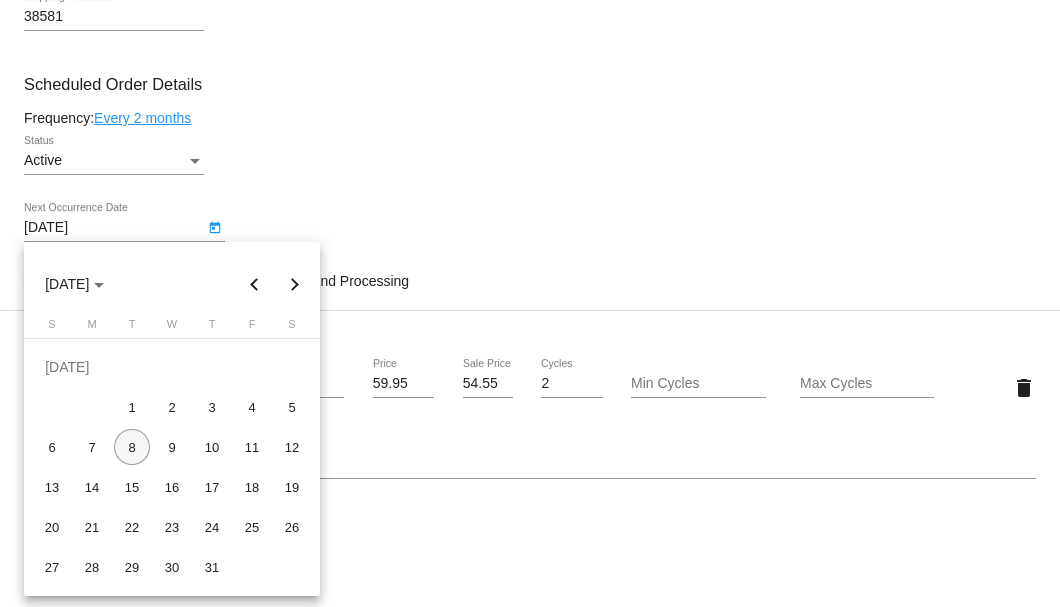 click on "8" at bounding box center [132, 447] 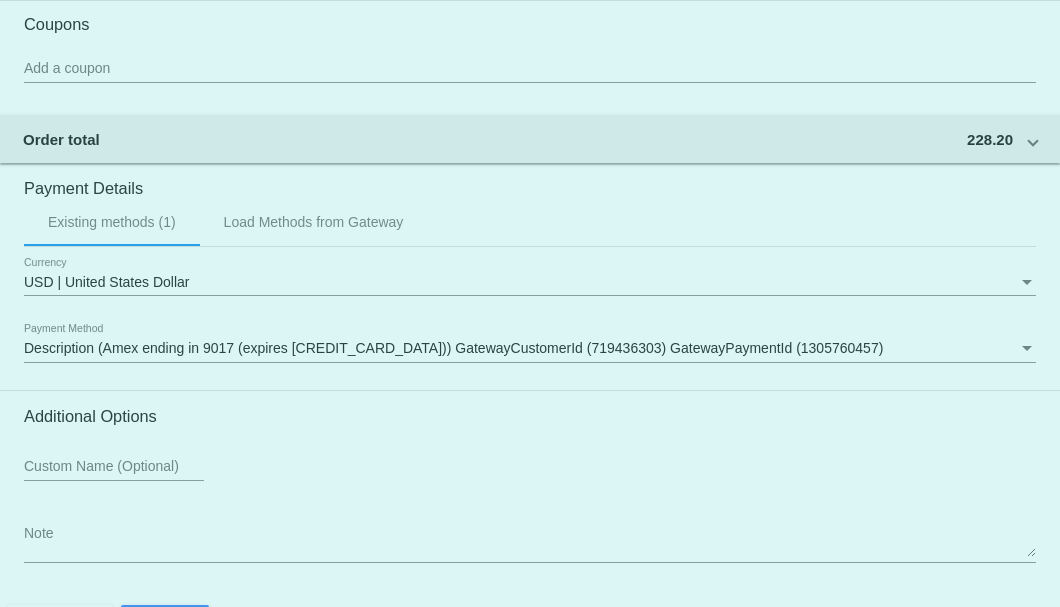 scroll, scrollTop: 1860, scrollLeft: 0, axis: vertical 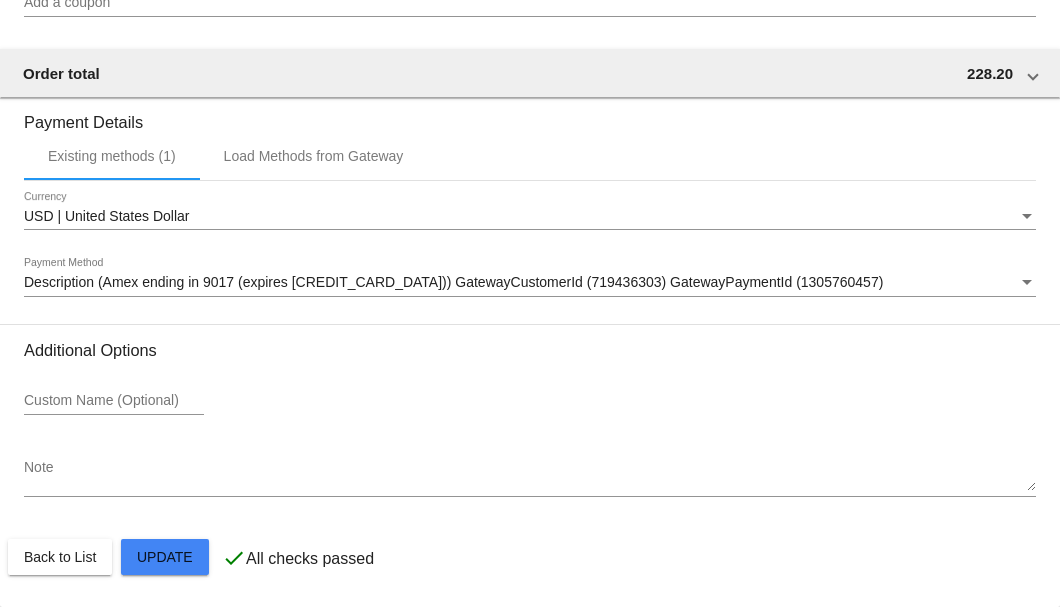 click on "Customer
6370310: Diane Mantione
diane.mantione@gmail.com
Customer Shipping
Enter Shipping Address Select A Saved Address (0)
Diane
Shipping First Name
Mantione
Shipping Last Name
US | USA
Shipping Country
858 Bone Cave Road
Shipping Street 1
Shipping Street 2
Rock Island
Shipping City
TN | Tennessee
Shipping State
38581
Shipping Postcode
Scheduled Order Details
Frequency:
Every 2 months
Active
Status 4" 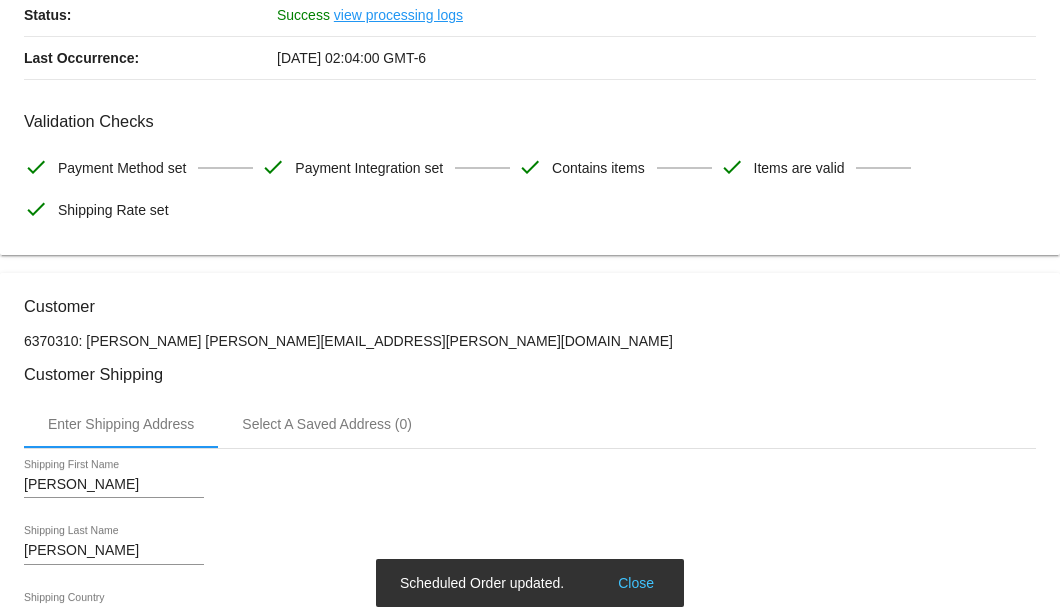scroll, scrollTop: 0, scrollLeft: 0, axis: both 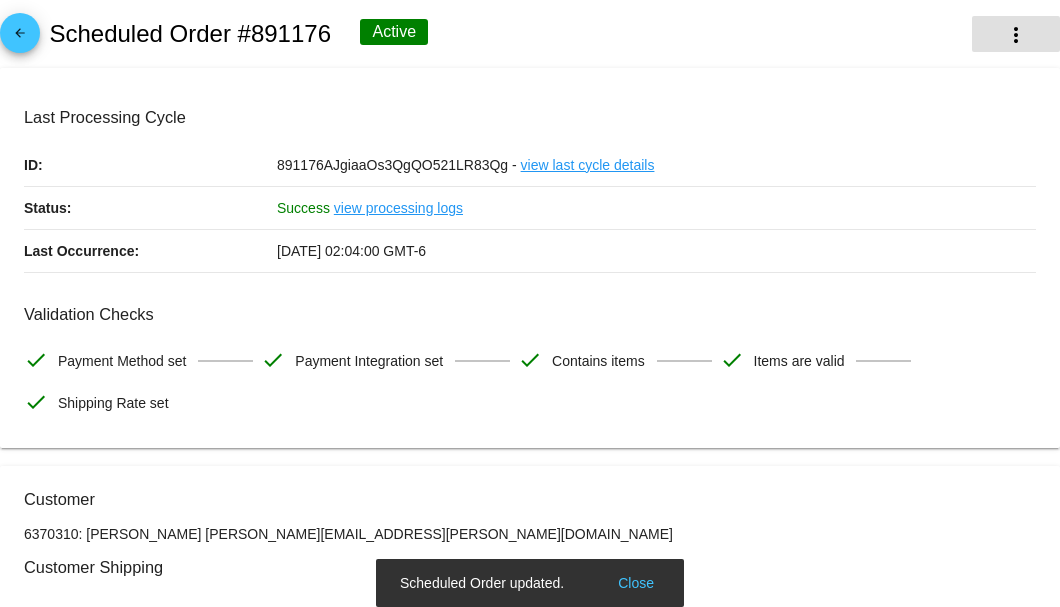 click on "more_vert" 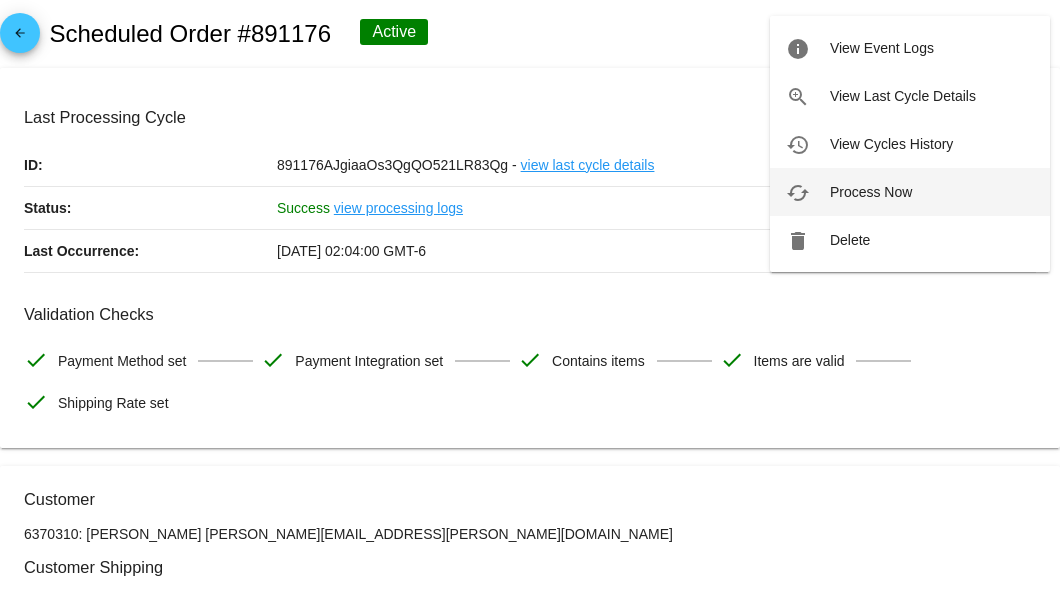click on "Process Now" at bounding box center (871, 192) 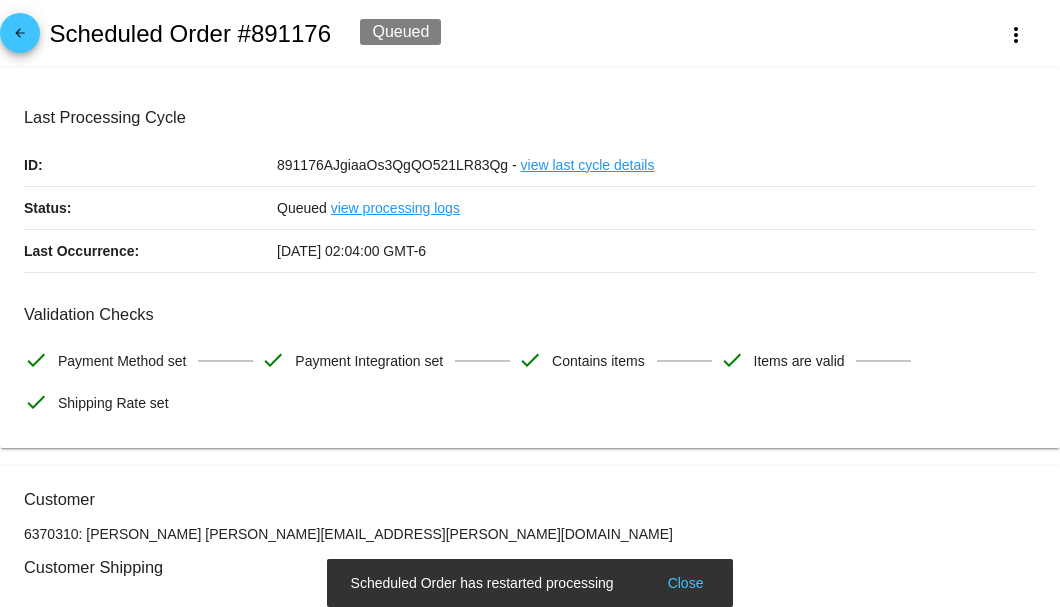 scroll, scrollTop: 266, scrollLeft: 0, axis: vertical 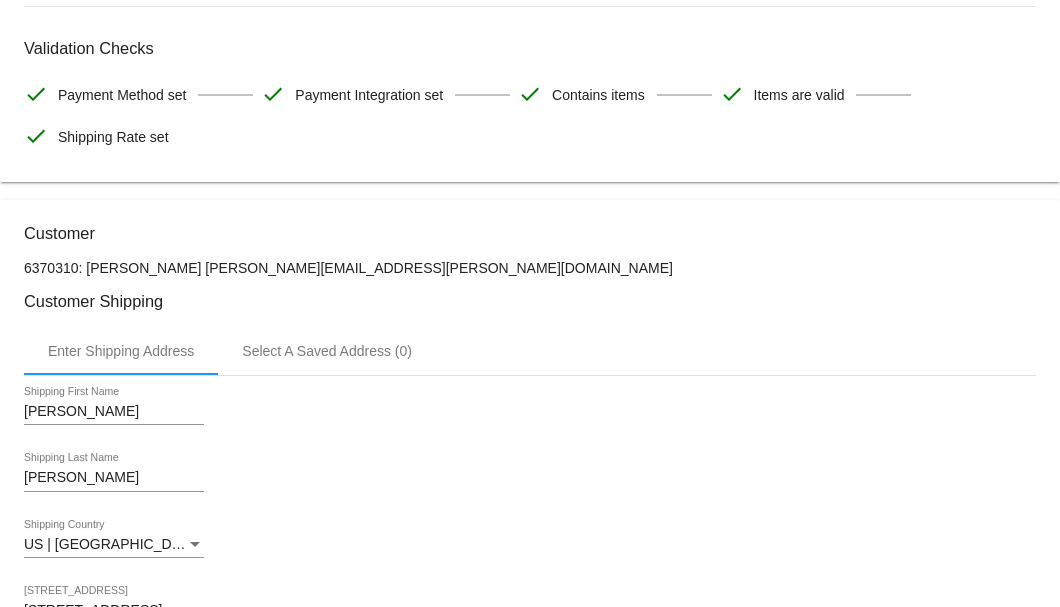 drag, startPoint x: 360, startPoint y: 265, endPoint x: 192, endPoint y: 265, distance: 168 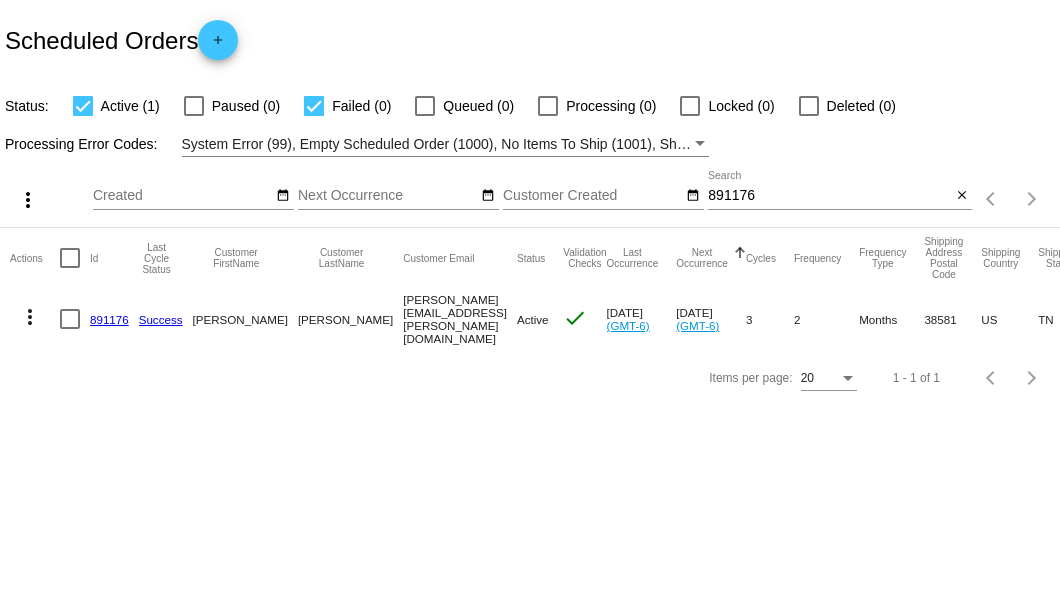 scroll, scrollTop: 0, scrollLeft: 0, axis: both 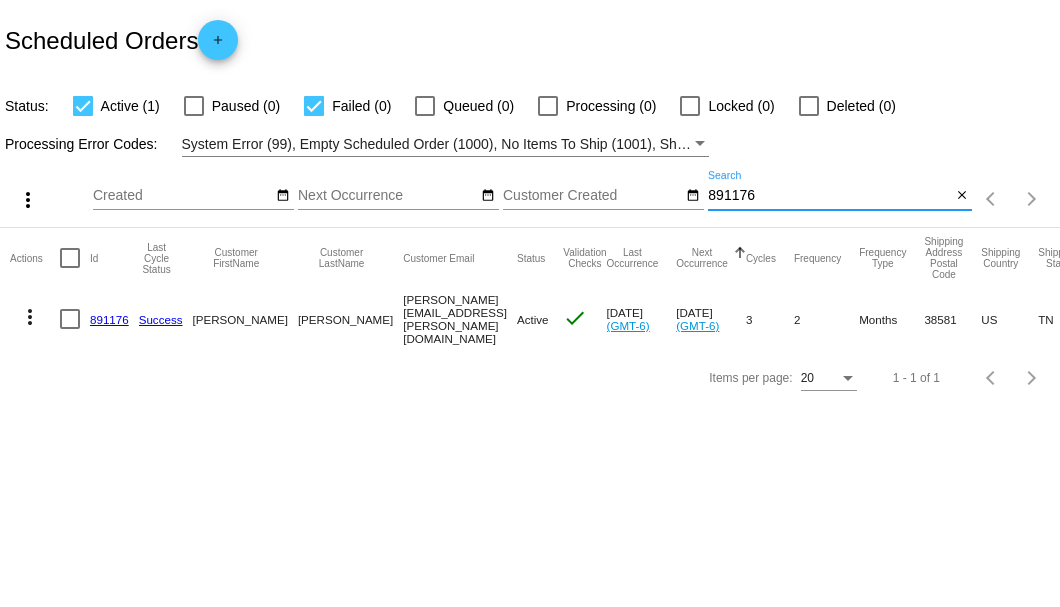 click on "891176" at bounding box center [829, 196] 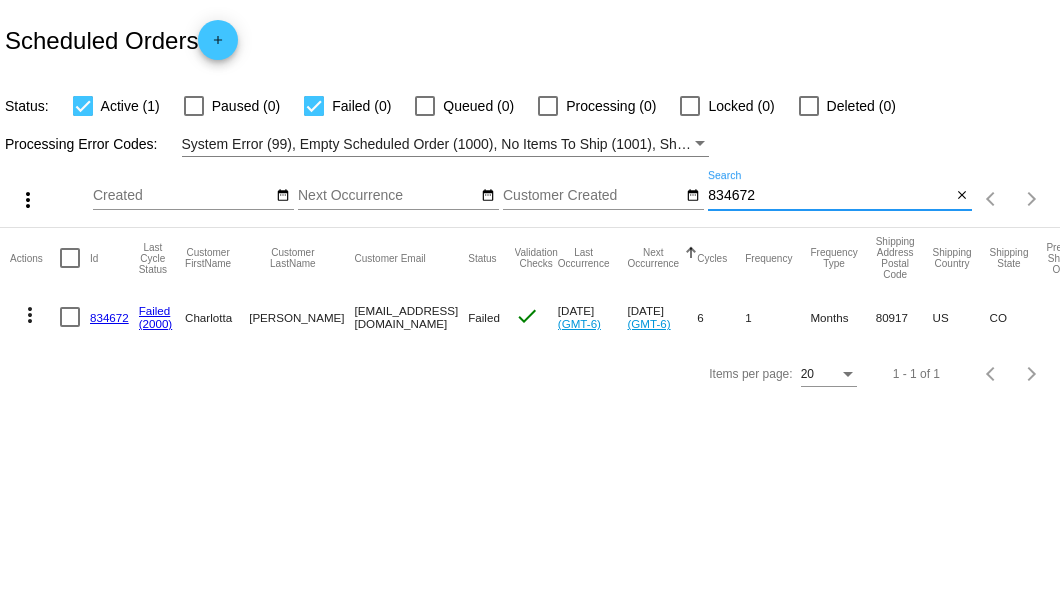 type on "834672" 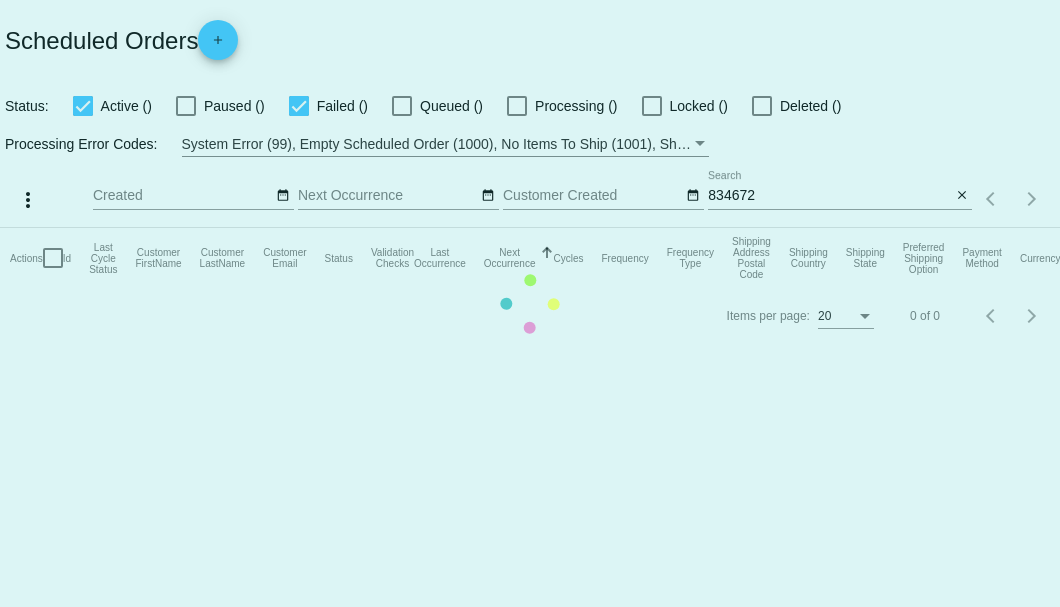 scroll, scrollTop: 0, scrollLeft: 0, axis: both 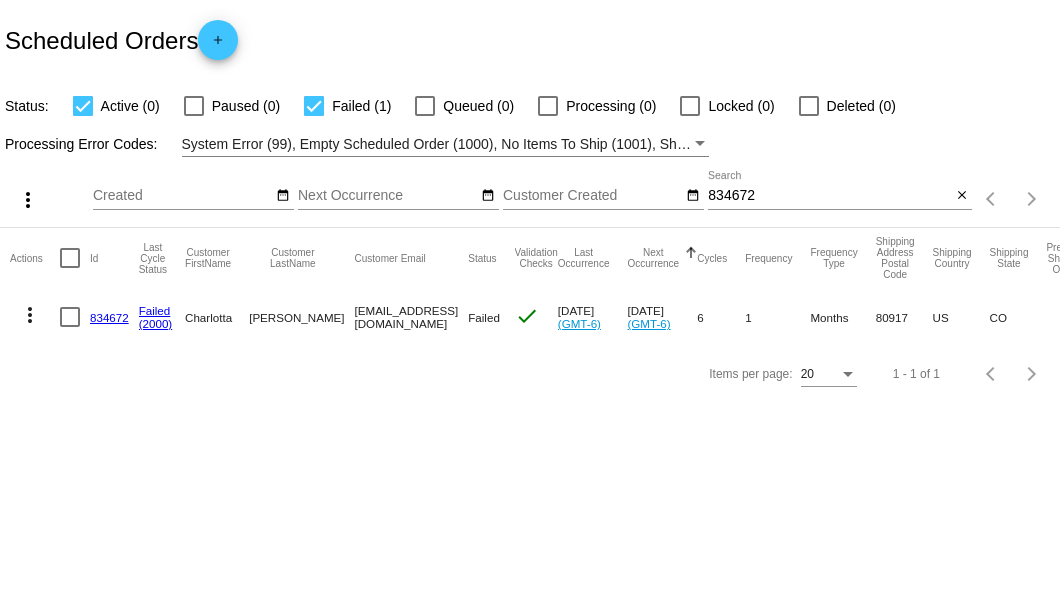 drag, startPoint x: 306, startPoint y: 312, endPoint x: 411, endPoint y: 320, distance: 105.30432 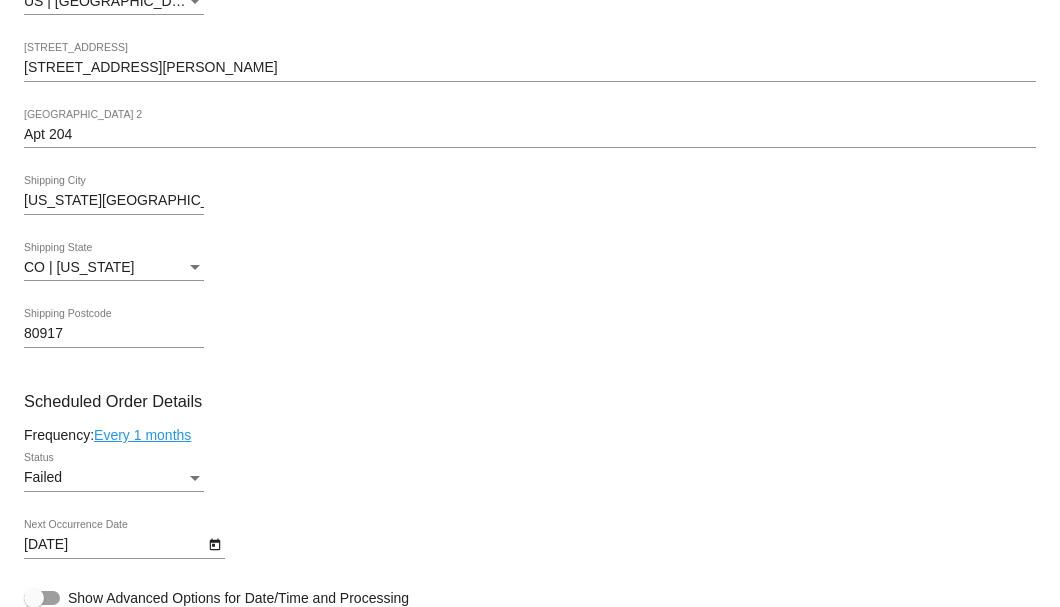 scroll, scrollTop: 1133, scrollLeft: 0, axis: vertical 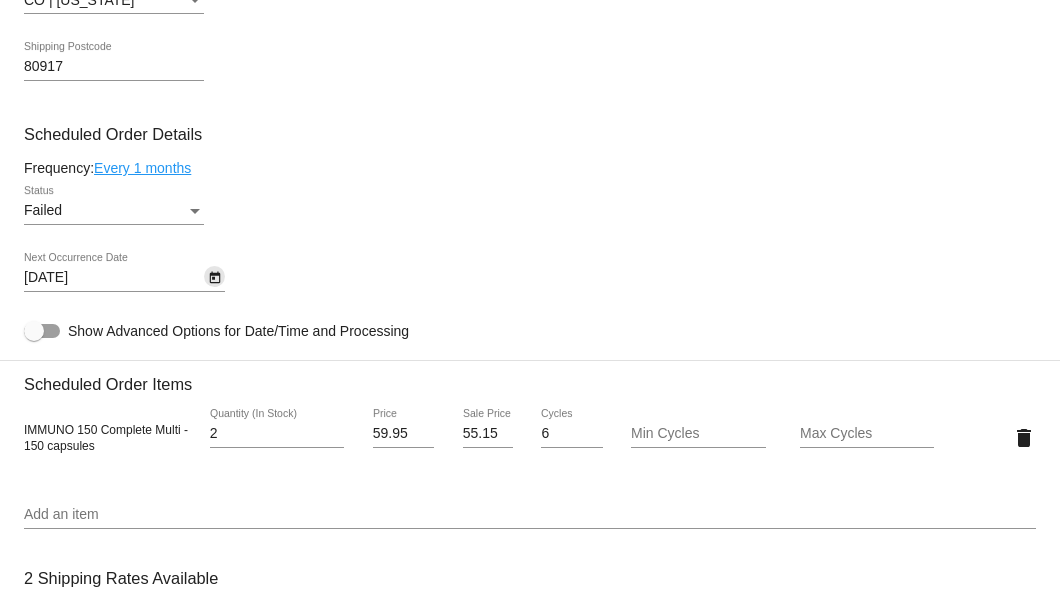 click 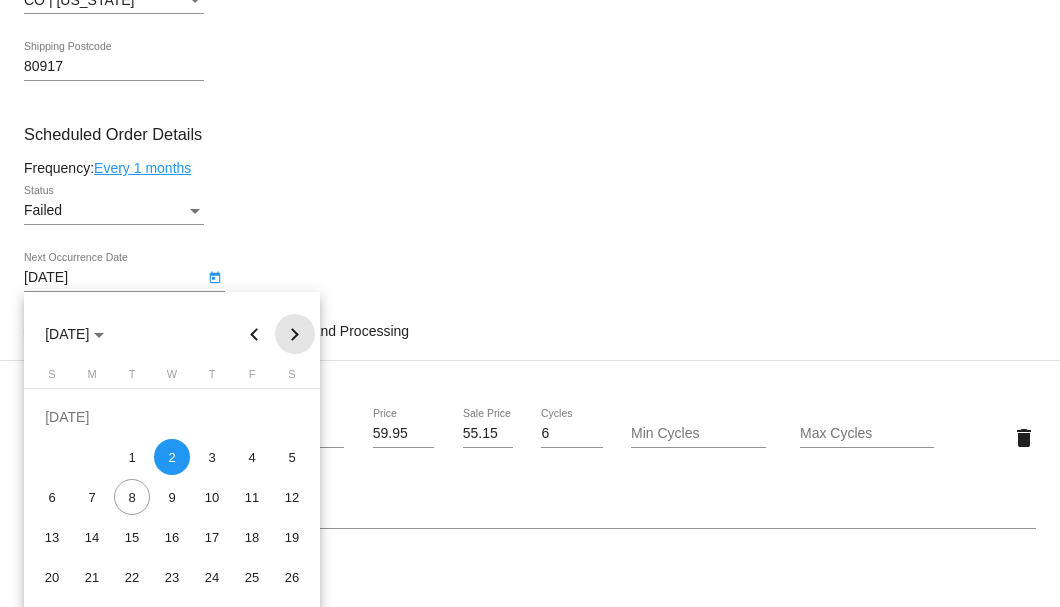 click at bounding box center (295, 334) 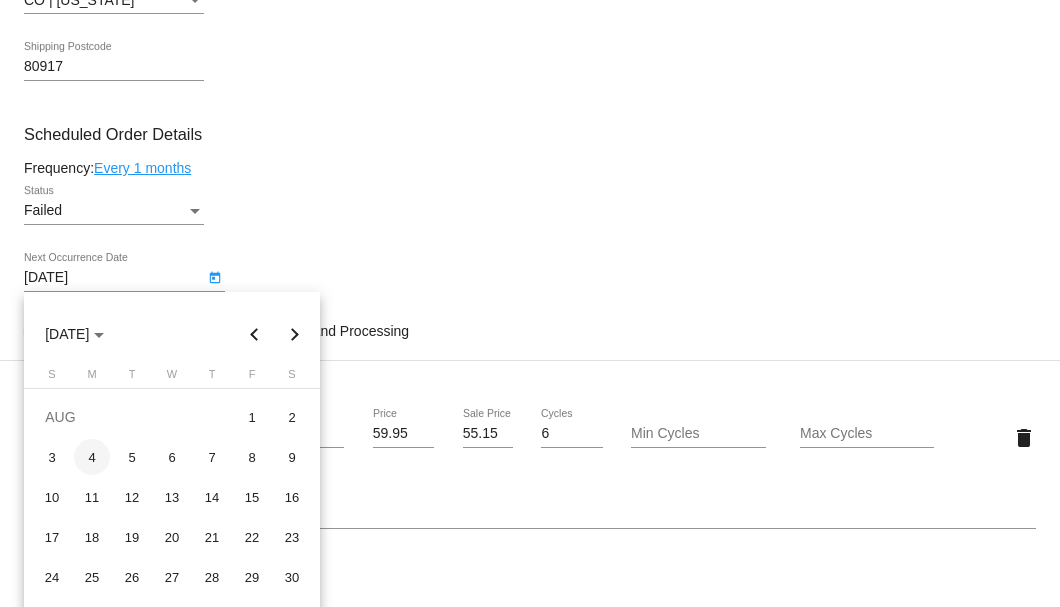 click on "4" at bounding box center (92, 457) 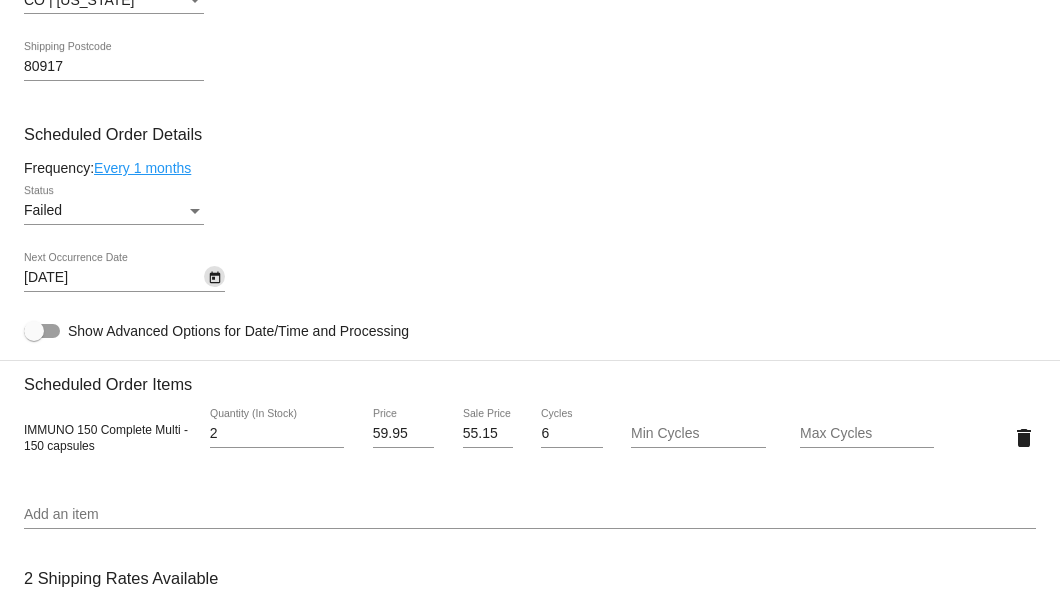 click at bounding box center [195, 211] 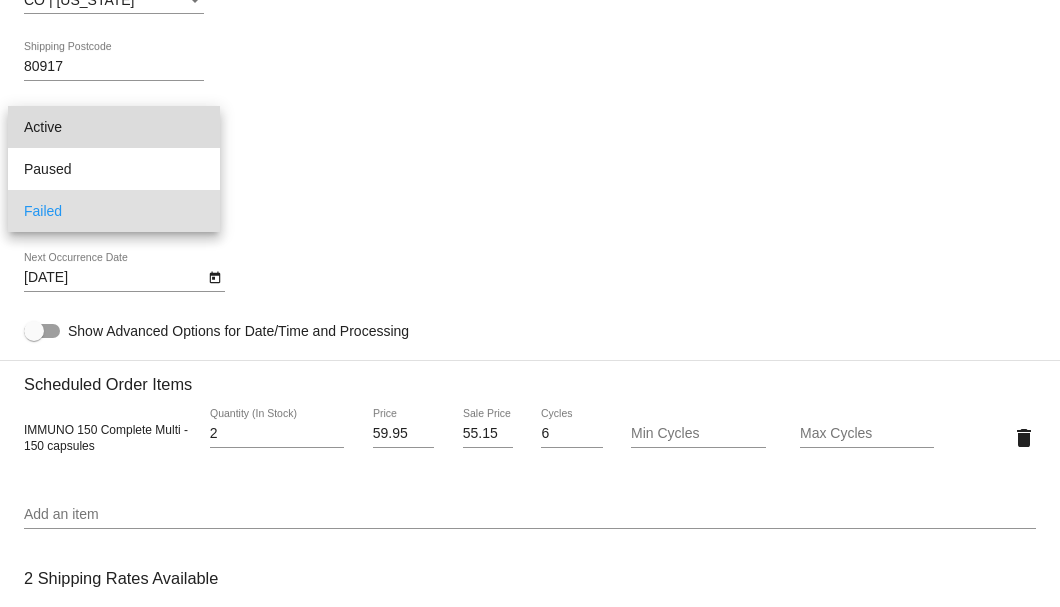 click on "Active" at bounding box center (114, 127) 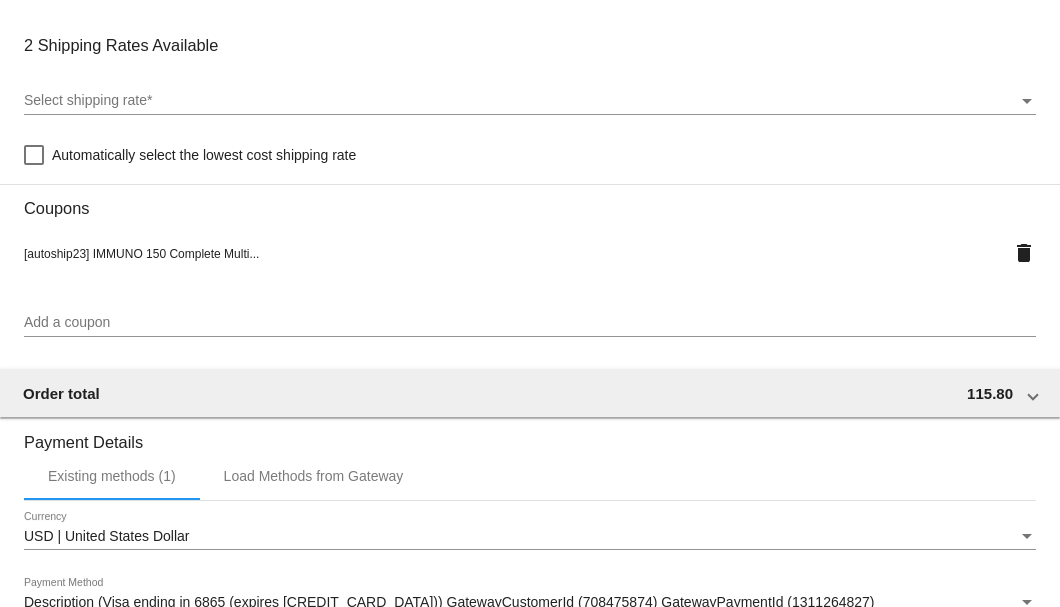 scroll, scrollTop: 1986, scrollLeft: 0, axis: vertical 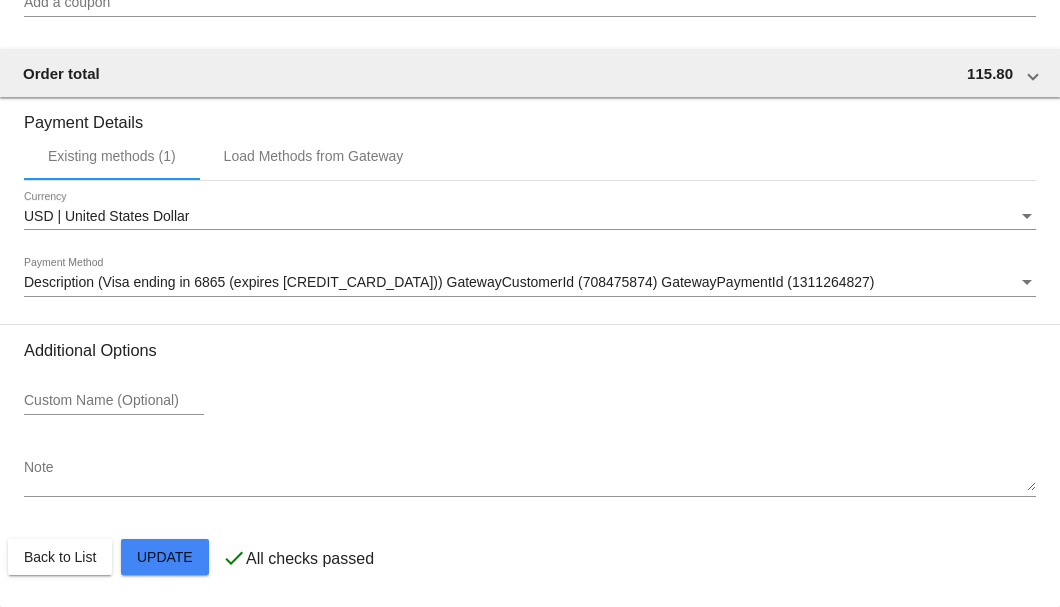 click on "Customer
5790233: [PERSON_NAME]
[EMAIL_ADDRESS][DOMAIN_NAME]
Customer Shipping
Enter Shipping Address Select A Saved Address (0)
Charlotta
Shipping First Name
[PERSON_NAME]
Shipping Last Name
[GEOGRAPHIC_DATA] | [GEOGRAPHIC_DATA]
Shipping Country
[STREET_ADDRESS][PERSON_NAME]
Apt [STREET_ADDRESS]
[US_STATE][GEOGRAPHIC_DATA]
[GEOGRAPHIC_DATA]
CO | [US_STATE]
Shipping State
80917
Shipping Postcode
Scheduled Order Details
Frequency:
Every 1 months
Active" 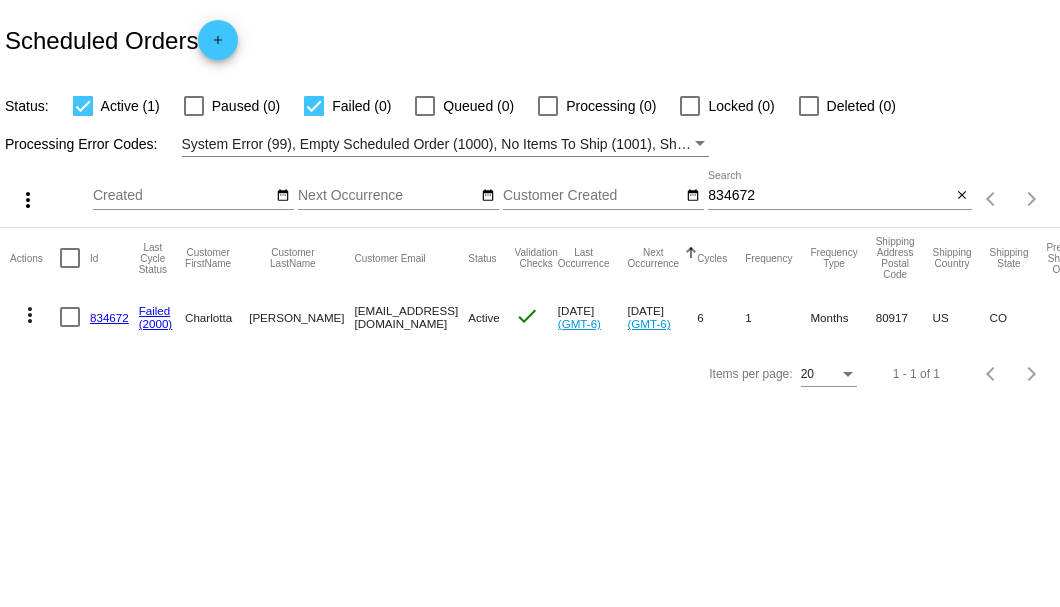 scroll, scrollTop: 0, scrollLeft: 0, axis: both 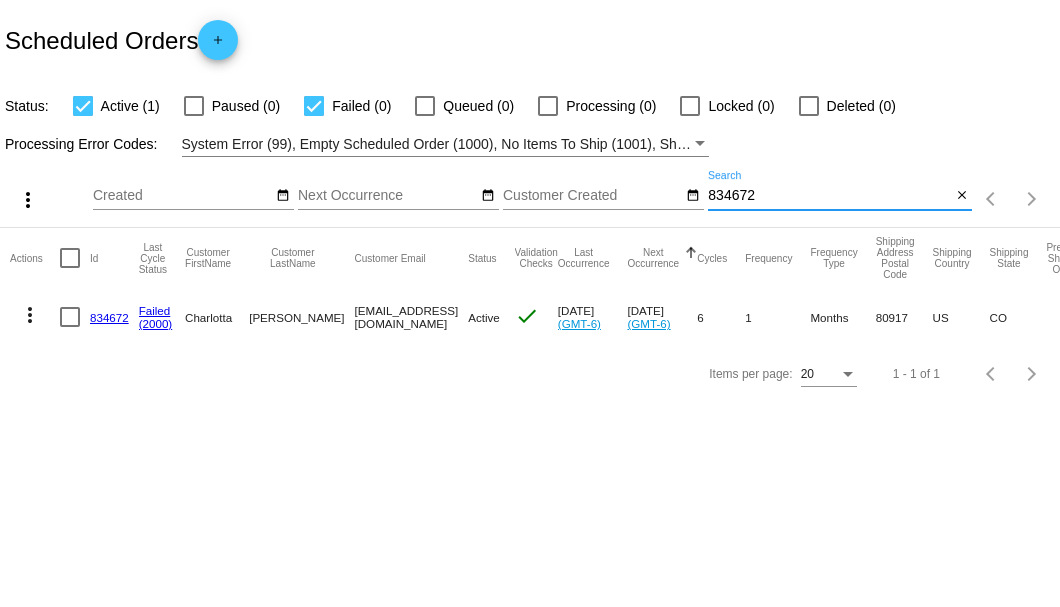 click on "834672" at bounding box center (829, 196) 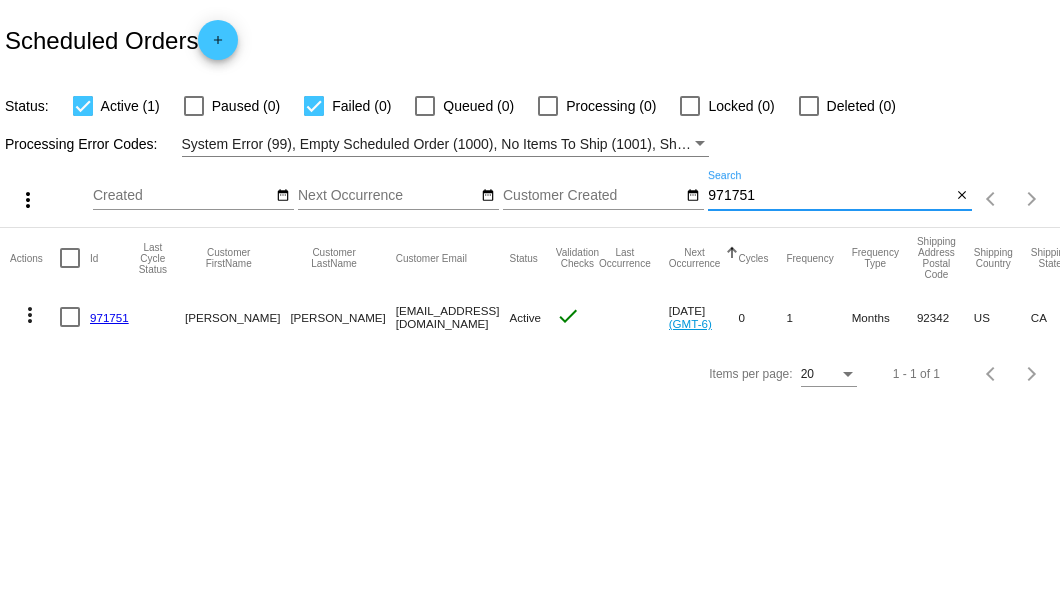 type on "971751" 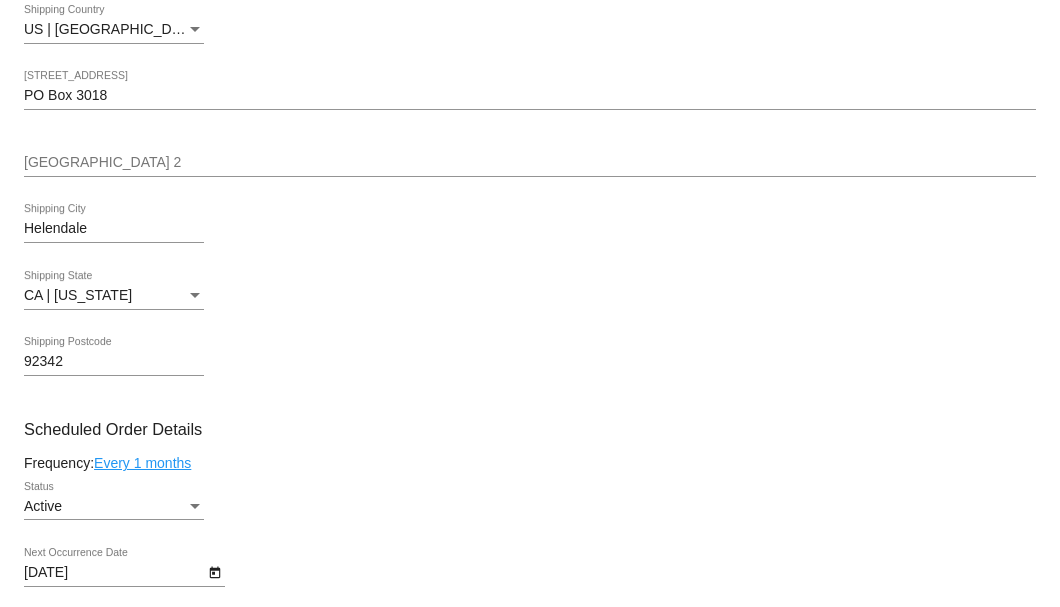 scroll, scrollTop: 866, scrollLeft: 0, axis: vertical 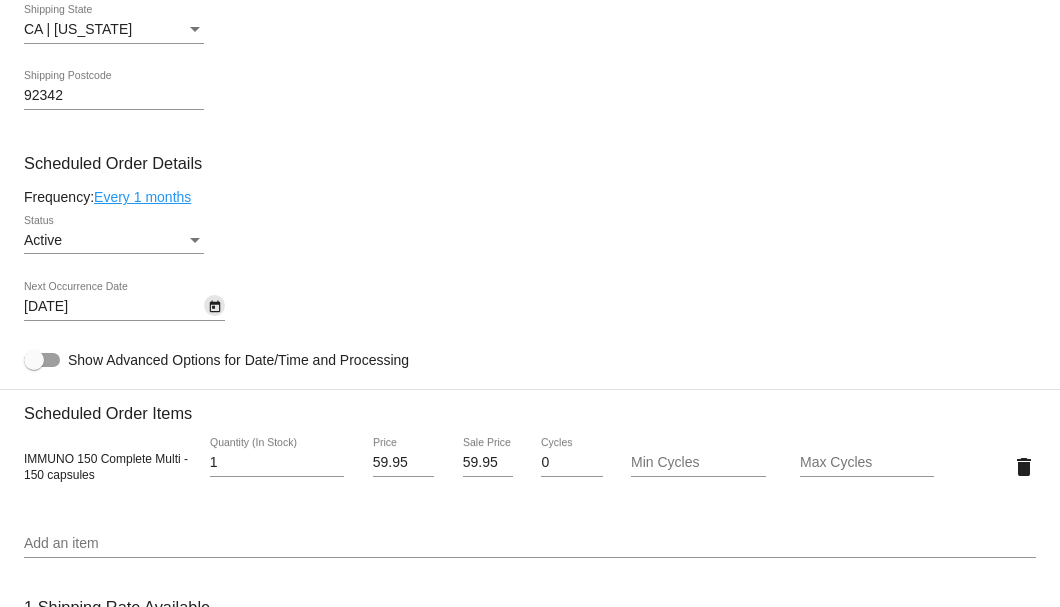 click 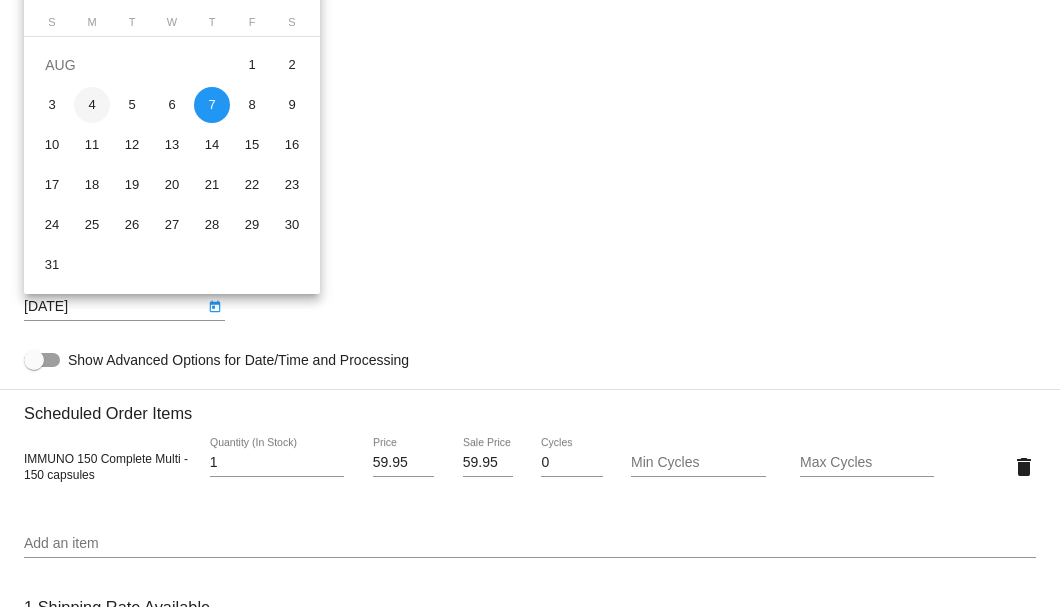 click on "4" at bounding box center (92, 105) 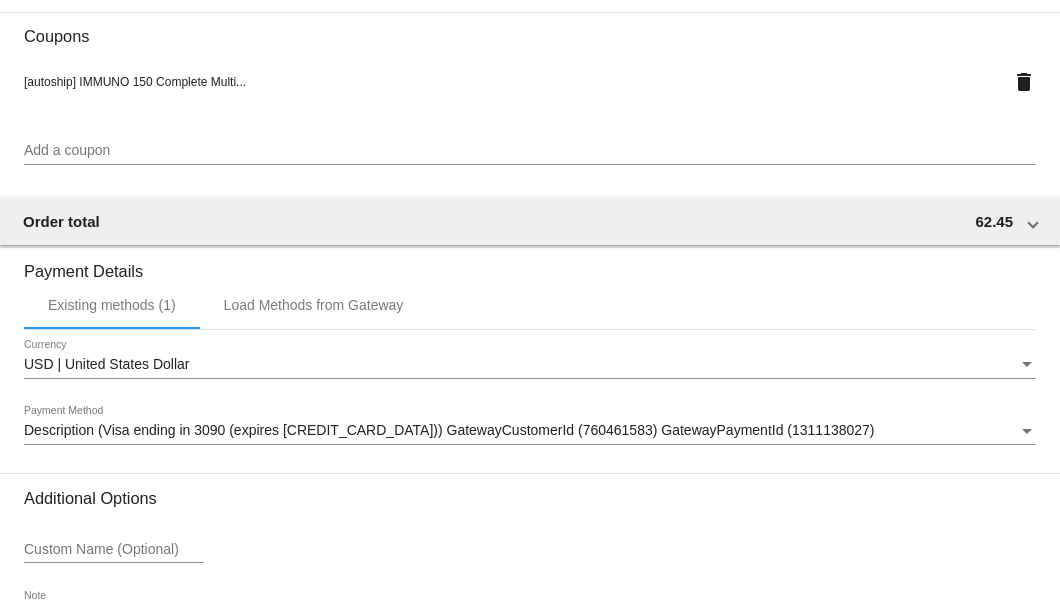 scroll, scrollTop: 1750, scrollLeft: 0, axis: vertical 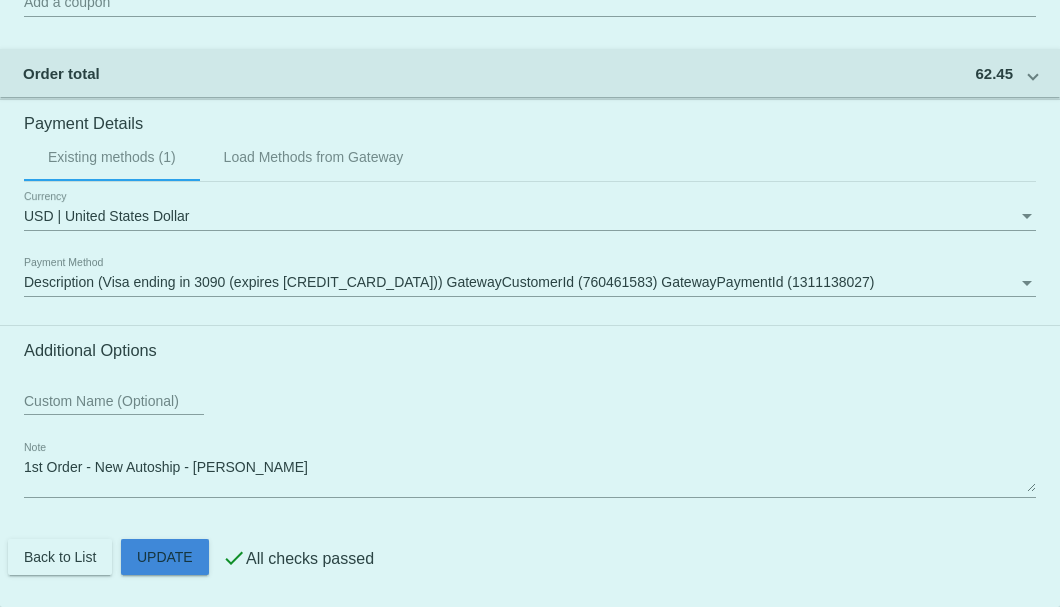 click on "Customer
6867289: Eleanora Dewberry
hdewberry1@aol.com
Customer Shipping
Enter Shipping Address Select A Saved Address (0)
Eleanora
Shipping First Name
Dewberry
Shipping Last Name
US | USA
Shipping Country
PO Box 3018
Shipping Street 1
Shipping Street 2
Helendale
Shipping City
CA | California
Shipping State
92342
Shipping Postcode
Scheduled Order Details
Frequency:
Every 1 months
Active
Status
1" 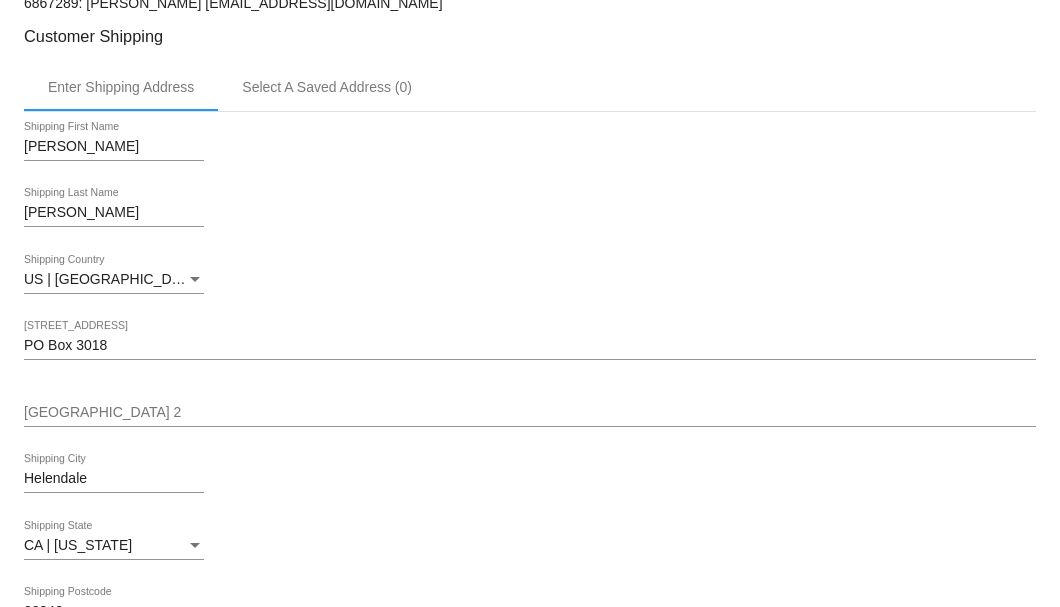 scroll, scrollTop: 84, scrollLeft: 0, axis: vertical 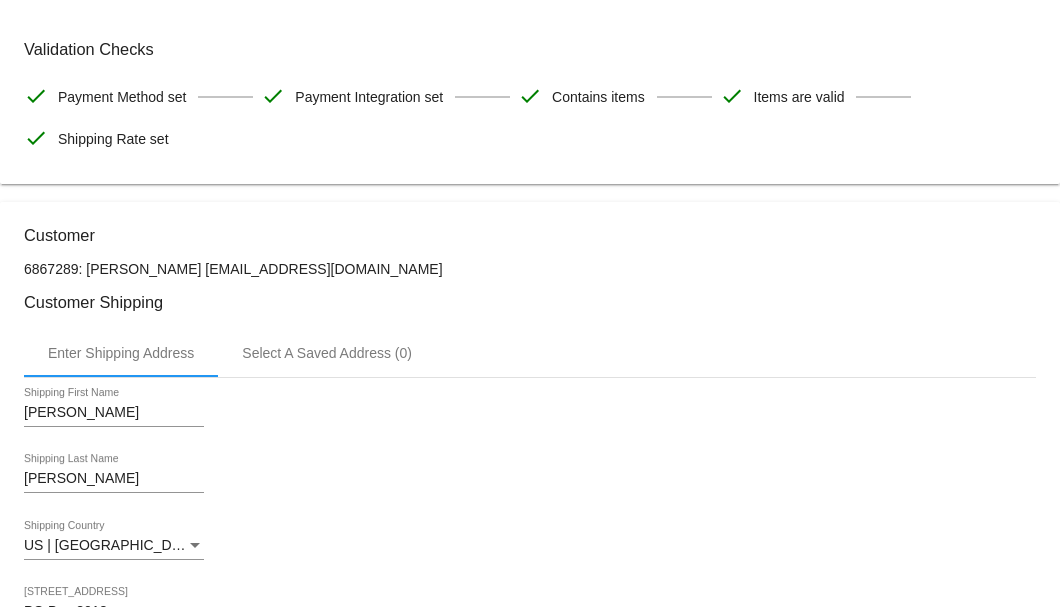 drag, startPoint x: 346, startPoint y: 270, endPoint x: 210, endPoint y: 270, distance: 136 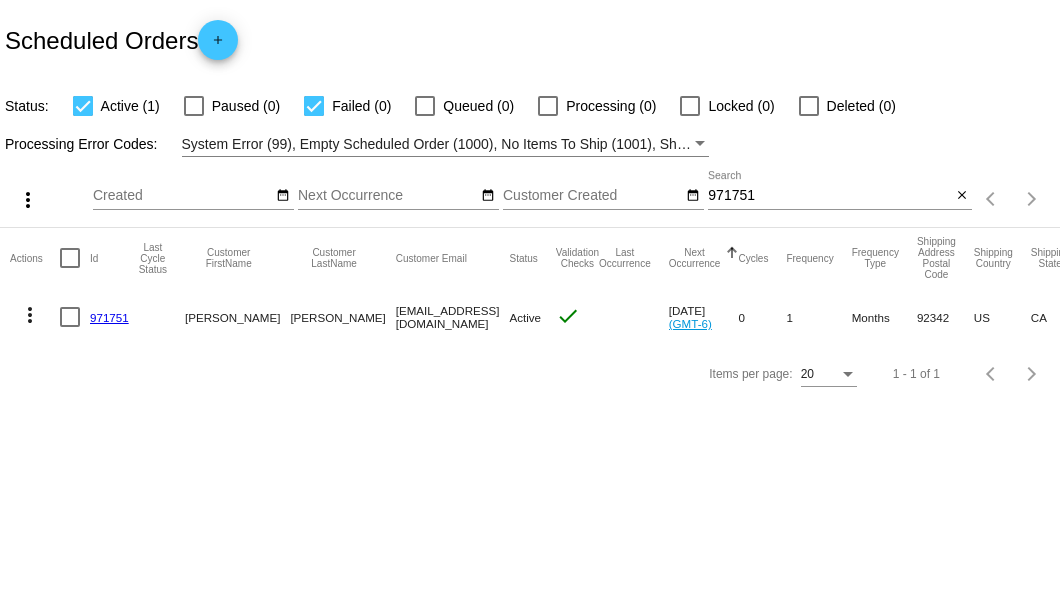 scroll, scrollTop: 0, scrollLeft: 0, axis: both 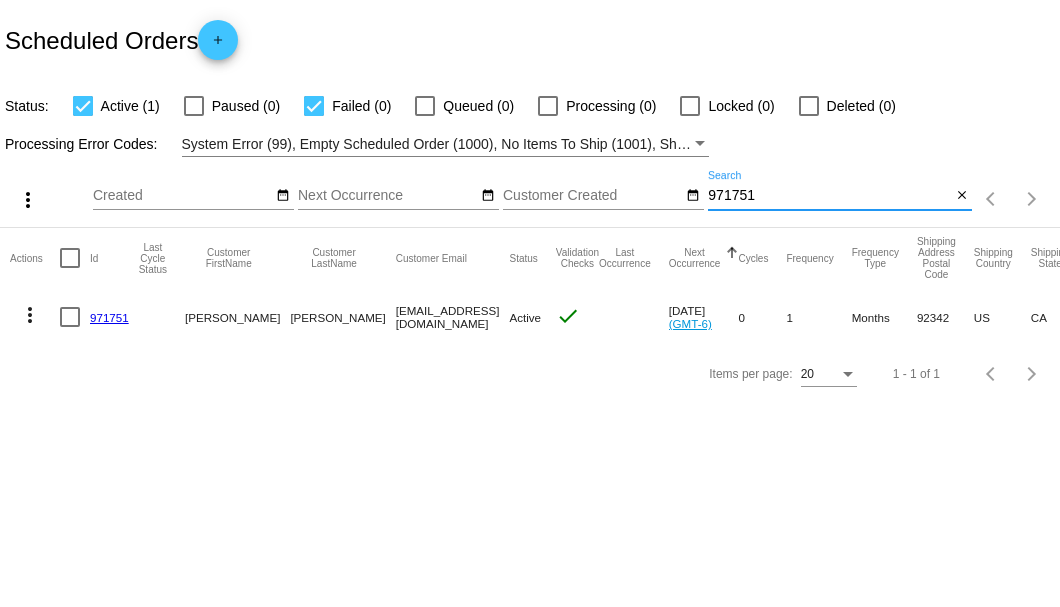 click on "971751" at bounding box center [829, 196] 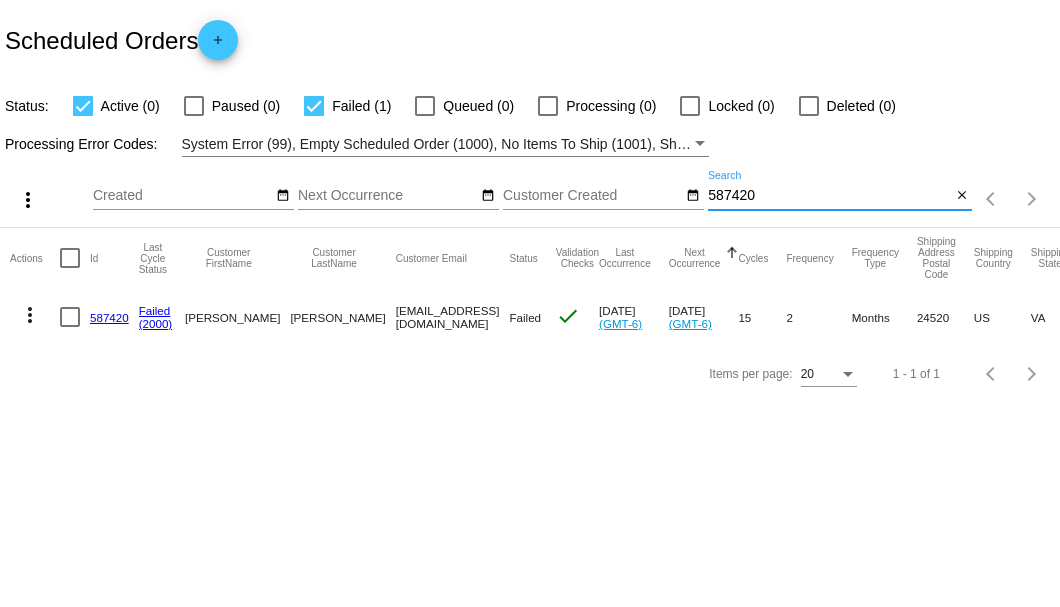 type on "587420" 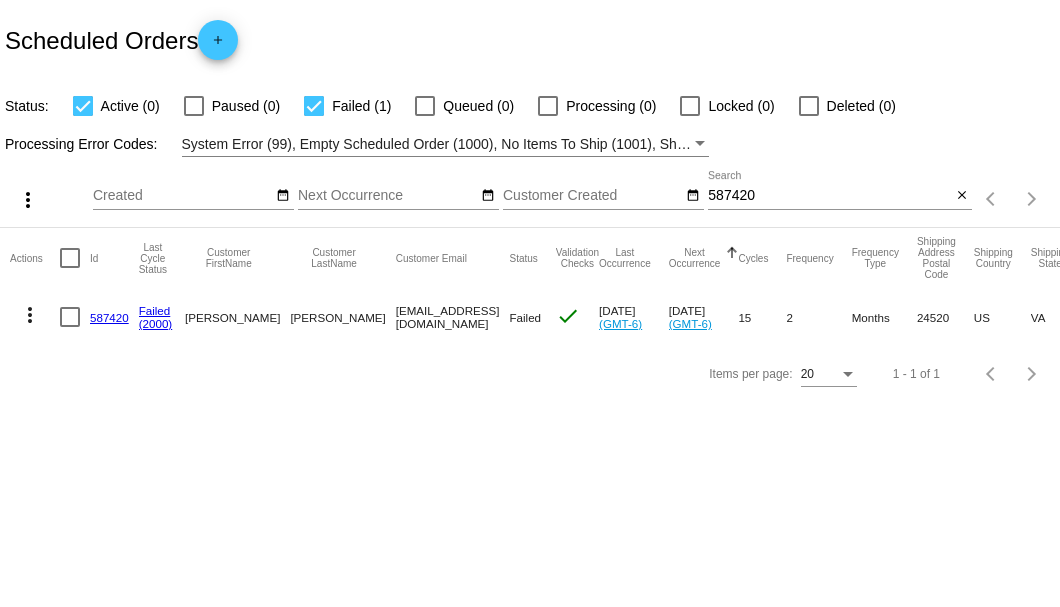 drag, startPoint x: 312, startPoint y: 318, endPoint x: 450, endPoint y: 316, distance: 138.0145 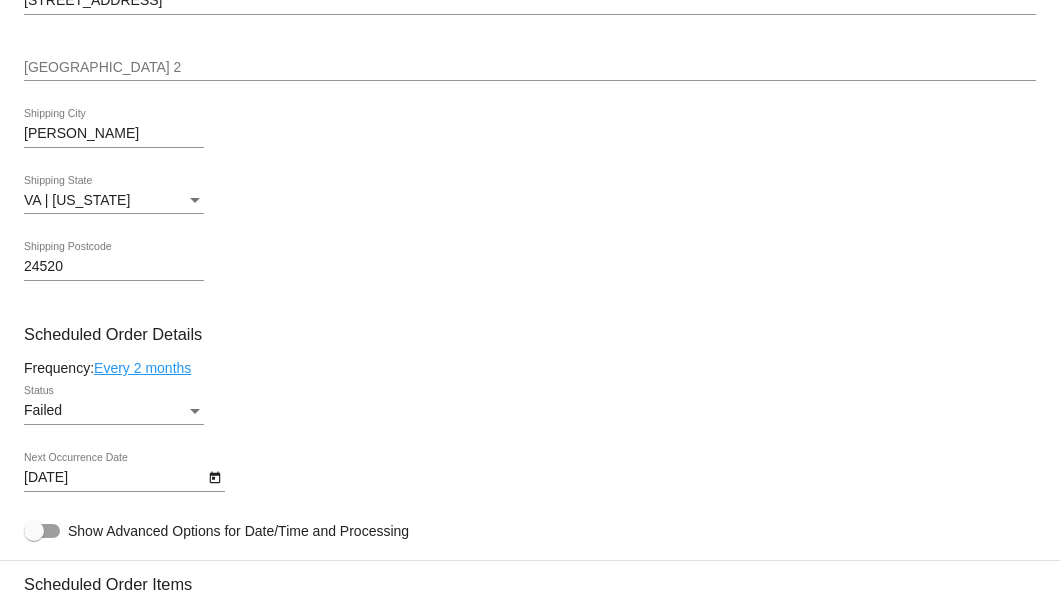 scroll, scrollTop: 1133, scrollLeft: 0, axis: vertical 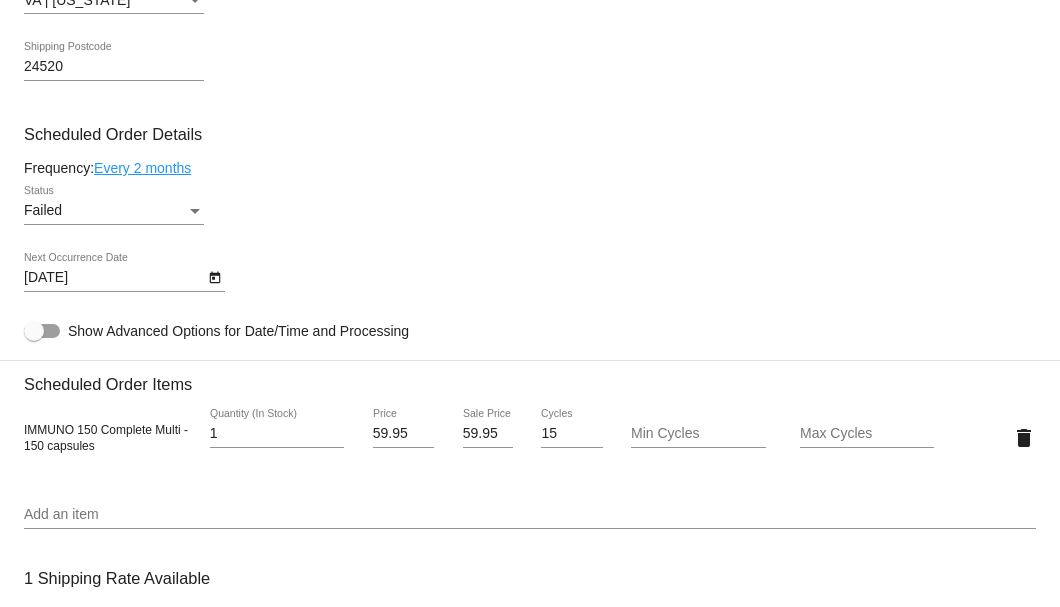 click at bounding box center (195, 211) 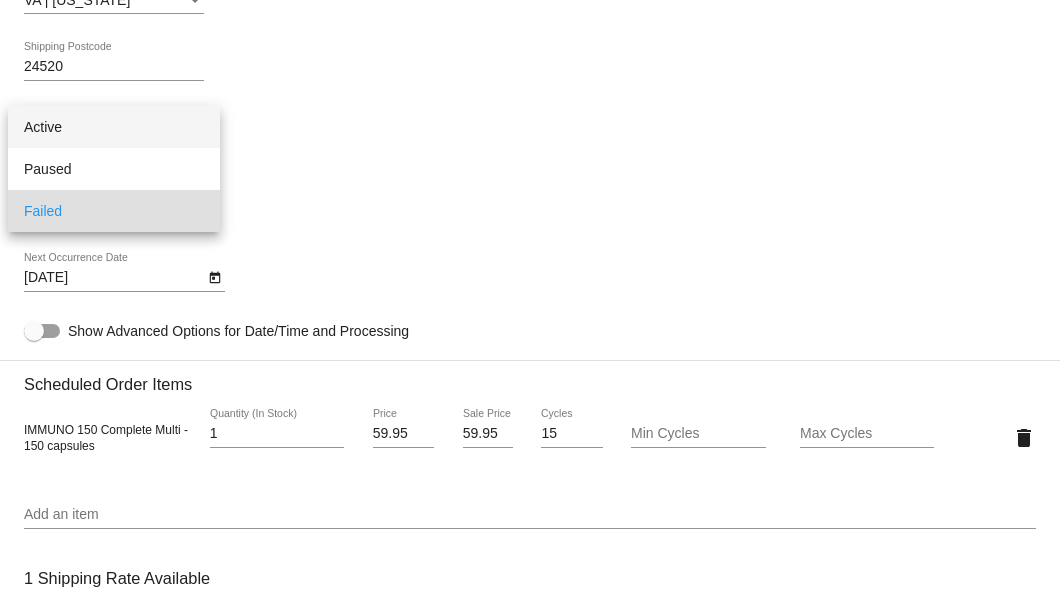 click on "Active" at bounding box center [114, 127] 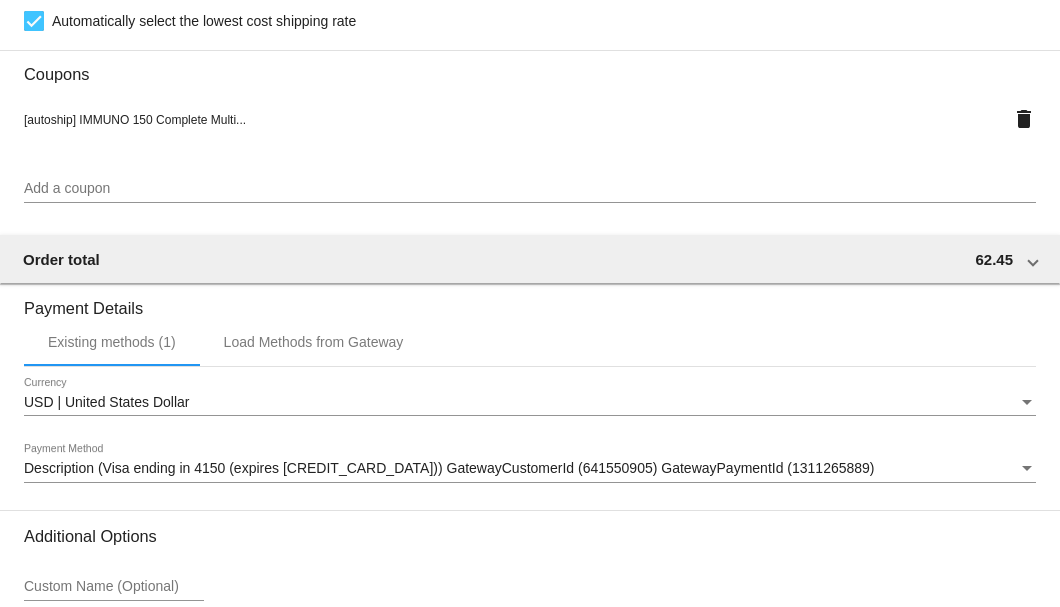 scroll, scrollTop: 1986, scrollLeft: 0, axis: vertical 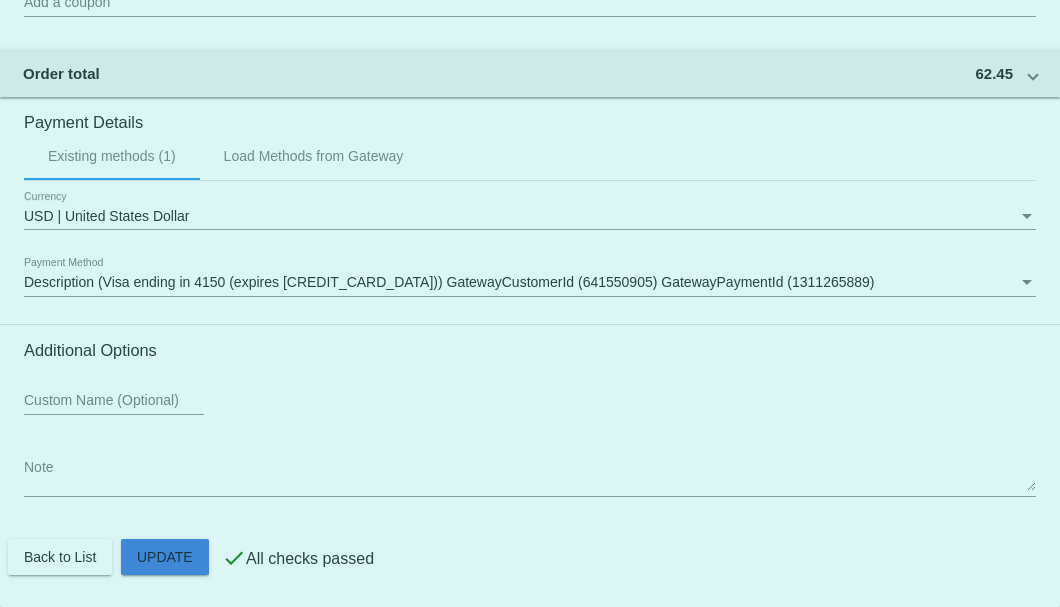 click on "Customer
3683652: [PERSON_NAME]
[EMAIL_ADDRESS][DOMAIN_NAME]
Customer Shipping
Enter Shipping Address Select A Saved Address (0)
[PERSON_NAME]
Shipping First Name
[PERSON_NAME]
Shipping Last Name
[GEOGRAPHIC_DATA] | [GEOGRAPHIC_DATA]
Shipping Country
[STREET_ADDRESS]
[STREET_ADDRESS]
[PERSON_NAME][GEOGRAPHIC_DATA]
[GEOGRAPHIC_DATA] | [US_STATE]
Shipping State
24520
Shipping Postcode
Scheduled Order Details
Frequency:
Every 2 months
Active
Status 1 15" 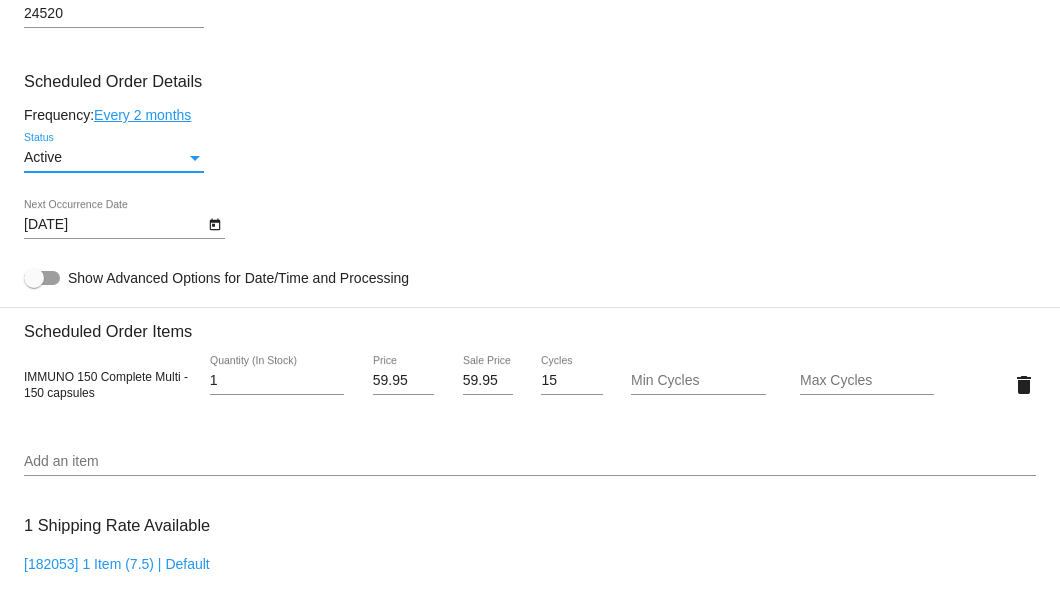 scroll, scrollTop: 1053, scrollLeft: 0, axis: vertical 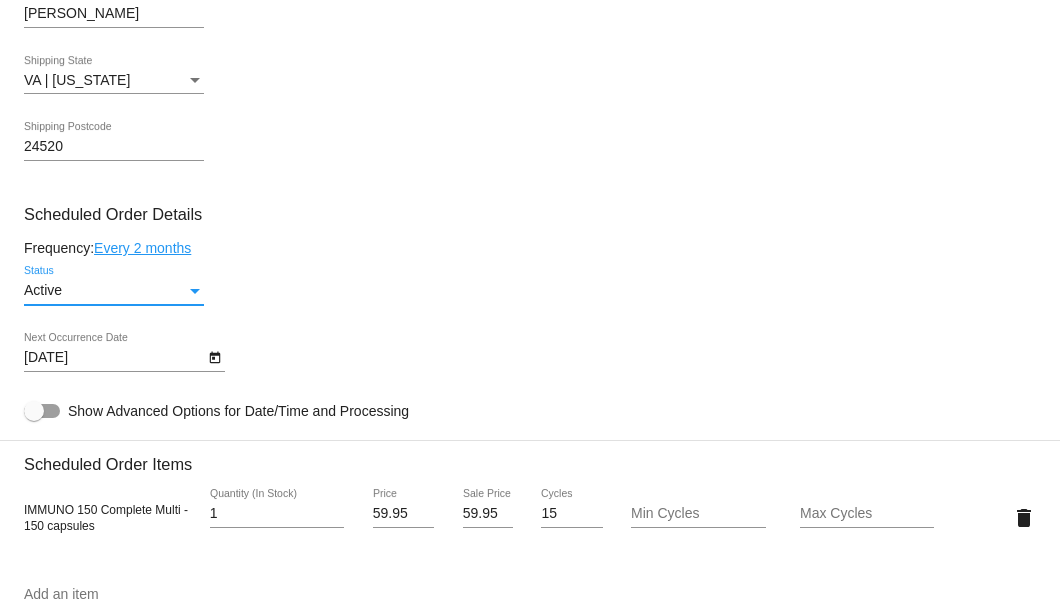 click on "Active
Status" 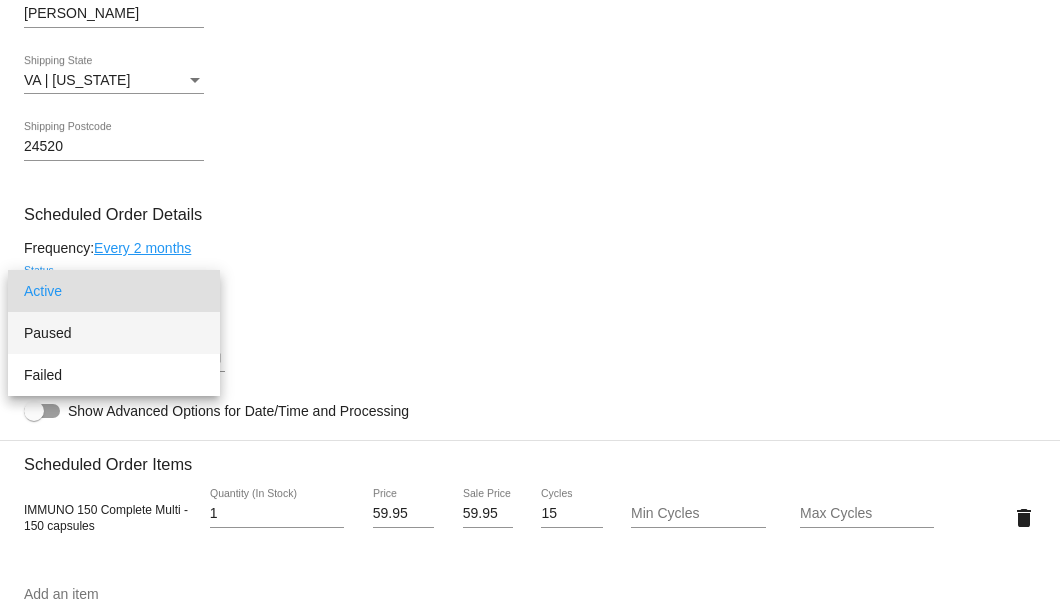 click on "Paused" at bounding box center [114, 333] 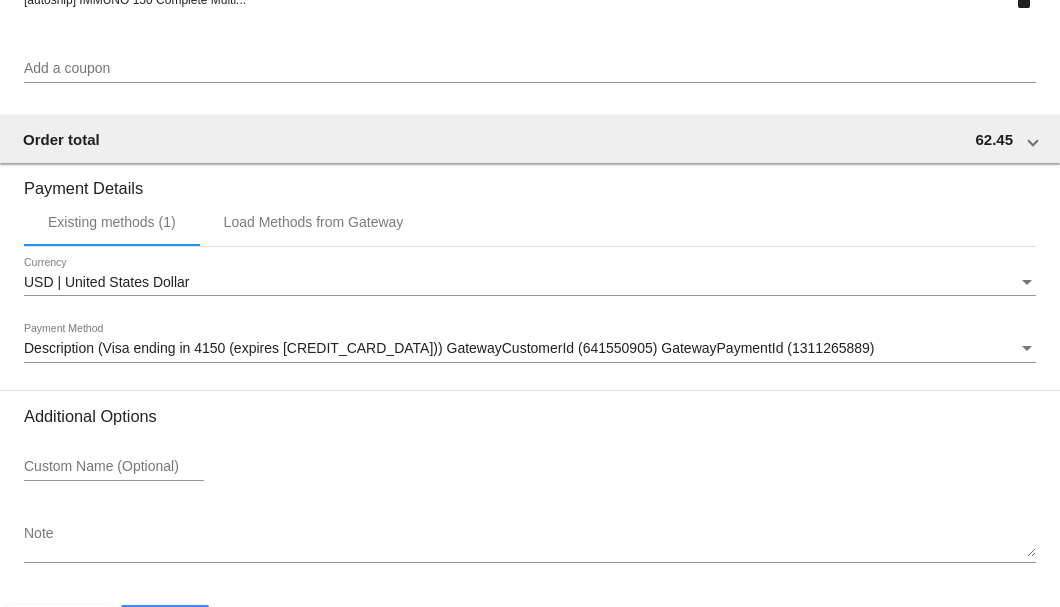 scroll, scrollTop: 1986, scrollLeft: 0, axis: vertical 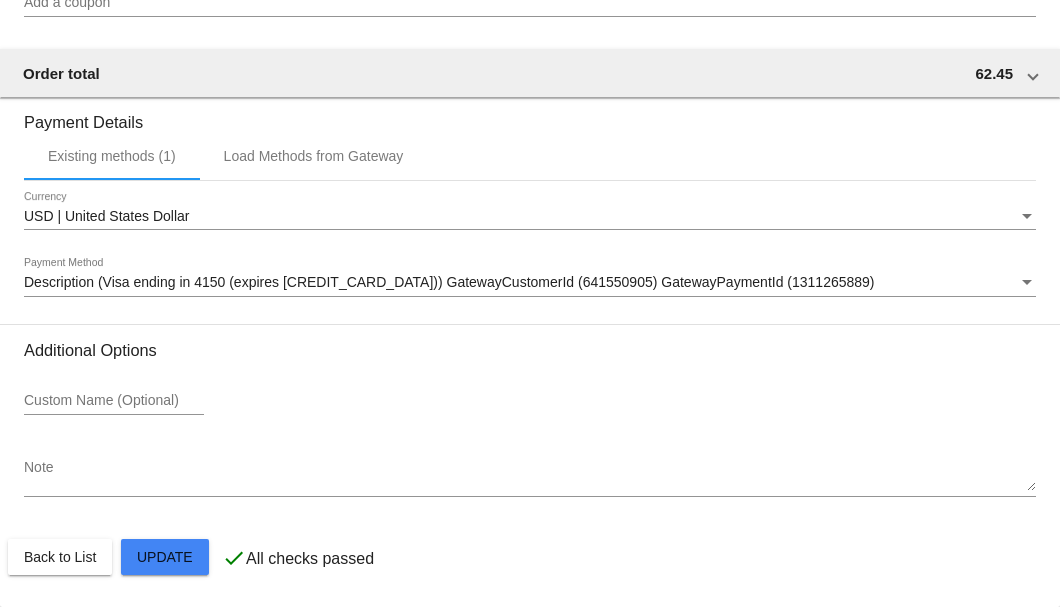 click on "Customer
3683652: [PERSON_NAME]
[EMAIL_ADDRESS][DOMAIN_NAME]
Customer Shipping
Enter Shipping Address Select A Saved Address (0)
[PERSON_NAME]
Shipping First Name
[PERSON_NAME]
Shipping Last Name
[GEOGRAPHIC_DATA] | [GEOGRAPHIC_DATA]
Shipping Country
[STREET_ADDRESS]
[STREET_ADDRESS]
[PERSON_NAME][GEOGRAPHIC_DATA]
[GEOGRAPHIC_DATA] | [US_STATE]
Shipping State
24520
Shipping Postcode
Scheduled Order Details
Frequency:
Every 2 months
Paused
Status 1 15" 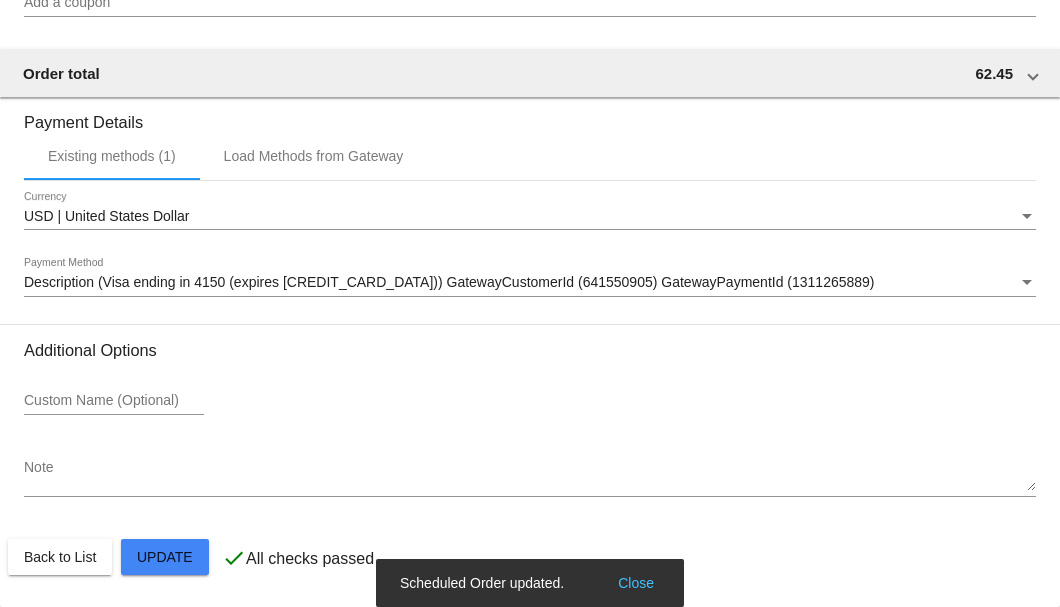 scroll, scrollTop: 1720, scrollLeft: 0, axis: vertical 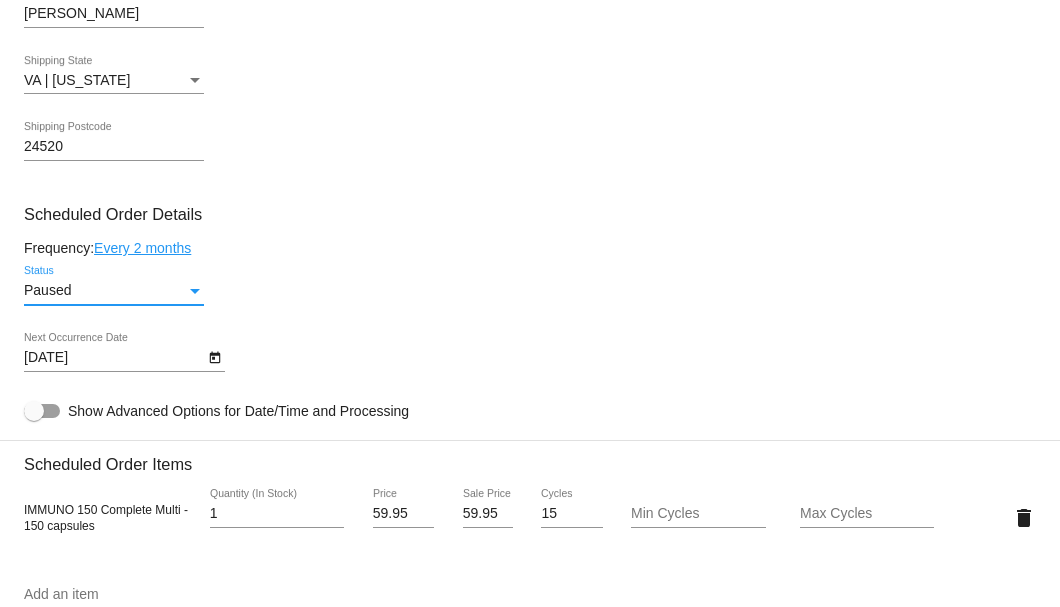 click 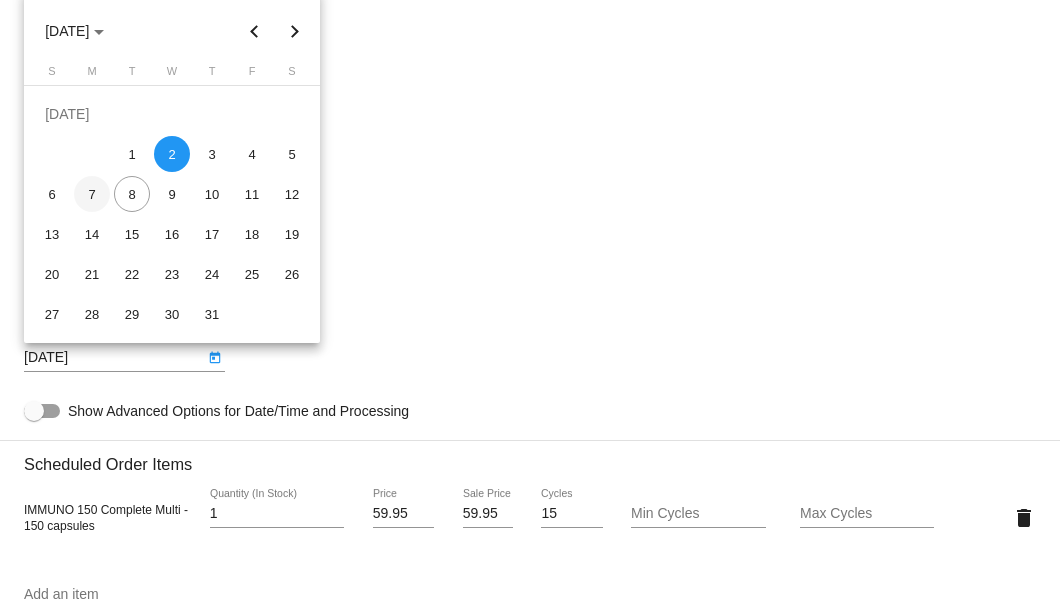 click on "7" at bounding box center (92, 194) 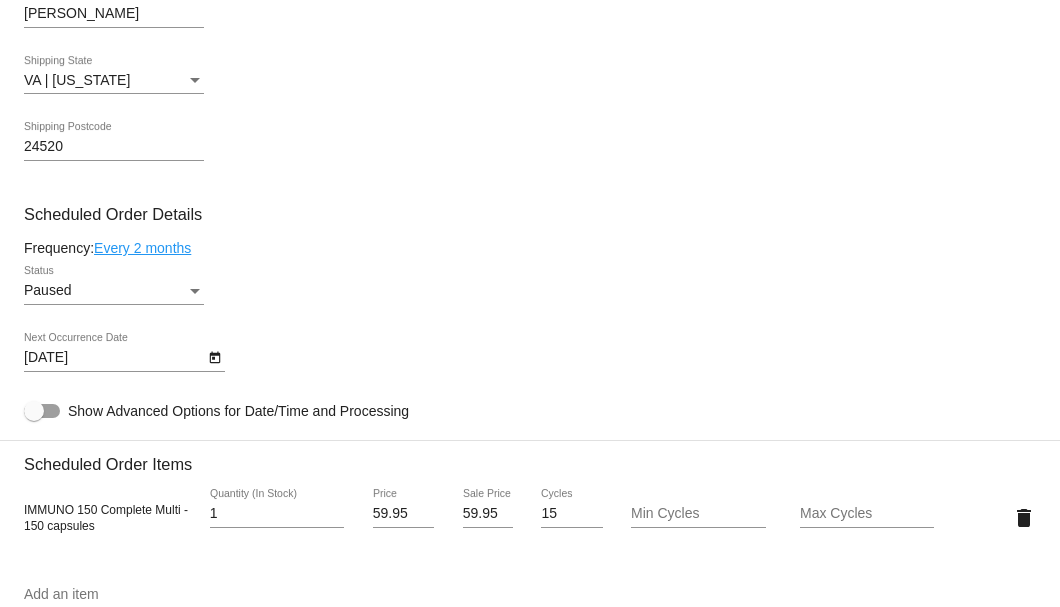click 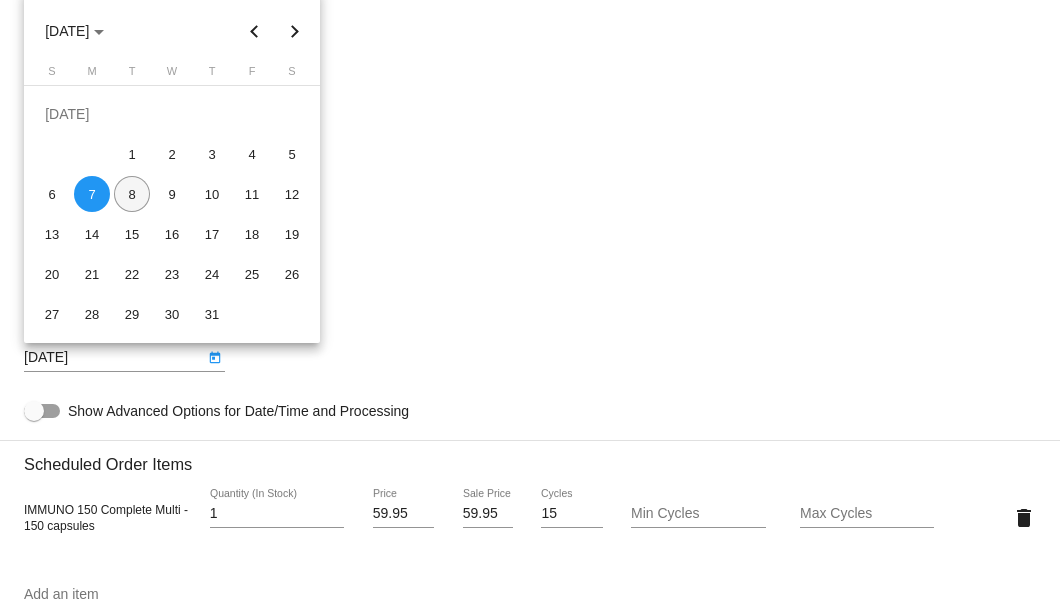 click on "8" at bounding box center (132, 194) 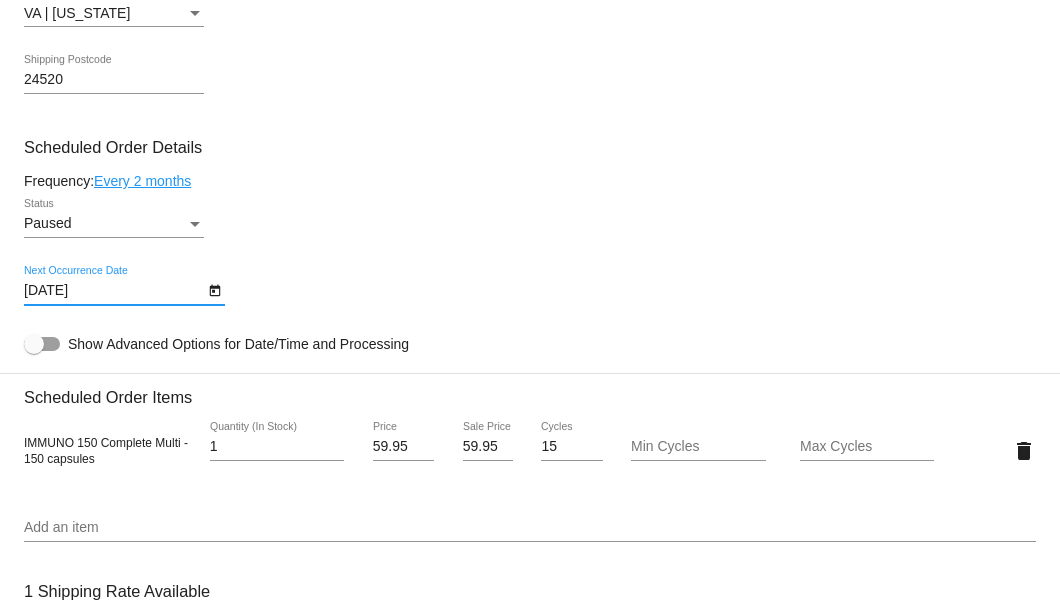 scroll, scrollTop: 986, scrollLeft: 0, axis: vertical 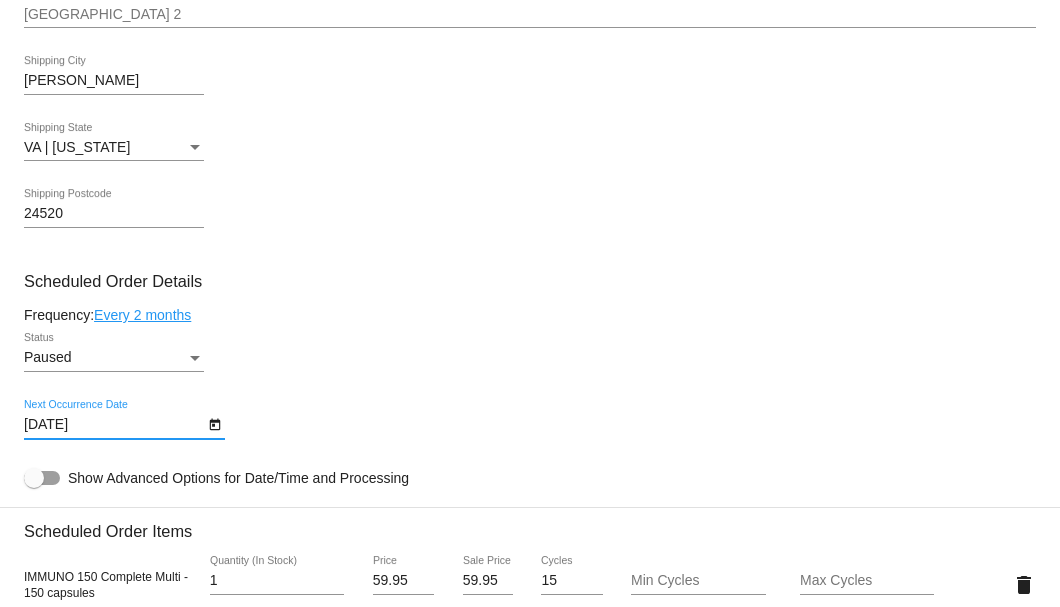 click at bounding box center (195, 358) 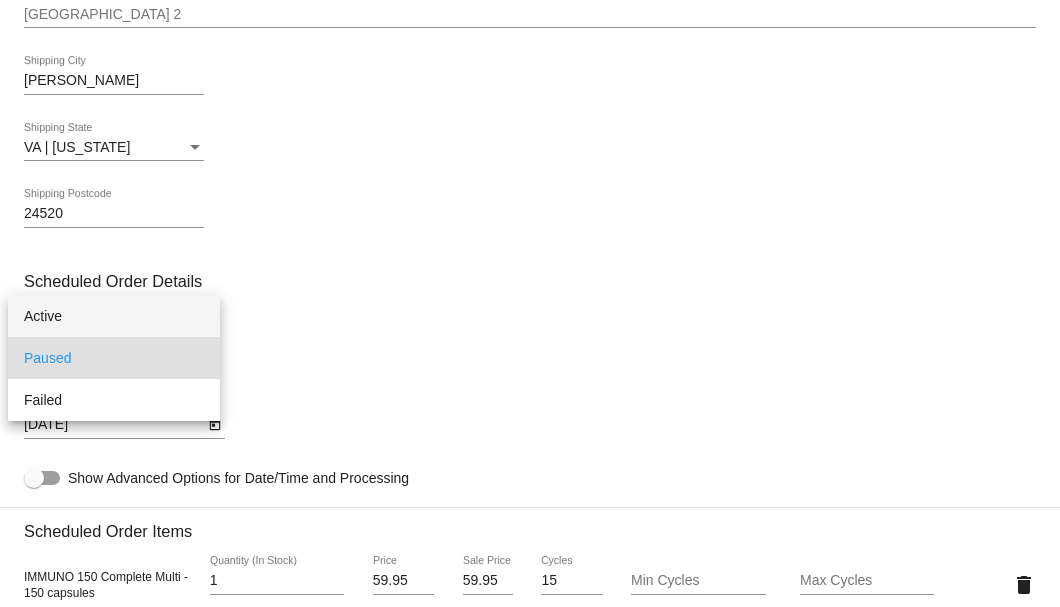 click on "Active" at bounding box center (114, 316) 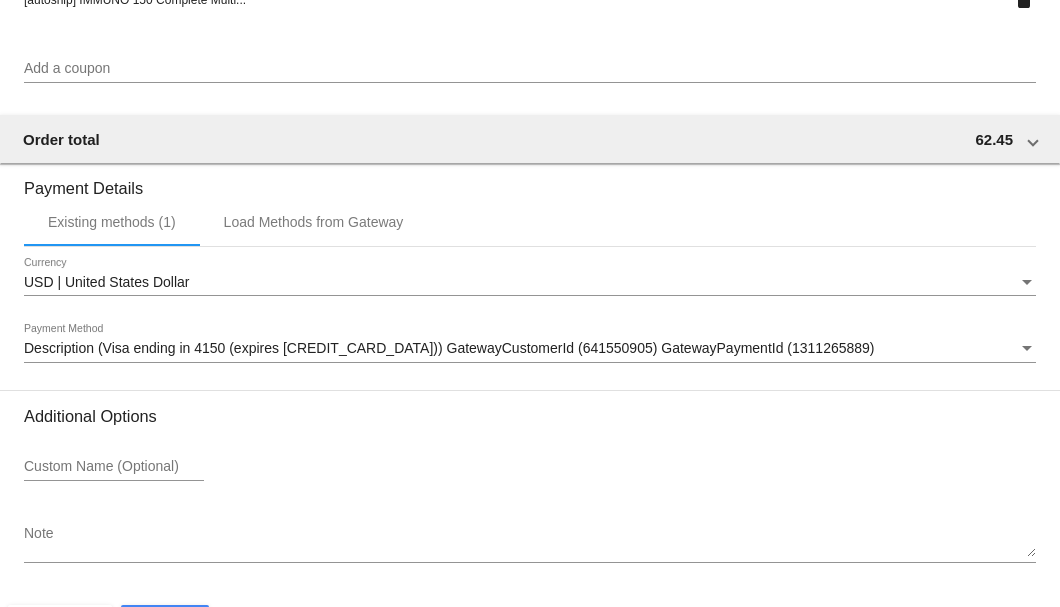 scroll, scrollTop: 1986, scrollLeft: 0, axis: vertical 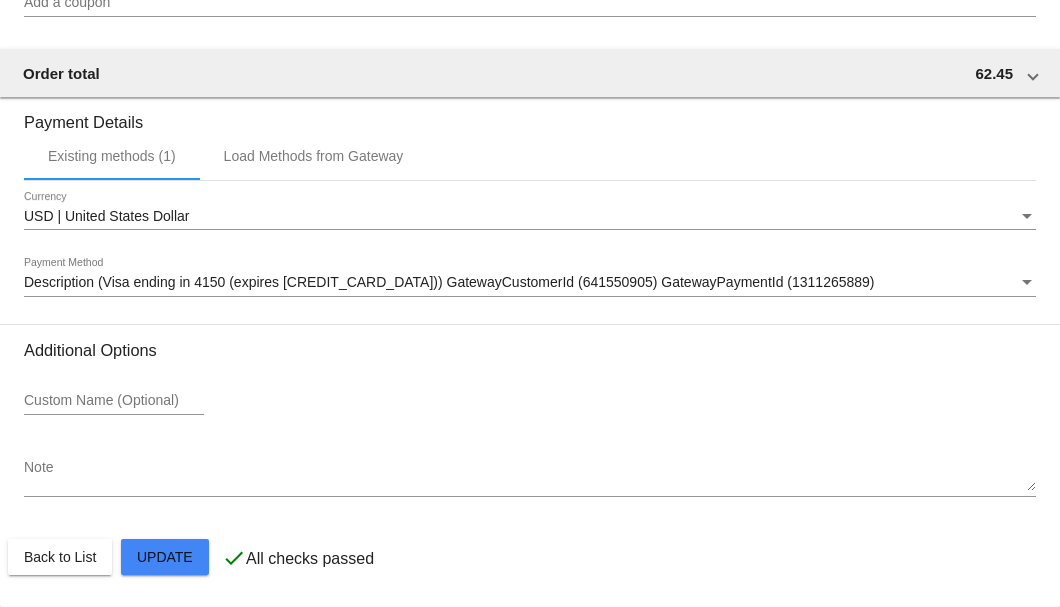 click on "Customer
3683652: Samuel Stalnaker
skstalnaker@hotmail.com
Customer Shipping
Enter Shipping Address Select A Saved Address (0)
Samuel
Shipping First Name
Stalnaker
Shipping Last Name
US | USA
Shipping Country
1079 Snow Hill Road
Shipping Street 1
Shipping Street 2
Alton
Shipping City
VA | Virginia
Shipping State
24520
Shipping Postcode
Scheduled Order Details
Frequency:
Every 2 months
Active
Status 1 15" 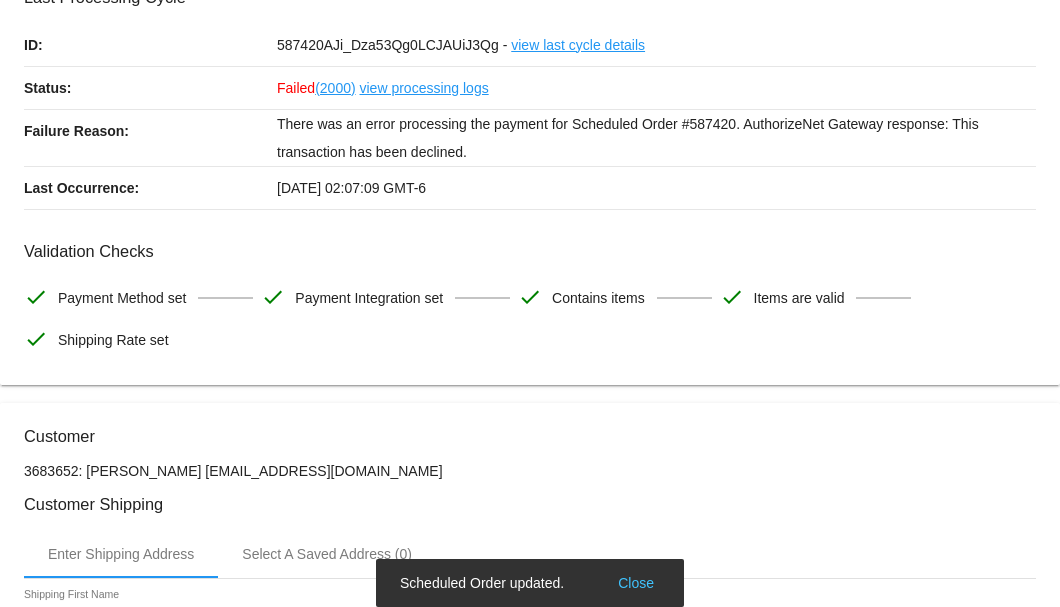 scroll, scrollTop: 0, scrollLeft: 0, axis: both 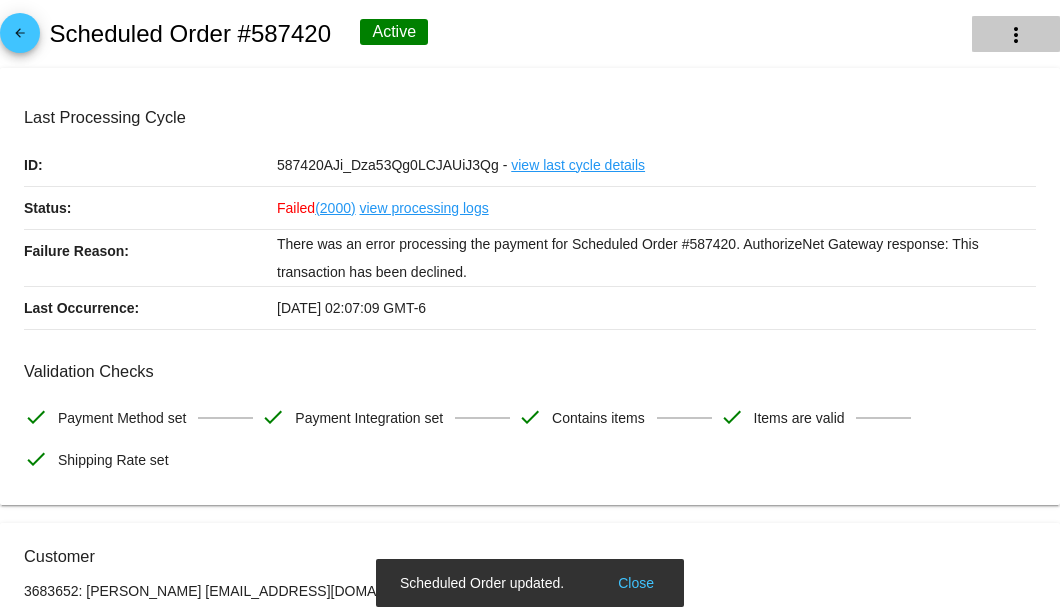 click on "more_vert" 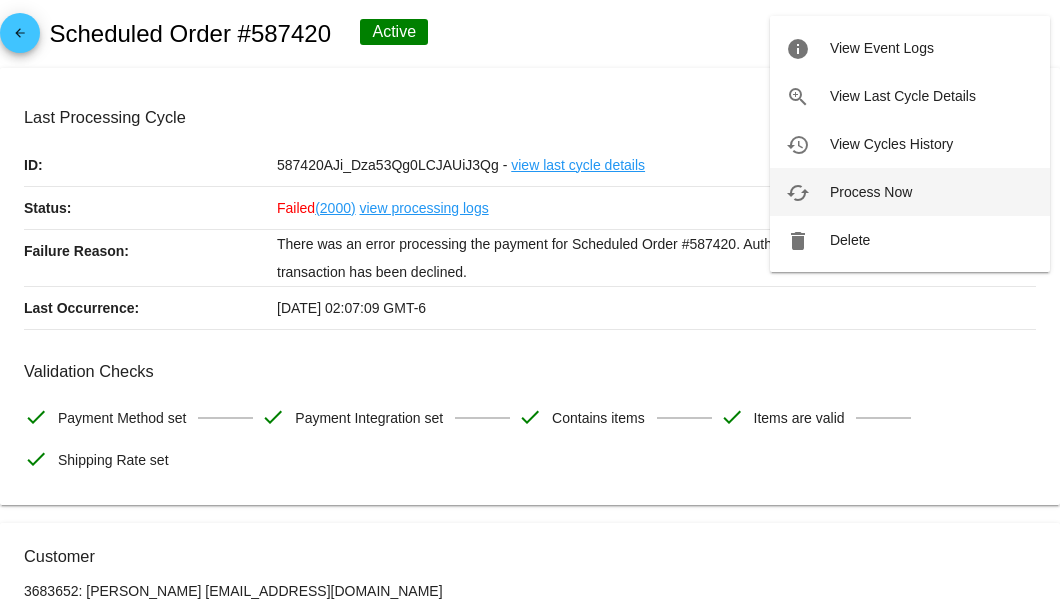 click on "cached
Process Now" at bounding box center (910, 192) 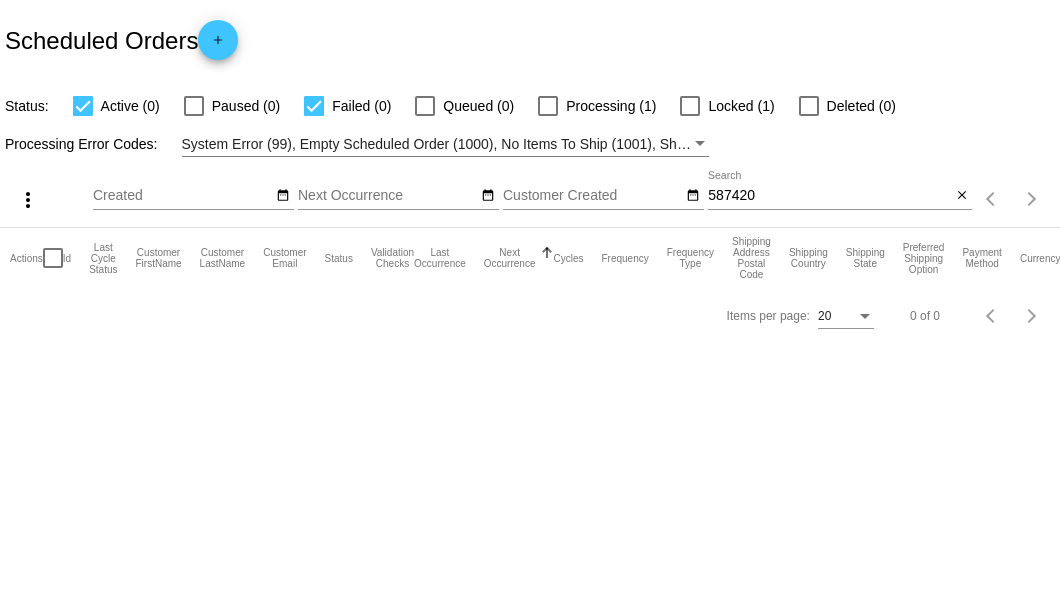 scroll, scrollTop: 0, scrollLeft: 0, axis: both 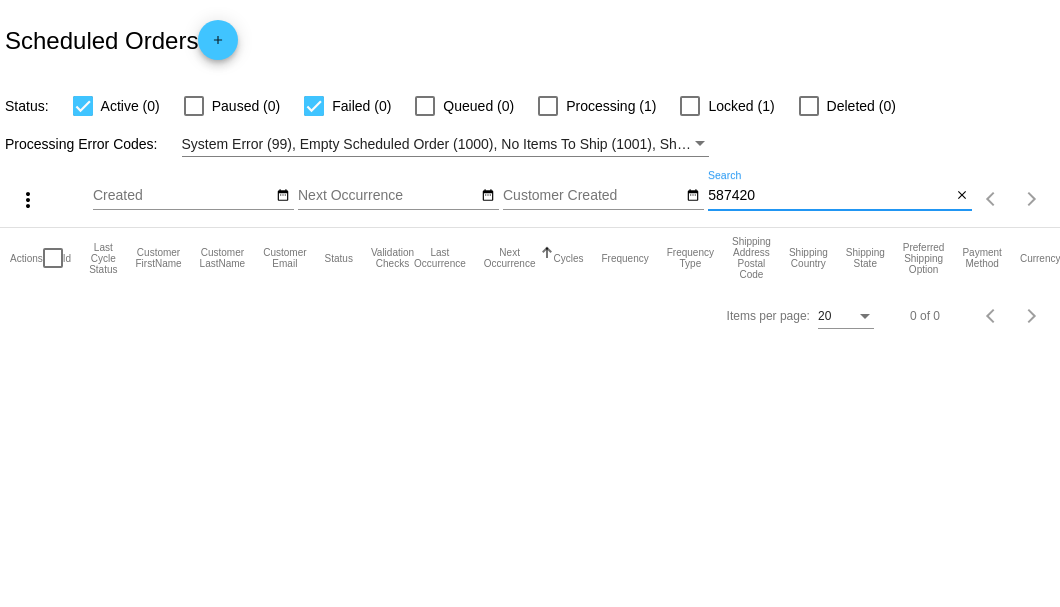 click on "587420" at bounding box center (829, 196) 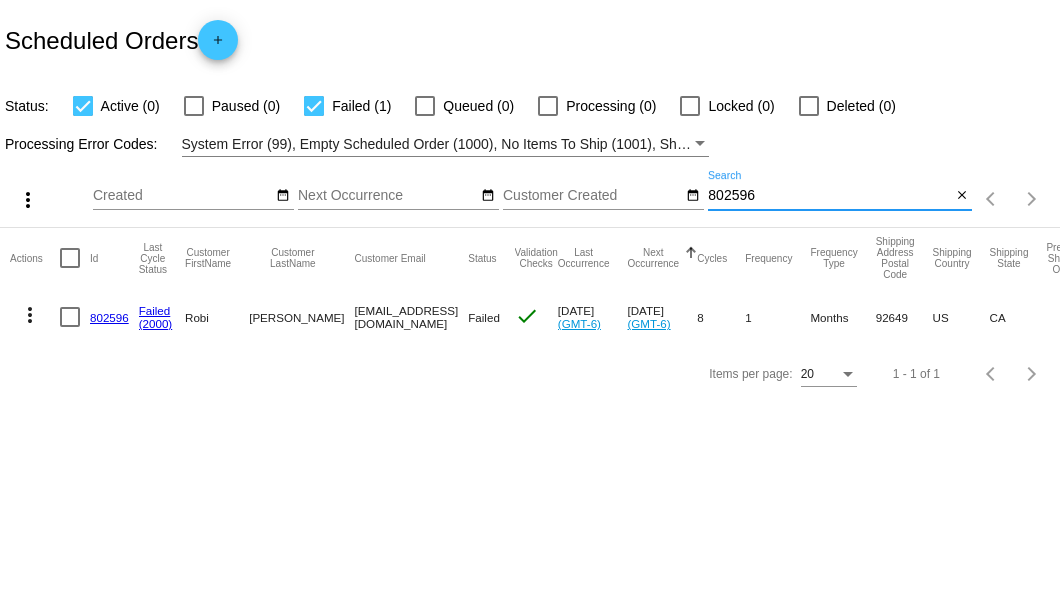 type on "802596" 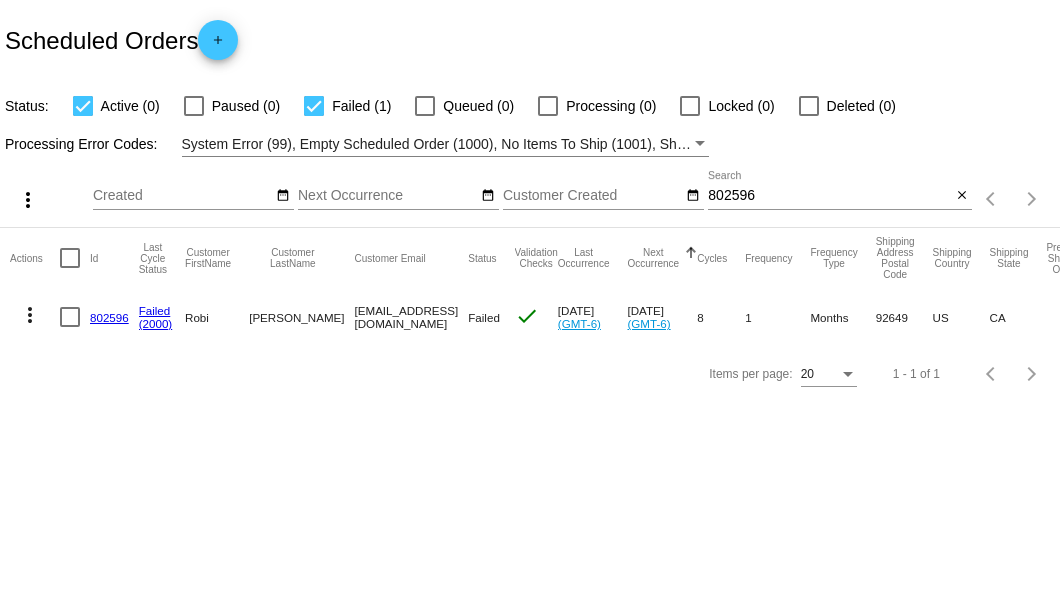 drag, startPoint x: 312, startPoint y: 314, endPoint x: 452, endPoint y: 316, distance: 140.01428 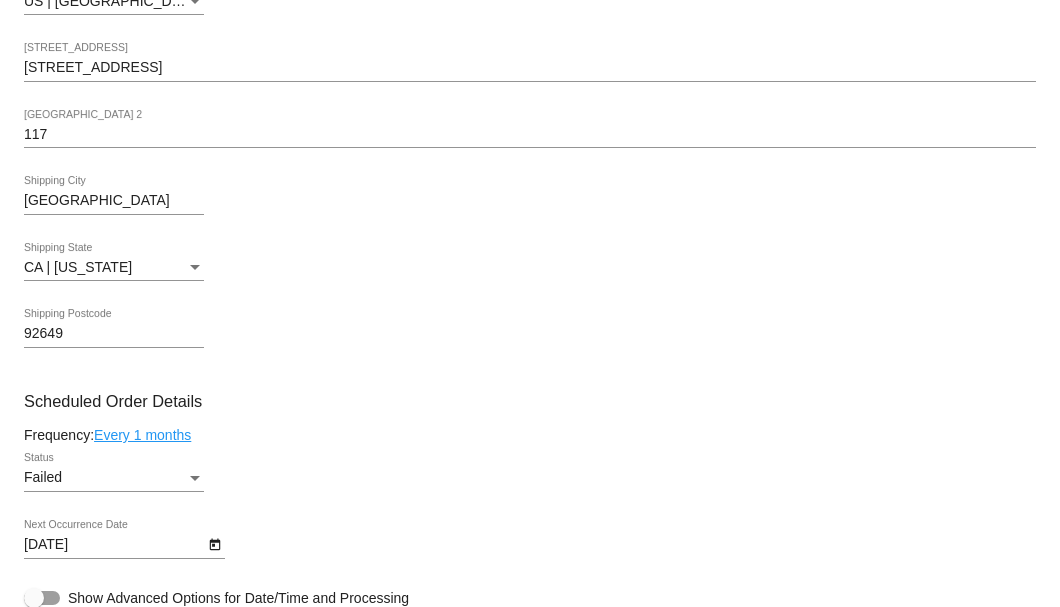 scroll, scrollTop: 1066, scrollLeft: 0, axis: vertical 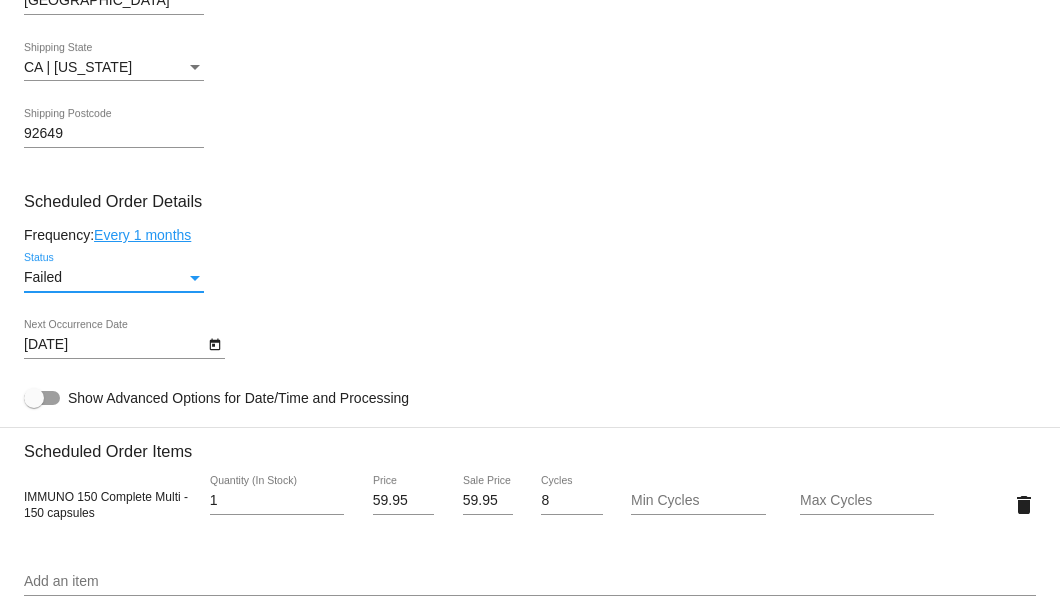 click at bounding box center [195, 278] 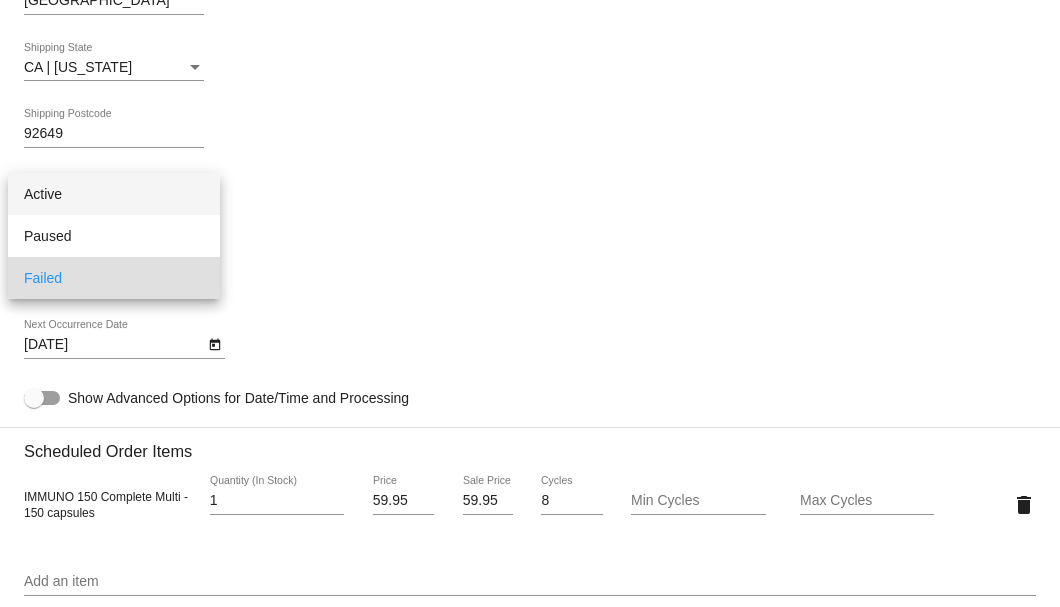 click on "Active" at bounding box center [114, 194] 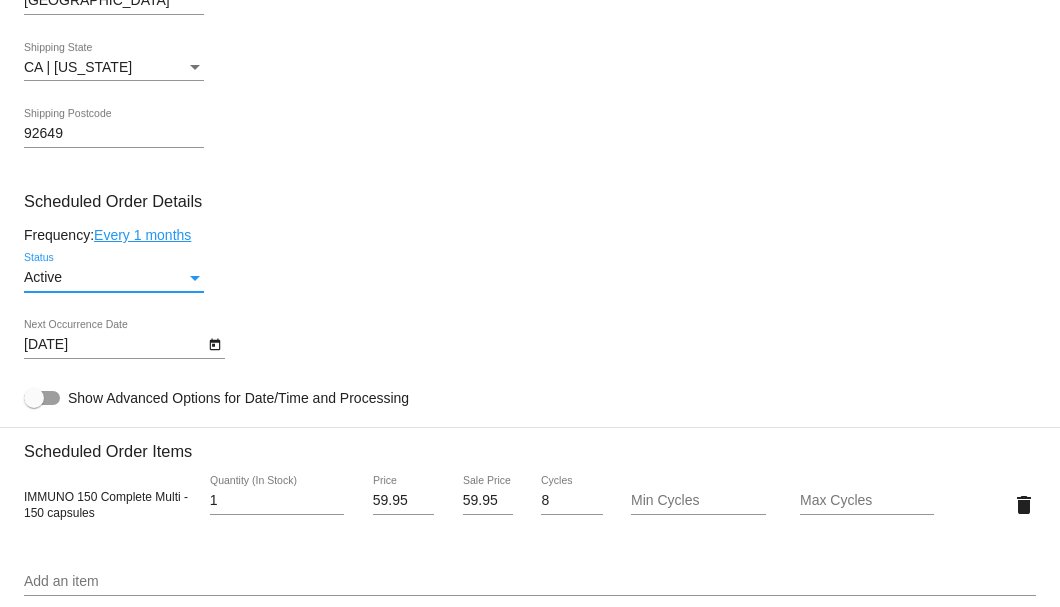 click 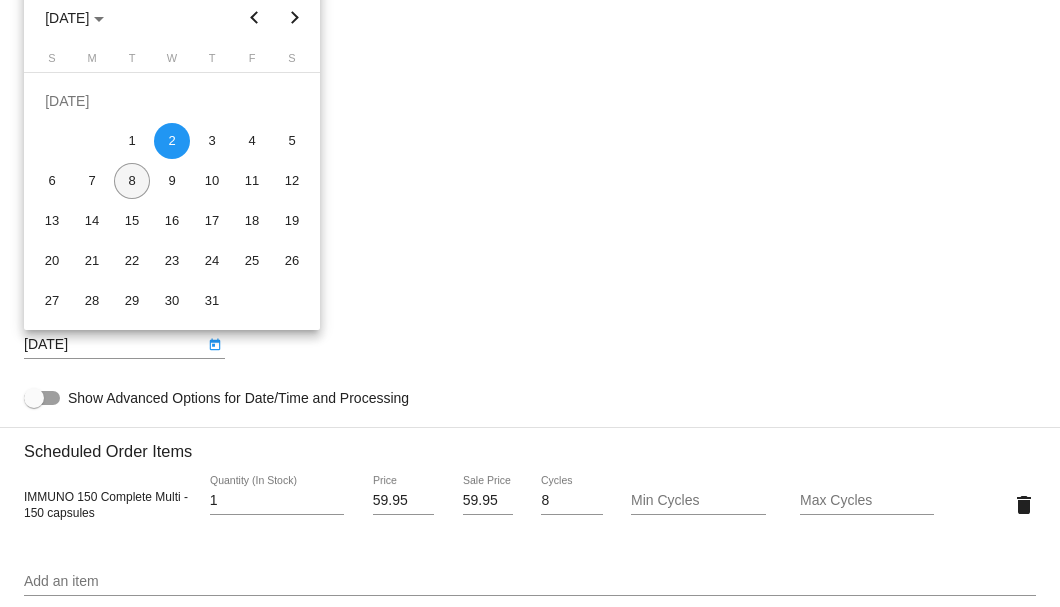 click on "8" at bounding box center (132, 181) 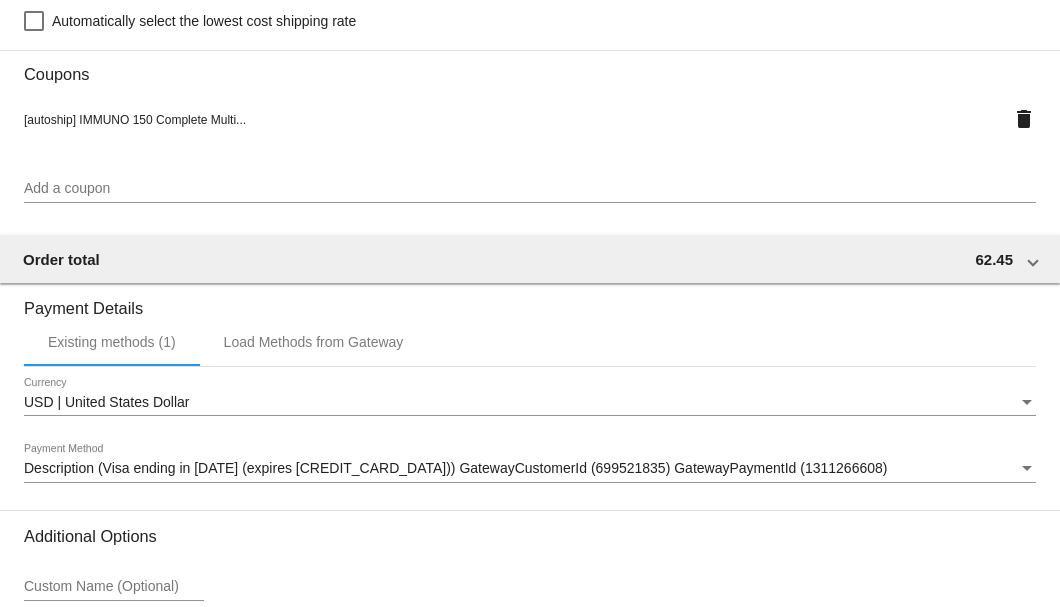 scroll, scrollTop: 1986, scrollLeft: 0, axis: vertical 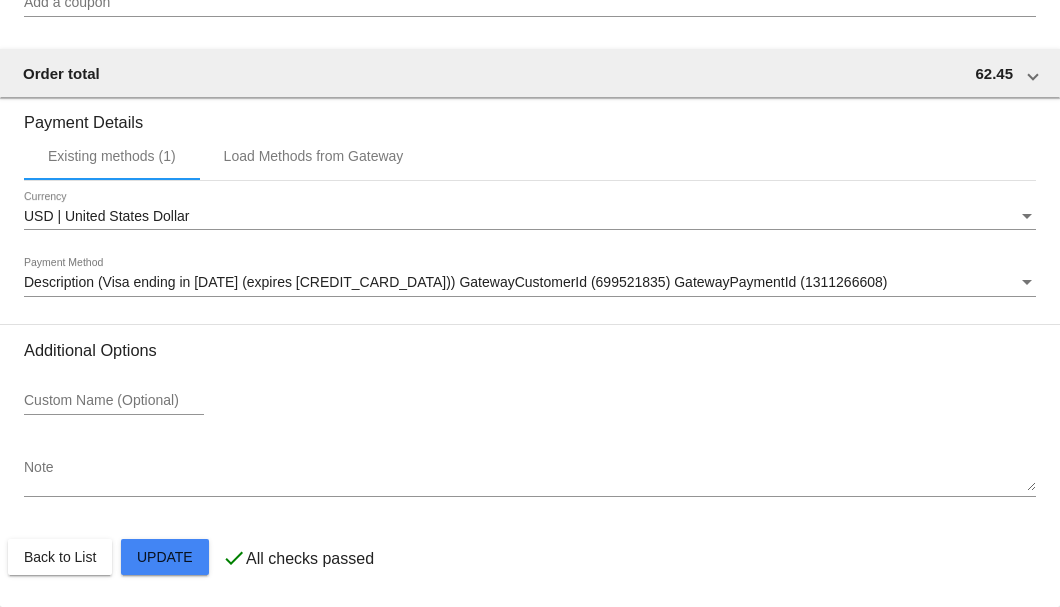 click on "Customer
5540232: Robi Howard
robinhoward1@yahoo.com
Customer Shipping
Enter Shipping Address Select A Saved Address (0)
Robi
Shipping First Name
Howard
Shipping Last Name
US | USA
Shipping Country
16701 Algonquin St.
Shipping Street 1
117
Shipping Street 2
Huntington Beach
Shipping City
CA | California
Shipping State
92649
Shipping Postcode
Scheduled Order Details
Frequency:
Every 1 months
Active" 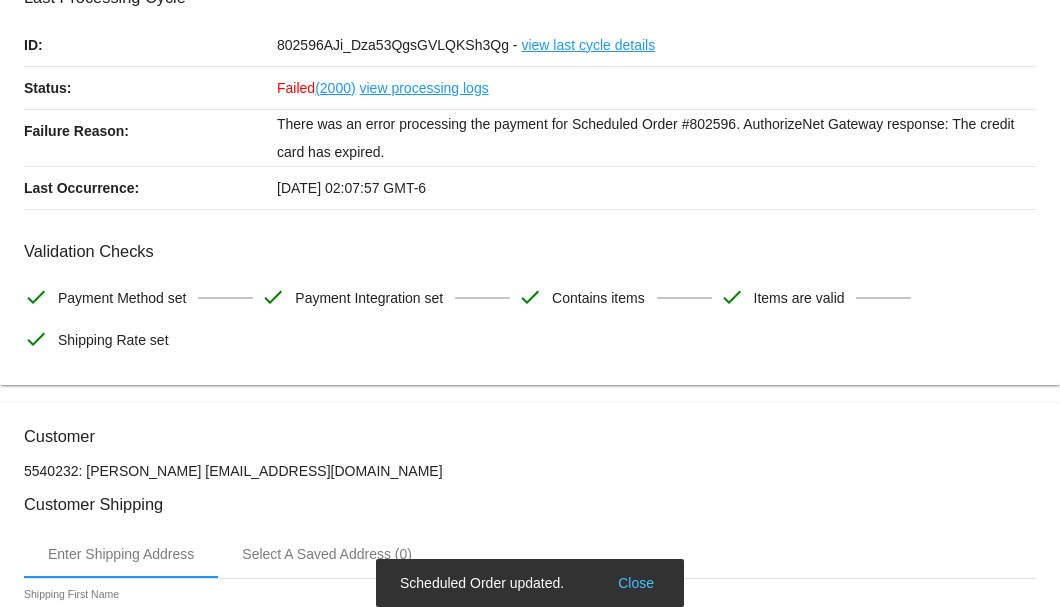 scroll, scrollTop: 0, scrollLeft: 0, axis: both 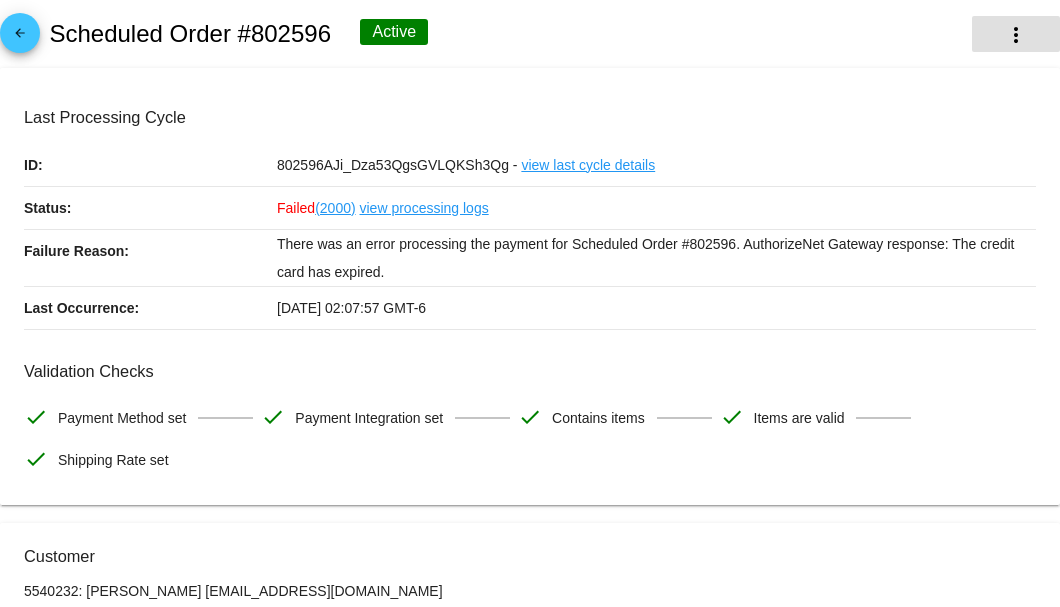 click on "more_vert" 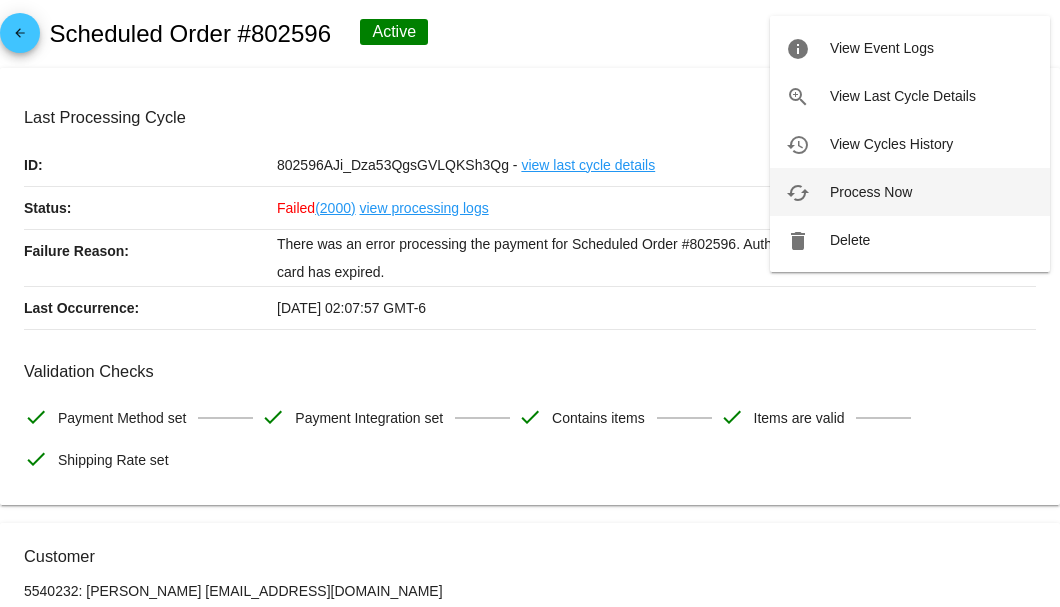click on "Process Now" at bounding box center (871, 192) 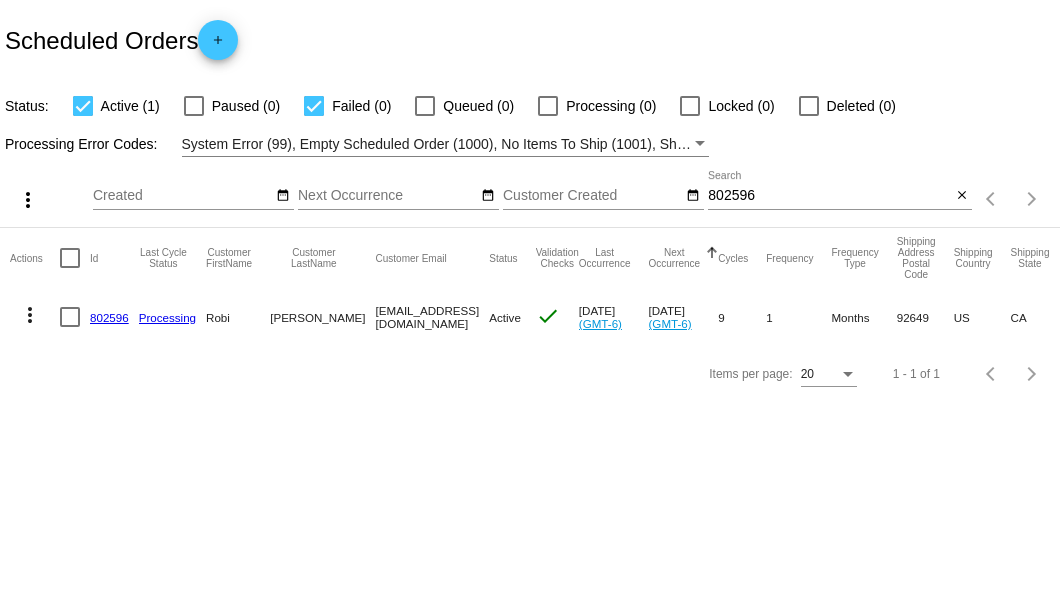 scroll, scrollTop: 0, scrollLeft: 0, axis: both 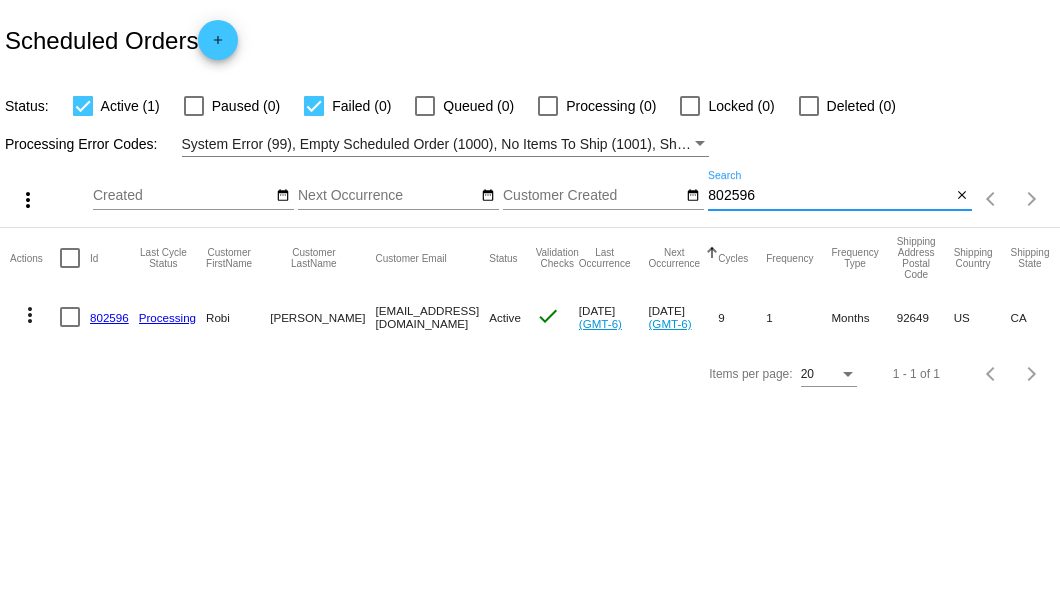 click on "802596" at bounding box center [829, 196] 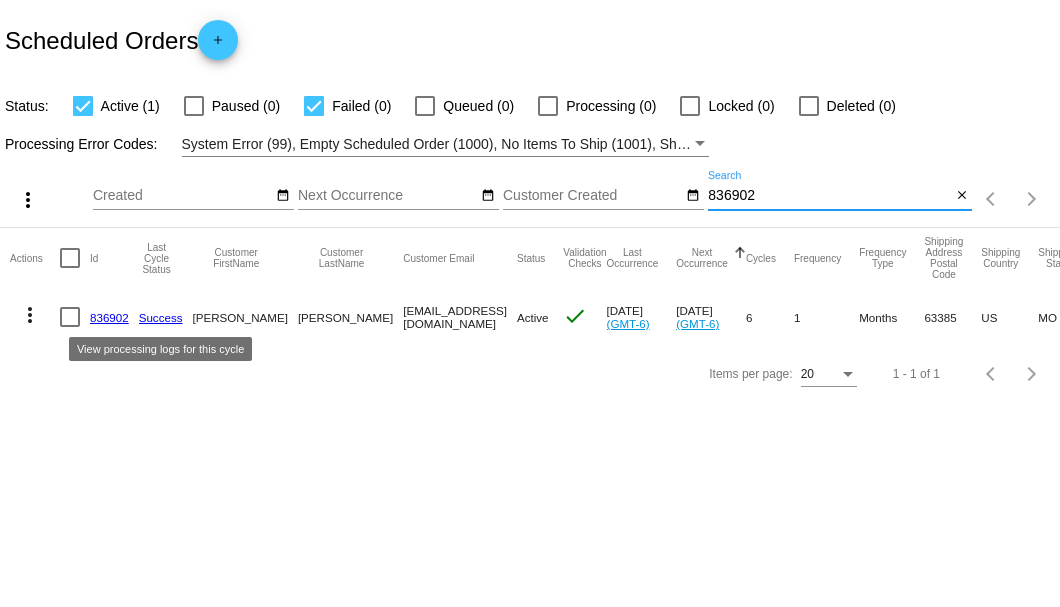 type on "836902" 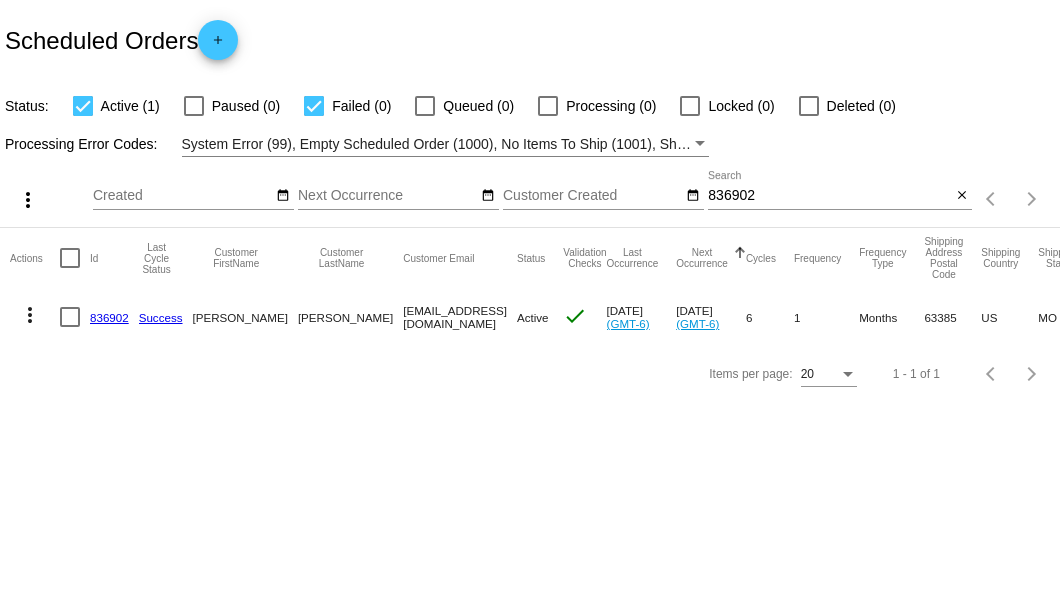 click on "836902" 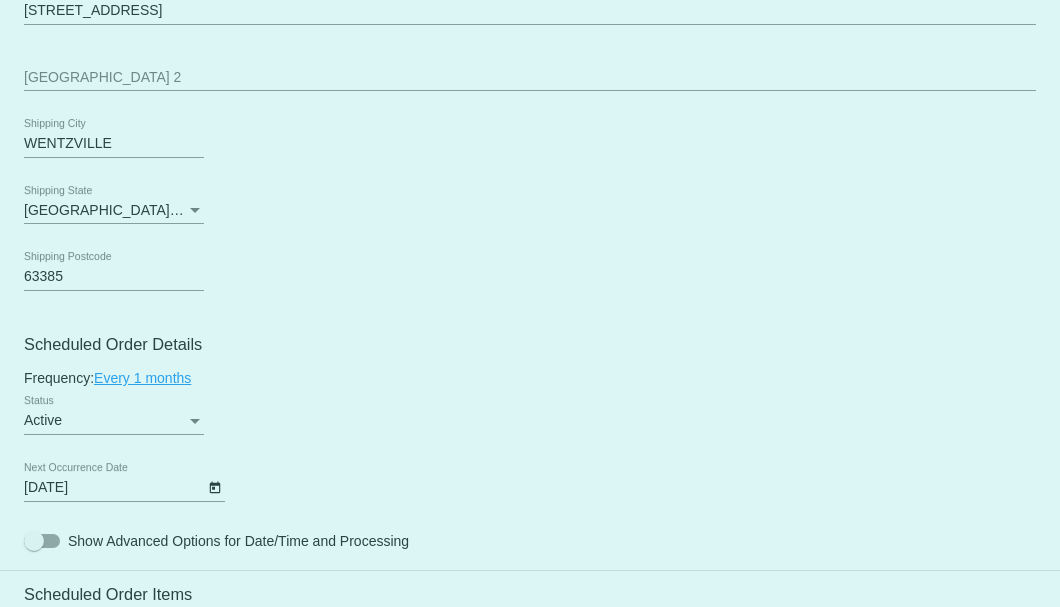 scroll, scrollTop: 1133, scrollLeft: 0, axis: vertical 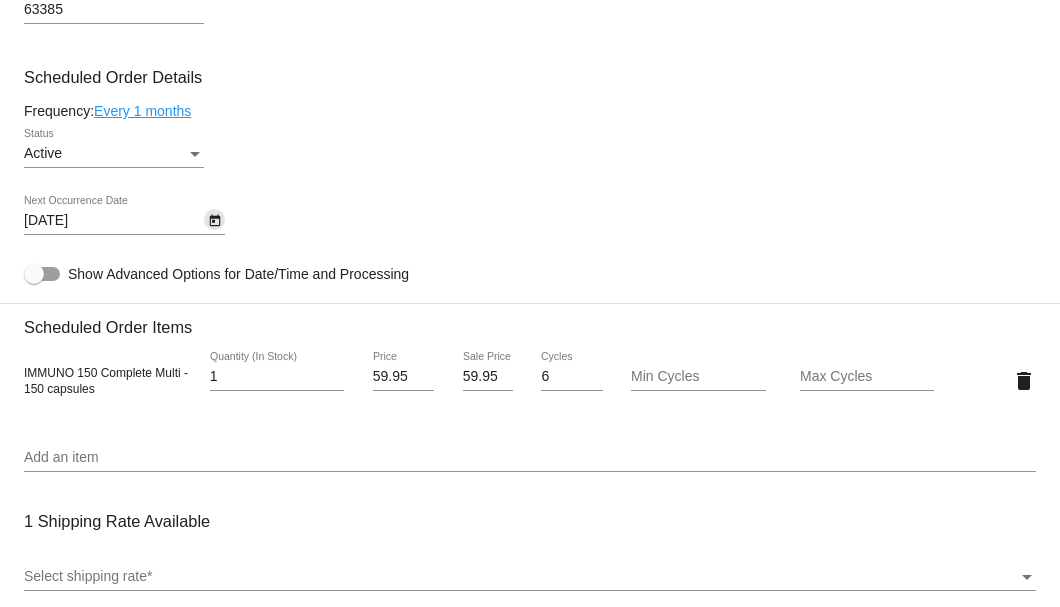 click 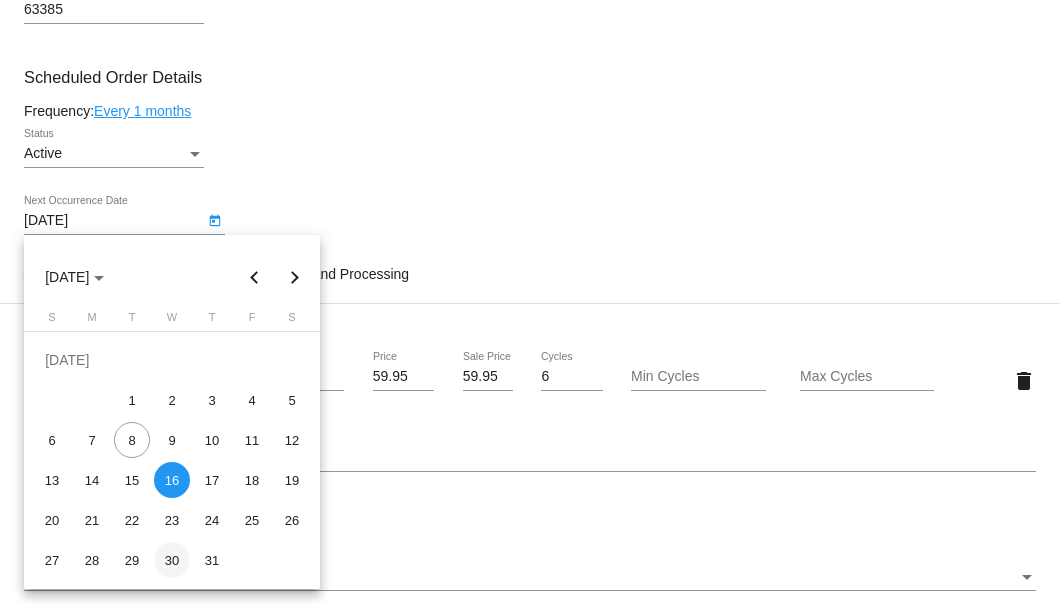 click on "30" at bounding box center [172, 560] 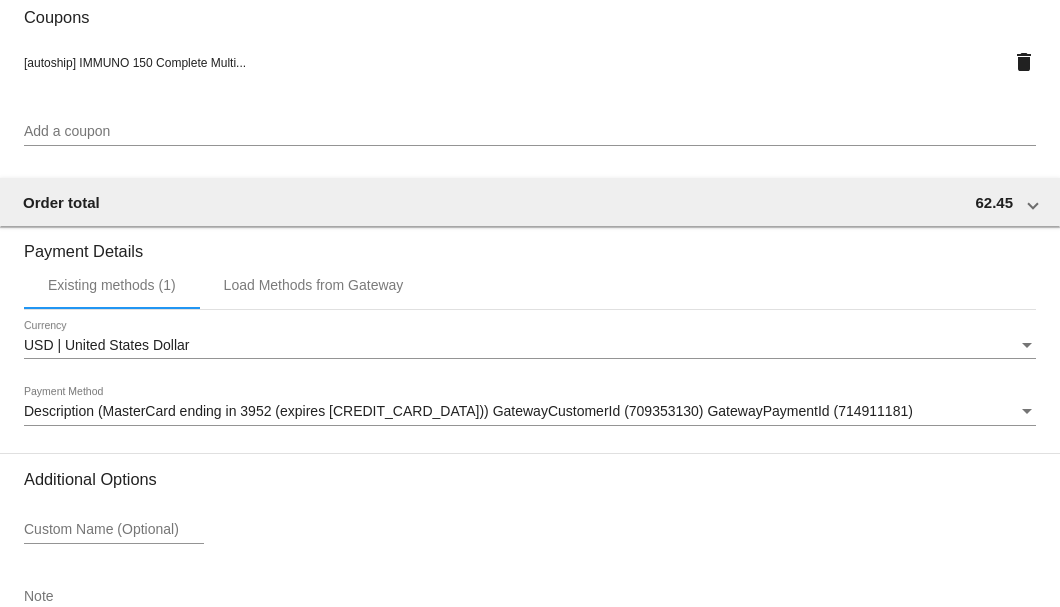 scroll, scrollTop: 1930, scrollLeft: 0, axis: vertical 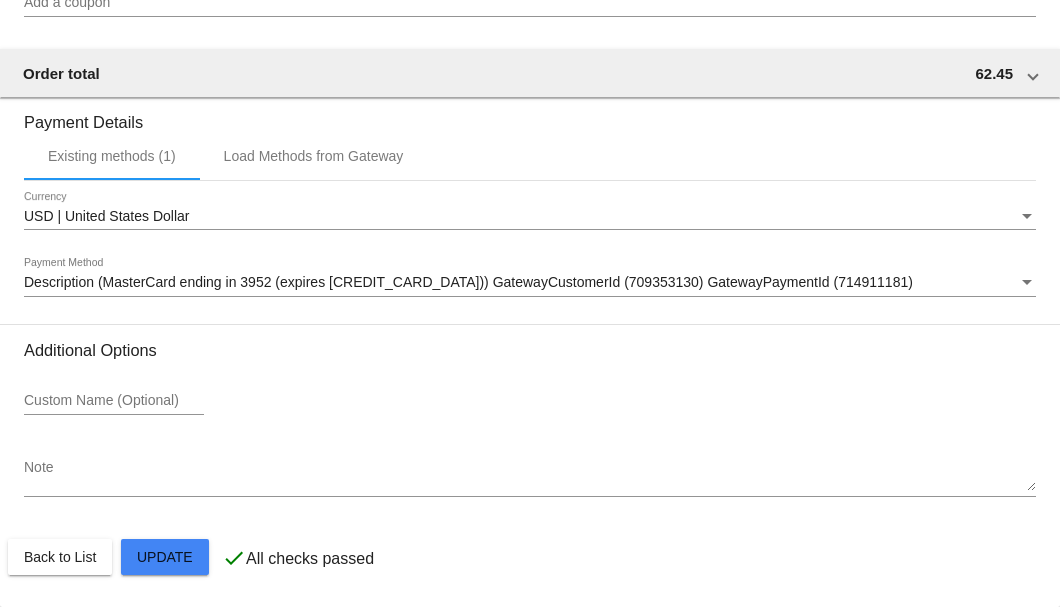 click on "Customer
5278188: ROBERT WILLIAMS
rwilliams0007@yahoo.com
Customer Shipping
Enter Shipping Address Select A Saved Address (0)
ROBERT
Shipping First Name
WILLIAMS
Shipping Last Name
US | USA
Shipping Country
2383 METTE RD
Shipping Street 1
Shipping Street 2
WENTZVILLE
Shipping City
MO | Missouri
Shipping State
63385
Shipping Postcode
Scheduled Order Details
Frequency:
Every 1 months
Active
Status" 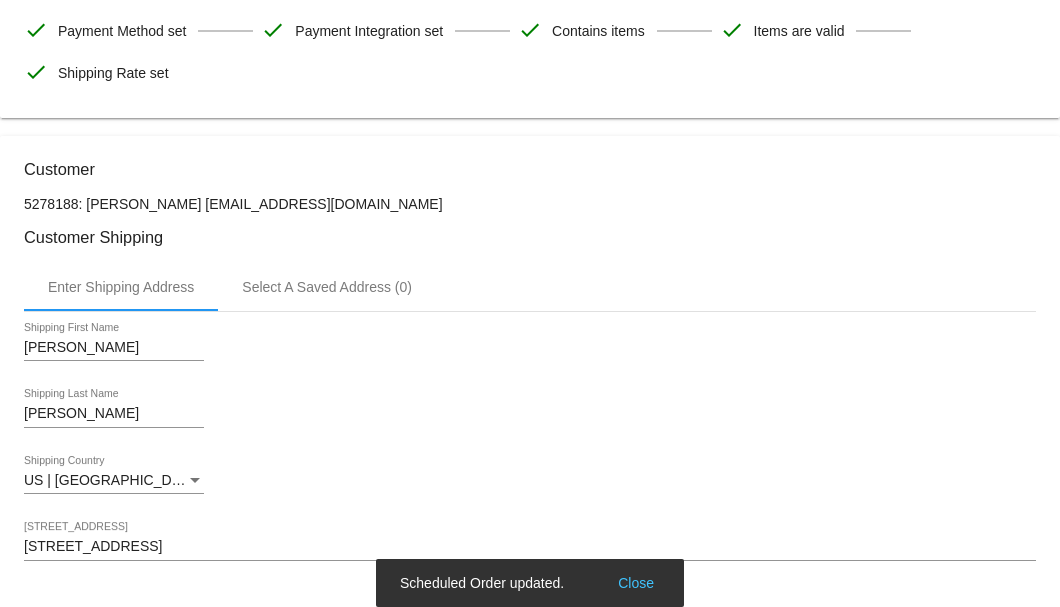 scroll, scrollTop: 63, scrollLeft: 0, axis: vertical 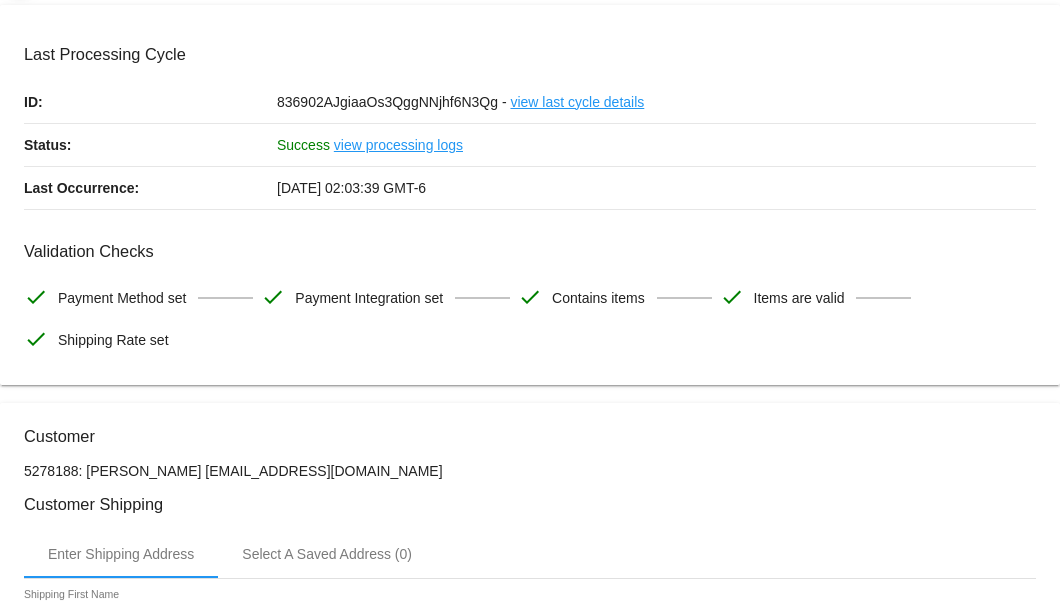 drag, startPoint x: 384, startPoint y: 468, endPoint x: 220, endPoint y: 472, distance: 164.04877 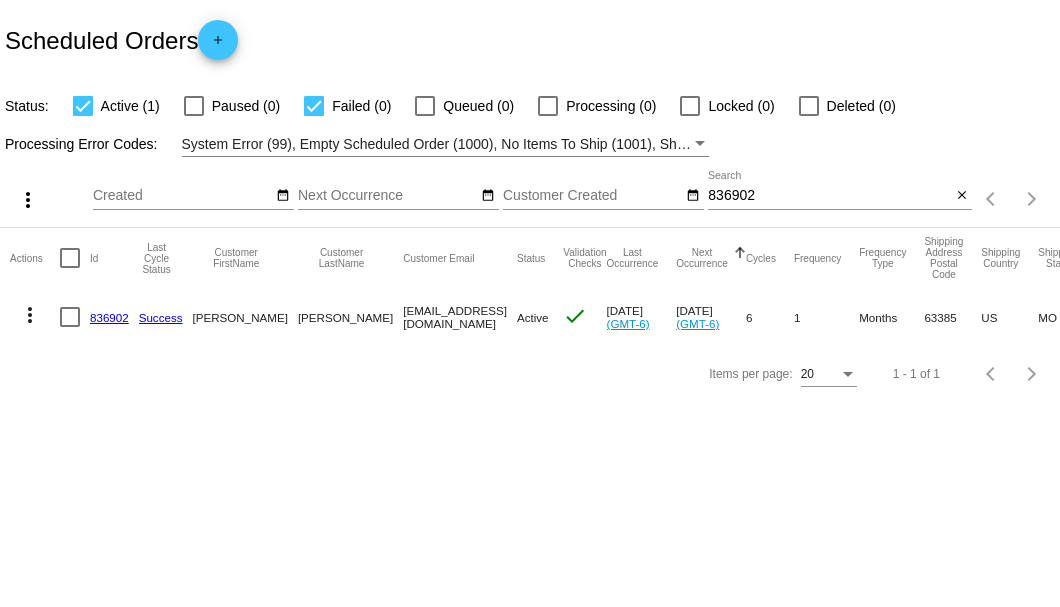 scroll, scrollTop: 0, scrollLeft: 0, axis: both 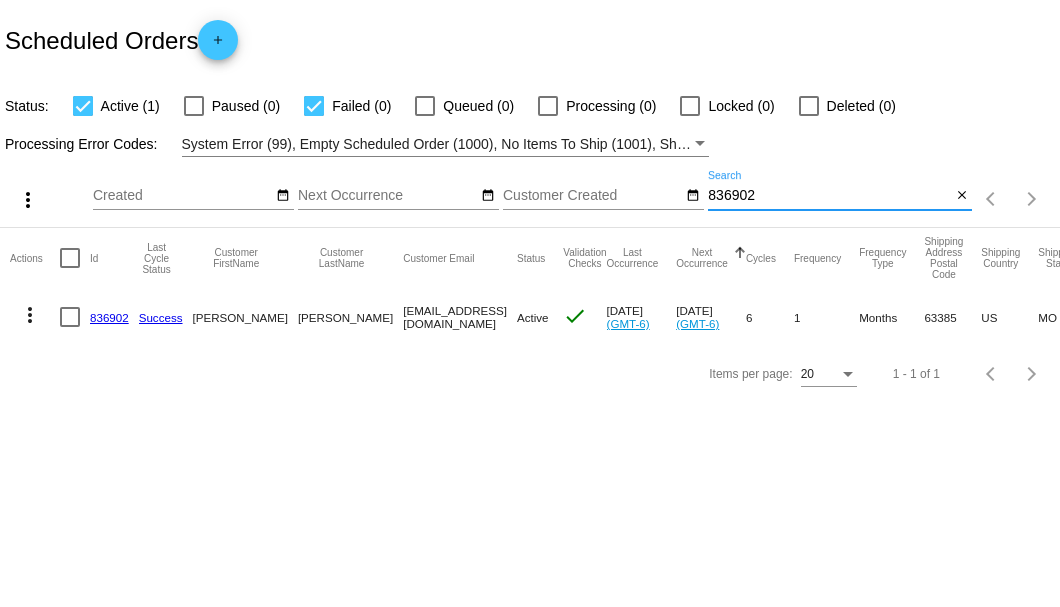 click on "836902" at bounding box center (829, 196) 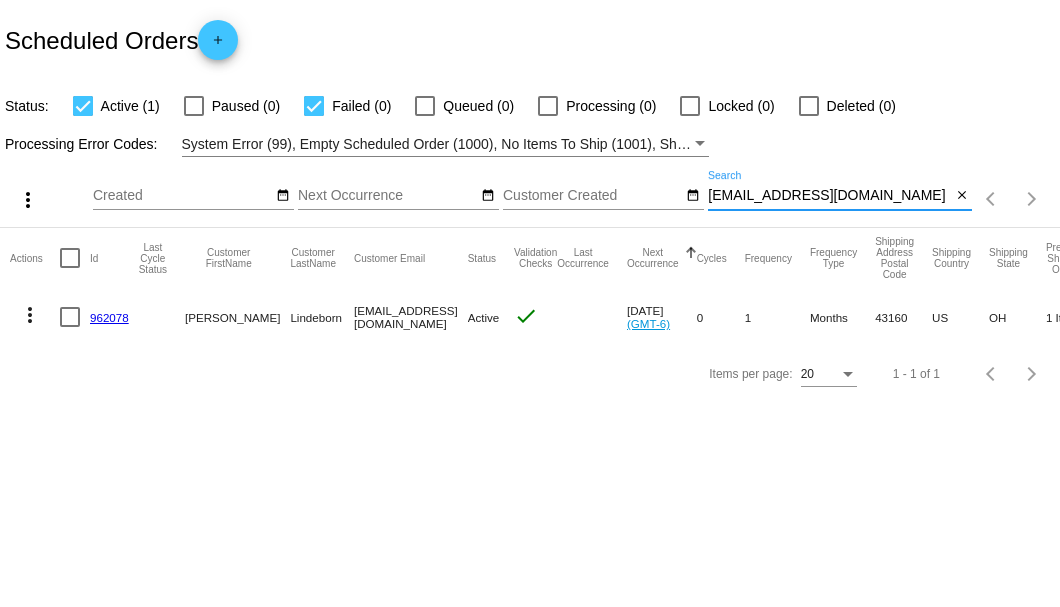 type on "[EMAIL_ADDRESS][DOMAIN_NAME]" 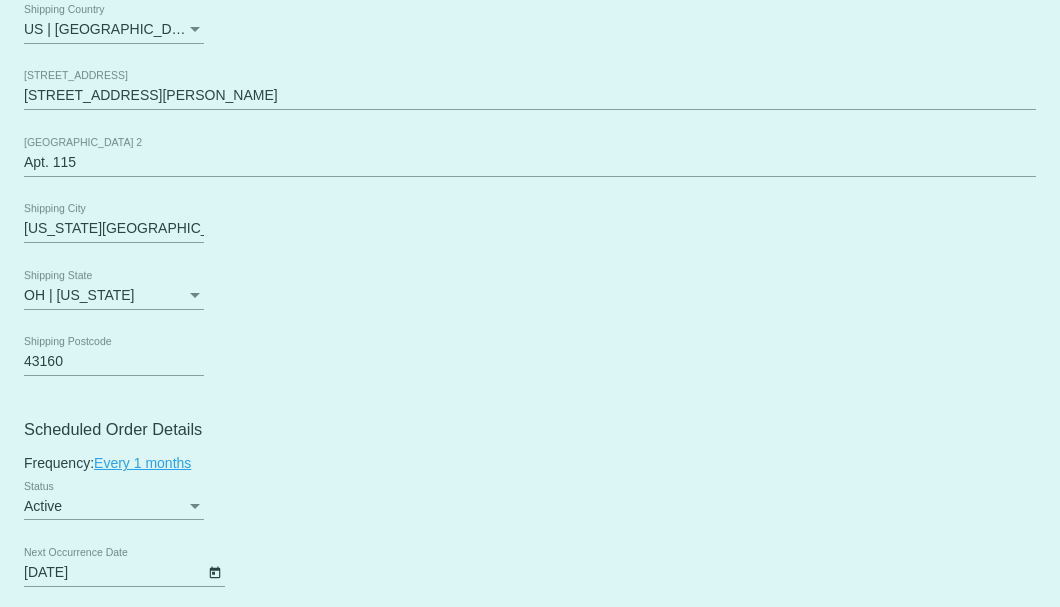scroll, scrollTop: 933, scrollLeft: 0, axis: vertical 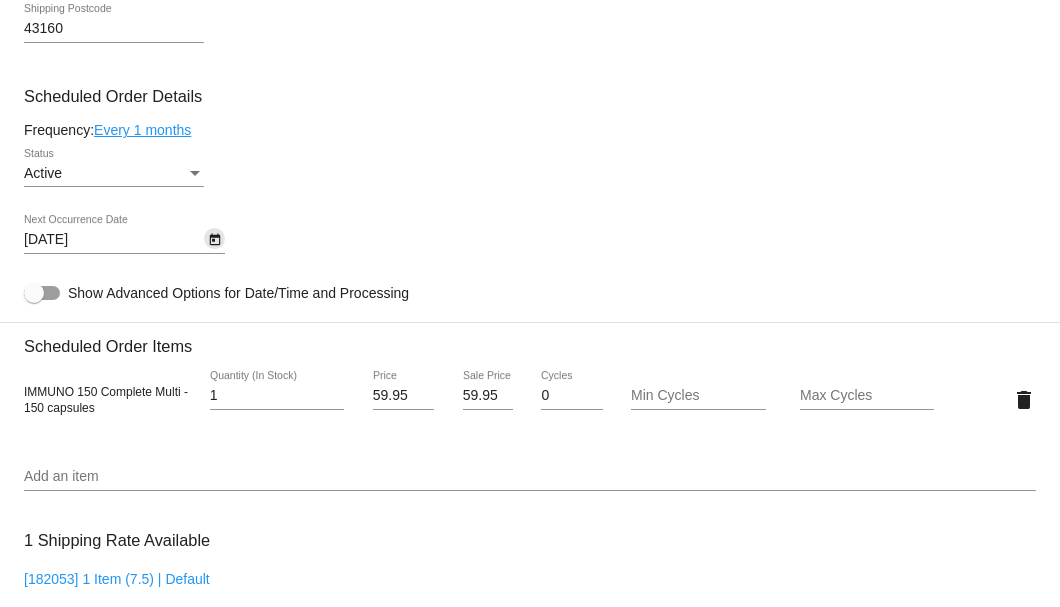 click 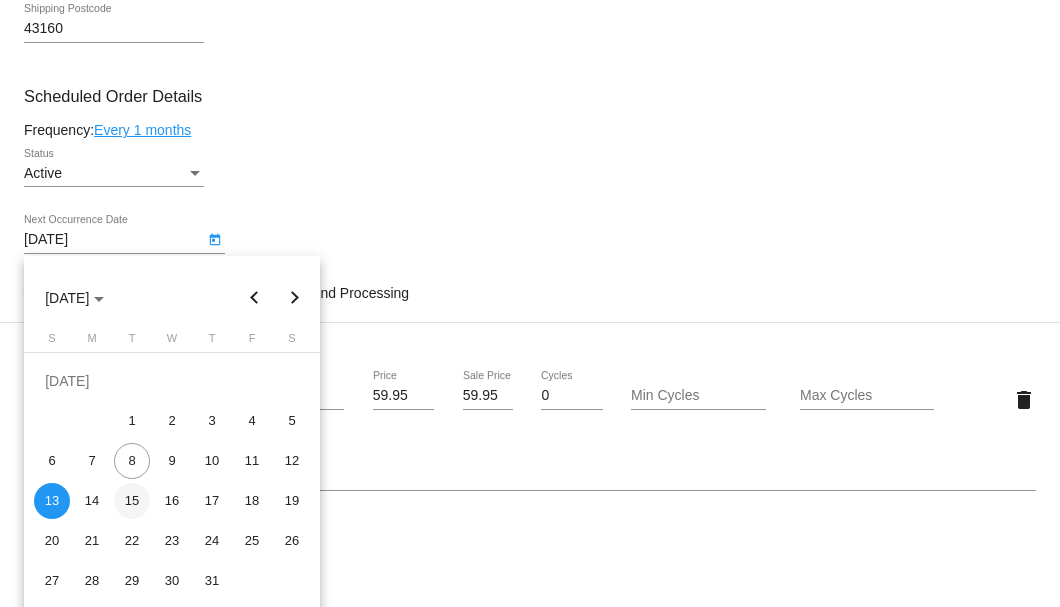 click on "15" at bounding box center (132, 501) 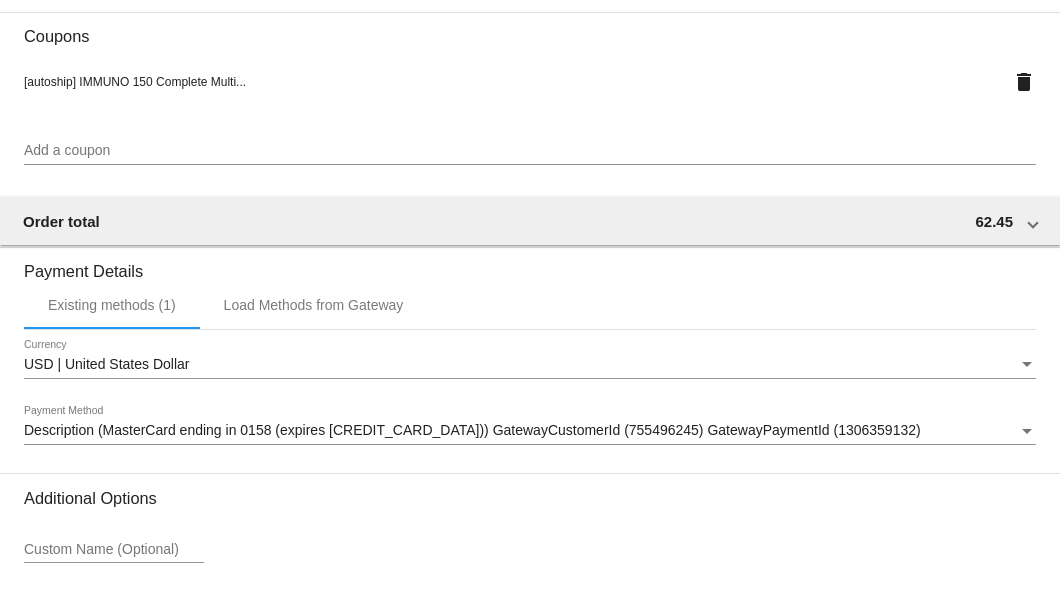 scroll, scrollTop: 1750, scrollLeft: 0, axis: vertical 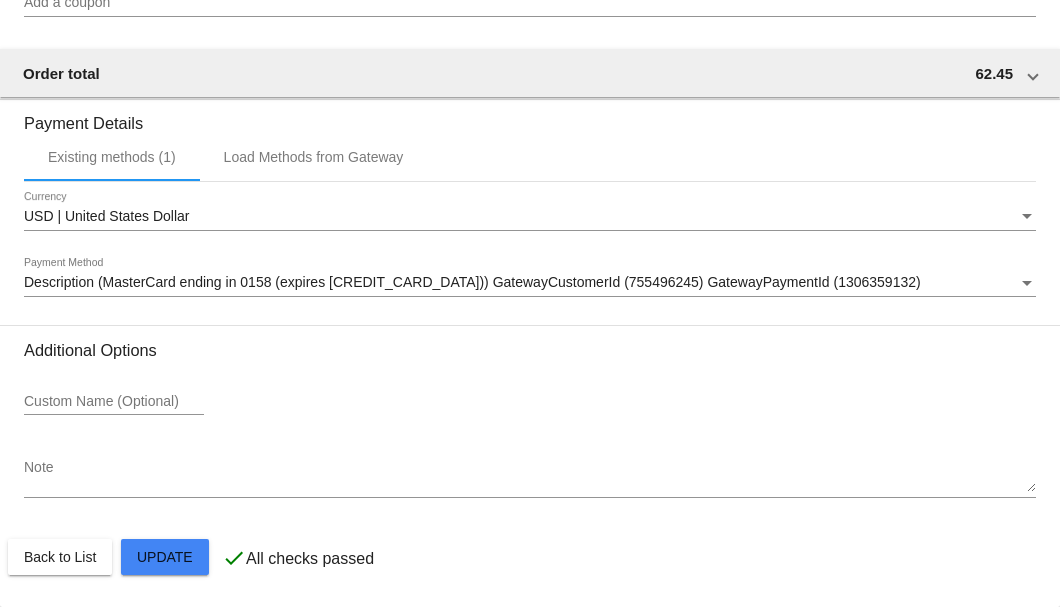 click on "Customer
6556747: Richard Lindeborn
ricklinde@aol.com
Customer Shipping
Enter Shipping Address Select A Saved Address (0)
Richard
Shipping First Name
Lindeborn
Shipping Last Name
US | USA
Shipping Country
400 N Glenn Ave
Shipping Street 1
Apt. 115
Shipping Street 2
Washington Court House
Shipping City
OH | Ohio
Shipping State
43160
Shipping Postcode
Scheduled Order Details
Frequency:
Every 1 months
Active" 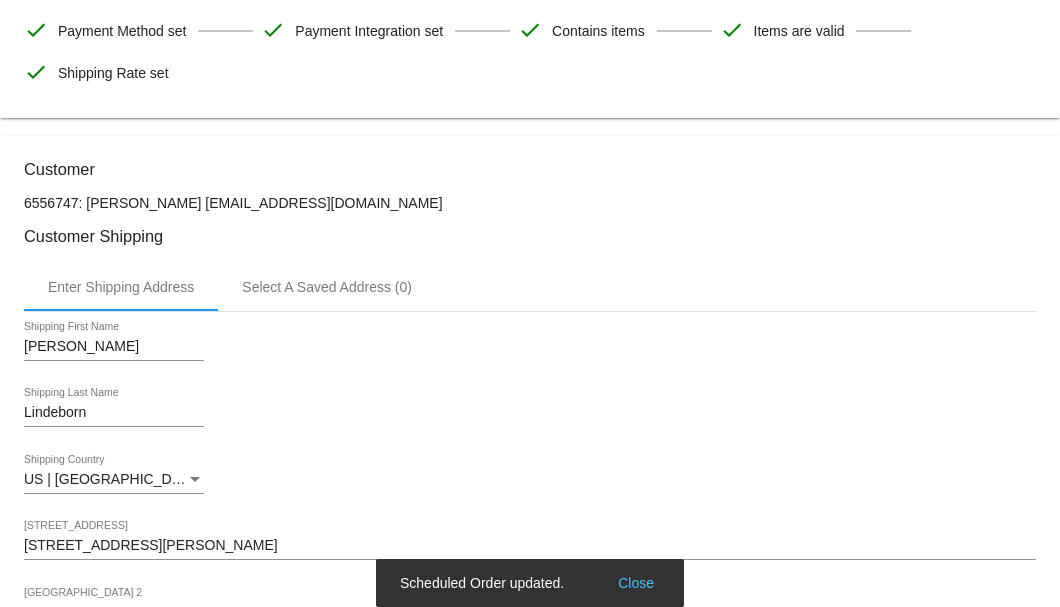 scroll, scrollTop: 0, scrollLeft: 0, axis: both 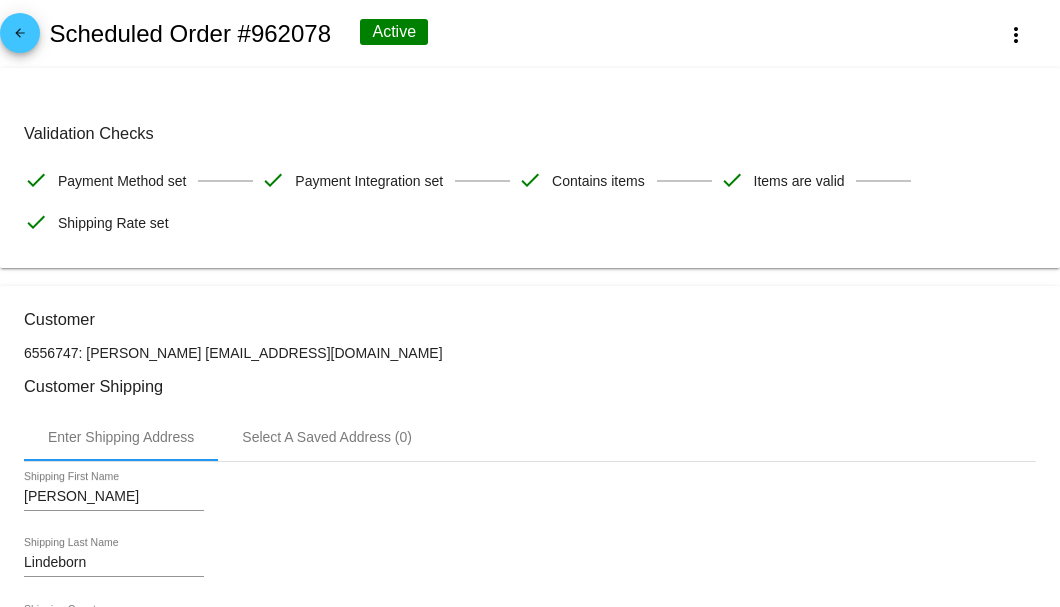 drag, startPoint x: 323, startPoint y: 353, endPoint x: 204, endPoint y: 350, distance: 119.03781 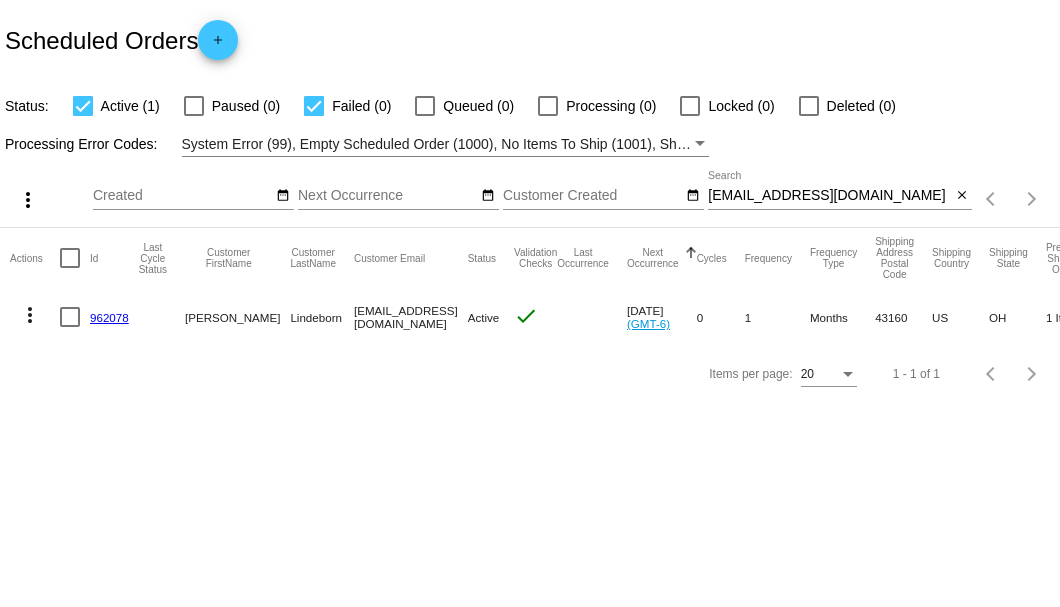 scroll, scrollTop: 0, scrollLeft: 0, axis: both 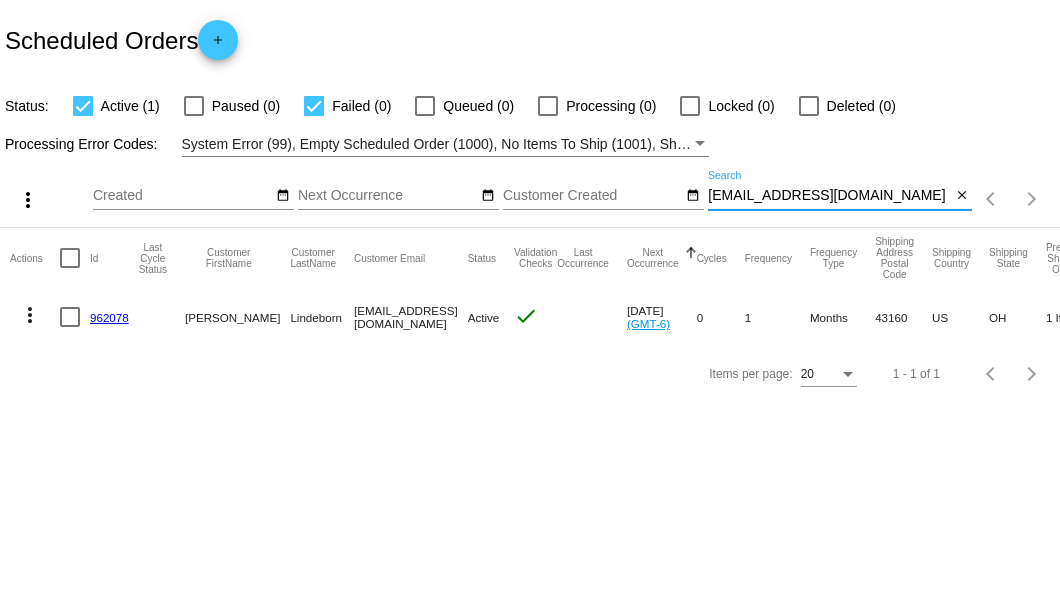 click on "[EMAIL_ADDRESS][DOMAIN_NAME]" at bounding box center (829, 196) 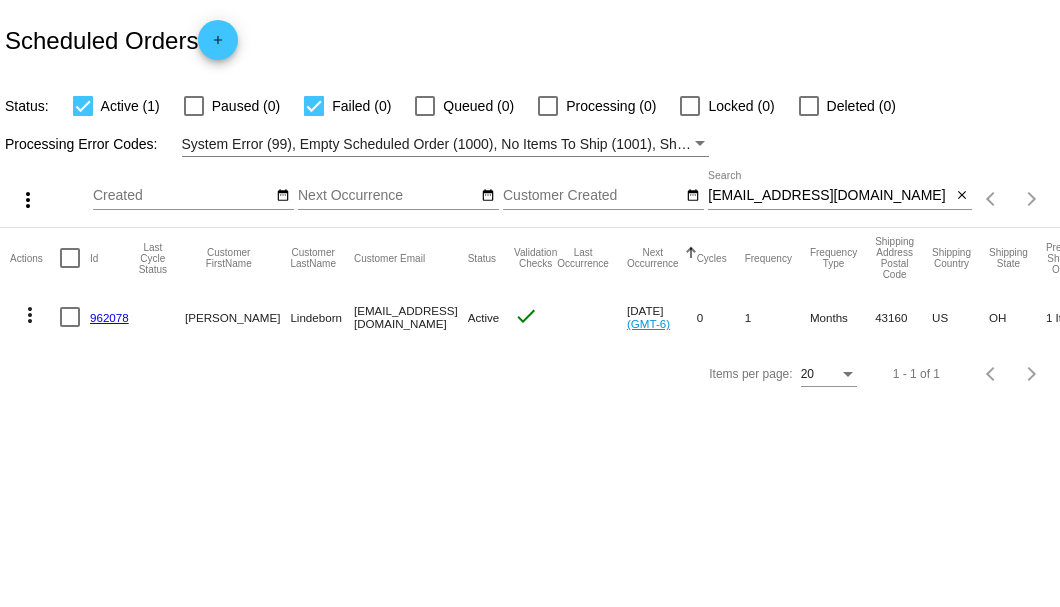 click 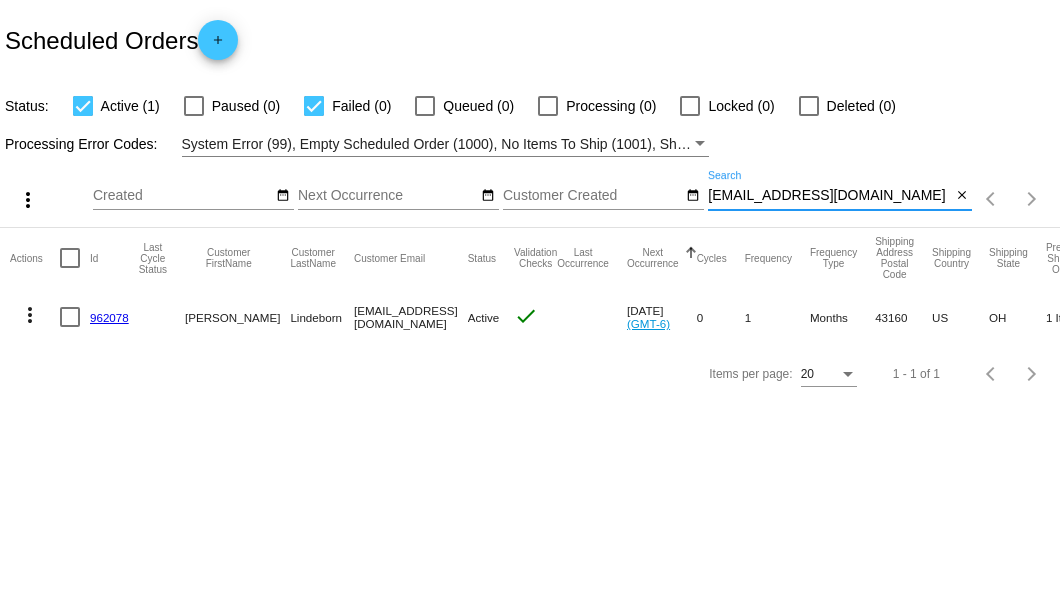drag, startPoint x: 857, startPoint y: 203, endPoint x: 707, endPoint y: 197, distance: 150.11995 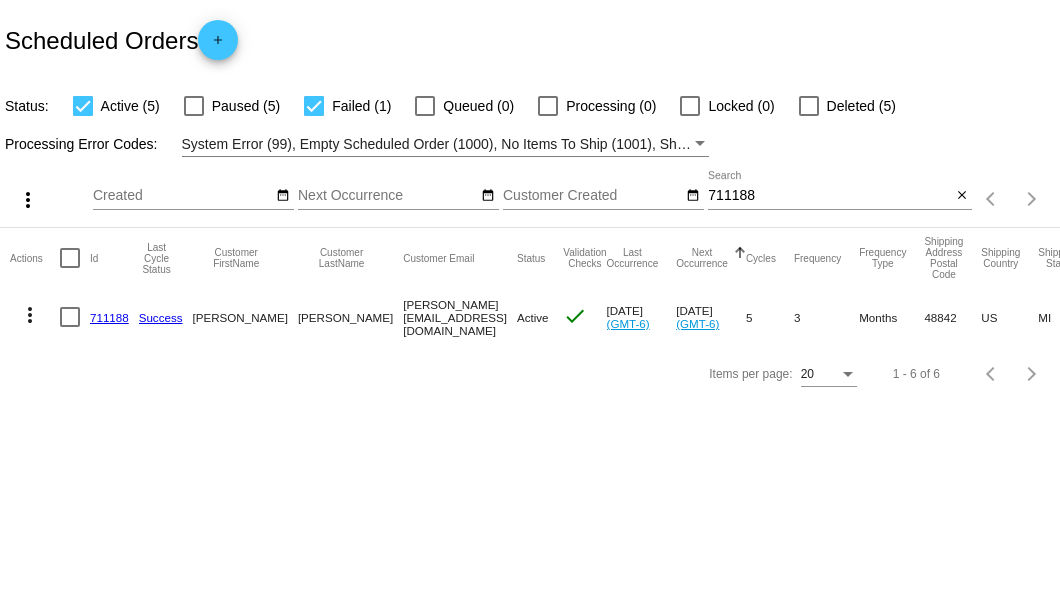 drag, startPoint x: 319, startPoint y: 316, endPoint x: 426, endPoint y: 314, distance: 107.01869 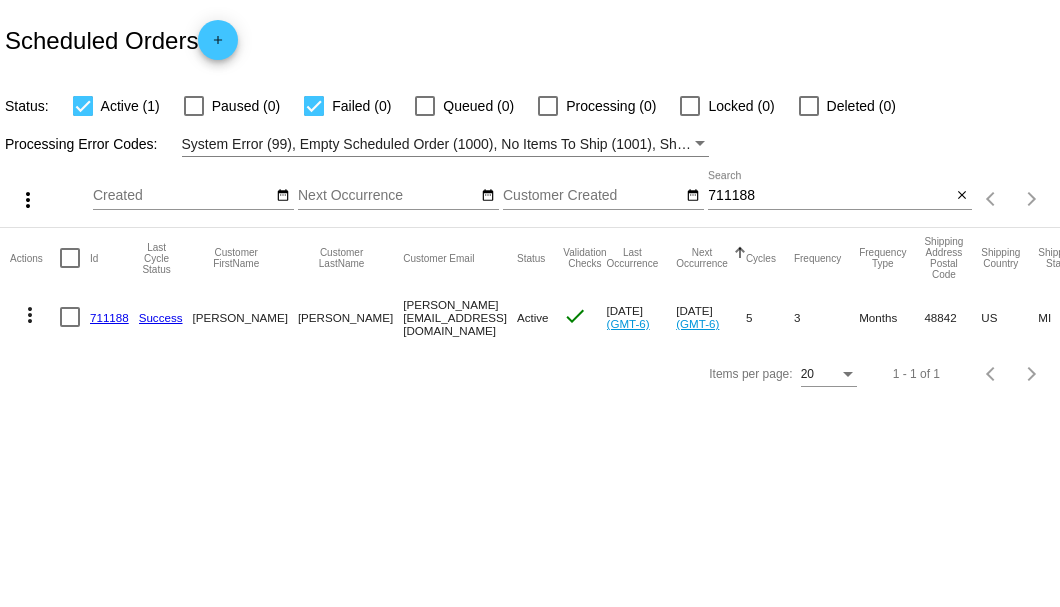 copy on "richardbow@att.net" 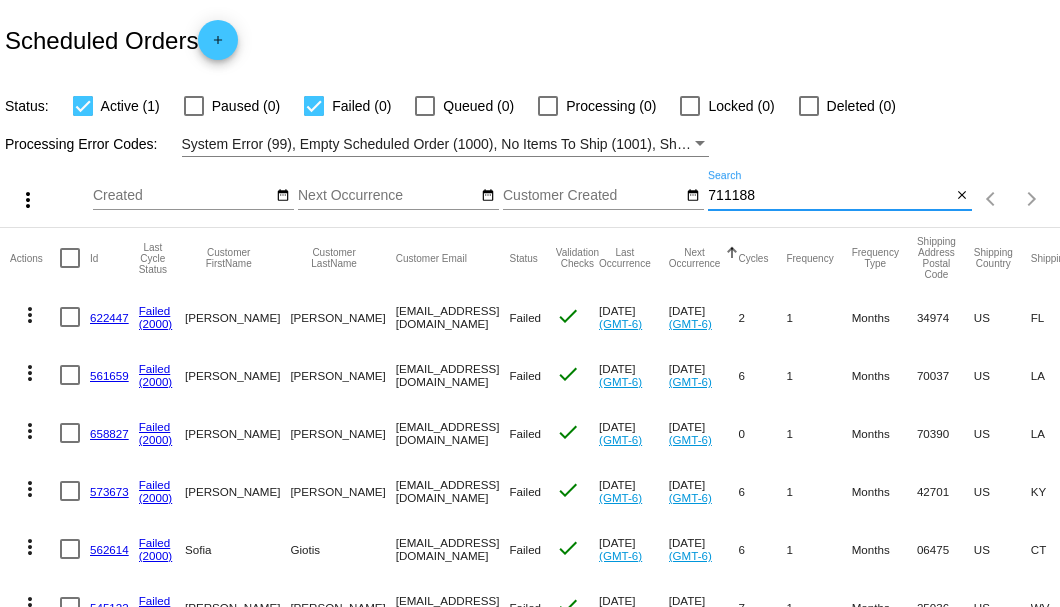 click on "711188" at bounding box center [829, 196] 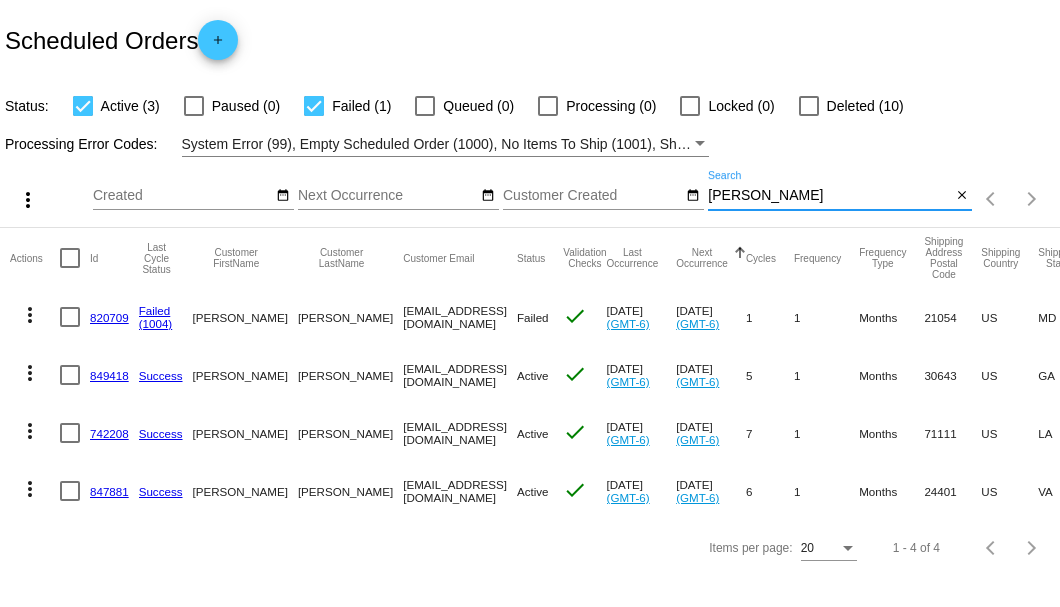 type on "Cobb" 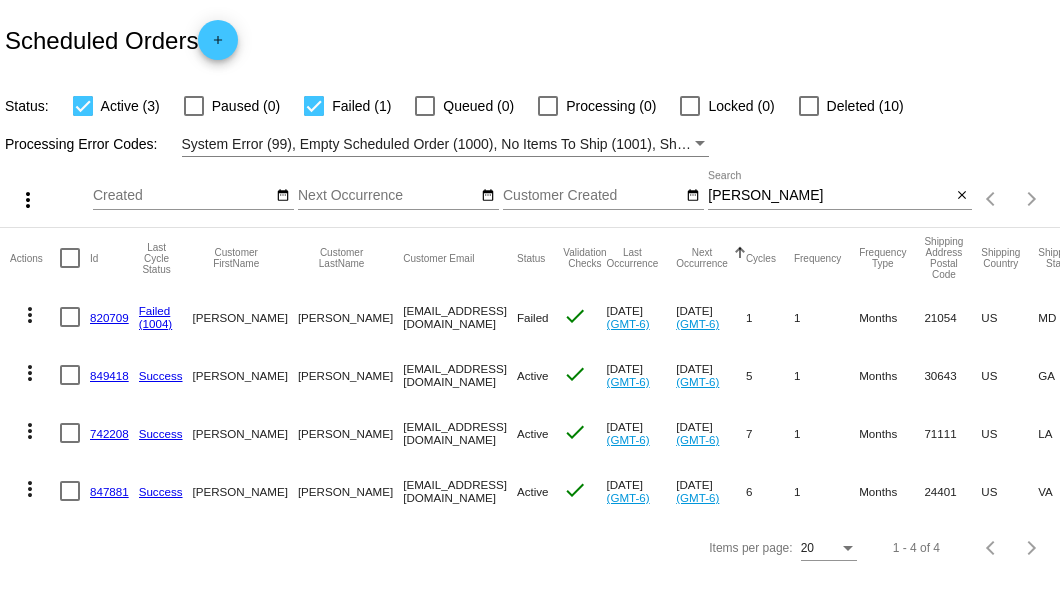 click on "820709" 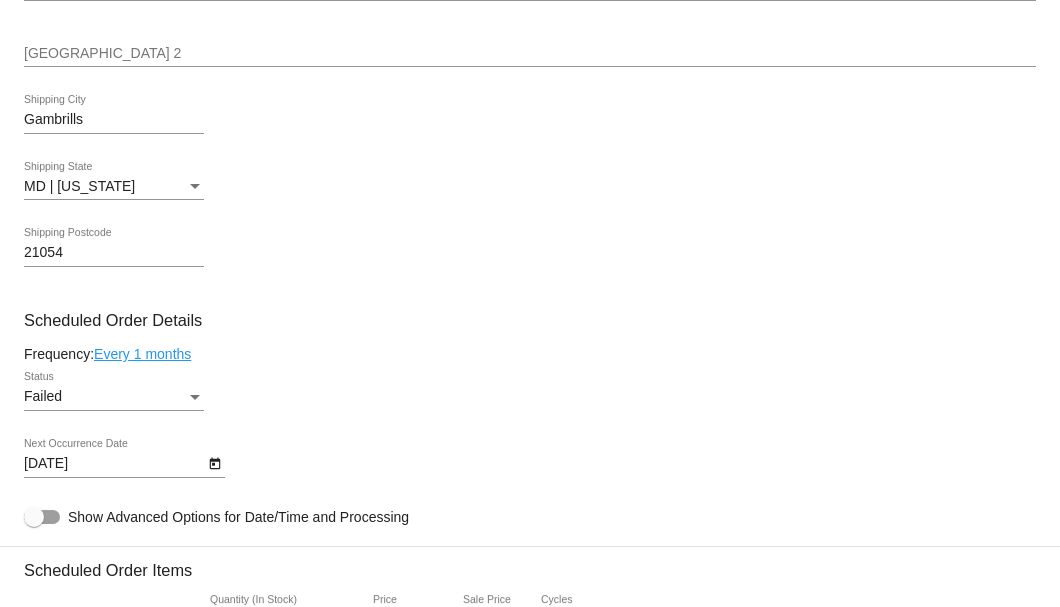 scroll, scrollTop: 1066, scrollLeft: 0, axis: vertical 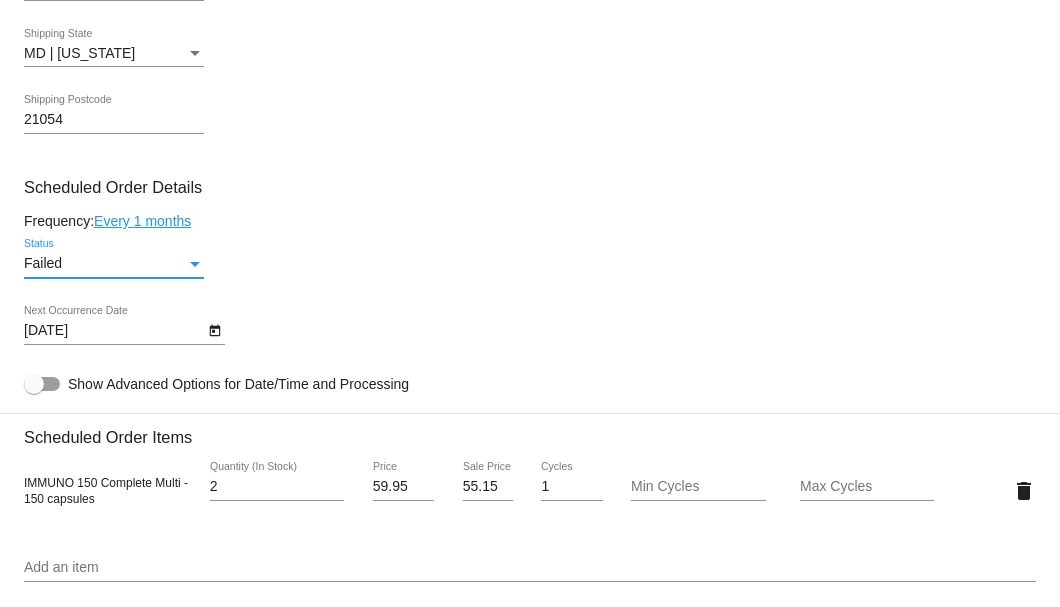 click at bounding box center [195, 264] 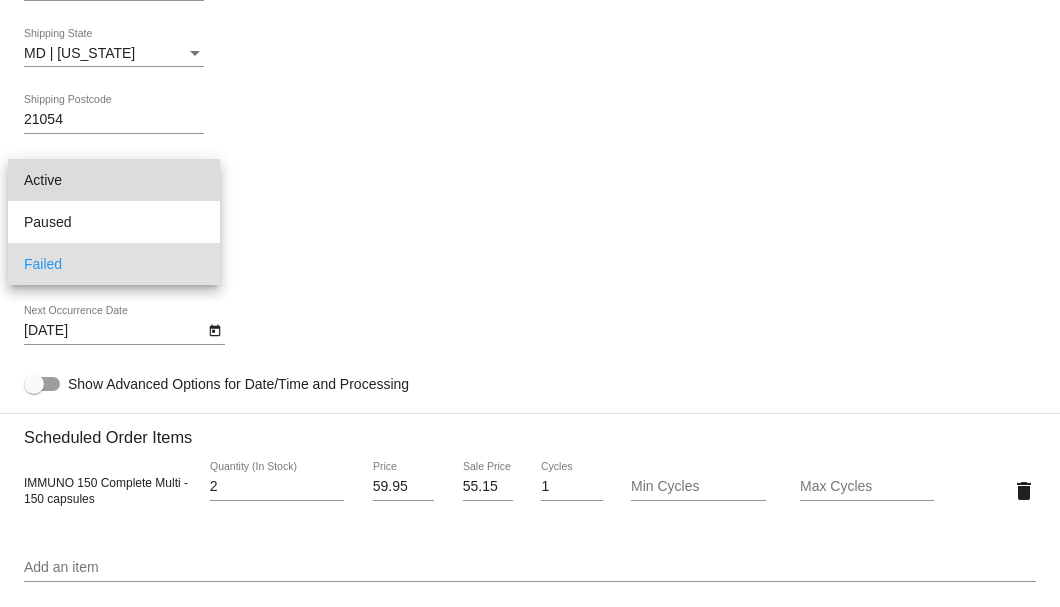 click on "Active" at bounding box center [114, 180] 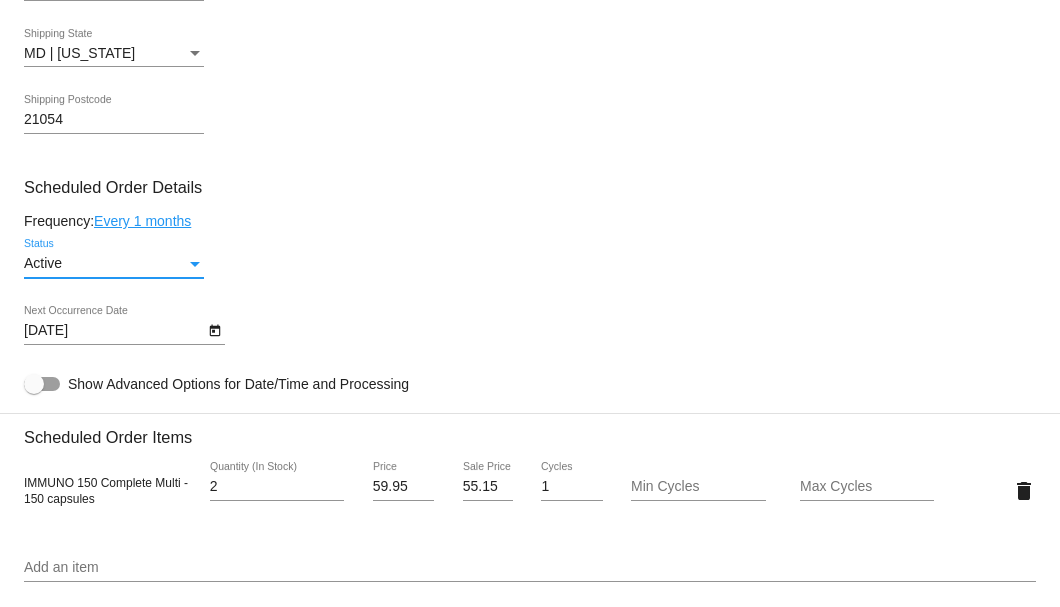 click 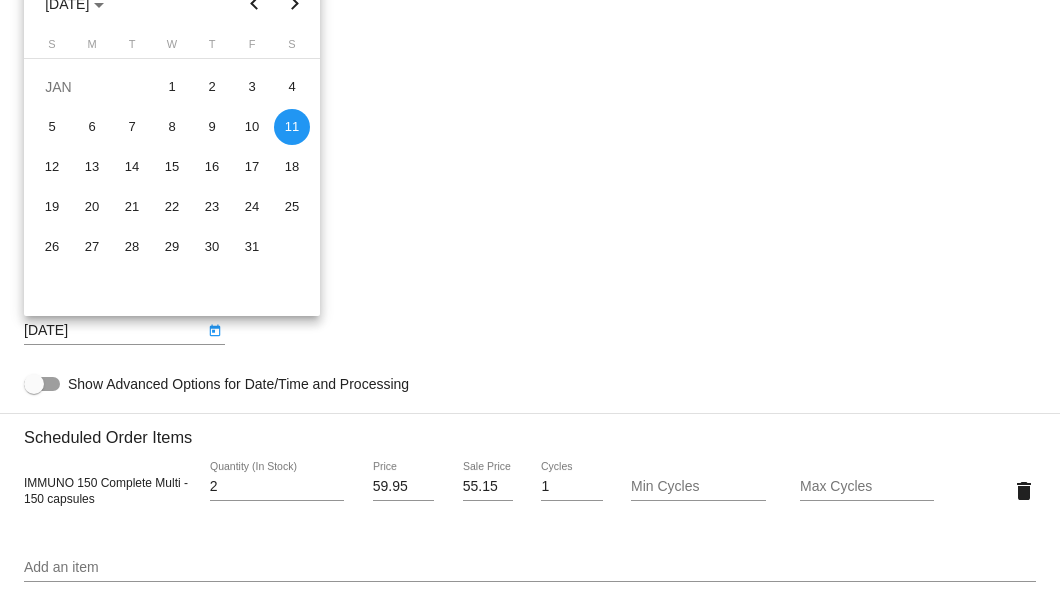 click at bounding box center (295, 4) 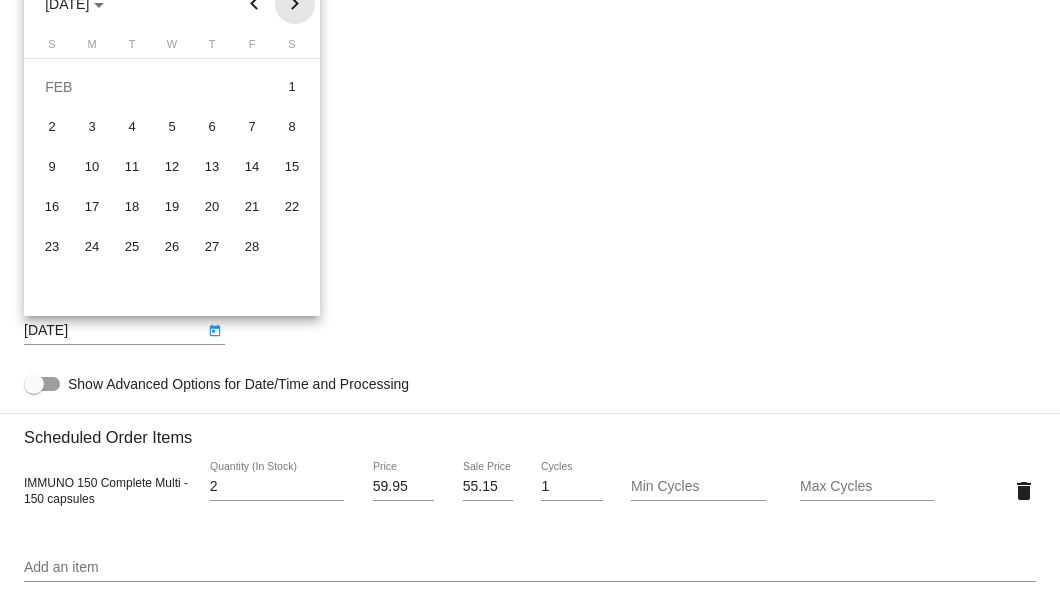 click at bounding box center (295, 4) 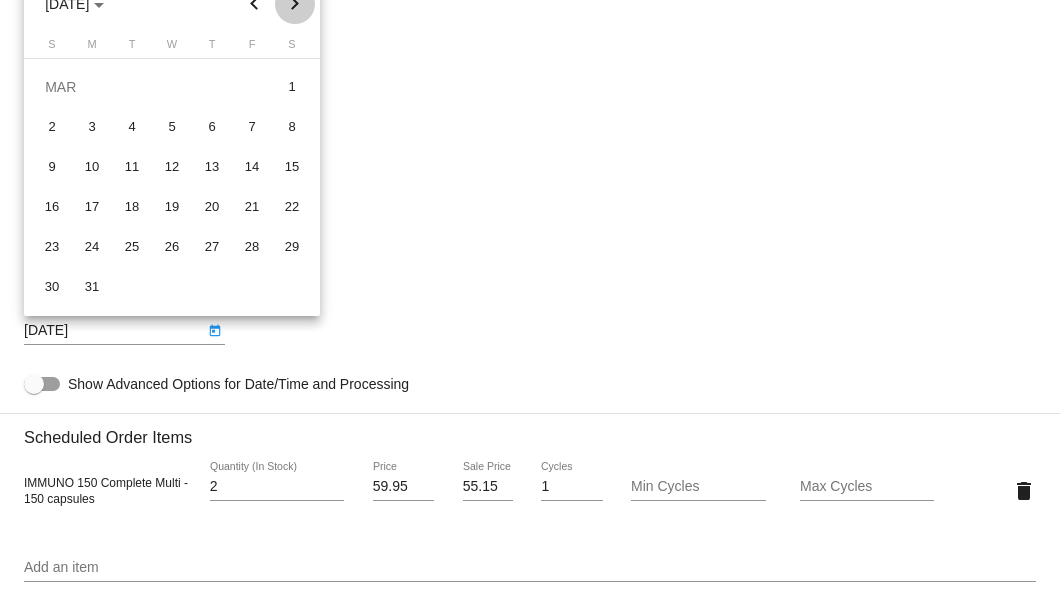 click at bounding box center [295, 4] 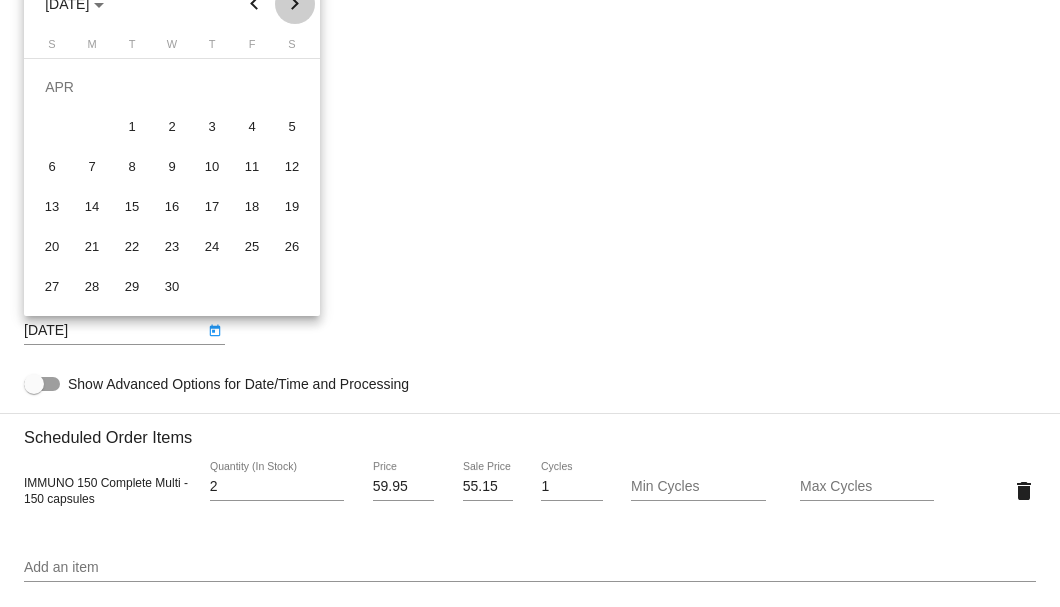 click at bounding box center [295, 4] 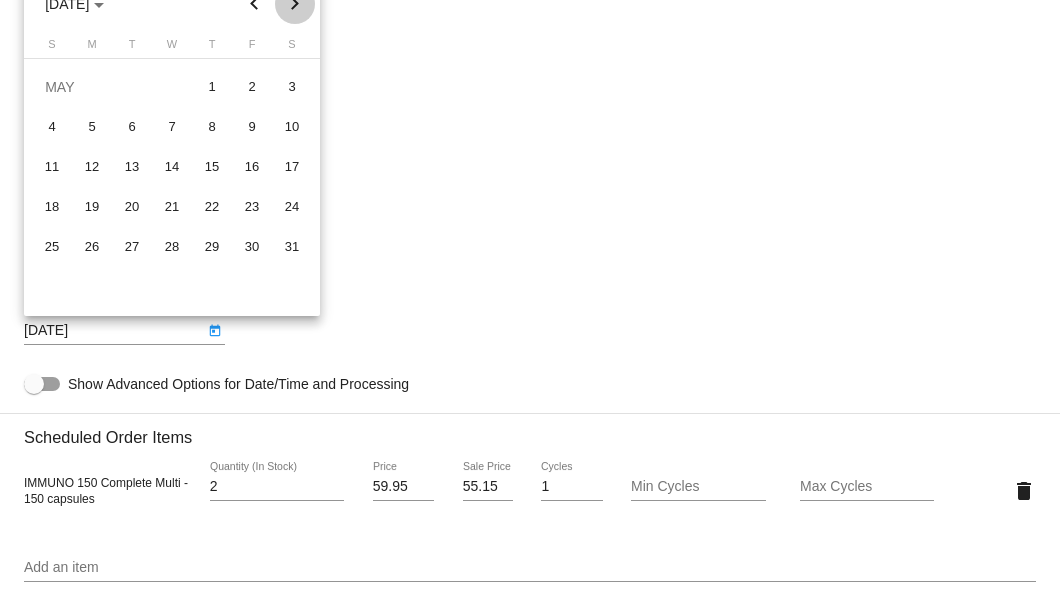 click at bounding box center [295, 4] 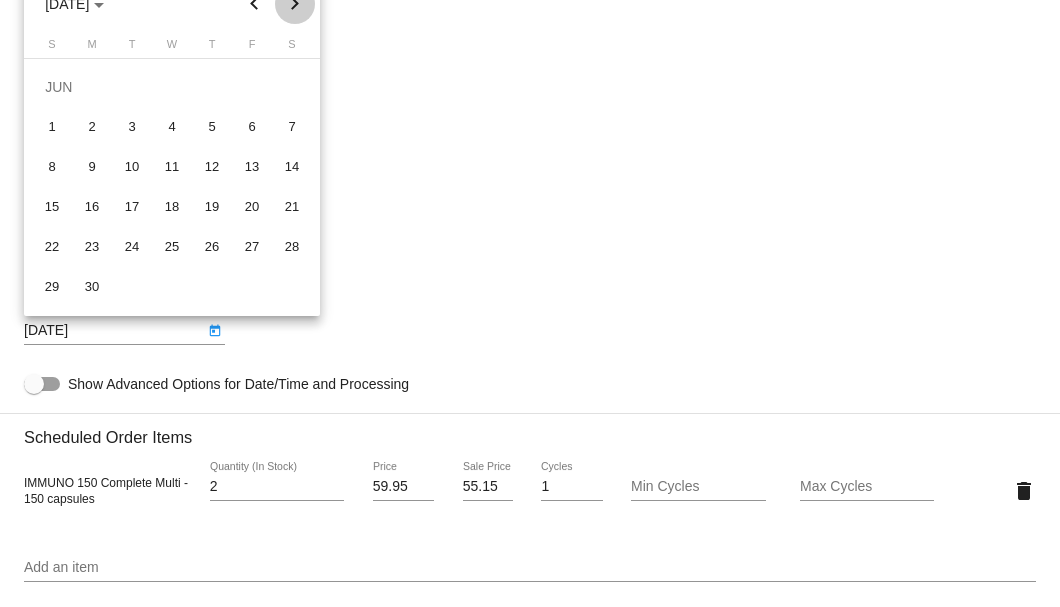 click at bounding box center (295, 4) 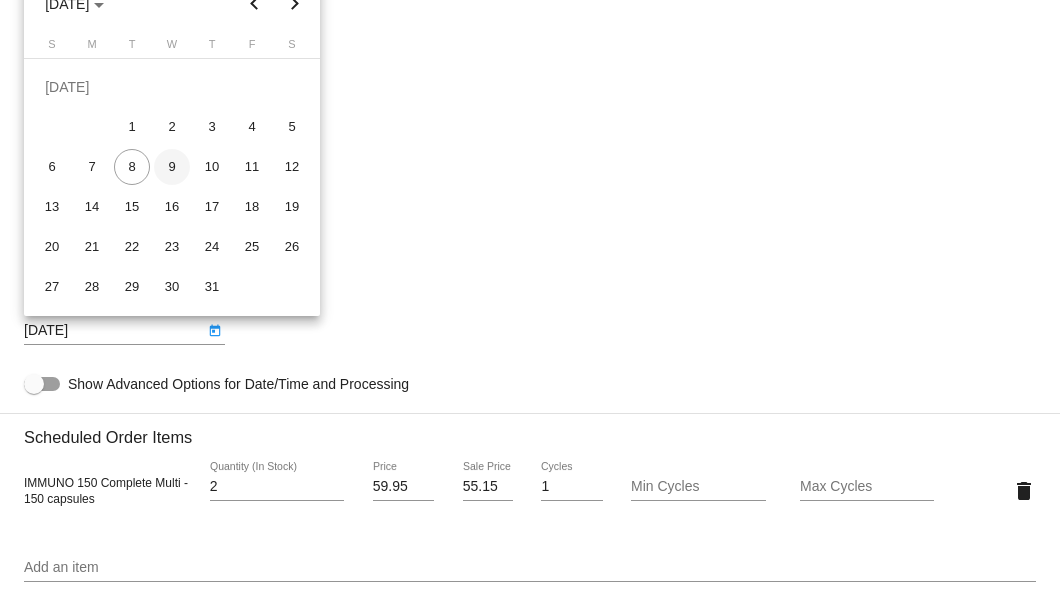 click on "9" at bounding box center (172, 167) 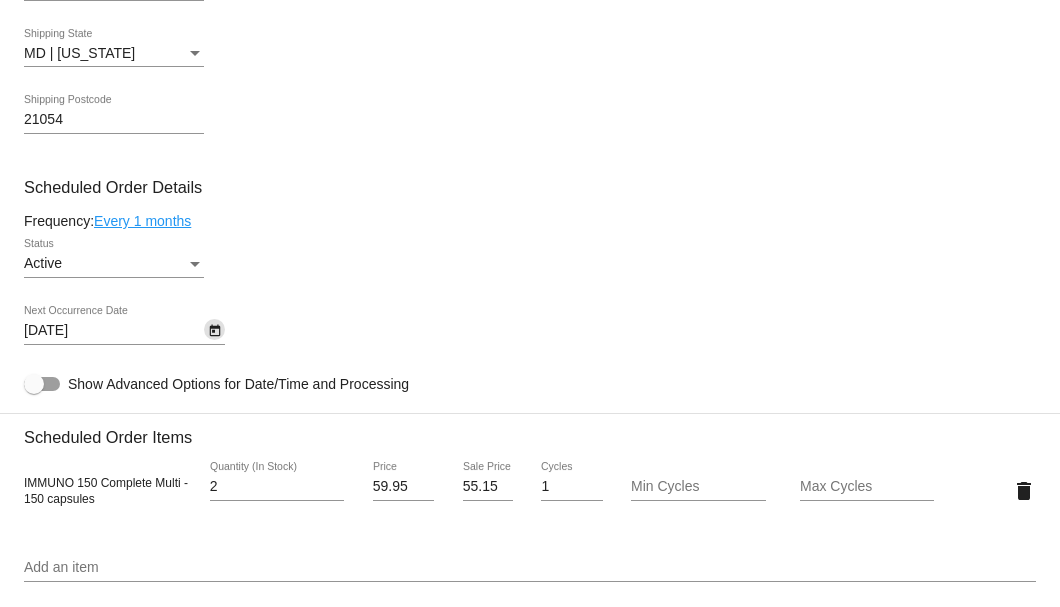 scroll, scrollTop: 1200, scrollLeft: 0, axis: vertical 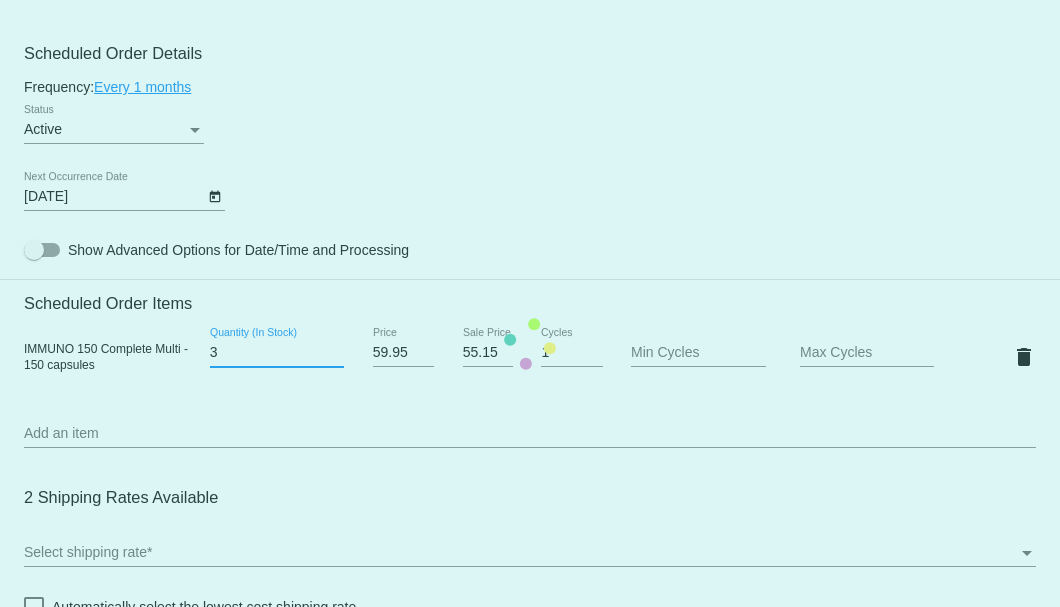 type on "3" 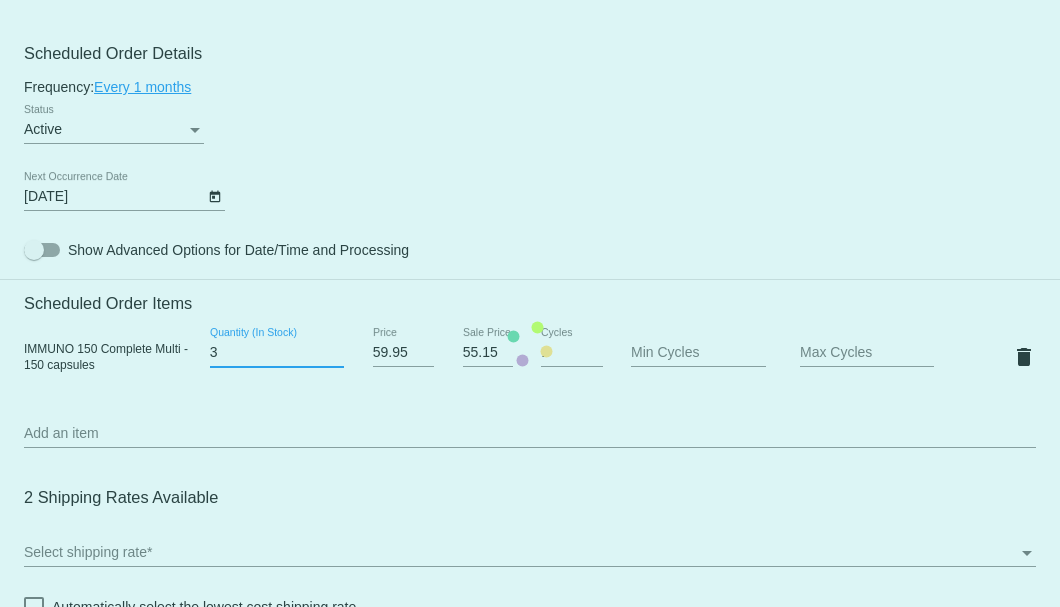 click on "3" at bounding box center (277, 353) 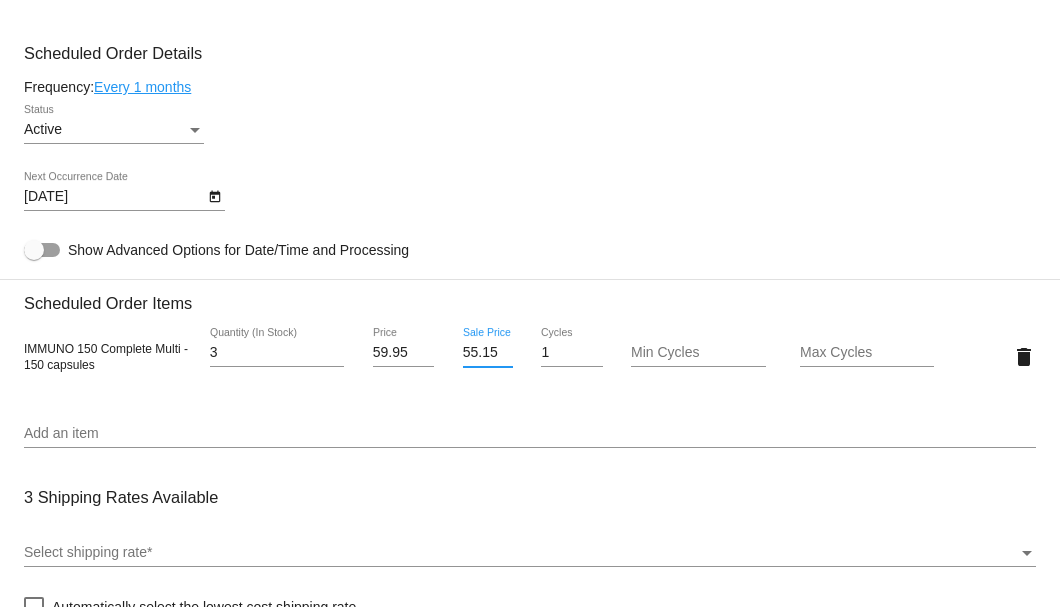 scroll, scrollTop: 0, scrollLeft: 1, axis: horizontal 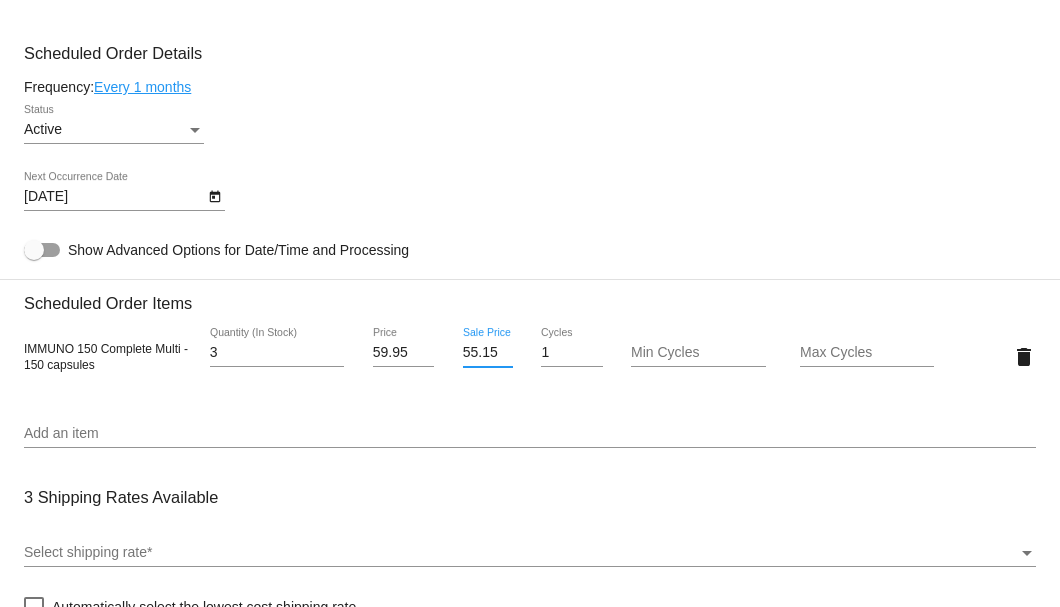 drag, startPoint x: 458, startPoint y: 352, endPoint x: 493, endPoint y: 352, distance: 35 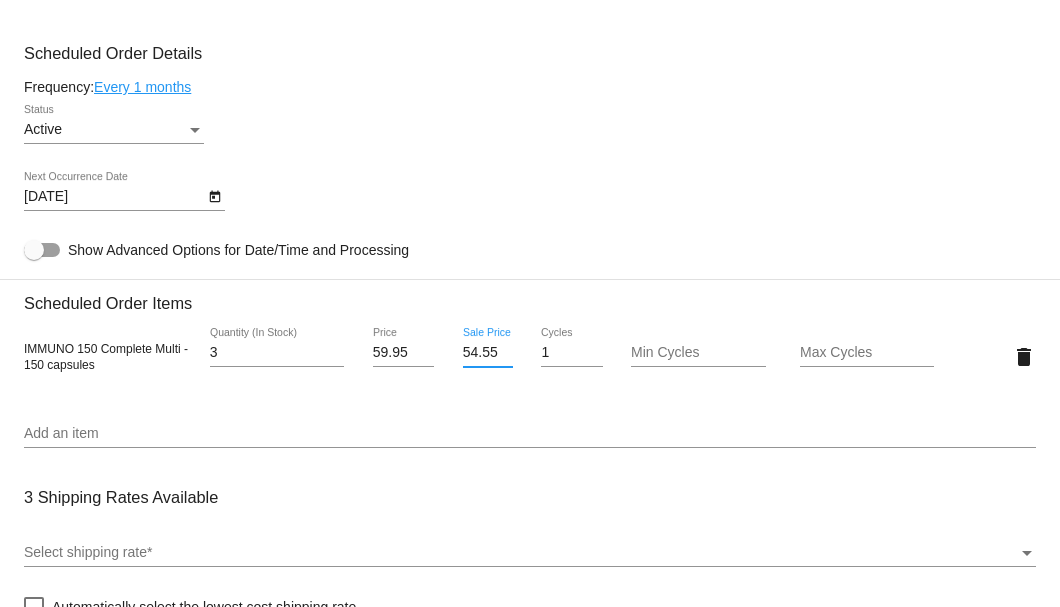 scroll, scrollTop: 0, scrollLeft: 0, axis: both 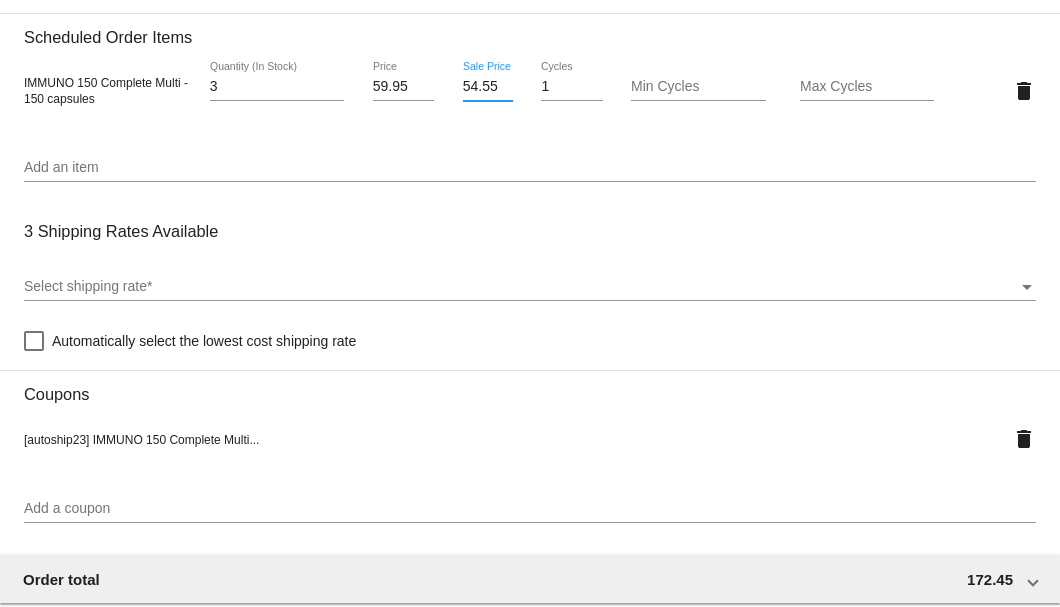 click on "Customer
3619720: Brigida Cobb
mima1008@comcast.net
Customer Shipping
Enter Shipping Address Select A Saved Address (0)
Brigida
Shipping First Name
Cobb
Shipping Last Name
US | USA
Shipping Country
2253 September Dr
Shipping Street 1
Shipping Street 2
Gambrills
Shipping City
MD | Maryland
Shipping State
21054
Shipping Postcode
Scheduled Order Details
Frequency:
Every 1 months
Active
Status" 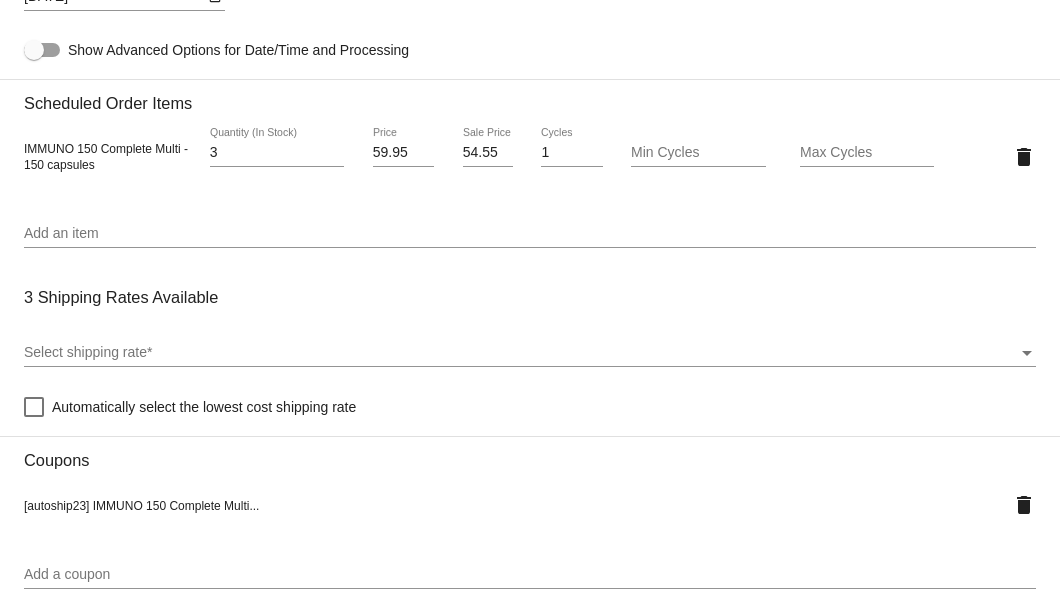 scroll, scrollTop: 1200, scrollLeft: 0, axis: vertical 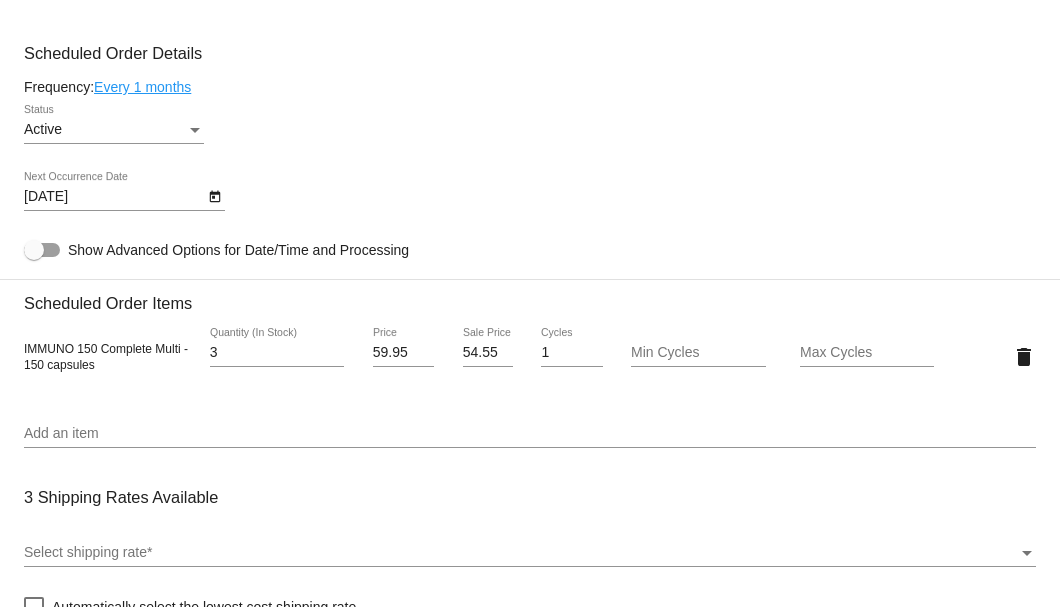 click on "54.55" at bounding box center (488, 353) 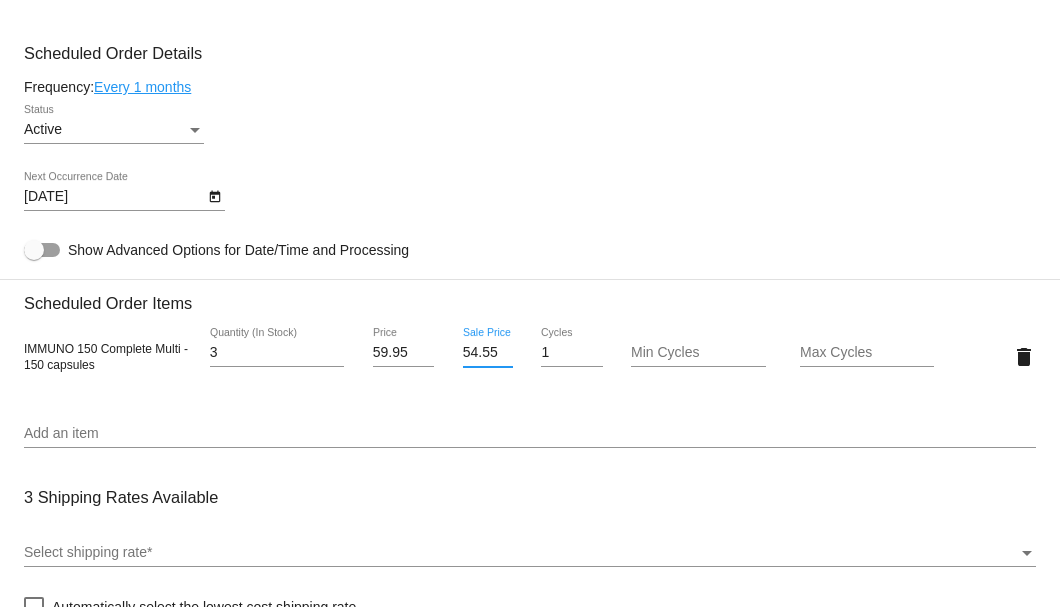 click on "54.55" at bounding box center [488, 353] 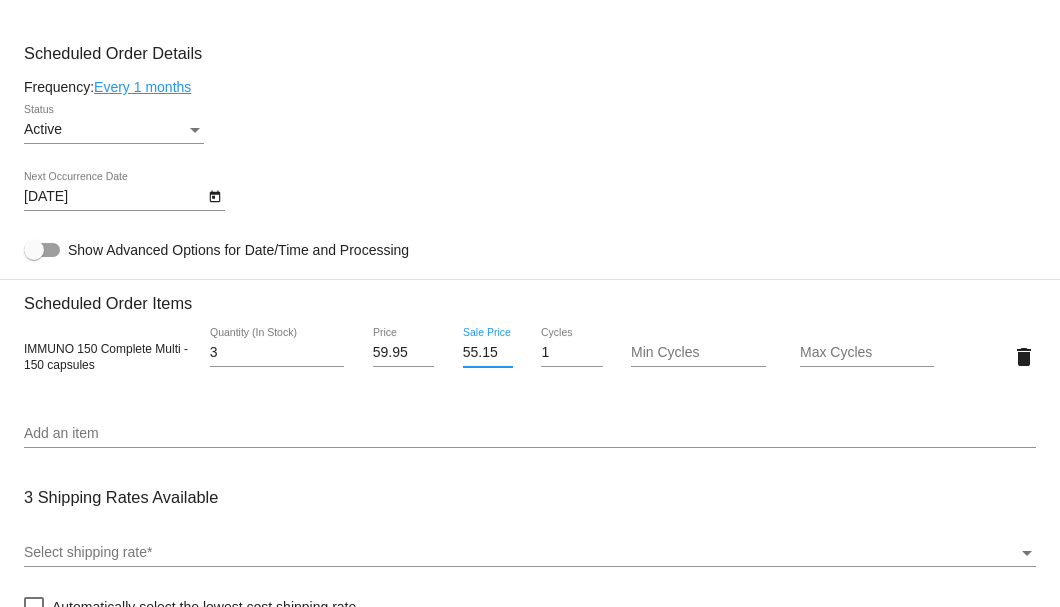 scroll, scrollTop: 0, scrollLeft: 0, axis: both 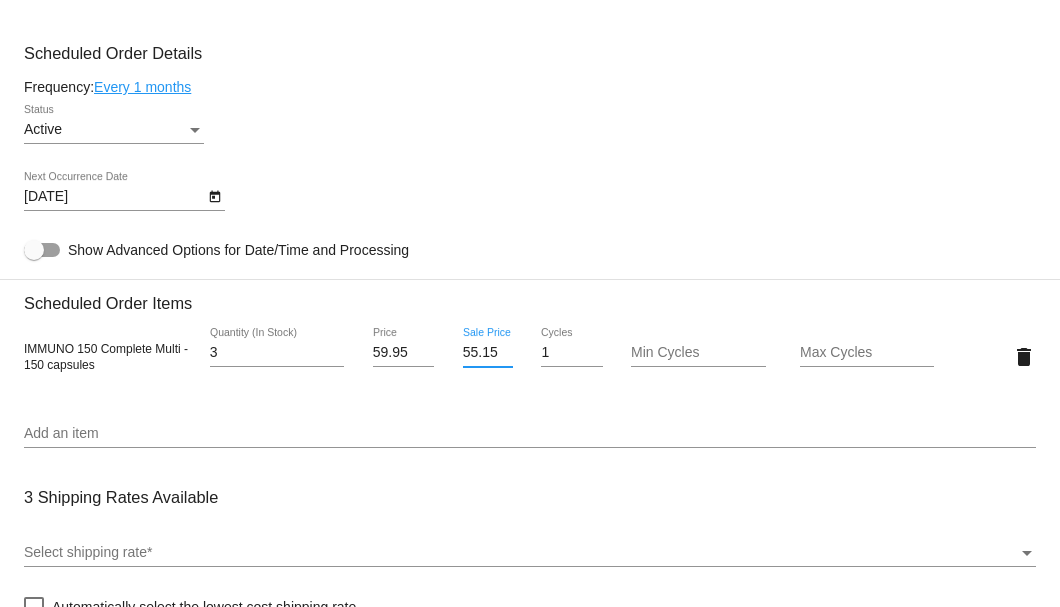 type on "55.15" 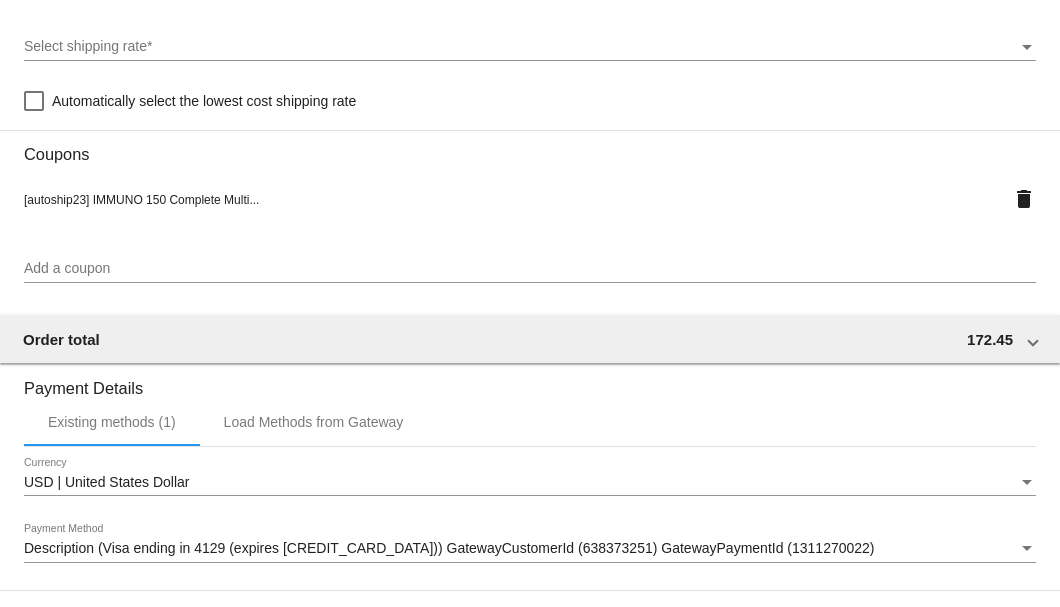 scroll, scrollTop: 1972, scrollLeft: 0, axis: vertical 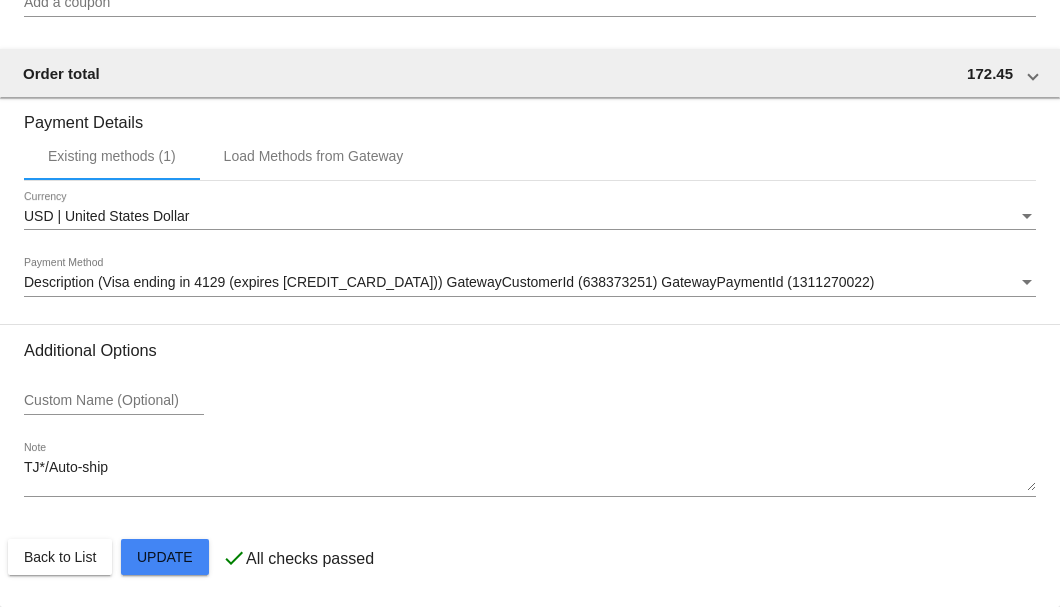 click on "Customer
3619720: Brigida Cobb
mima1008@comcast.net
Customer Shipping
Enter Shipping Address Select A Saved Address (0)
Brigida
Shipping First Name
Cobb
Shipping Last Name
US | USA
Shipping Country
2253 September Dr
Shipping Street 1
Shipping Street 2
Gambrills
Shipping City
MD | Maryland
Shipping State
21054
Shipping Postcode
Scheduled Order Details
Frequency:
Every 1 months
Active
Status" 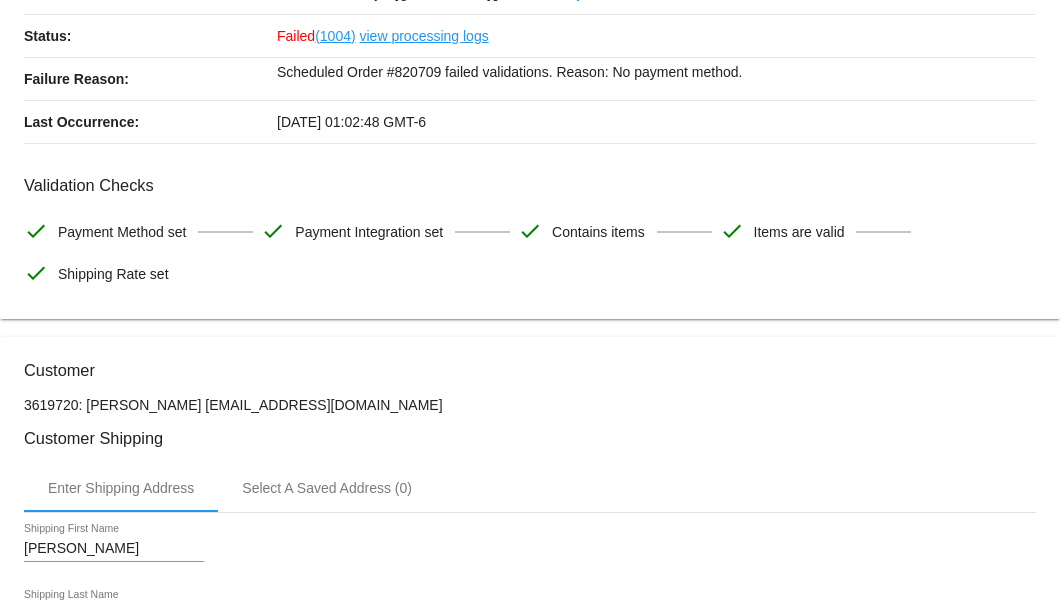 scroll, scrollTop: 372, scrollLeft: 0, axis: vertical 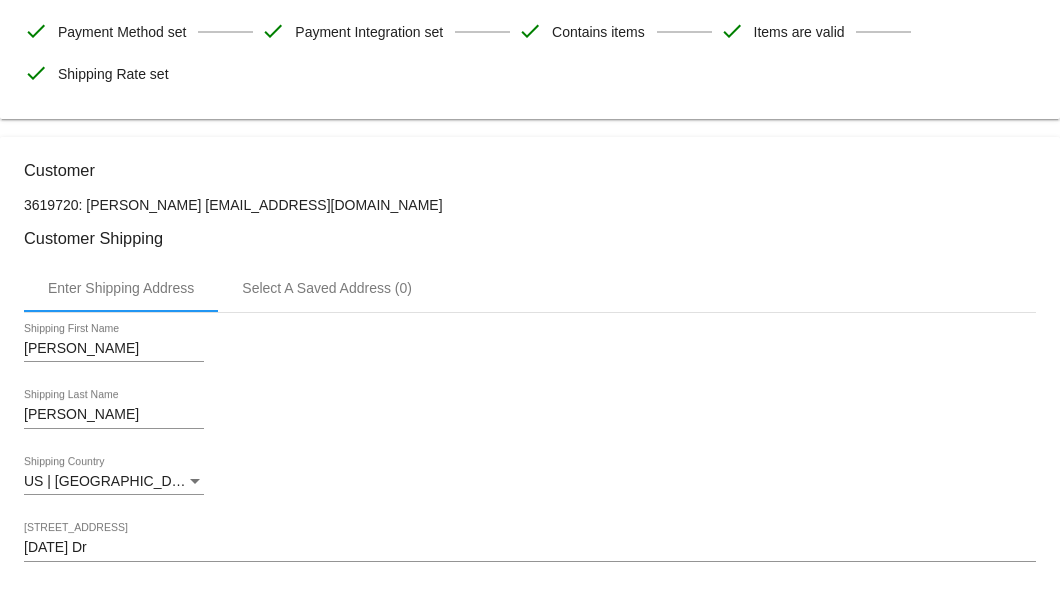 drag, startPoint x: 330, startPoint y: 200, endPoint x: 171, endPoint y: 200, distance: 159 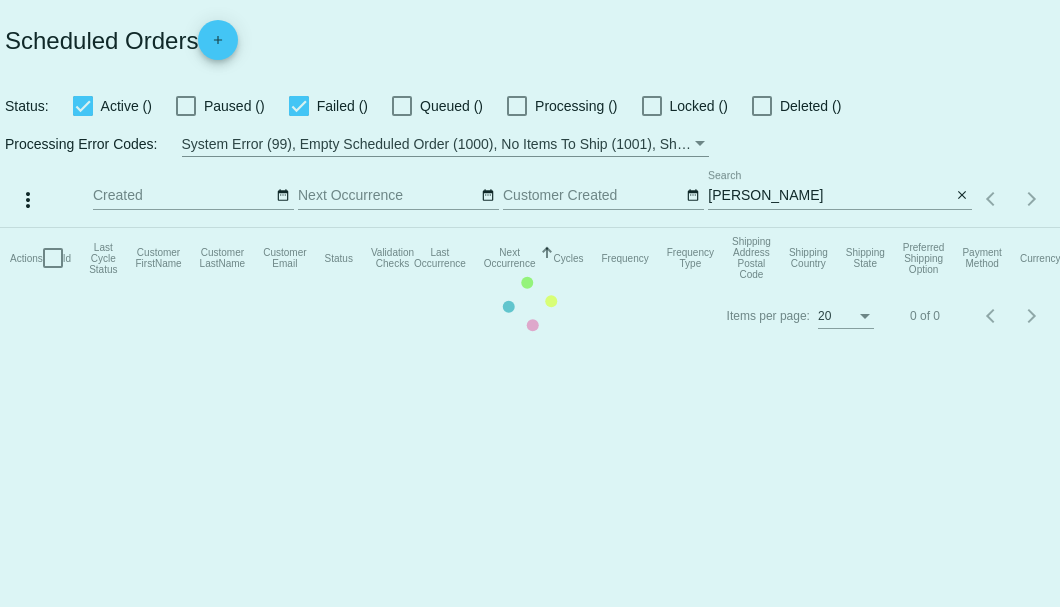 scroll, scrollTop: 0, scrollLeft: 0, axis: both 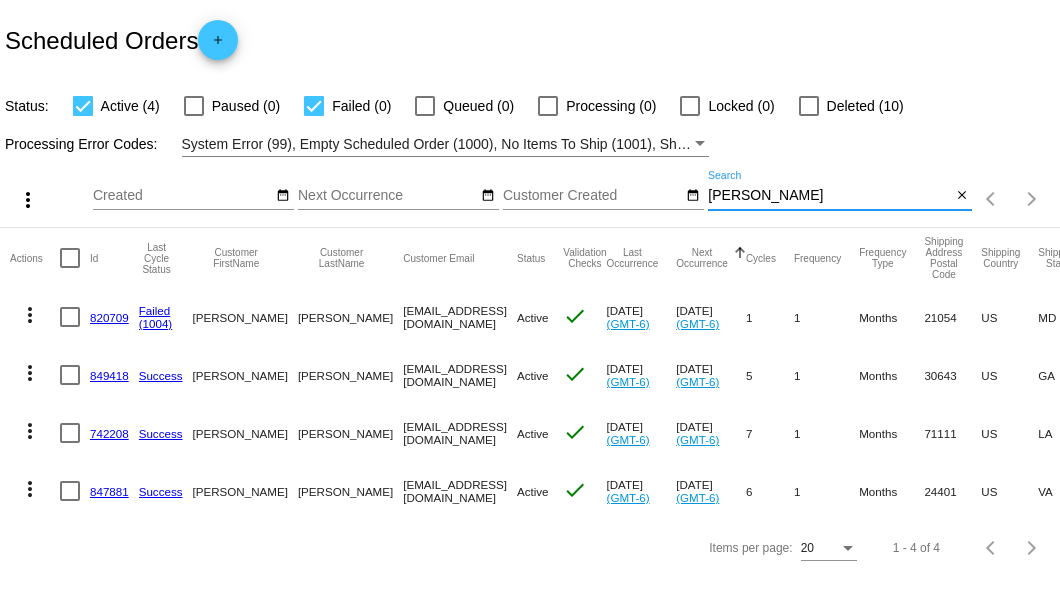 click on "[PERSON_NAME]" at bounding box center (829, 196) 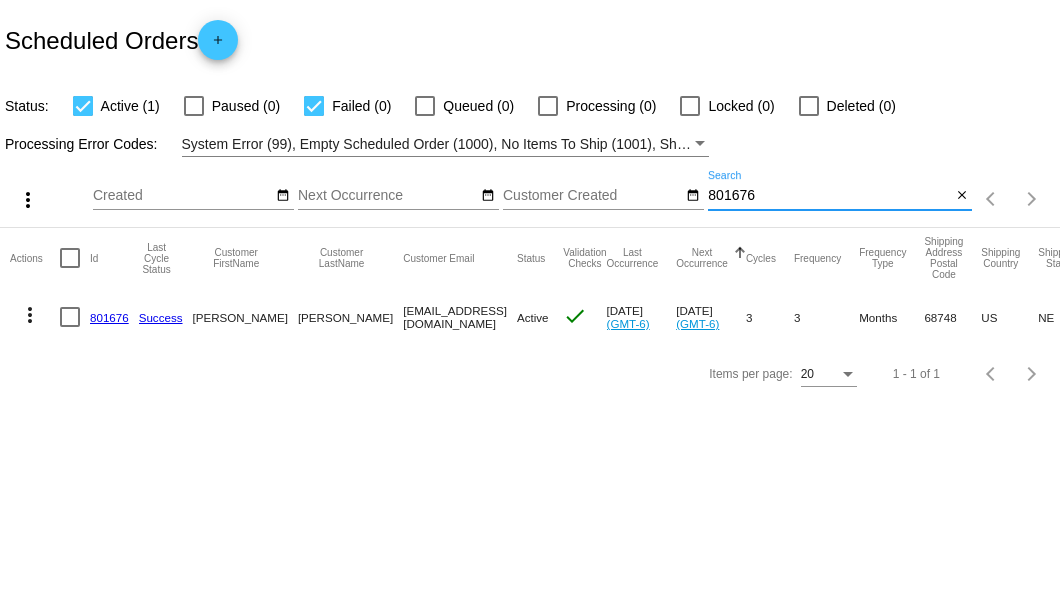 type on "801676" 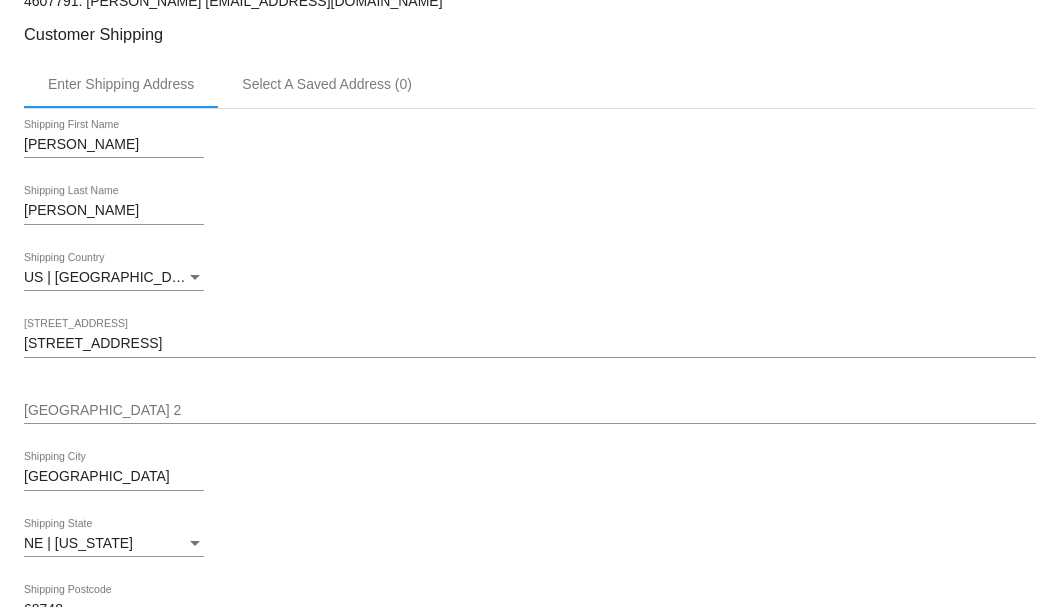scroll, scrollTop: 400, scrollLeft: 0, axis: vertical 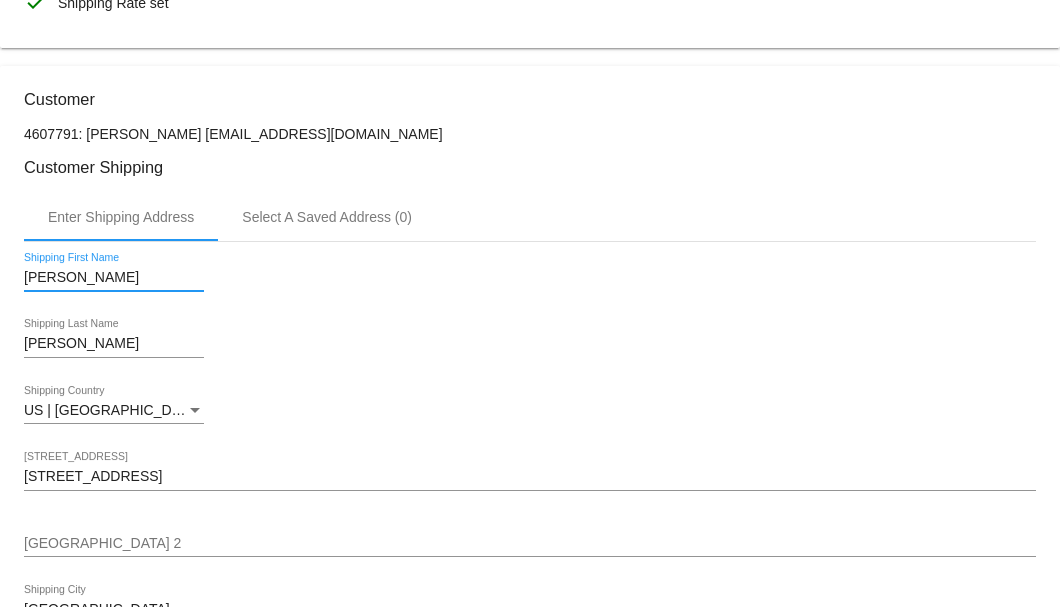 click on "[PERSON_NAME]" at bounding box center (114, 278) 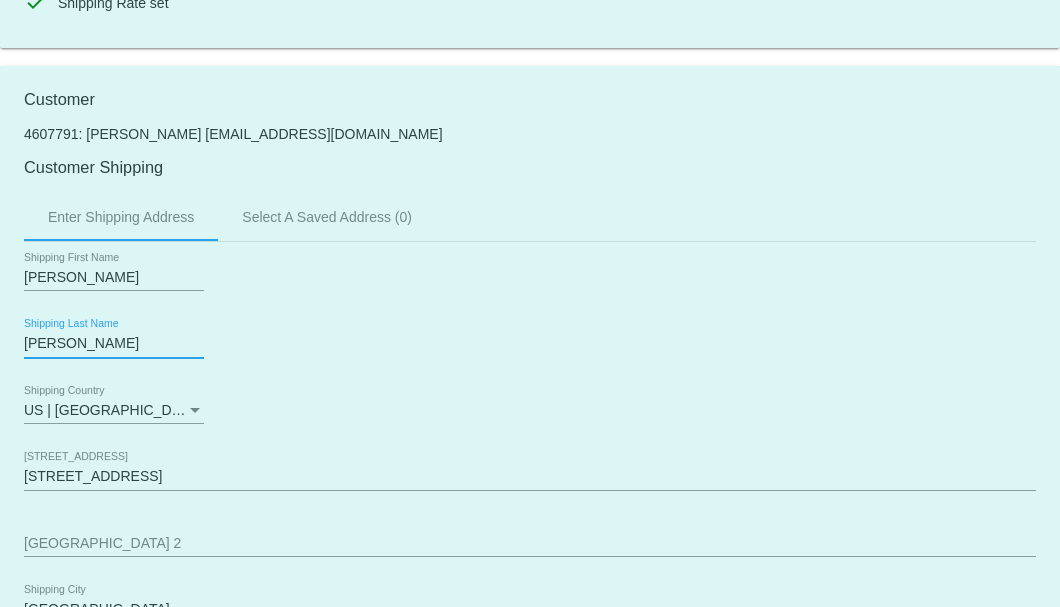 click on "Customer
4607791: jon moyer
402403995@ExceptionalProducts.org
Customer Shipping
Enter Shipping Address Select A Saved Address (0)
Jon
Shipping First Name
moyer
Shipping Last Name
US | USA
Shipping Country
111 W 3rd St
Shipping Street 1
Shipping Street 2
Madison
Shipping City
NE | Nebraska
Shipping State
68748
Shipping Postcode
Scheduled Order Details
Frequency:
Every 3 months
Active
Status" 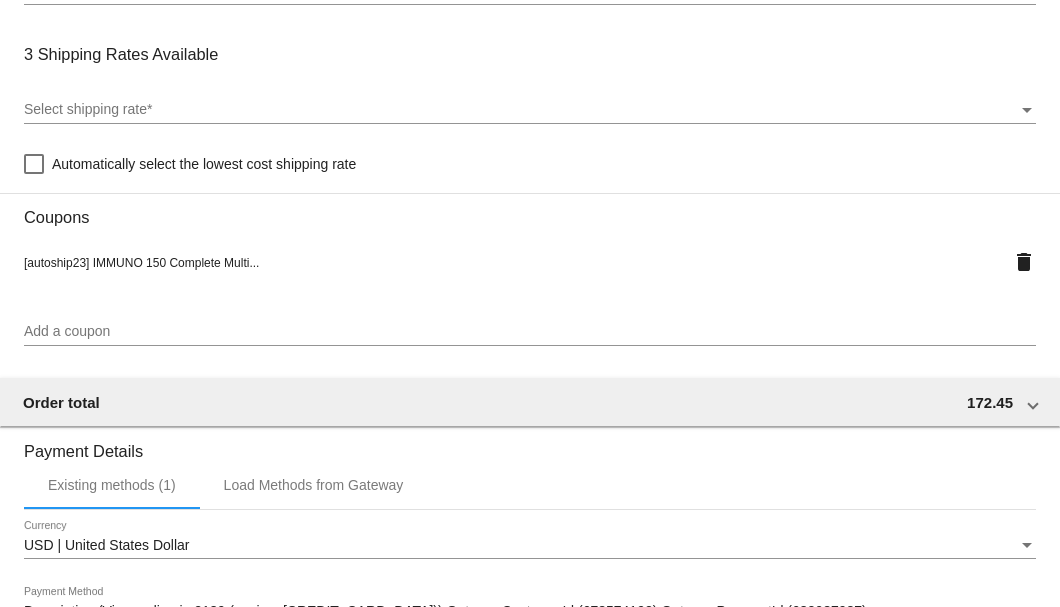scroll, scrollTop: 1930, scrollLeft: 0, axis: vertical 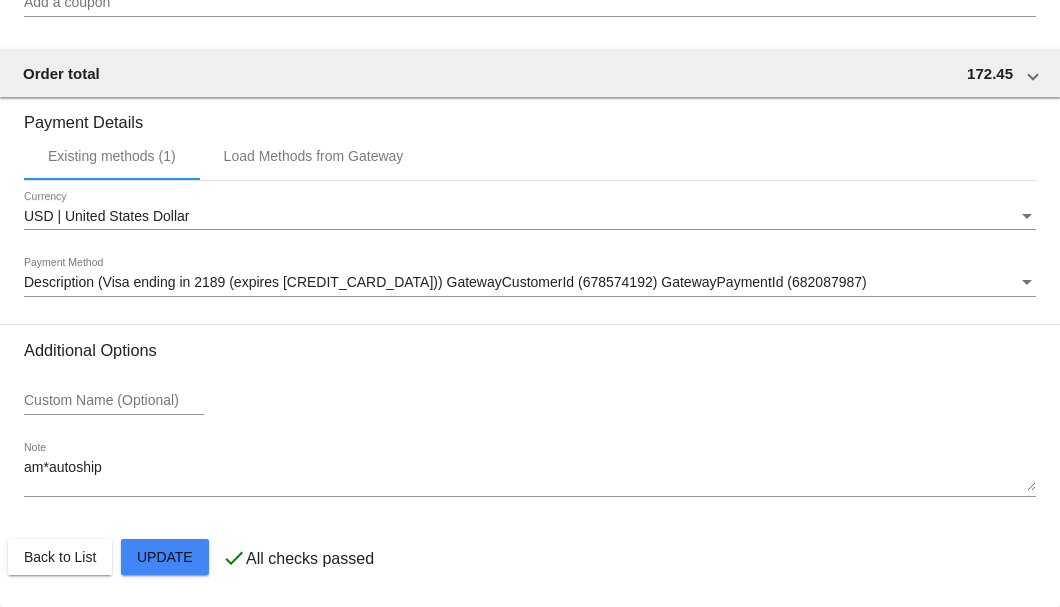 type on "Moyer" 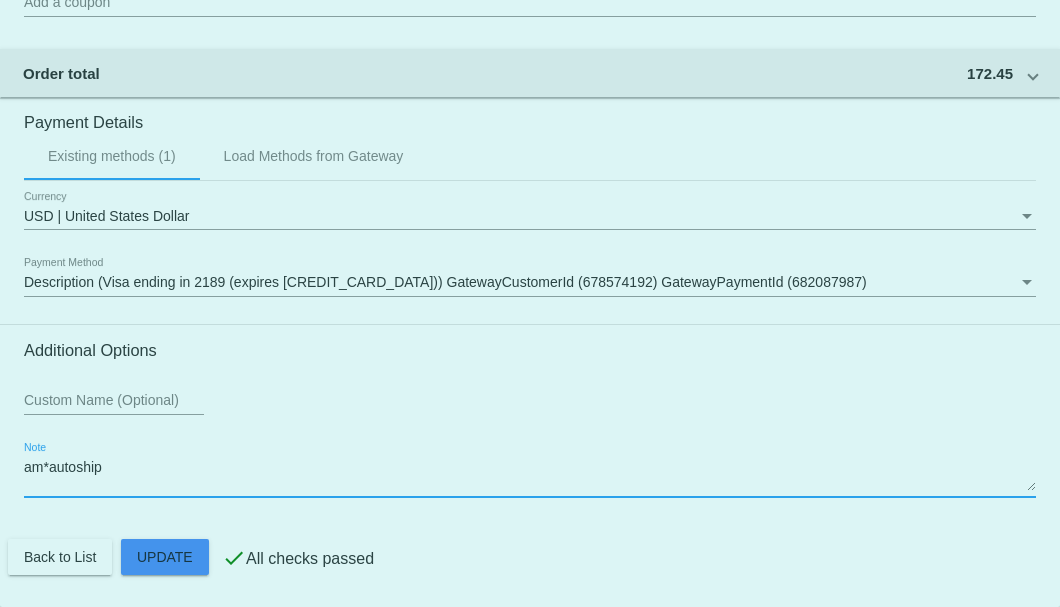 drag, startPoint x: 118, startPoint y: 463, endPoint x: -16, endPoint y: 472, distance: 134.3019 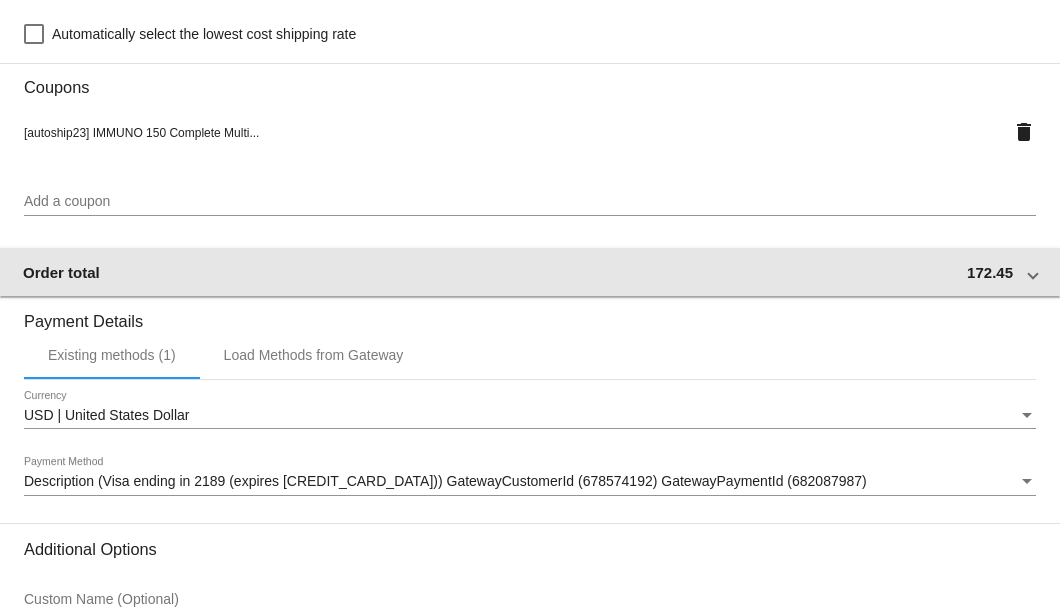 scroll, scrollTop: 1930, scrollLeft: 0, axis: vertical 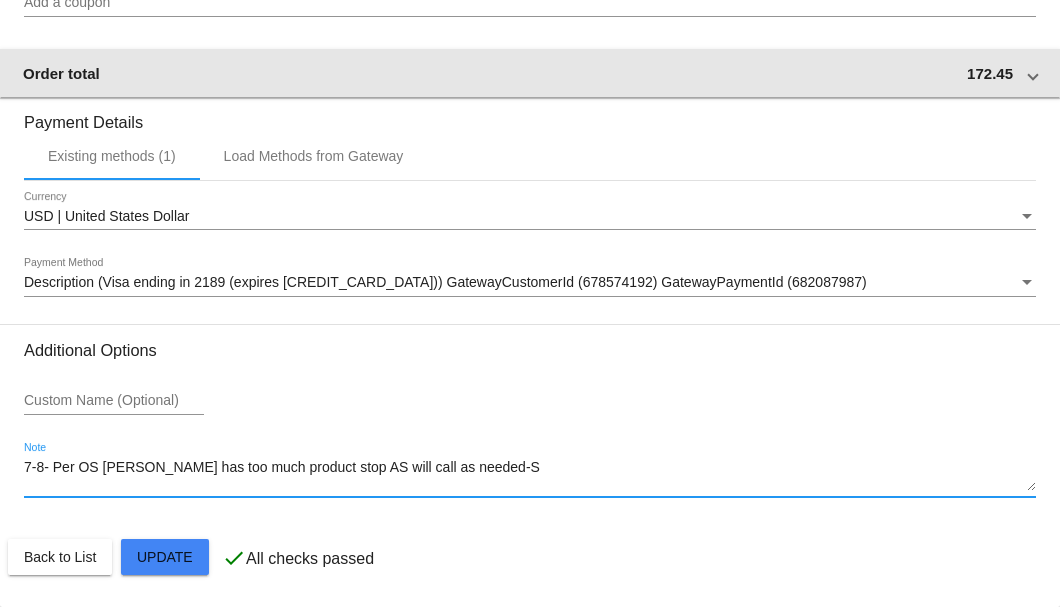 type on "7-8- Per OS Jon has too much product stop AS will call as needed-SB" 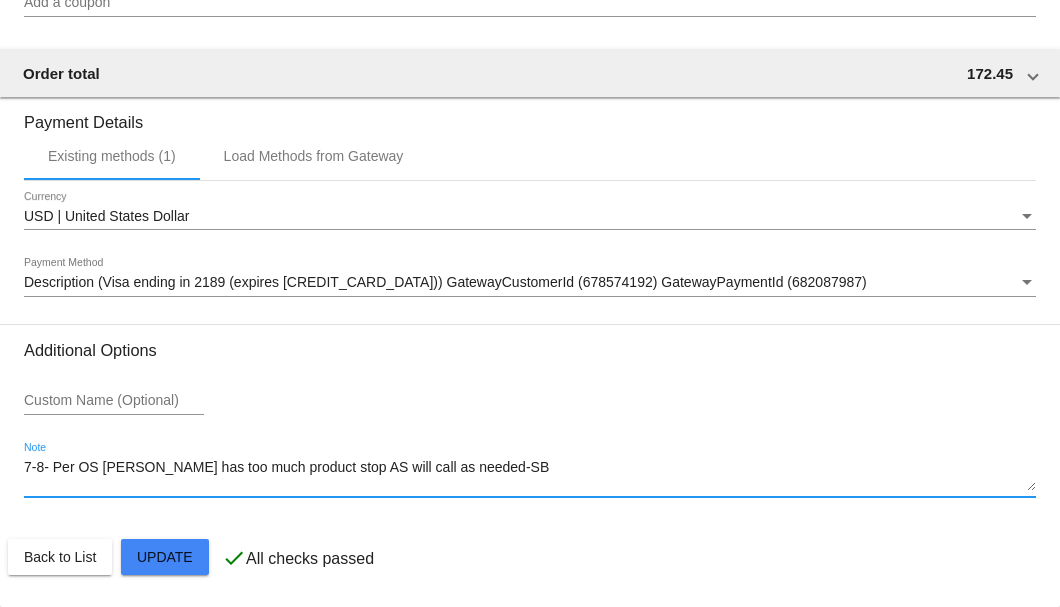 click on "Customer
4607791: jon moyer
402403995@ExceptionalProducts.org
Customer Shipping
Enter Shipping Address Select A Saved Address (0)
Jon
Shipping First Name
Moyer
Shipping Last Name
US | USA
Shipping Country
111 W 3rd St
Shipping Street 1
Shipping Street 2
Madison
Shipping City
NE | Nebraska
Shipping State
68748
Shipping Postcode
Scheduled Order Details
Frequency:
Every 3 months
Active
Status" 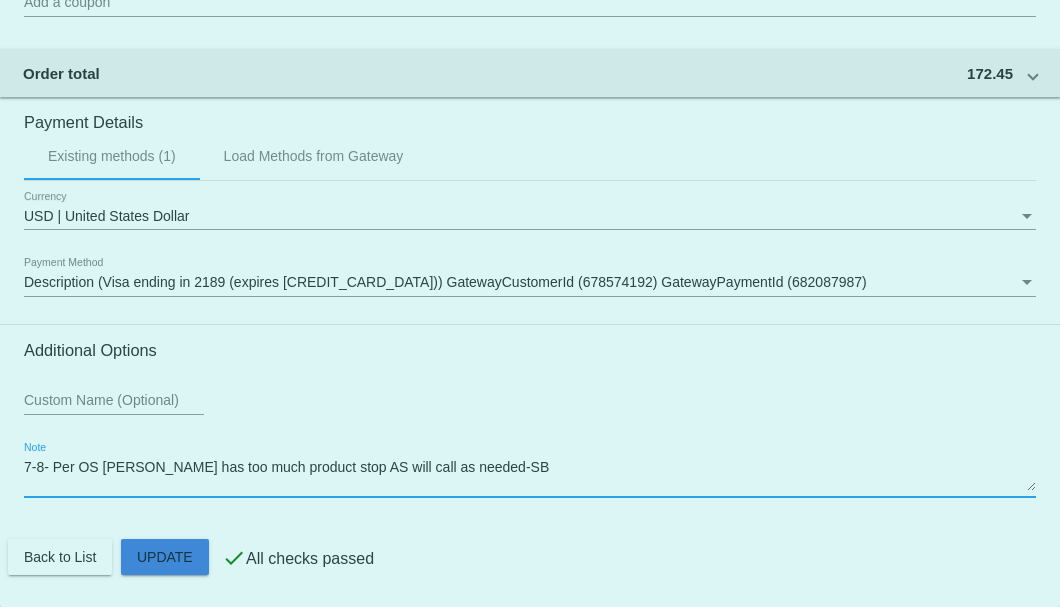 click on "Customer
4607791: jon moyer
402403995@ExceptionalProducts.org
Customer Shipping
Enter Shipping Address Select A Saved Address (0)
Jon
Shipping First Name
Moyer
Shipping Last Name
US | USA
Shipping Country
111 W 3rd St
Shipping Street 1
Shipping Street 2
Madison
Shipping City
NE | Nebraska
Shipping State
68748
Shipping Postcode
Scheduled Order Details
Frequency:
Every 3 months
Active
Status" 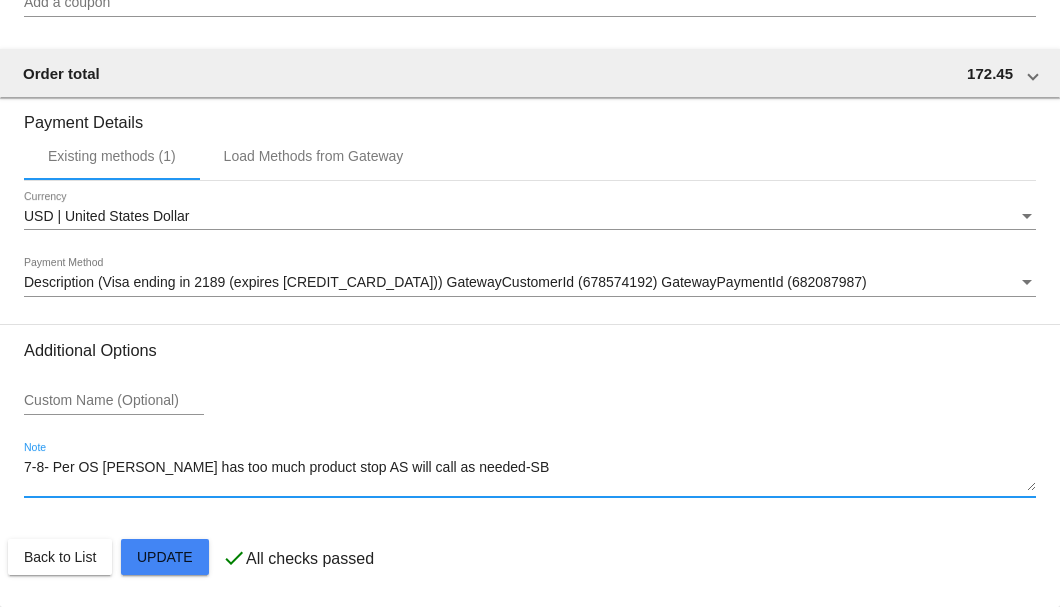 checkbox on "true" 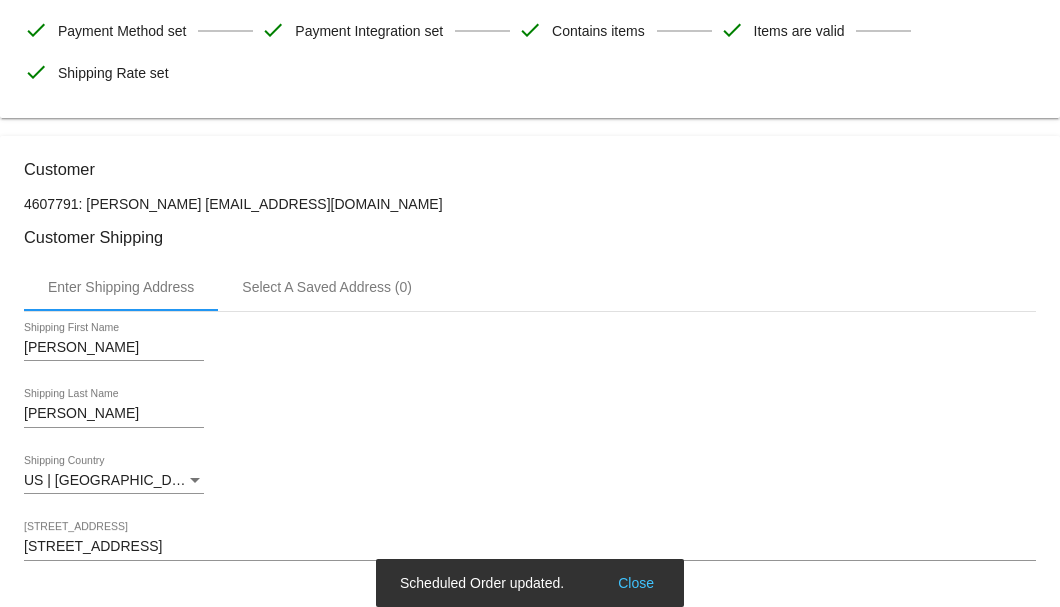scroll, scrollTop: 130, scrollLeft: 0, axis: vertical 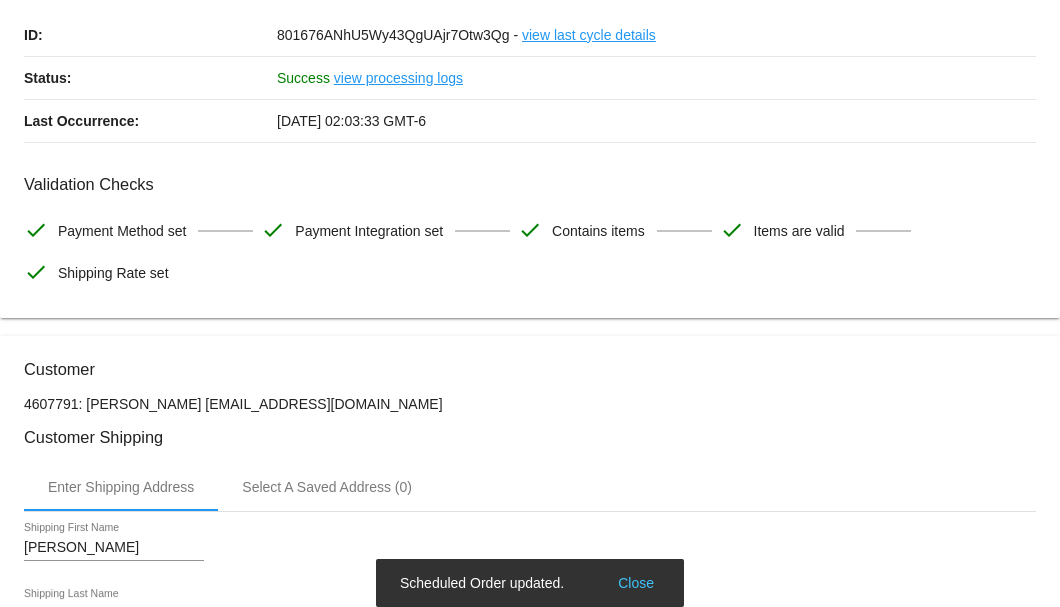 type on "7-8- Per OS Jon has too much product stop AS will call as needed-SB" 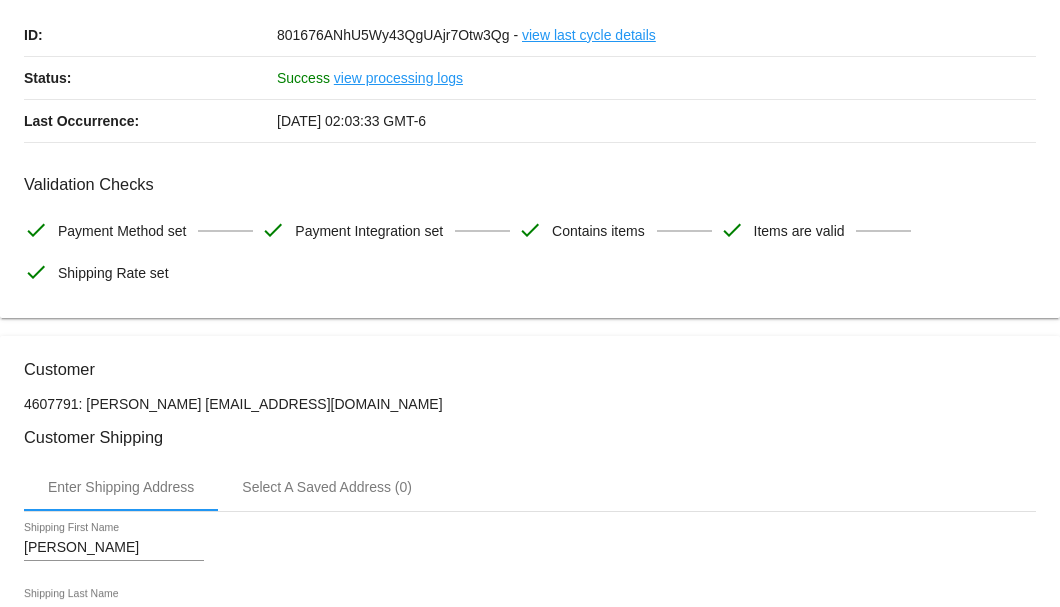 drag, startPoint x: 397, startPoint y: 399, endPoint x: 155, endPoint y: 399, distance: 242 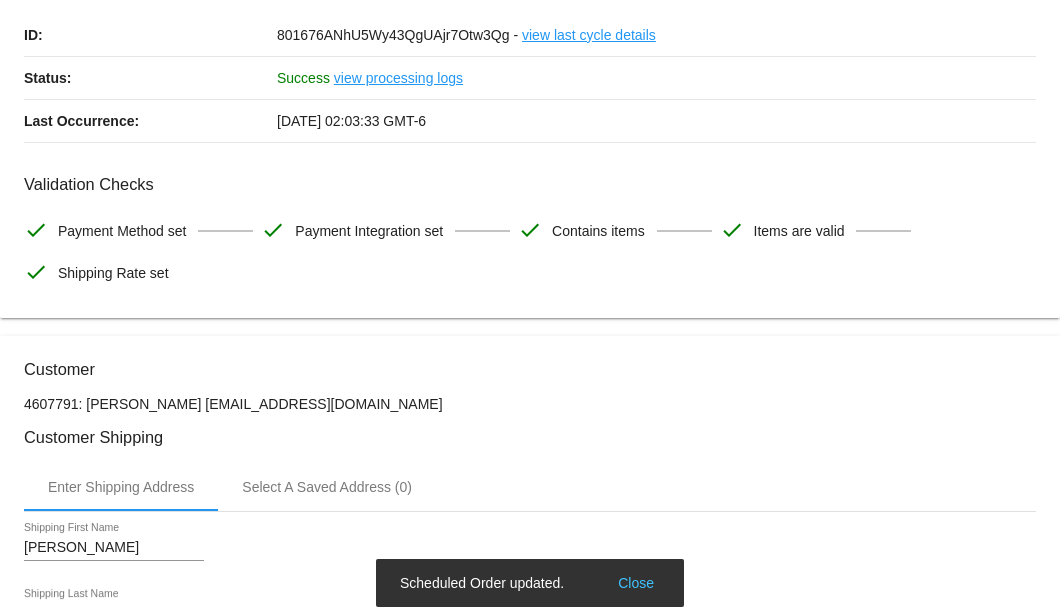 copy on "402403995@ExceptionalProducts.org" 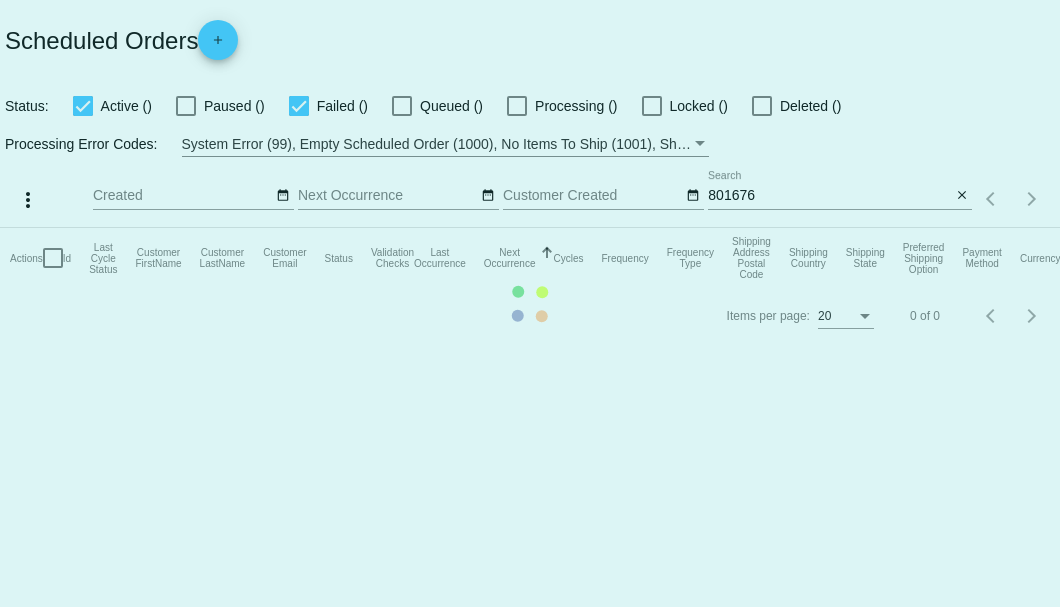 scroll, scrollTop: 0, scrollLeft: 0, axis: both 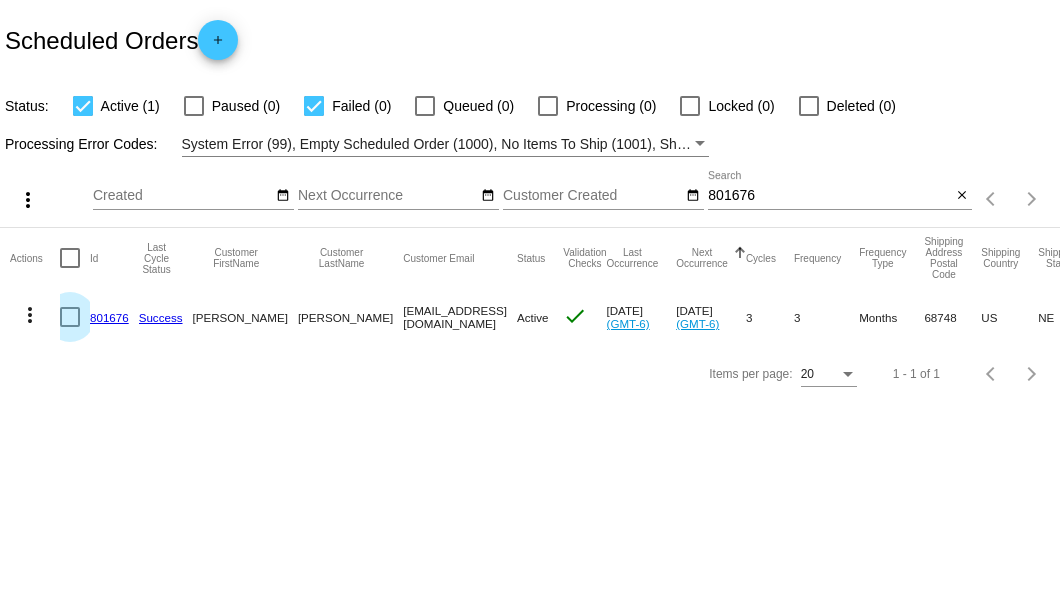 click at bounding box center (70, 317) 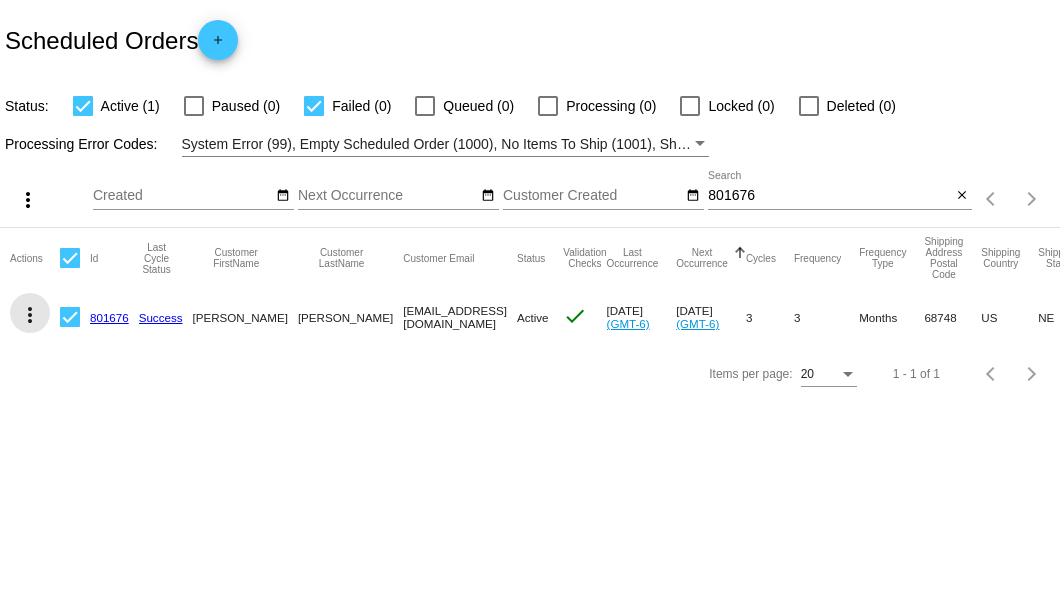 click on "more_vert" 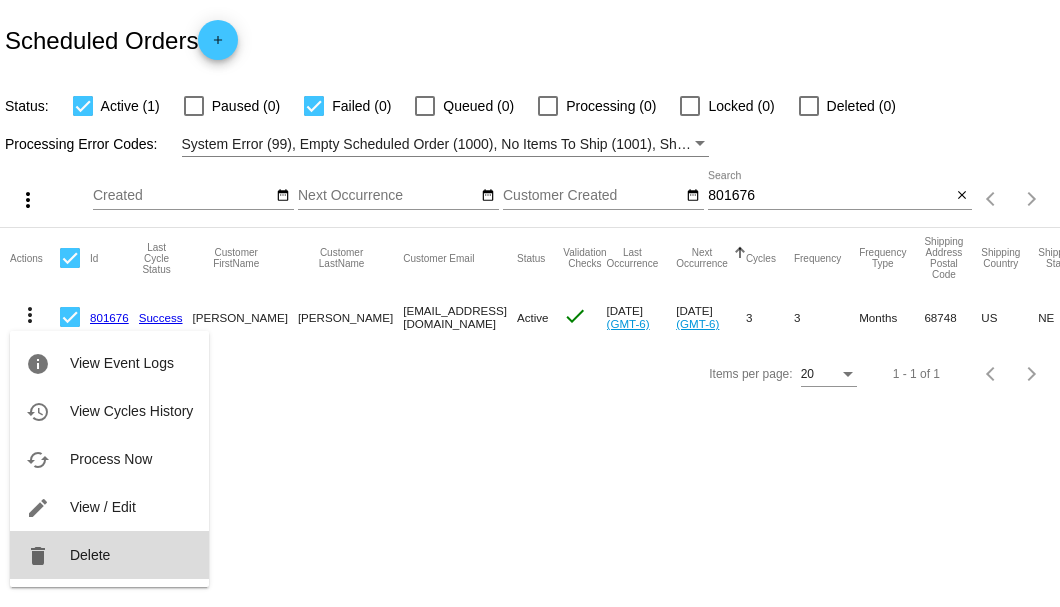 click on "delete
Delete" at bounding box center (109, 555) 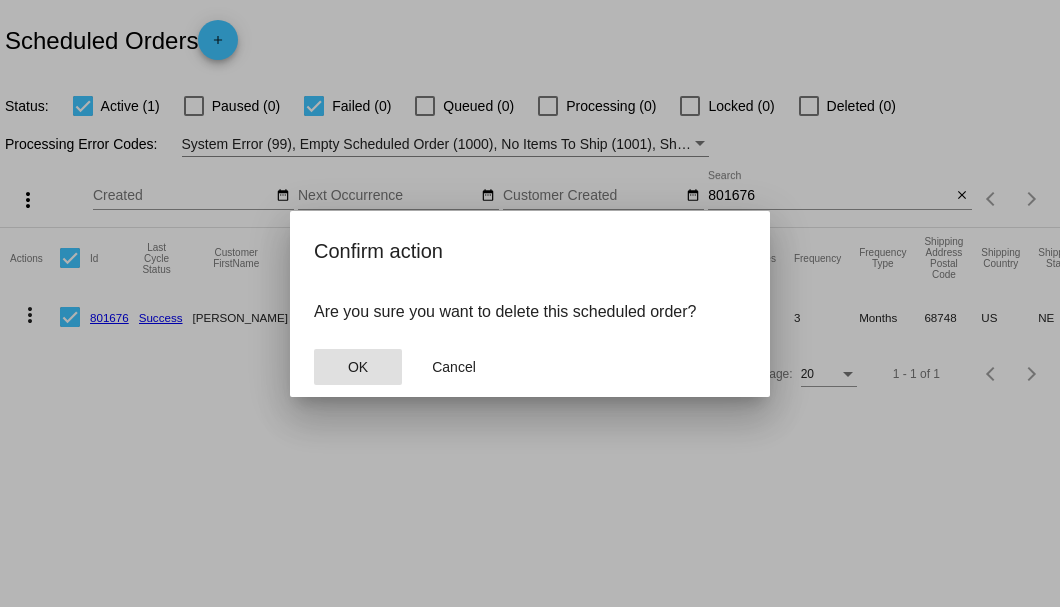 click on "OK" 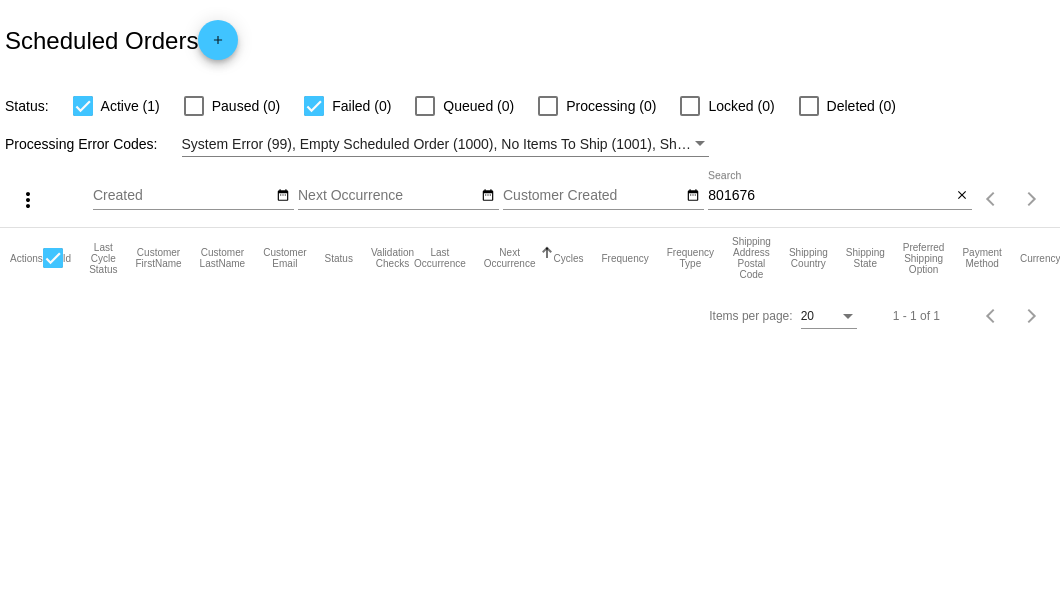 click on "801676" at bounding box center [829, 196] 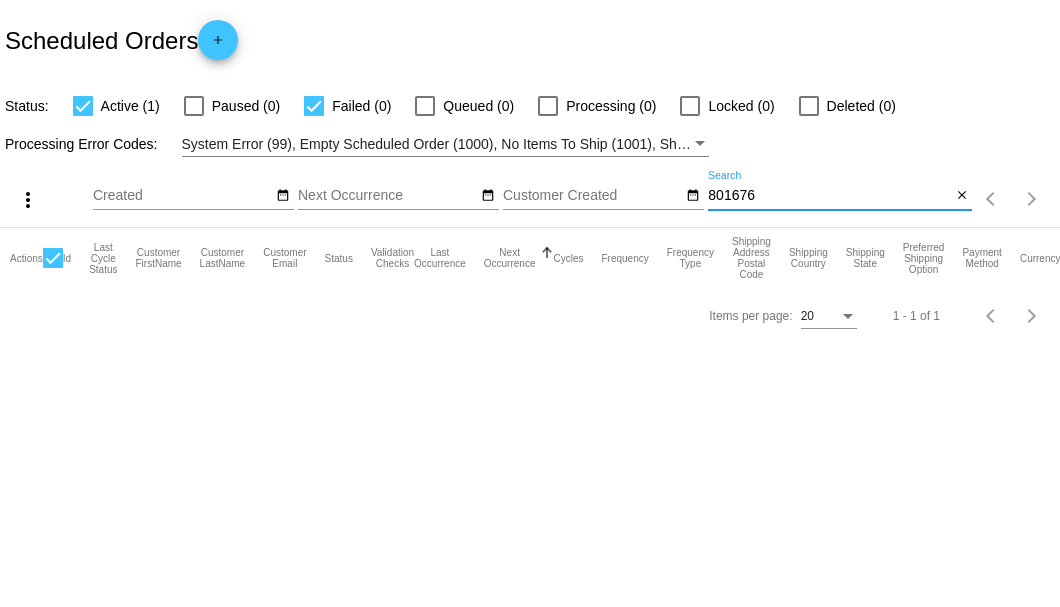 click on "801676" at bounding box center (829, 196) 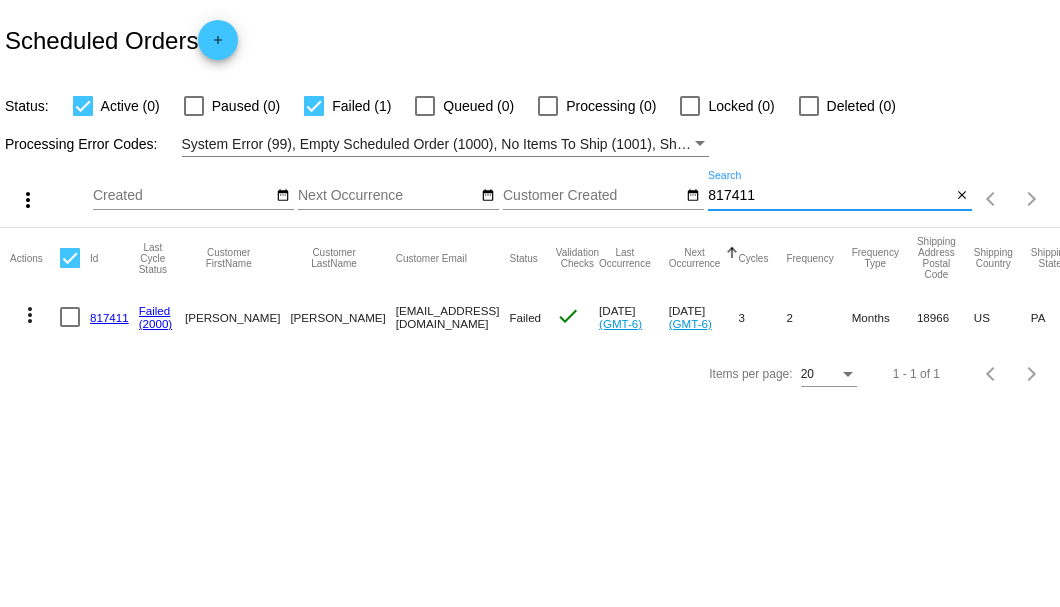 type on "817411" 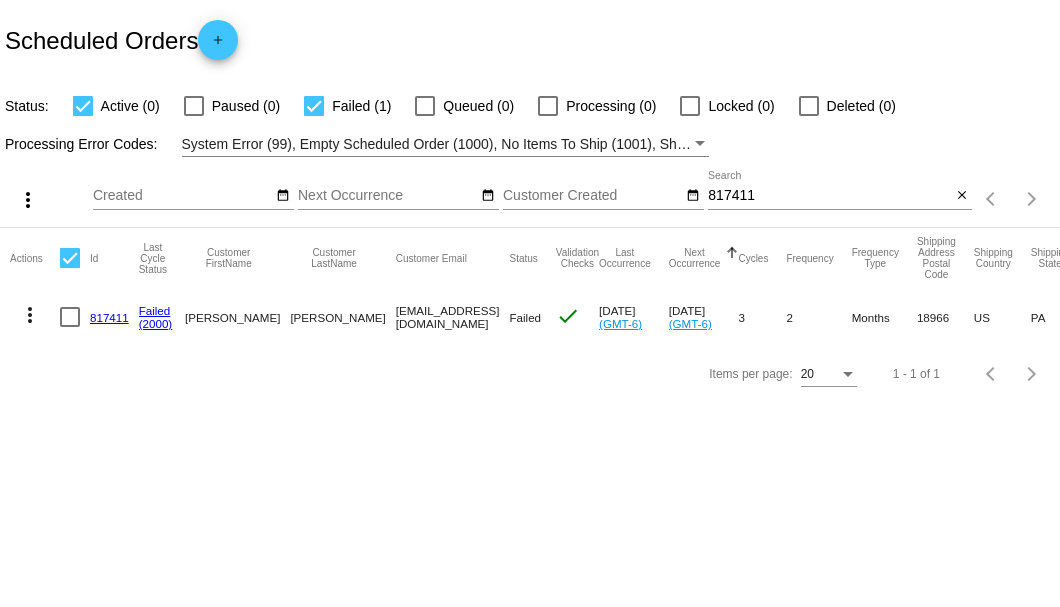 click on "817411" 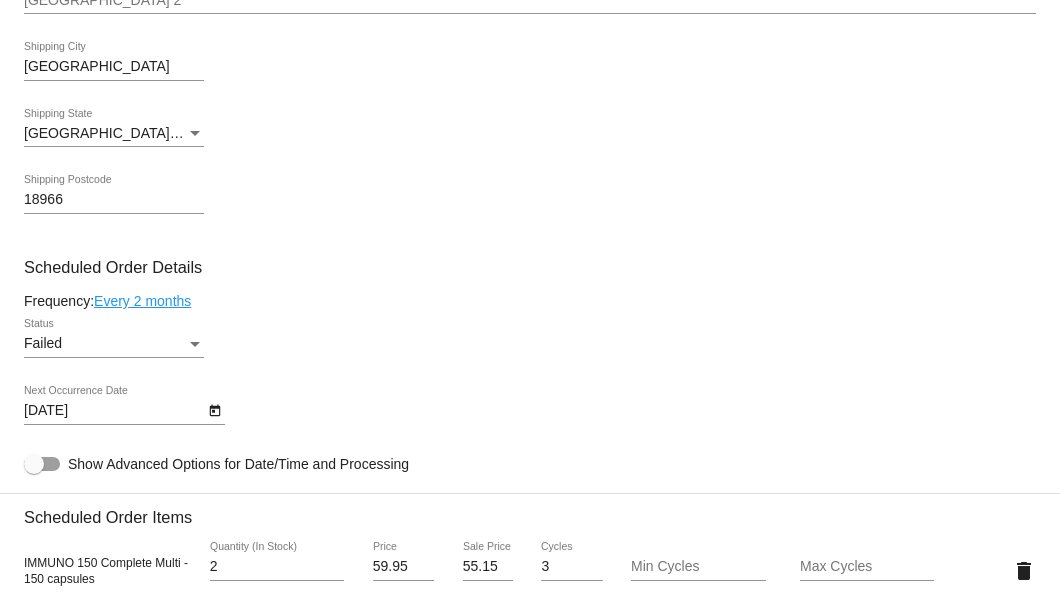 scroll, scrollTop: 1066, scrollLeft: 0, axis: vertical 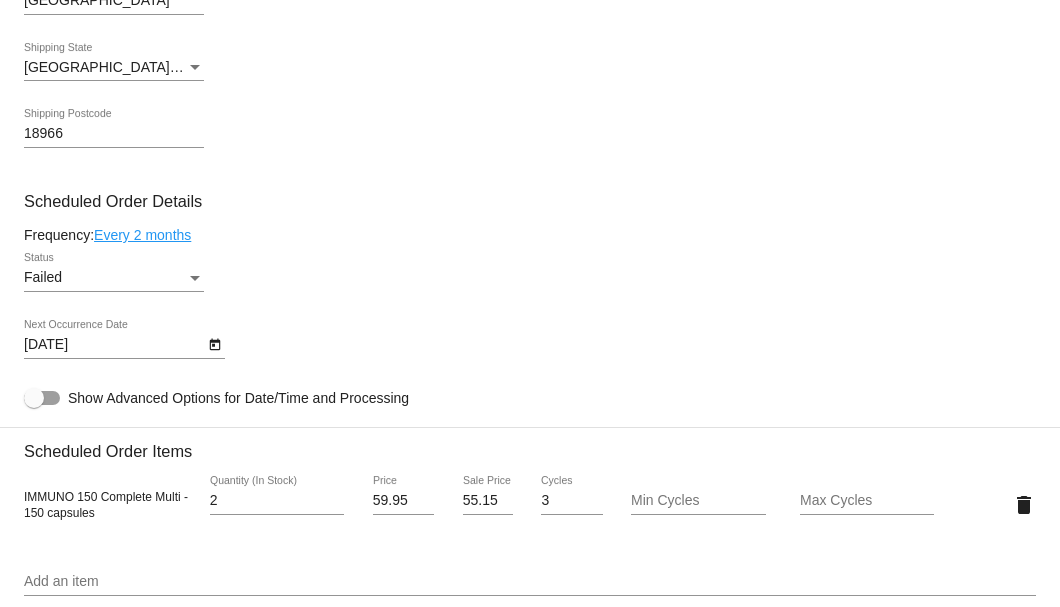 click 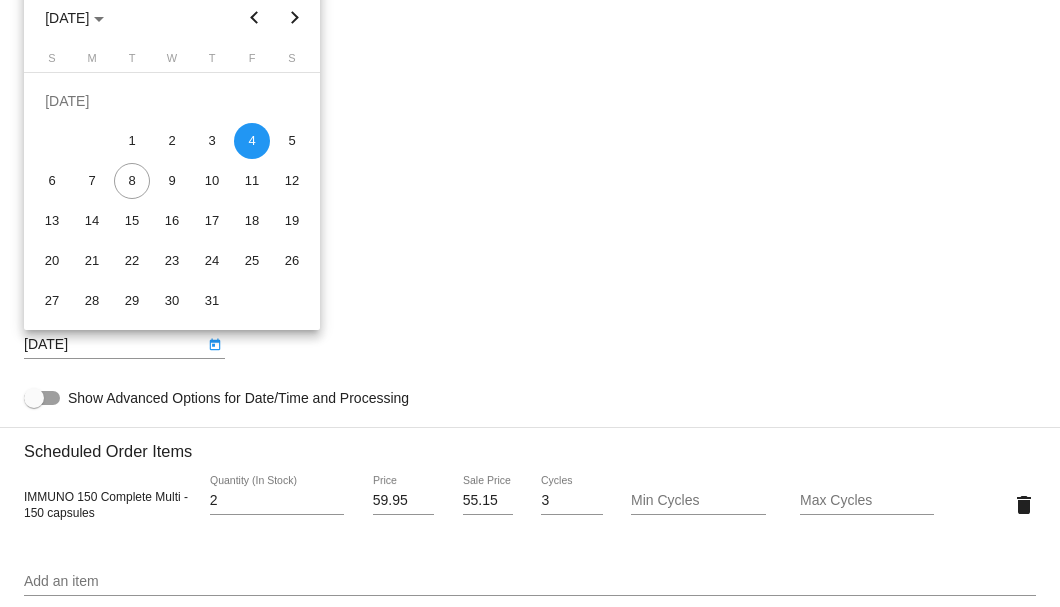 click 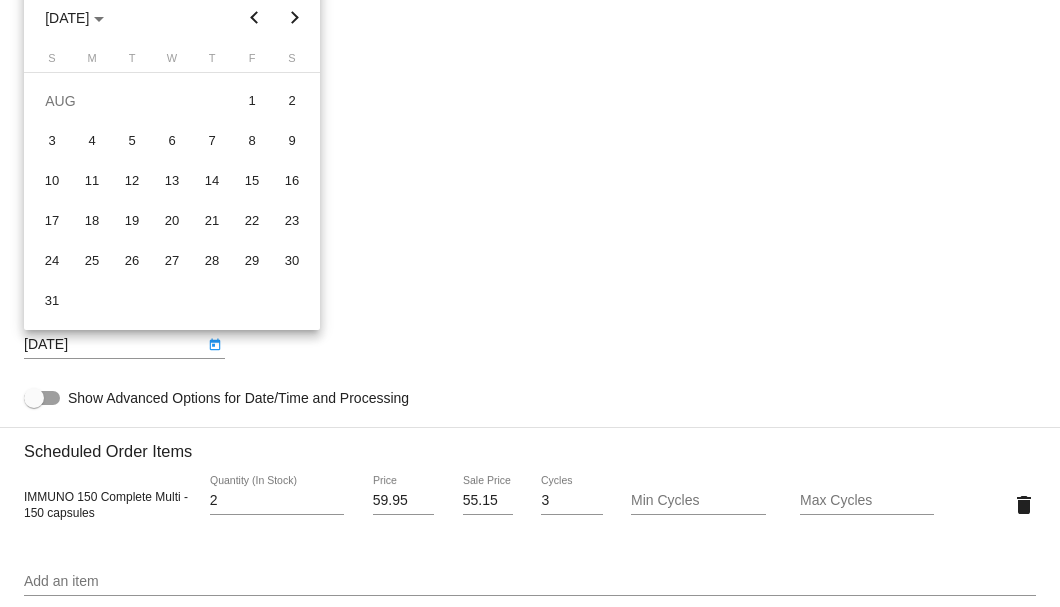 click 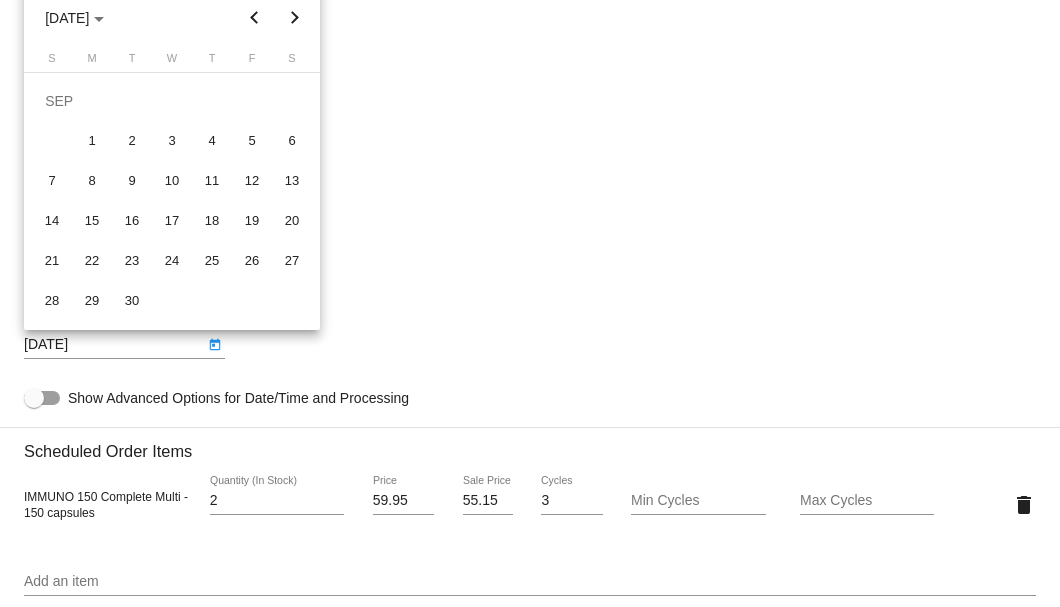 click 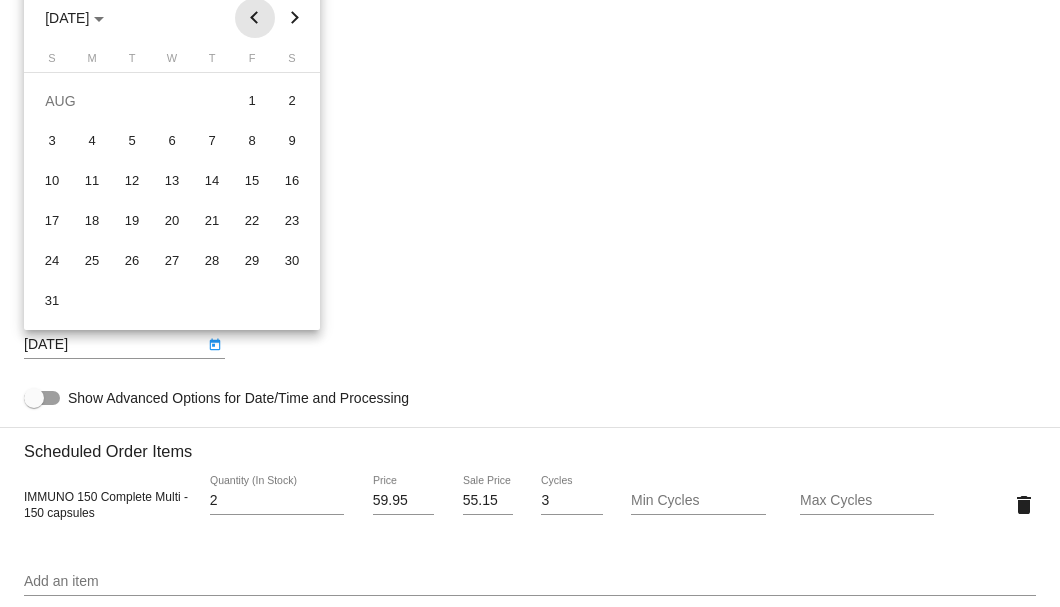 click 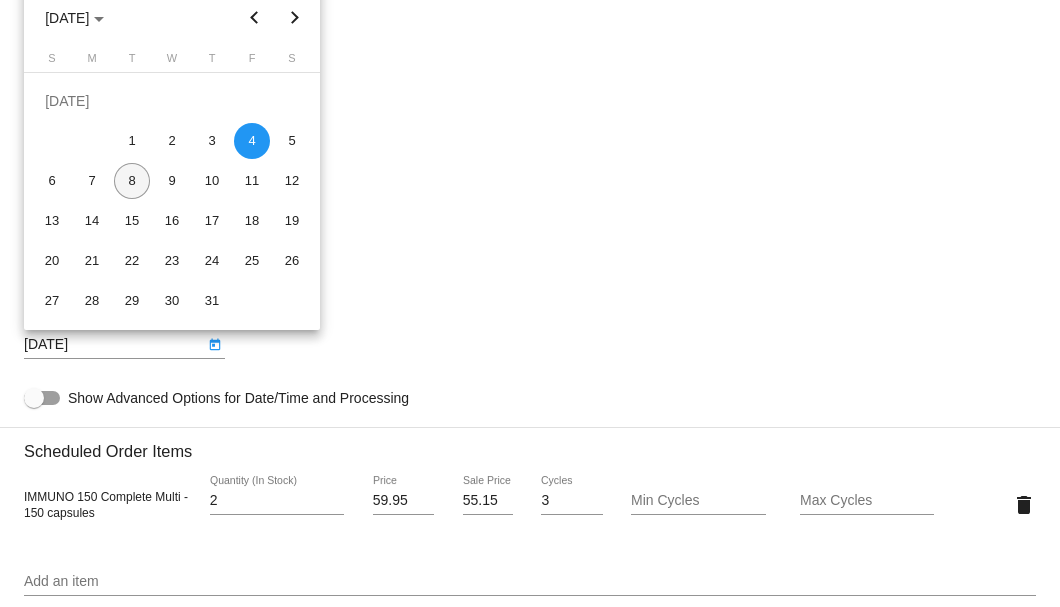 click on "8" 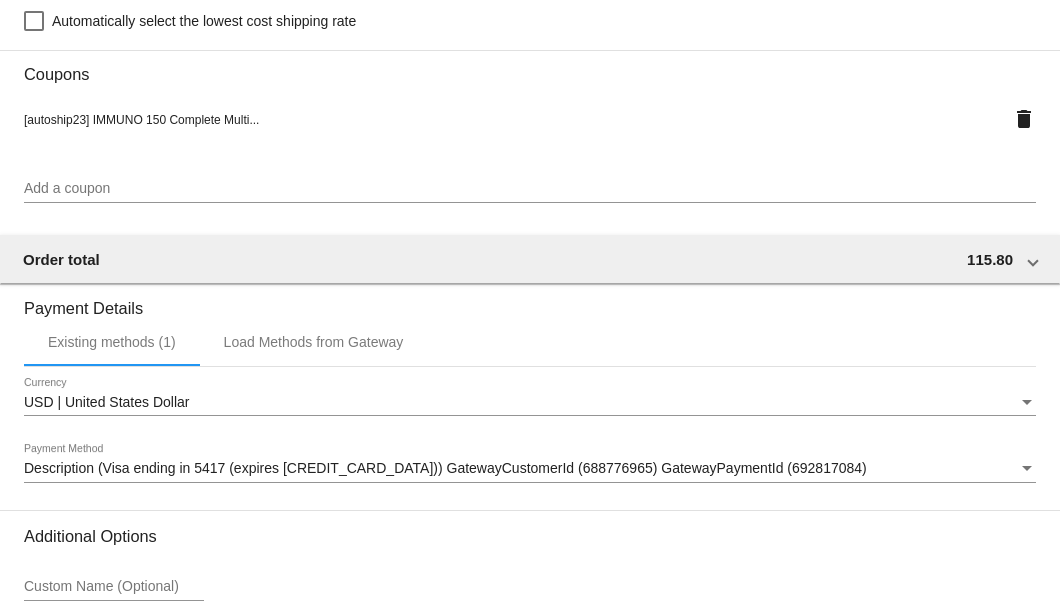 scroll, scrollTop: 1986, scrollLeft: 0, axis: vertical 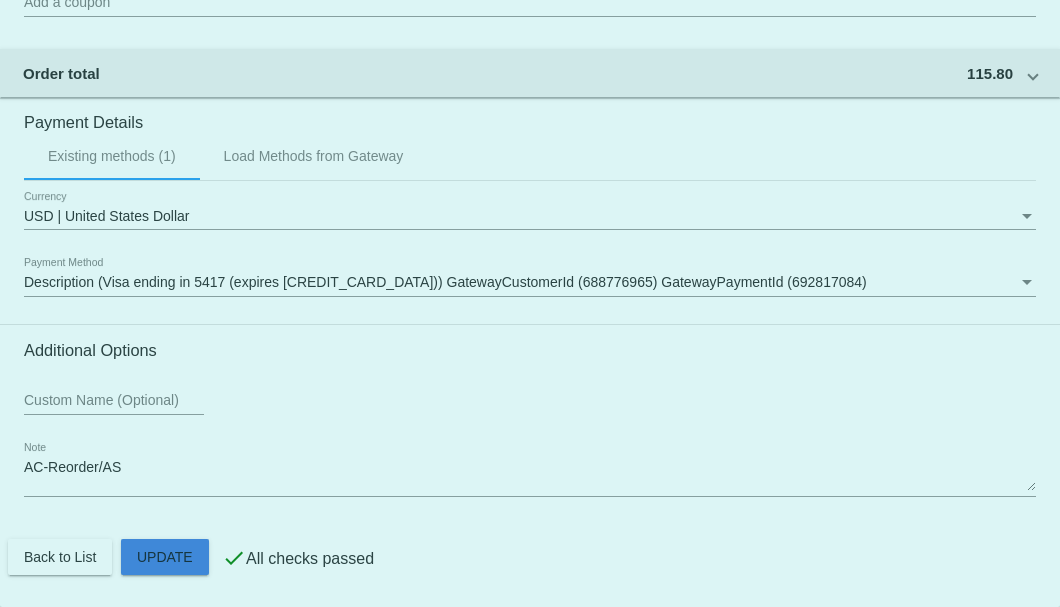 click on "Customer
5142474: John Muntz
2156309619@exceptional.org
Customer Shipping
Enter Shipping Address Select A Saved Address (0)
John
Shipping First Name
Muntz
Shipping Last Name
US | USA
Shipping Country
201 Steamboat Station
Shipping Street 1
Shipping Street 2
South Hampton
Shipping City
PA | Pennsylvania
Shipping State
18966
Shipping Postcode
Scheduled Order Details
Frequency:
Every 2 months
Failed
Status" 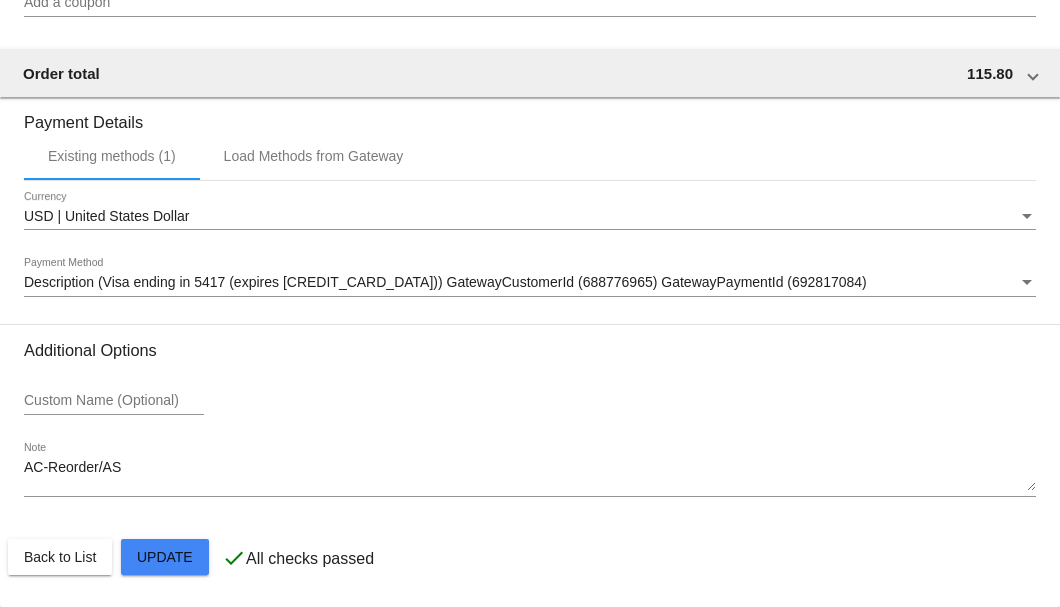 checkbox on "true" 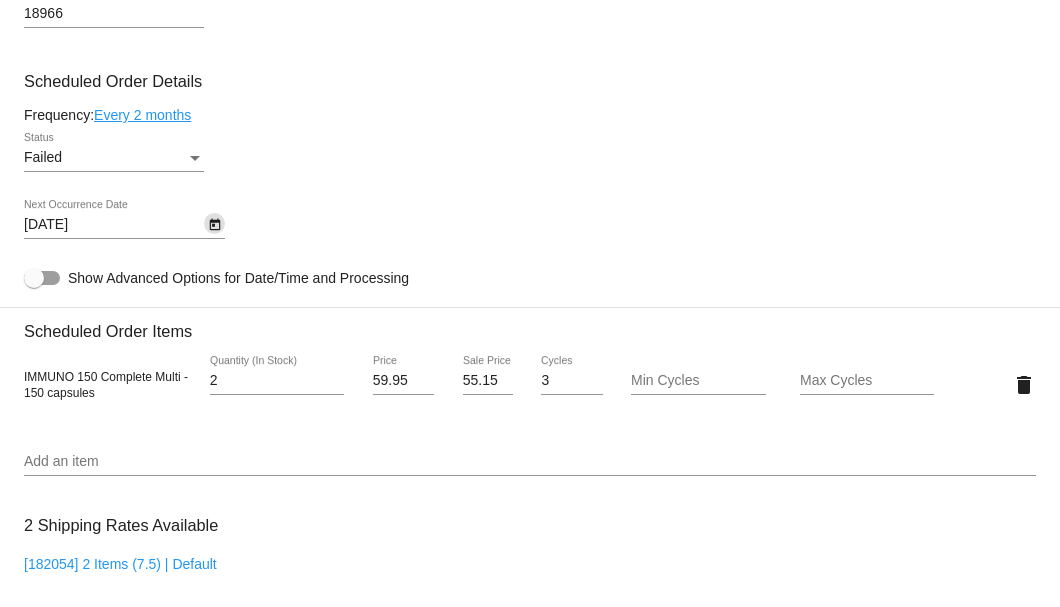 scroll, scrollTop: 986, scrollLeft: 0, axis: vertical 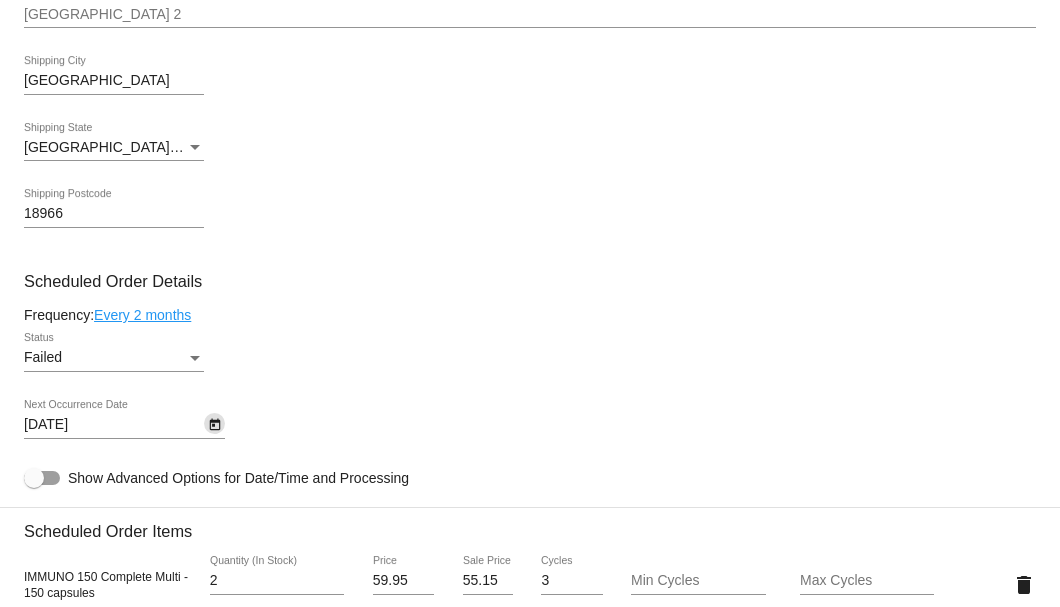 click on "Failed
Status" 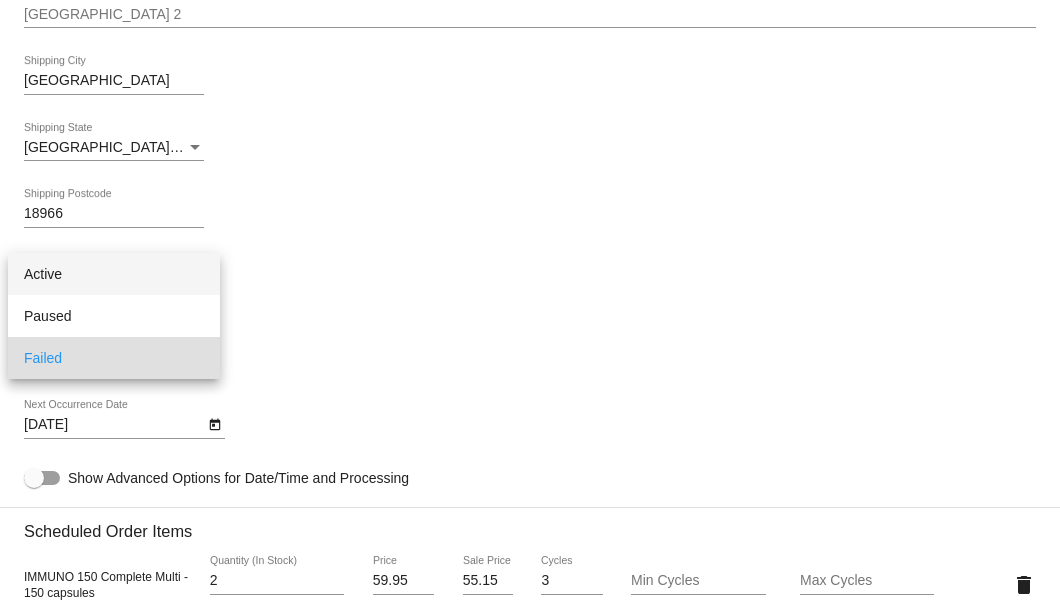 click on "Active" 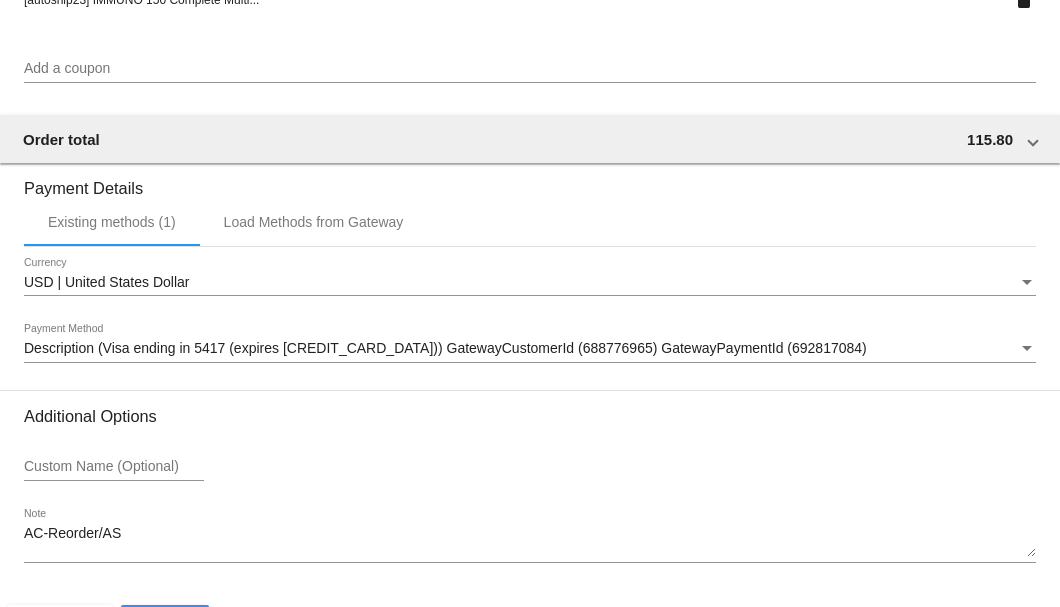 scroll, scrollTop: 1986, scrollLeft: 0, axis: vertical 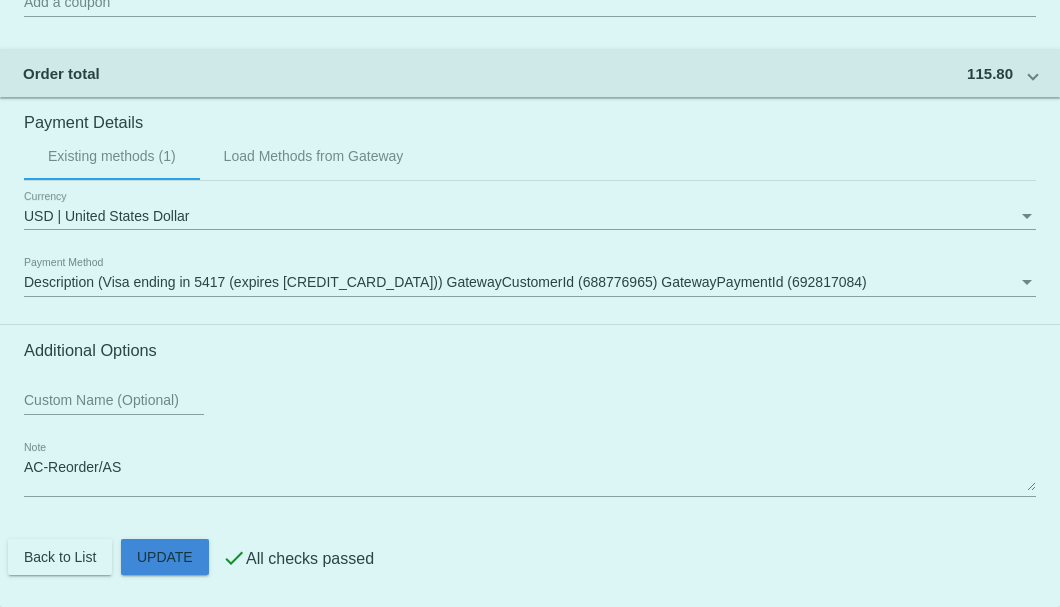 click on "Customer
5142474: John Muntz
2156309619@exceptional.org
Customer Shipping
Enter Shipping Address Select A Saved Address (0)
John
Shipping First Name
Muntz
Shipping Last Name
US | USA
Shipping Country
201 Steamboat Station
Shipping Street 1
Shipping Street 2
South Hampton
Shipping City
PA | Pennsylvania
Shipping State
18966
Shipping Postcode
Scheduled Order Details
Frequency:
Every 2 months
Active
Status" 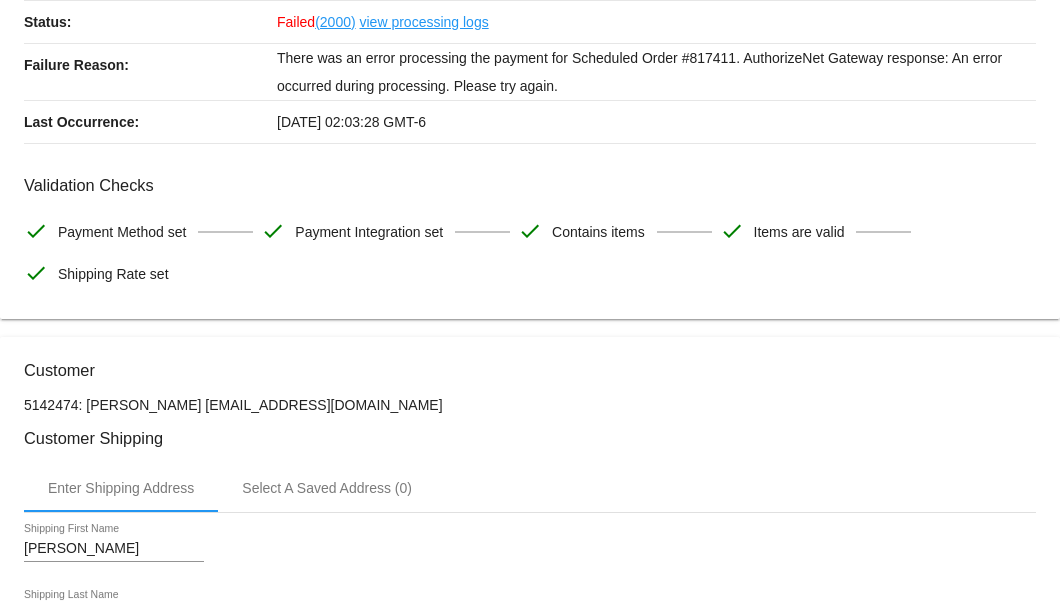 scroll, scrollTop: 0, scrollLeft: 0, axis: both 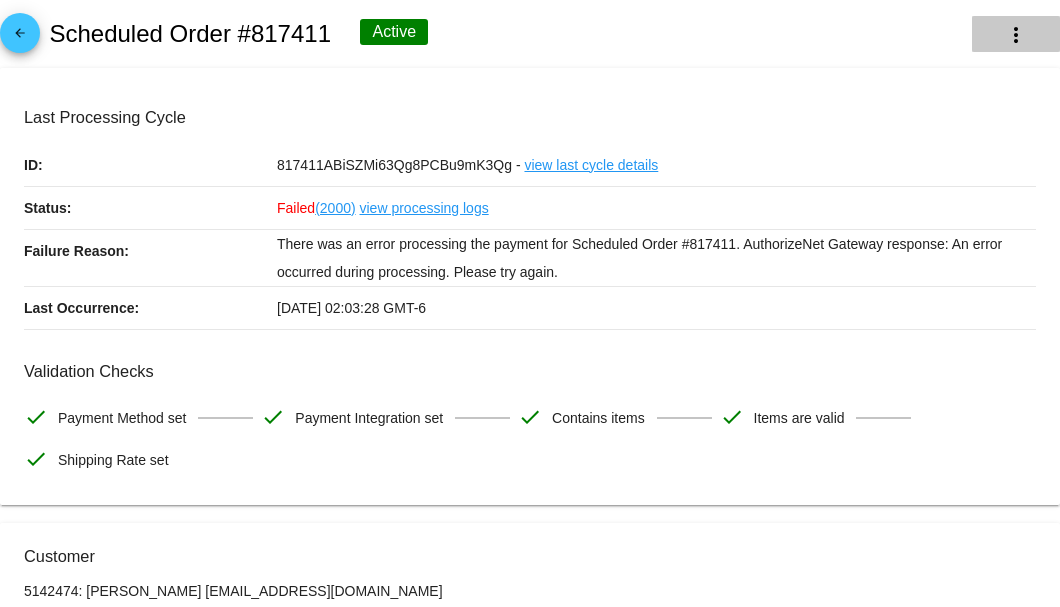 click on "more_vert" 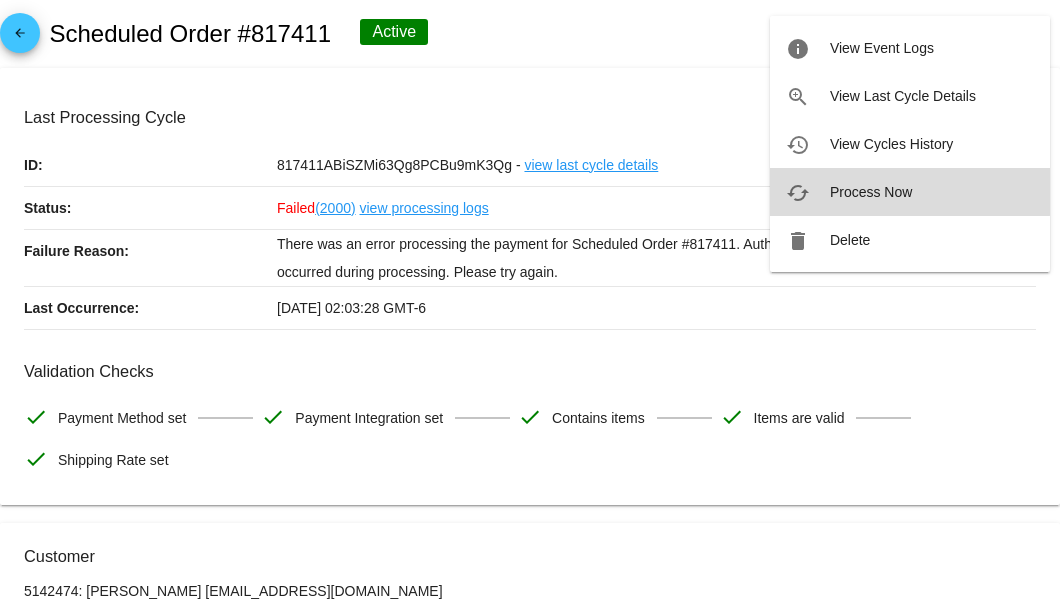 click on "Process Now" 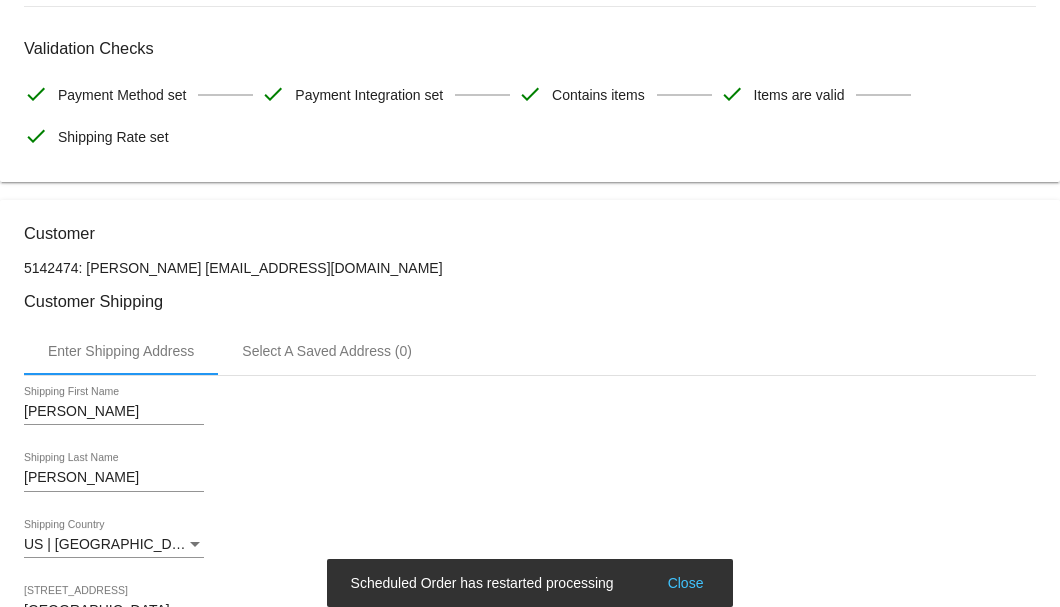 scroll, scrollTop: 400, scrollLeft: 0, axis: vertical 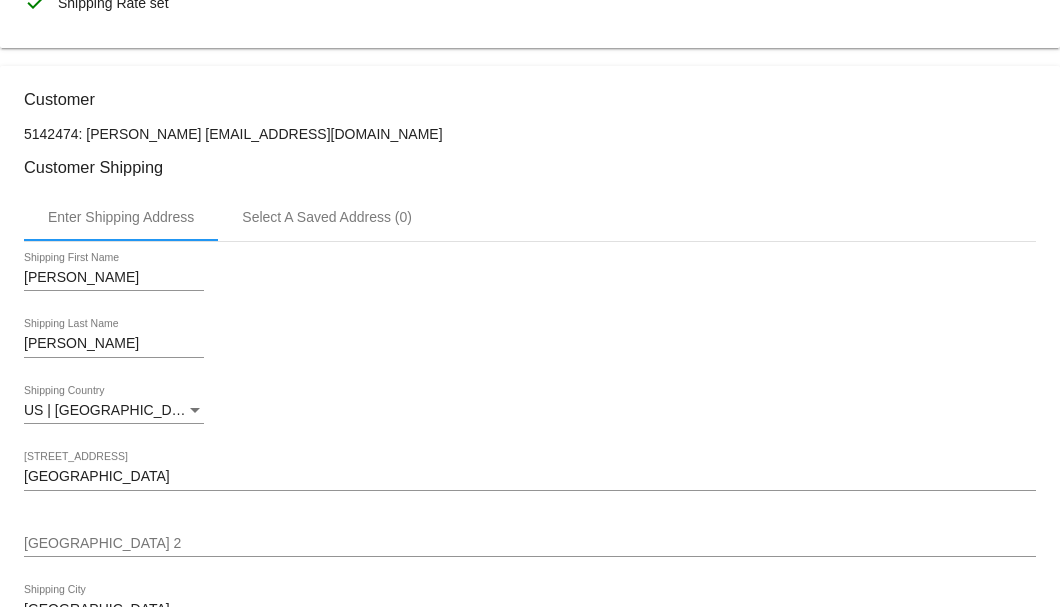drag, startPoint x: 351, startPoint y: 124, endPoint x: 163, endPoint y: 129, distance: 188.06648 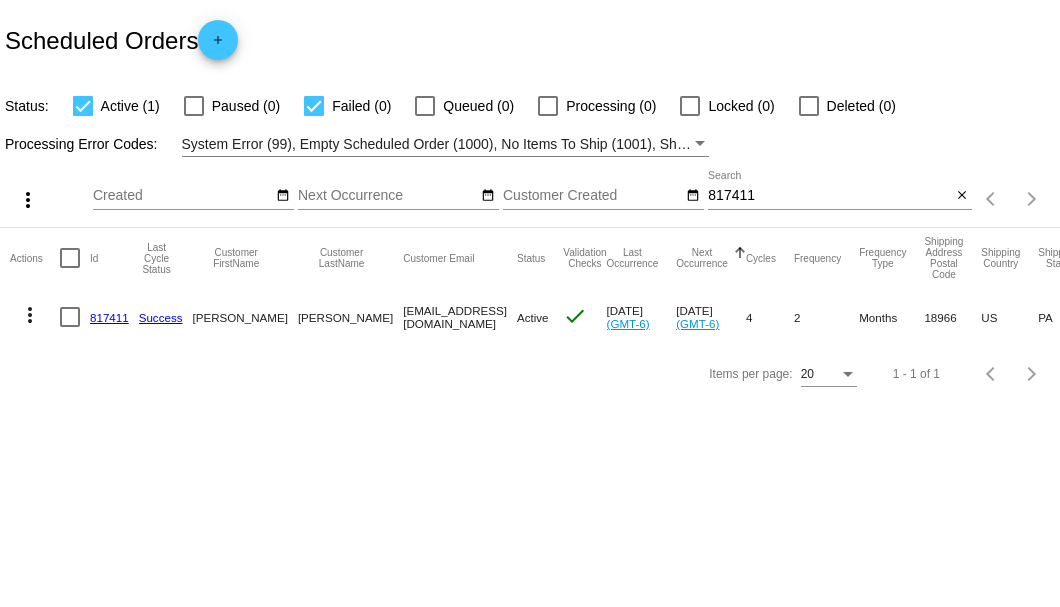 scroll, scrollTop: 0, scrollLeft: 0, axis: both 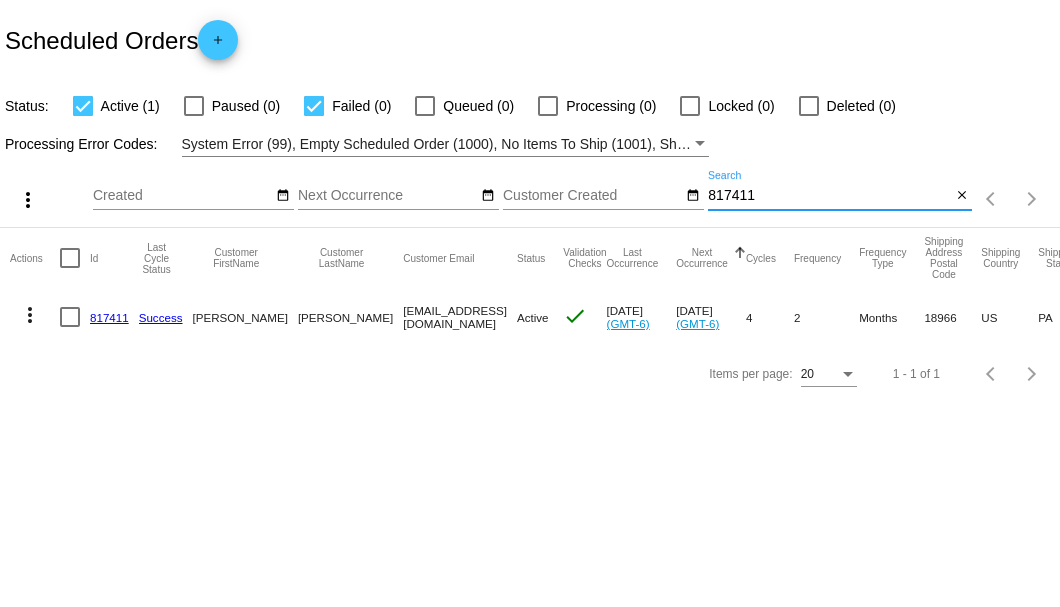 click on "817411" at bounding box center [829, 196] 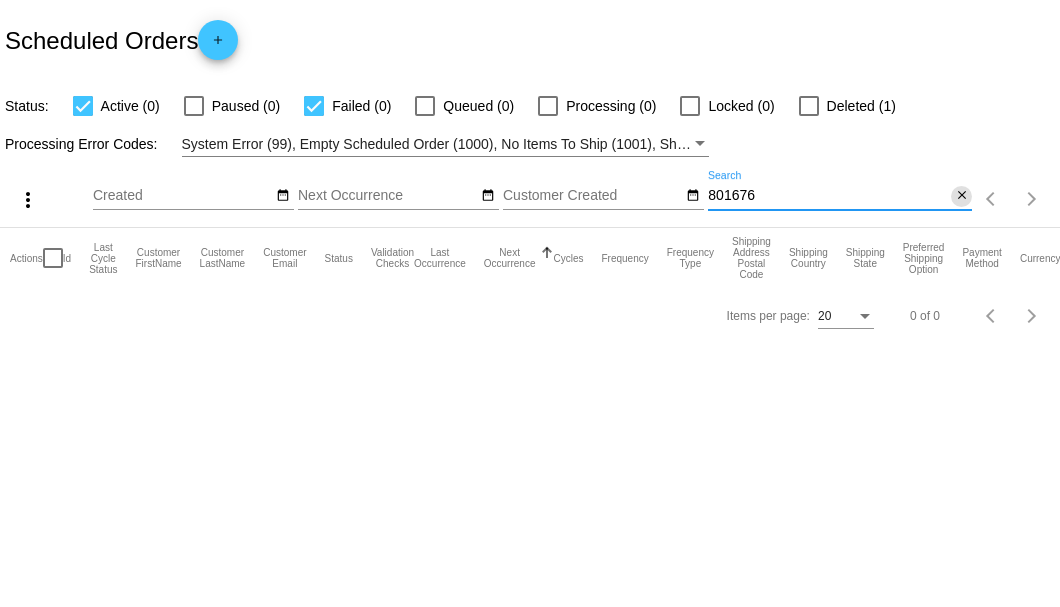 type on "801676" 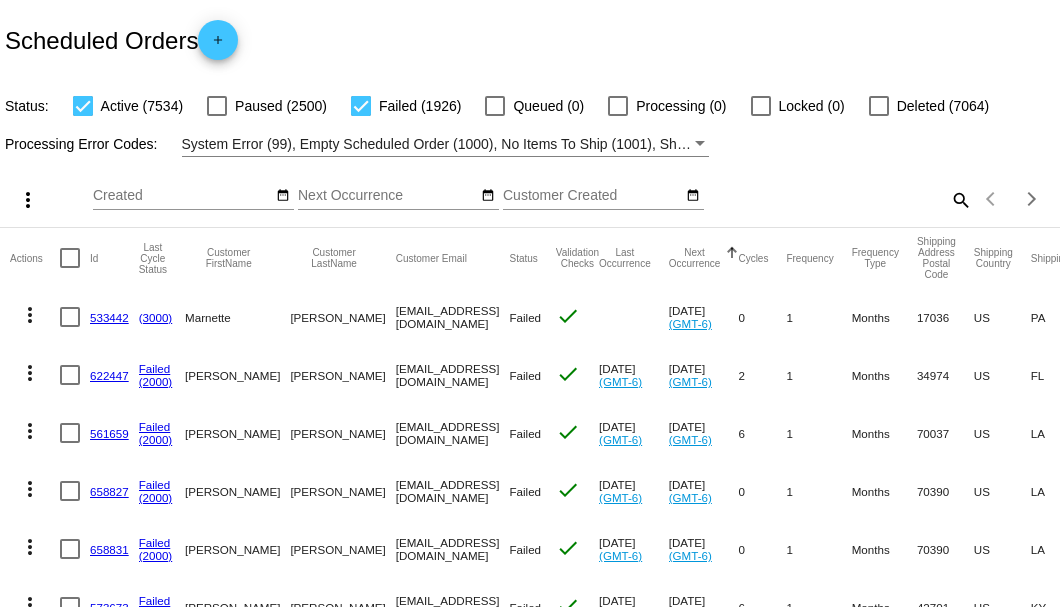 click on "search" 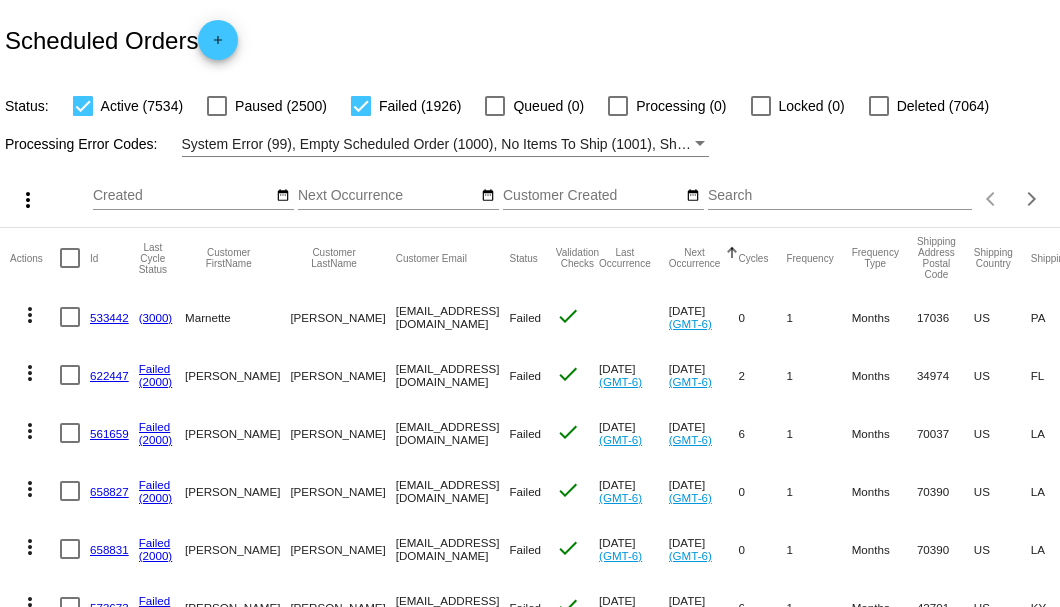 click on "Search" at bounding box center (840, 196) 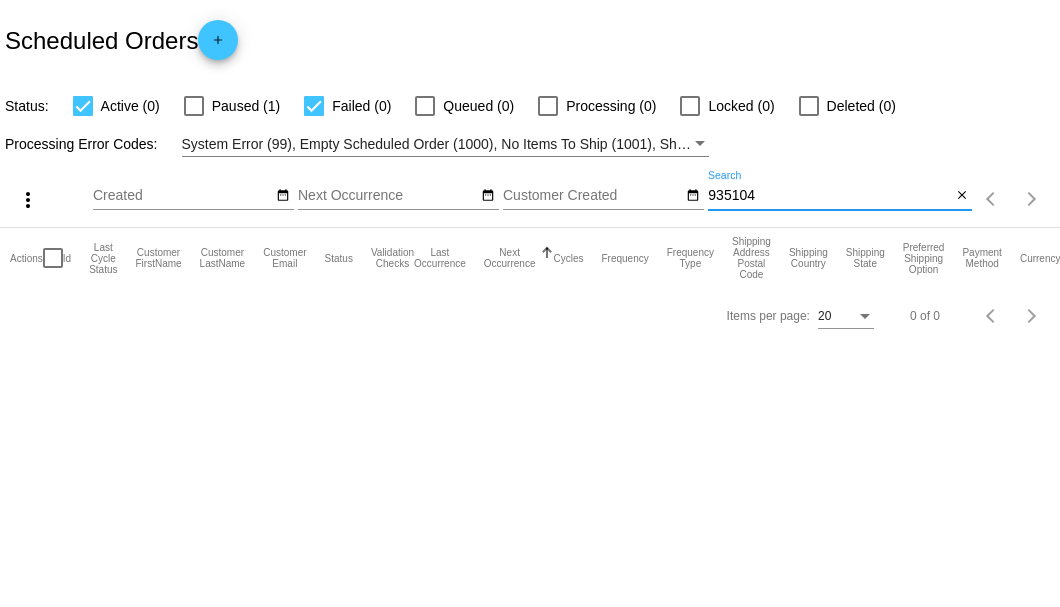 type on "935104" 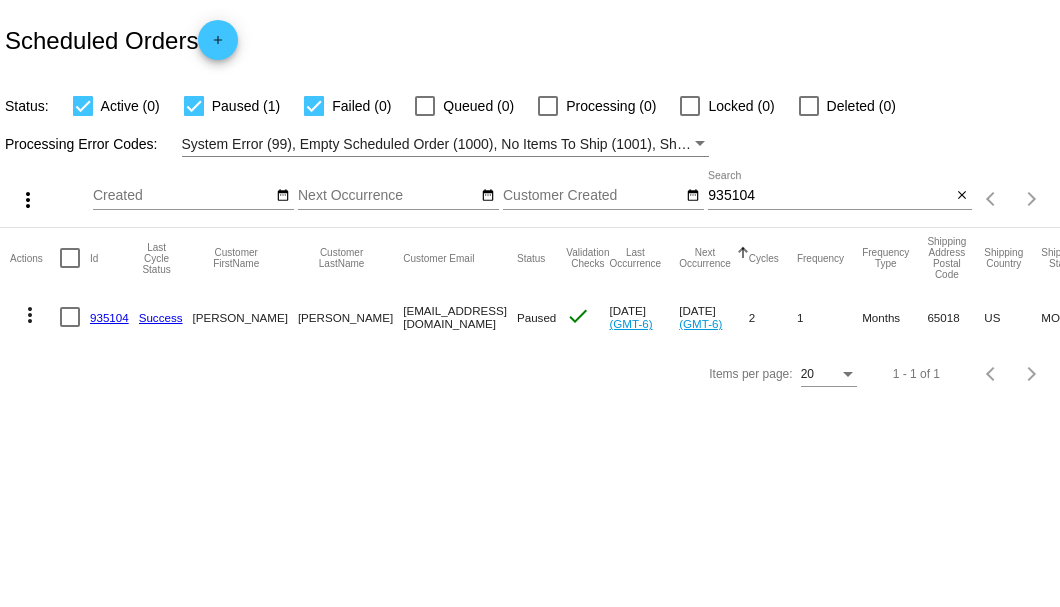 click on "935104" 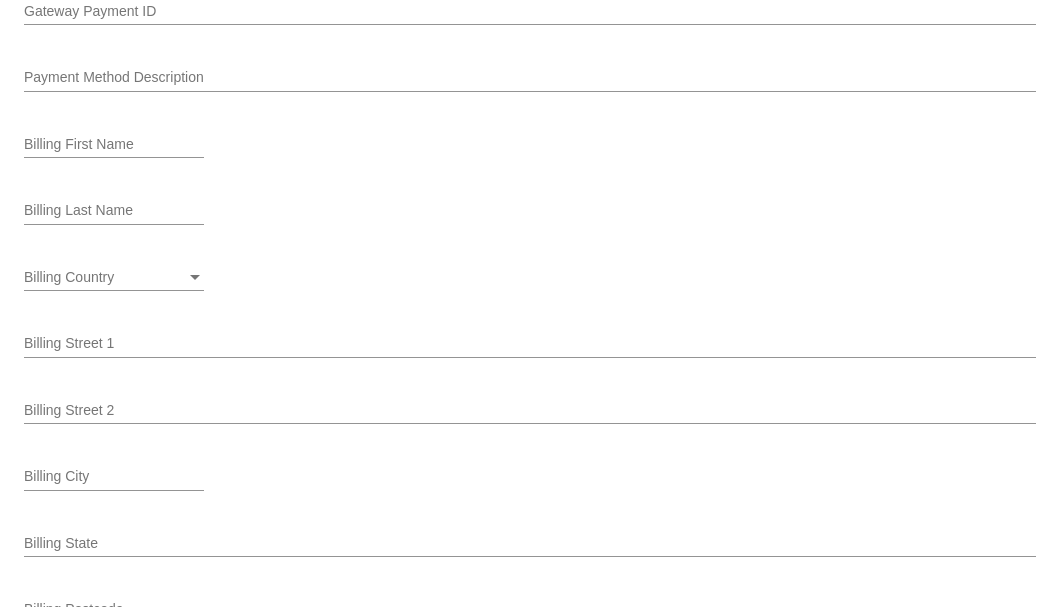 scroll, scrollTop: 2732, scrollLeft: 0, axis: vertical 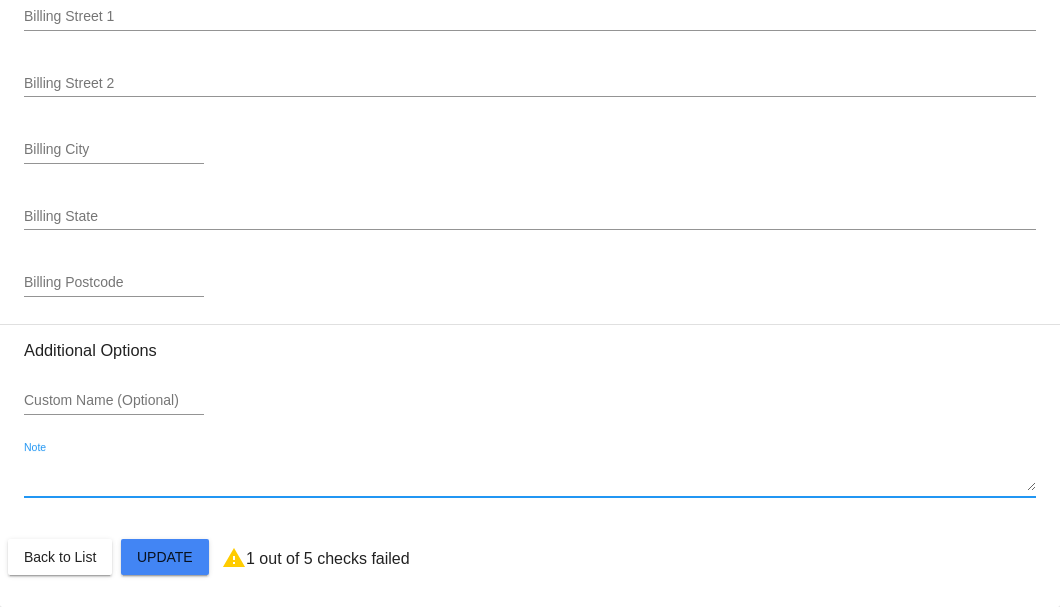 click on "Note" at bounding box center (530, 476) 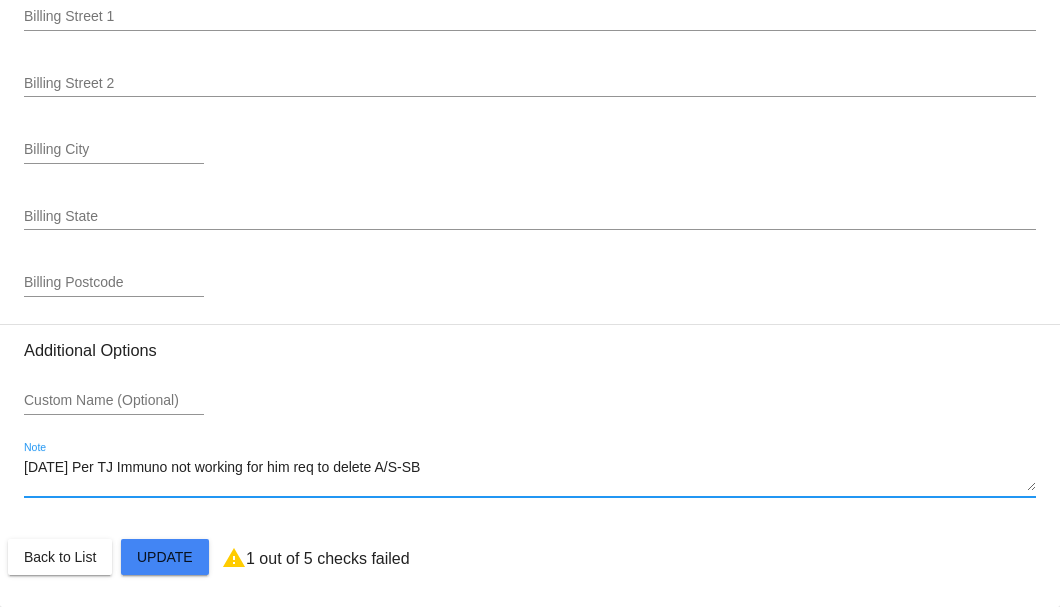 type on "7-8-25 Per TJ Immuno not working for him req to delete A/S-SB" 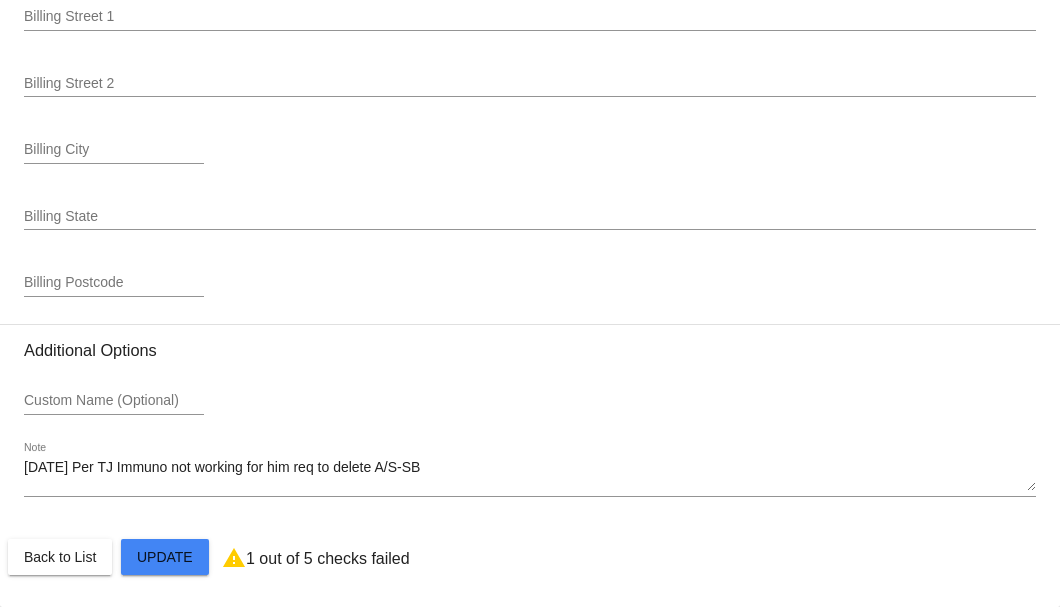 click on "Back to List
Update" 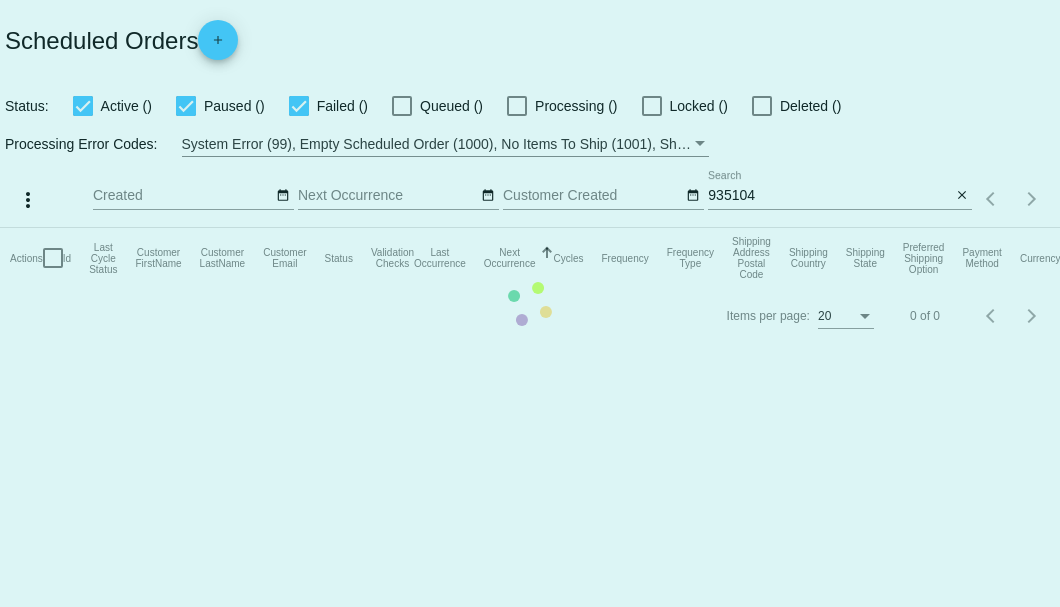 scroll, scrollTop: 0, scrollLeft: 0, axis: both 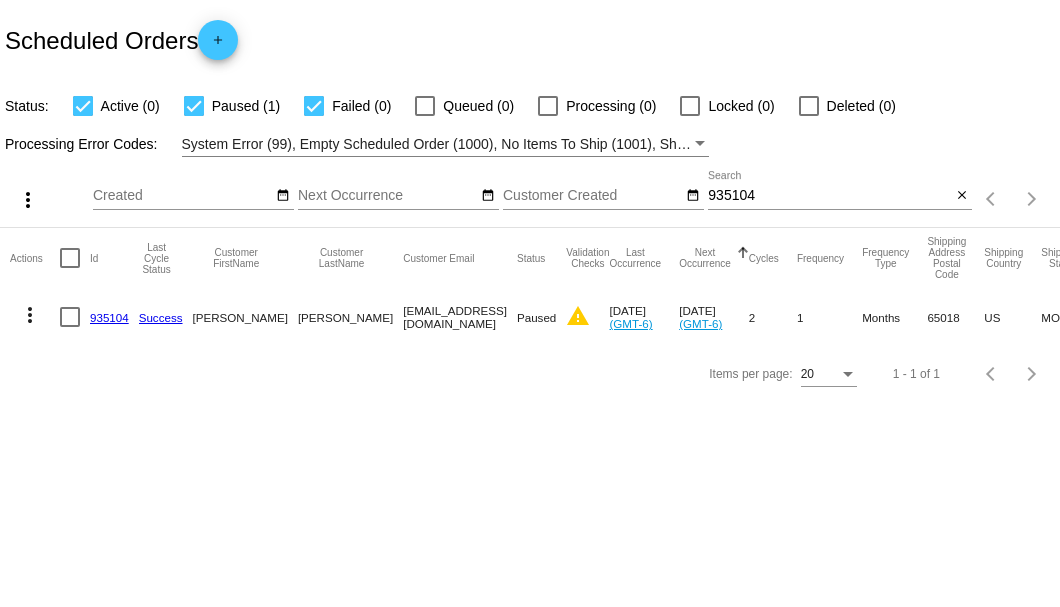 click at bounding box center [70, 317] 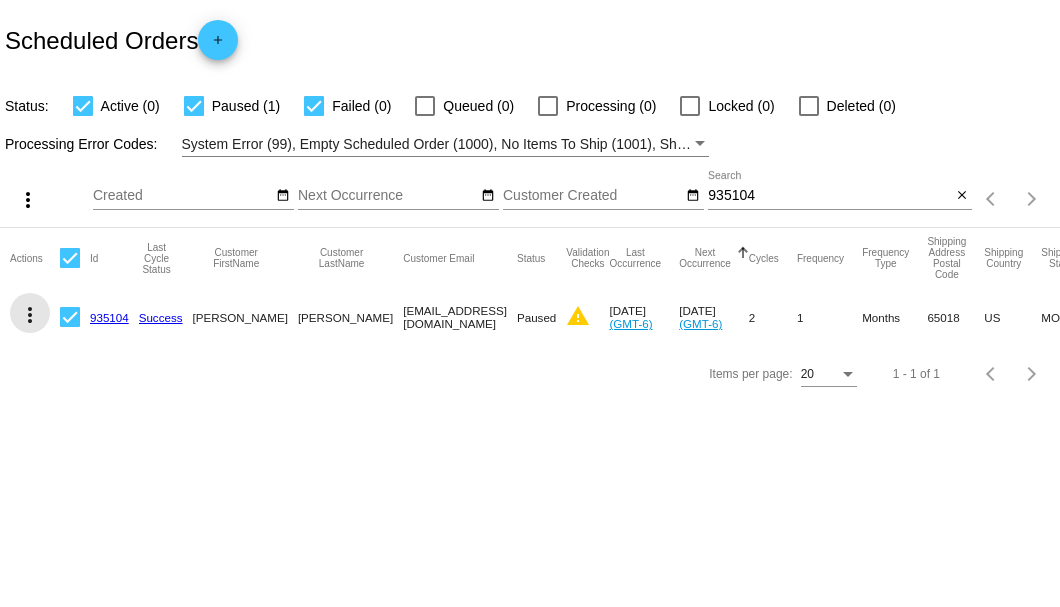click on "more_vert" 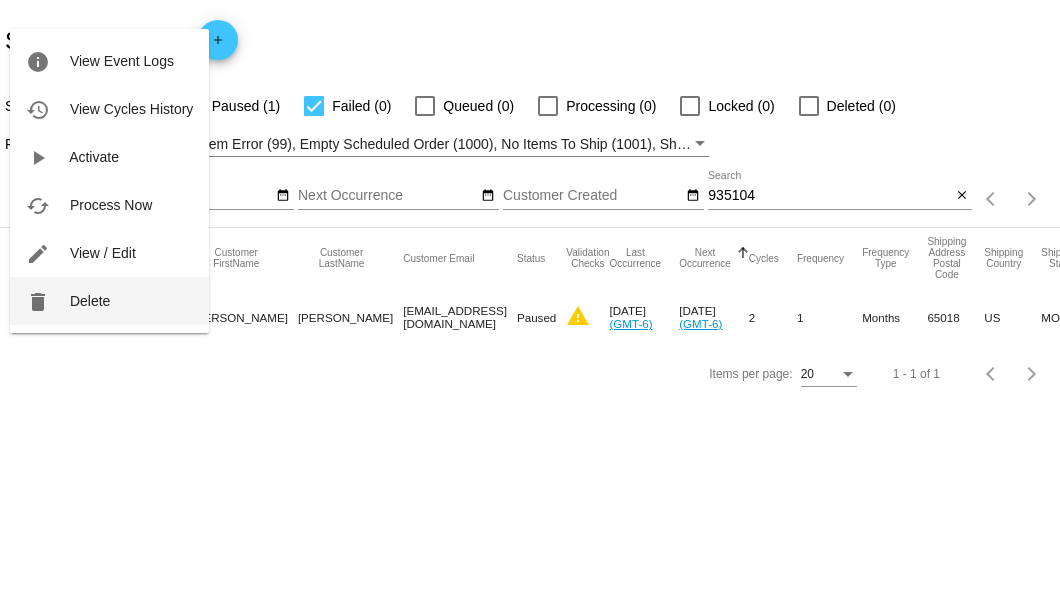 click on "Delete" at bounding box center (90, 301) 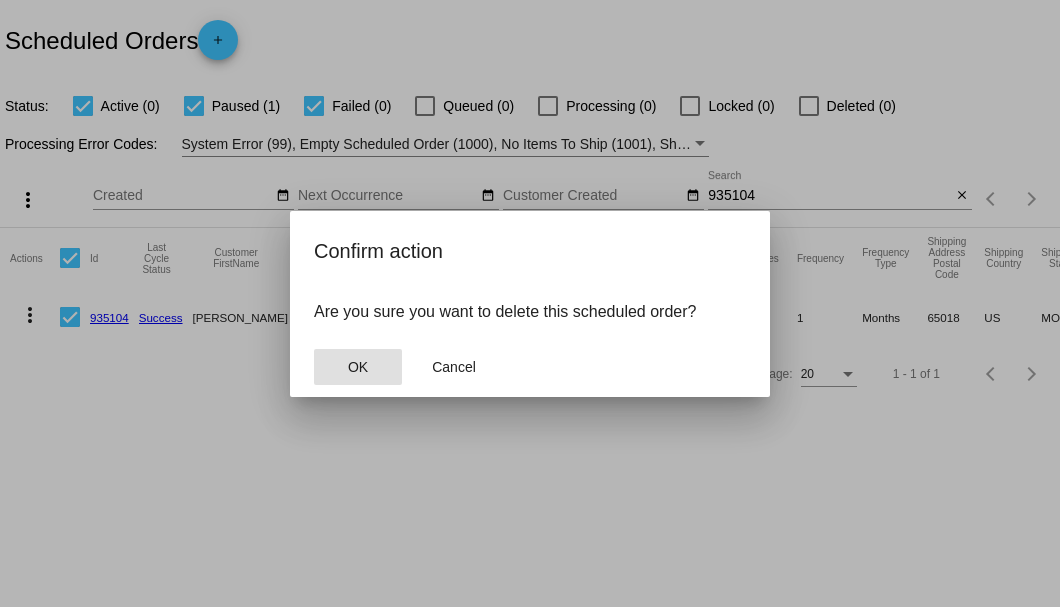 click on "OK" 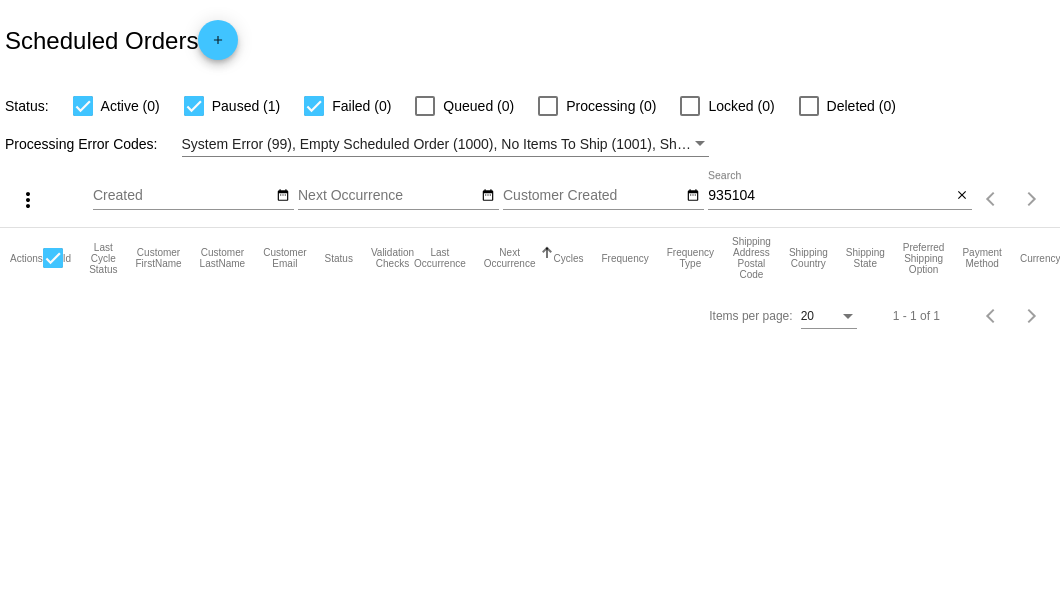 click on "935104" at bounding box center (829, 196) 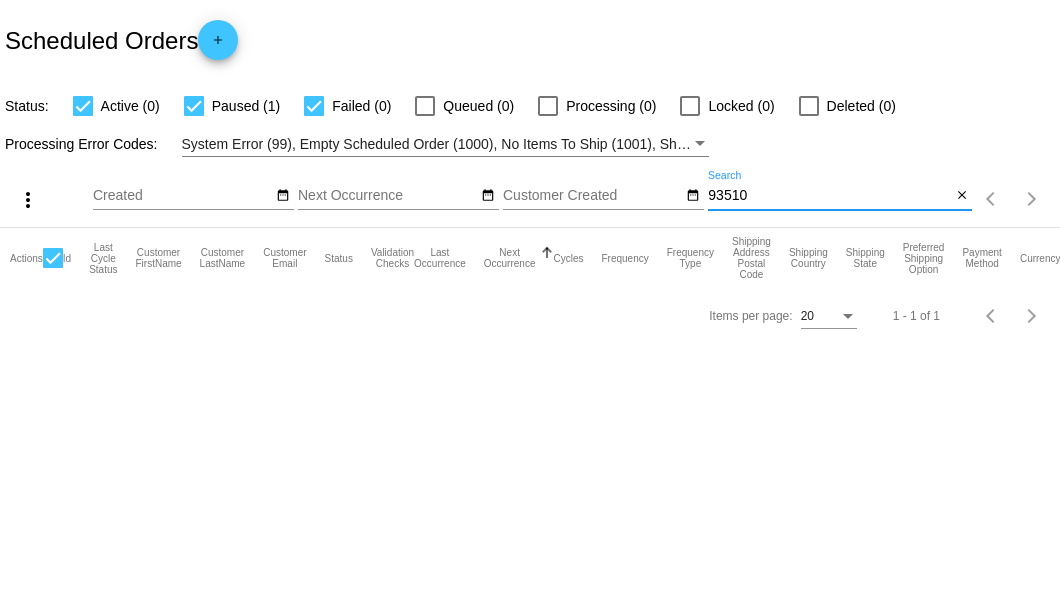 type on "935104" 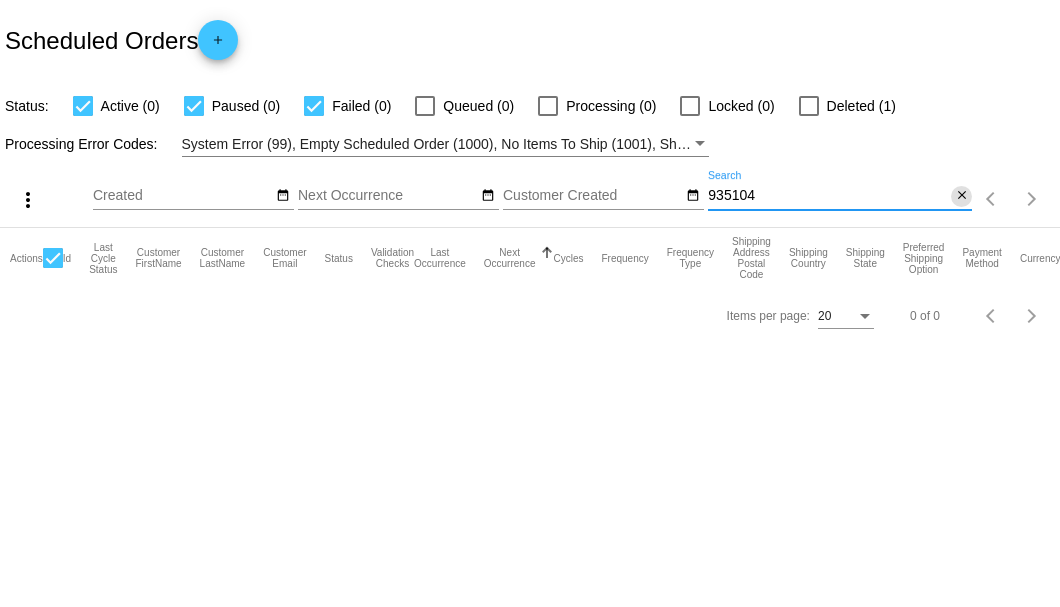 click on "close" 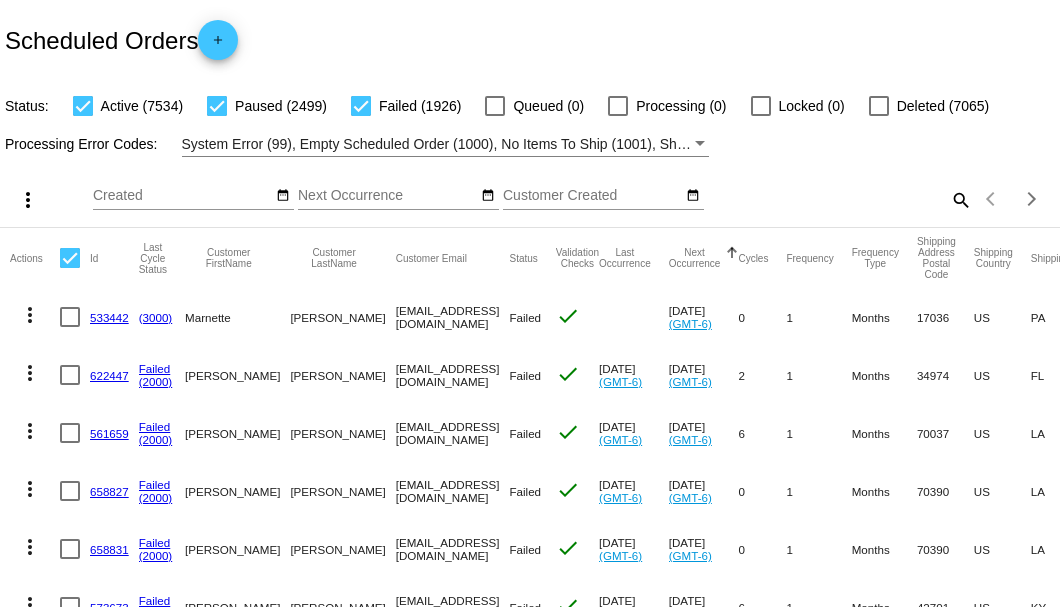 click on "search" 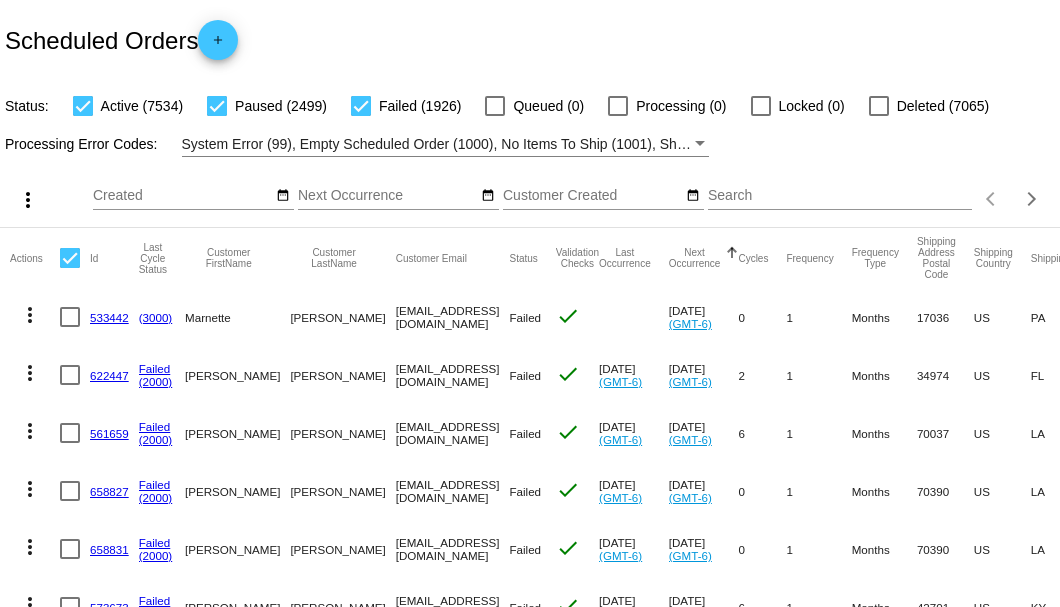 click on "Search" at bounding box center (840, 196) 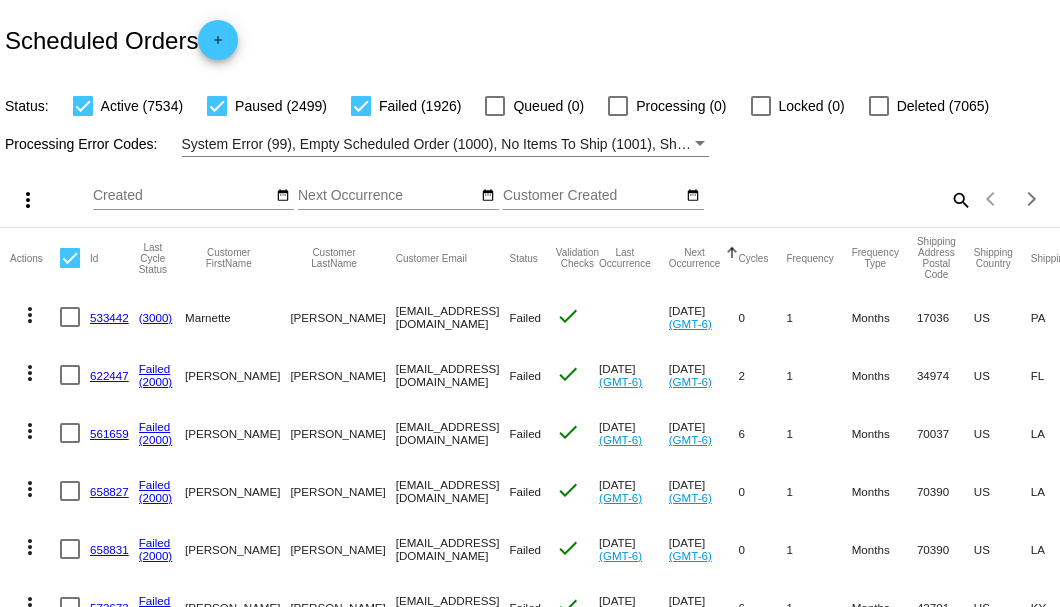 click on "search" 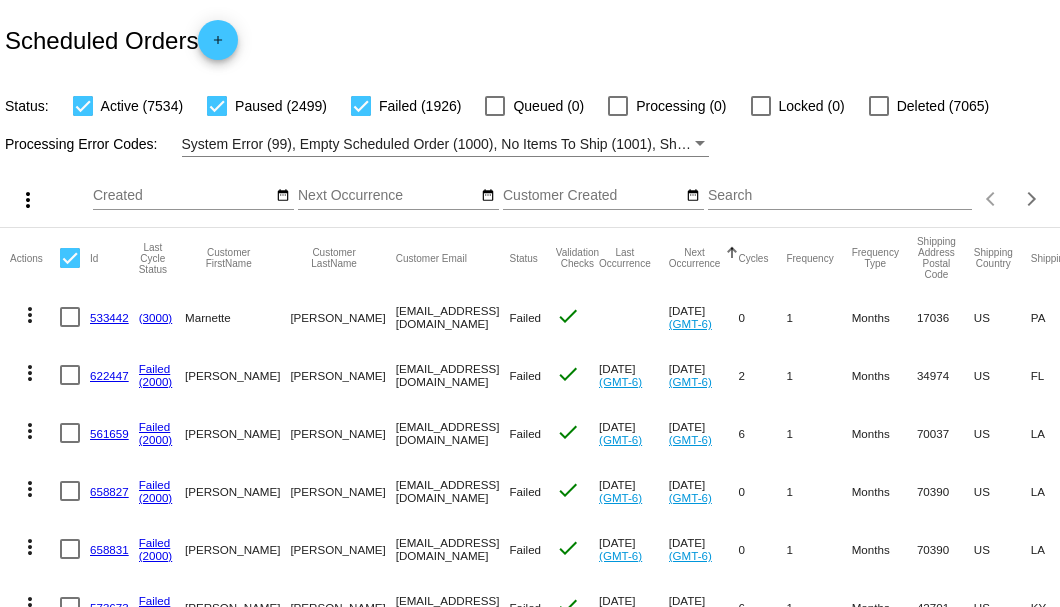 click on "Search" at bounding box center (840, 196) 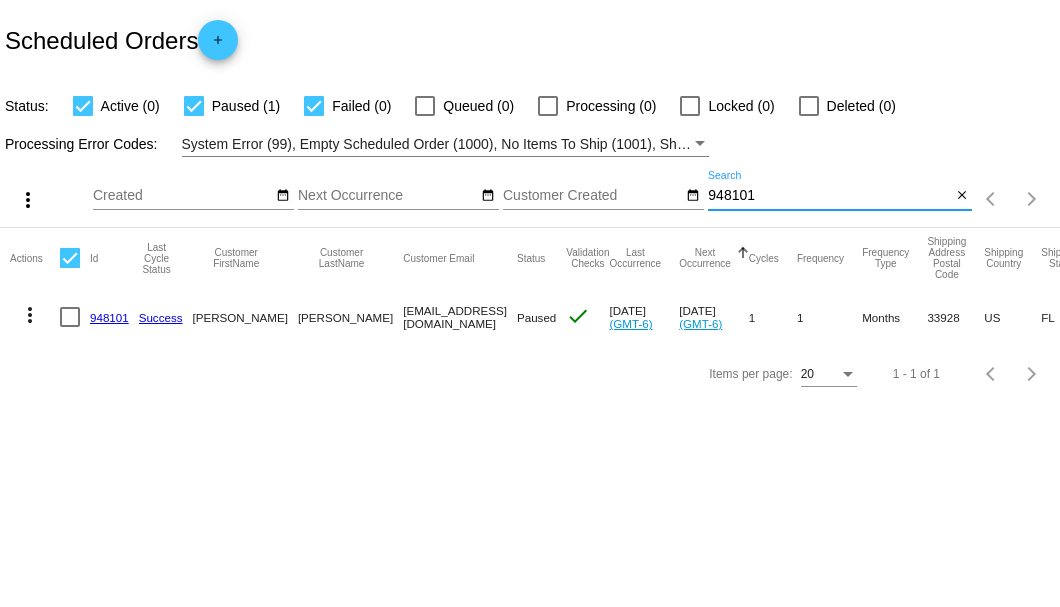 type on "948101" 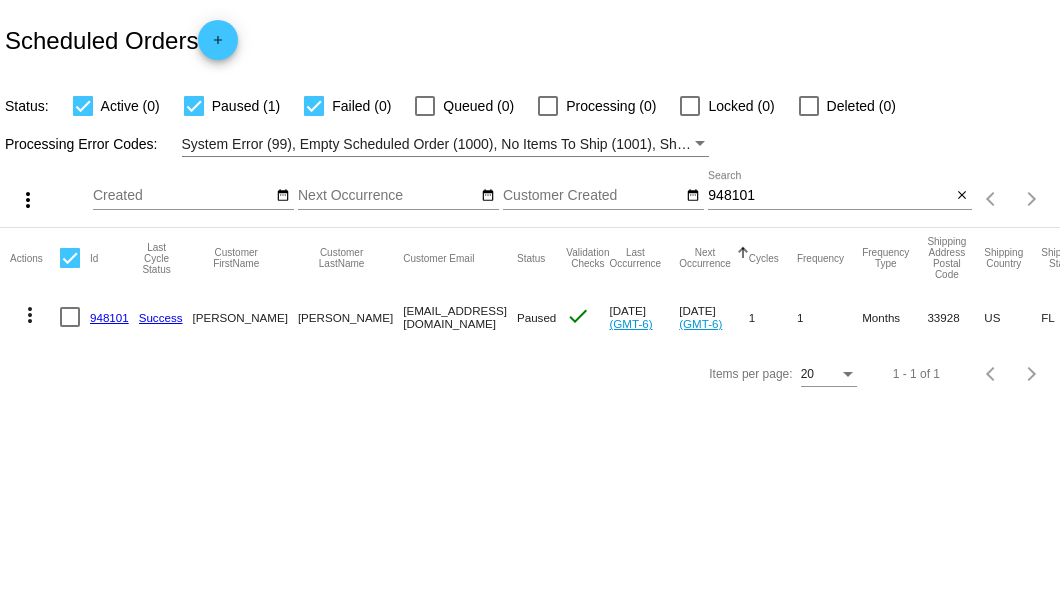 click on "948101" 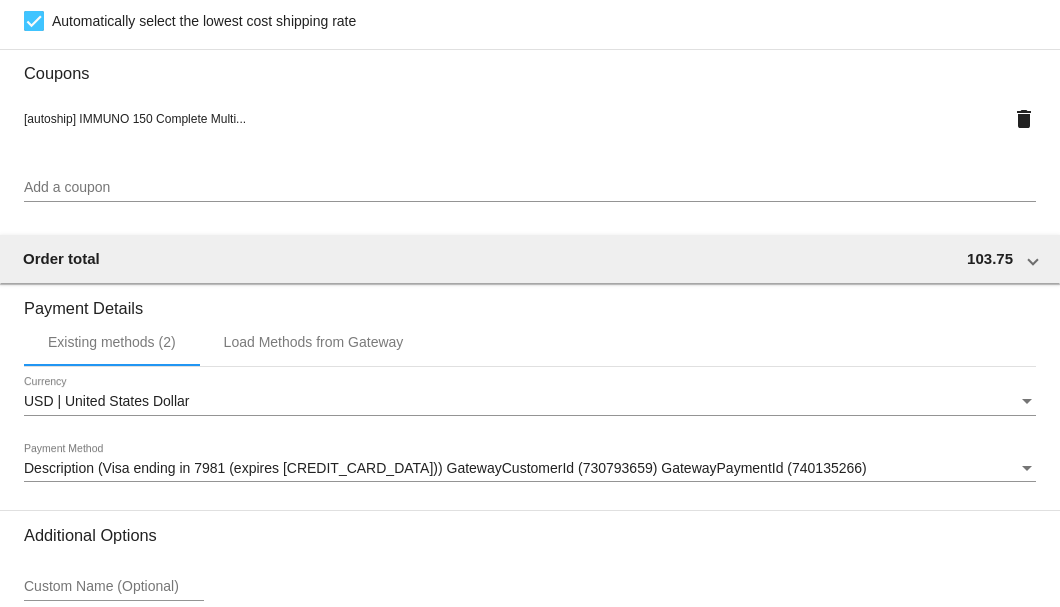 scroll, scrollTop: 1987, scrollLeft: 0, axis: vertical 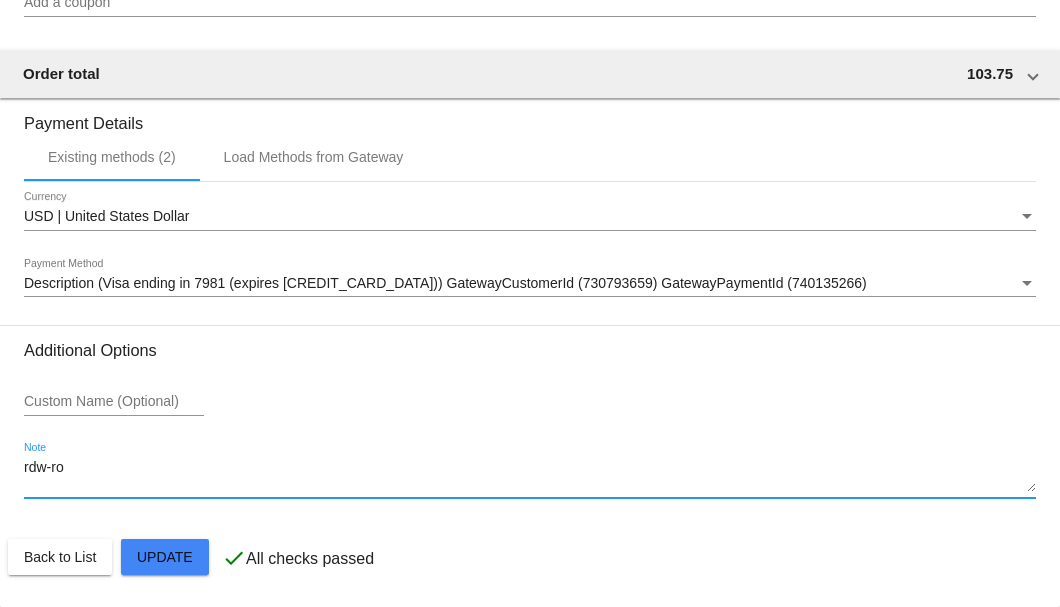 drag, startPoint x: 118, startPoint y: 478, endPoint x: 22, endPoint y: 473, distance: 96.13012 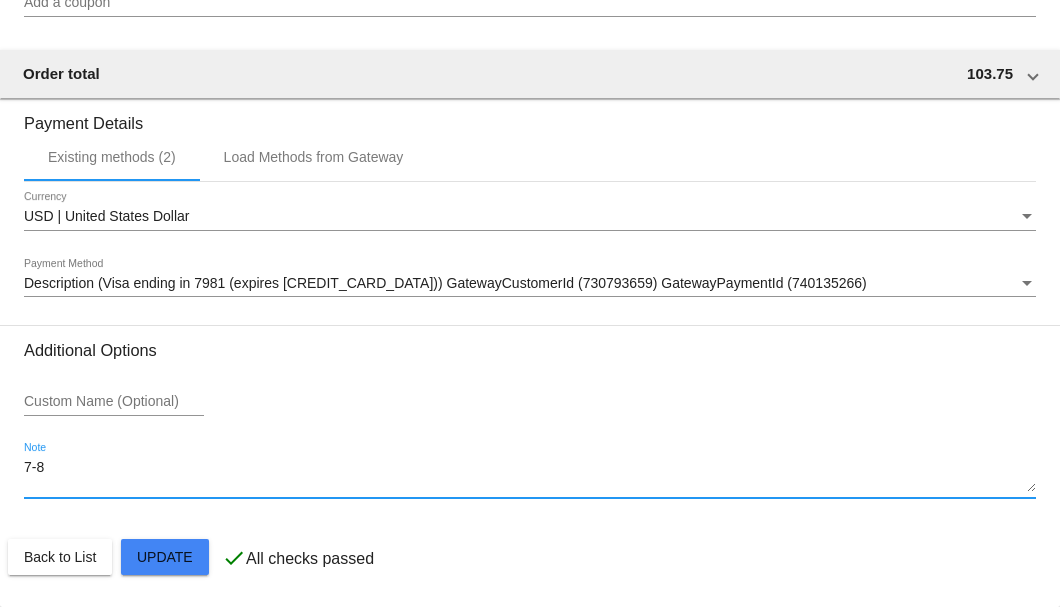 click on "7-8" at bounding box center [530, 476] 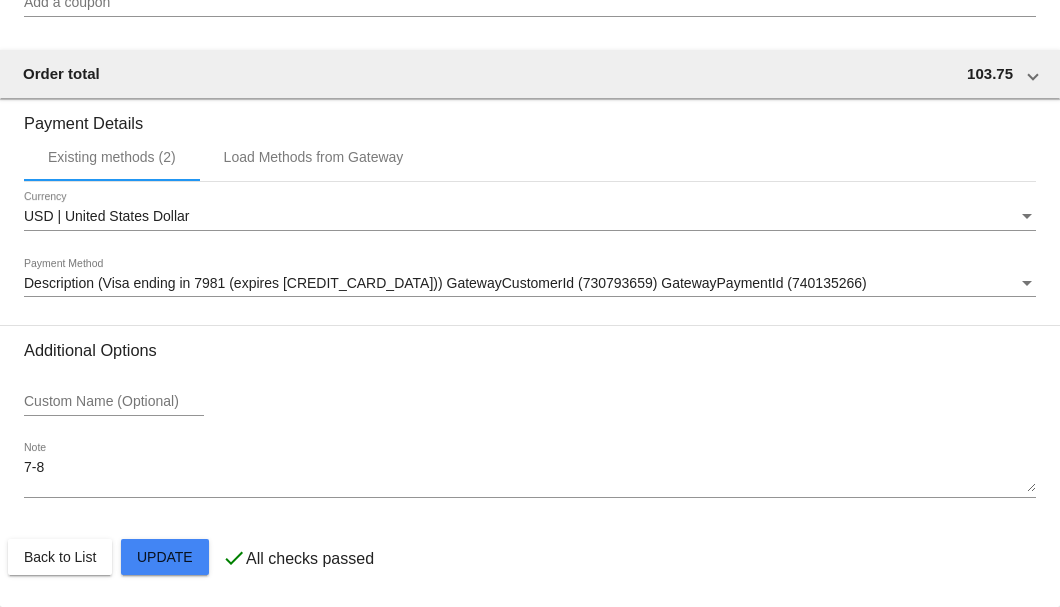 click on "7-8" at bounding box center (530, 476) 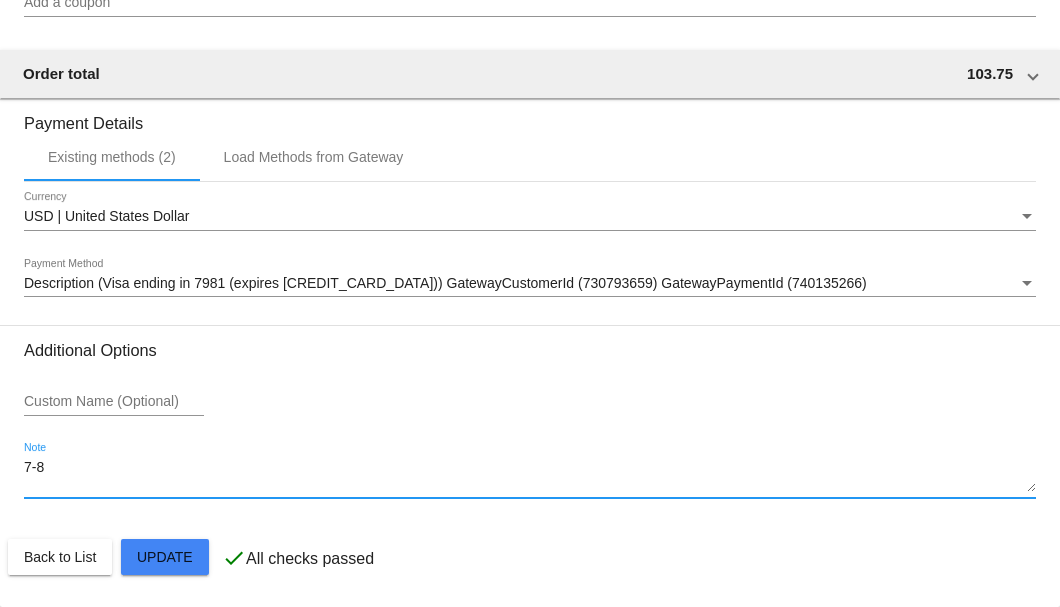click on "7-8" at bounding box center [530, 476] 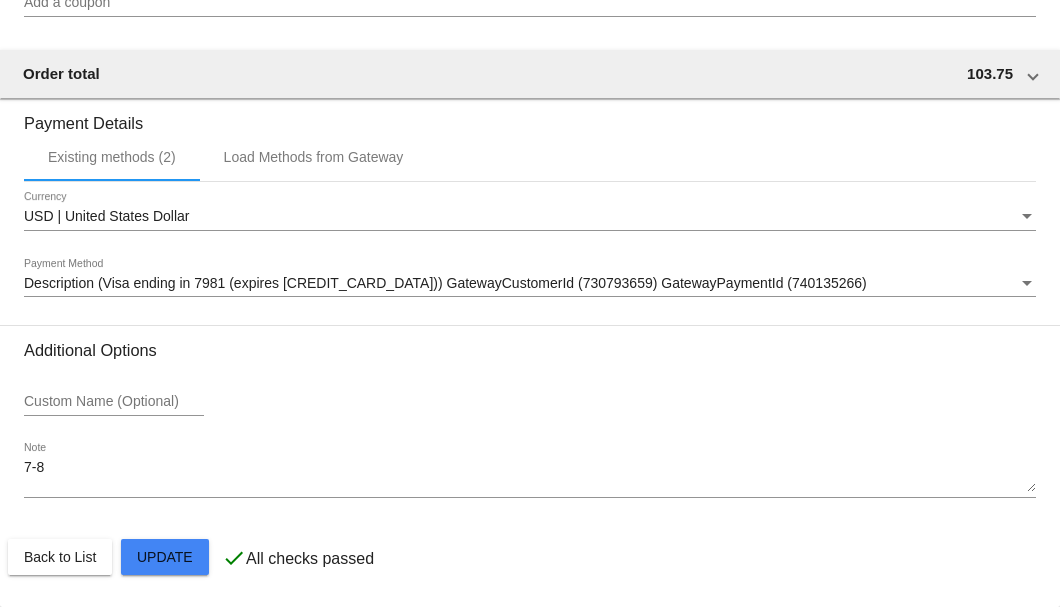 click on "7-8" at bounding box center [530, 476] 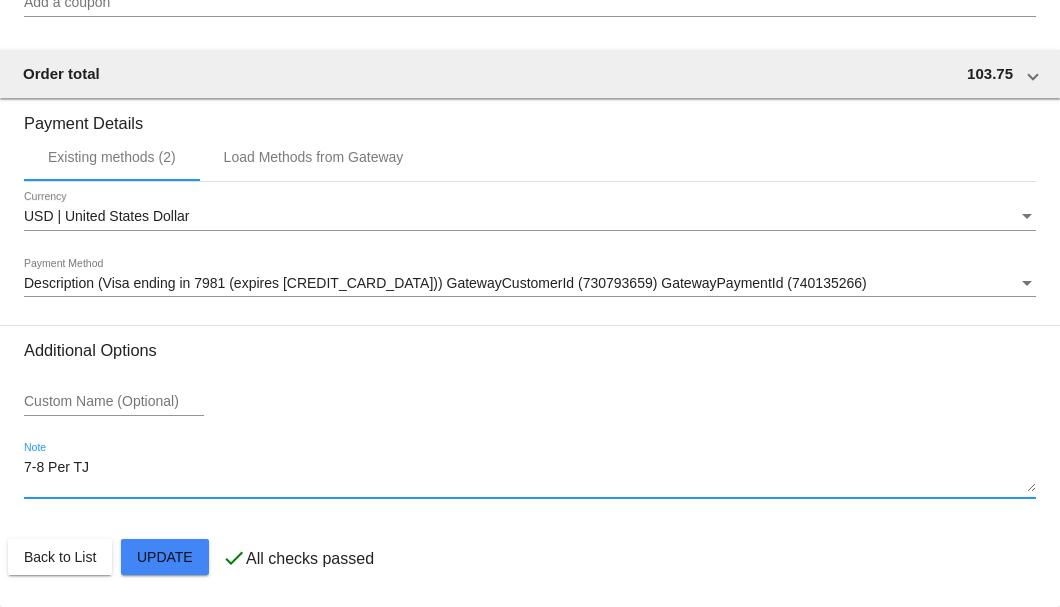 click on "7-8 Per TJ" at bounding box center [530, 476] 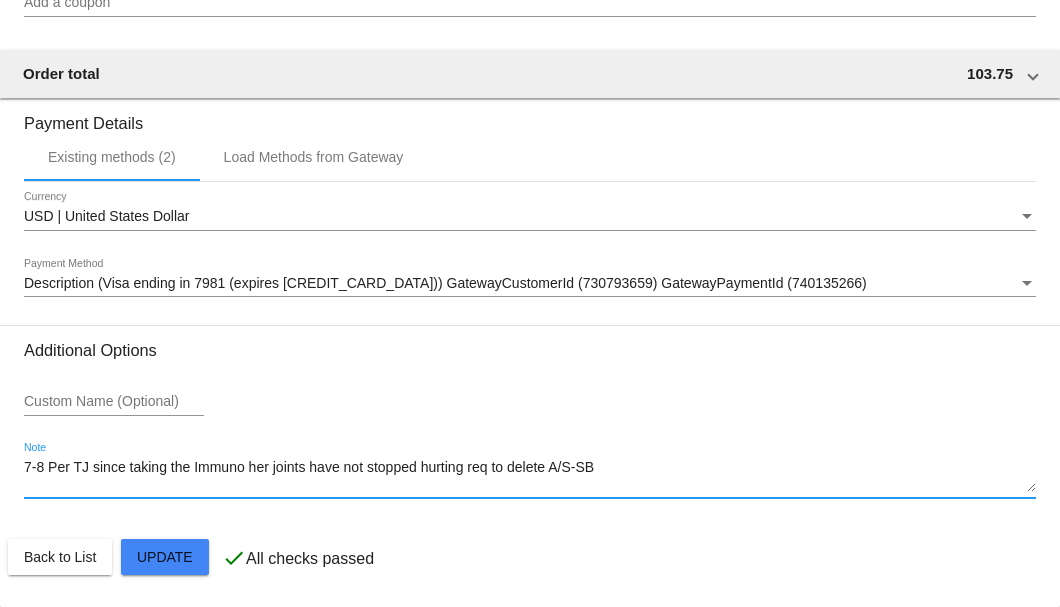 type on "7-8 Per TJ since taking the Immuno her joints have not stopped hurting req to delete A/S-SB" 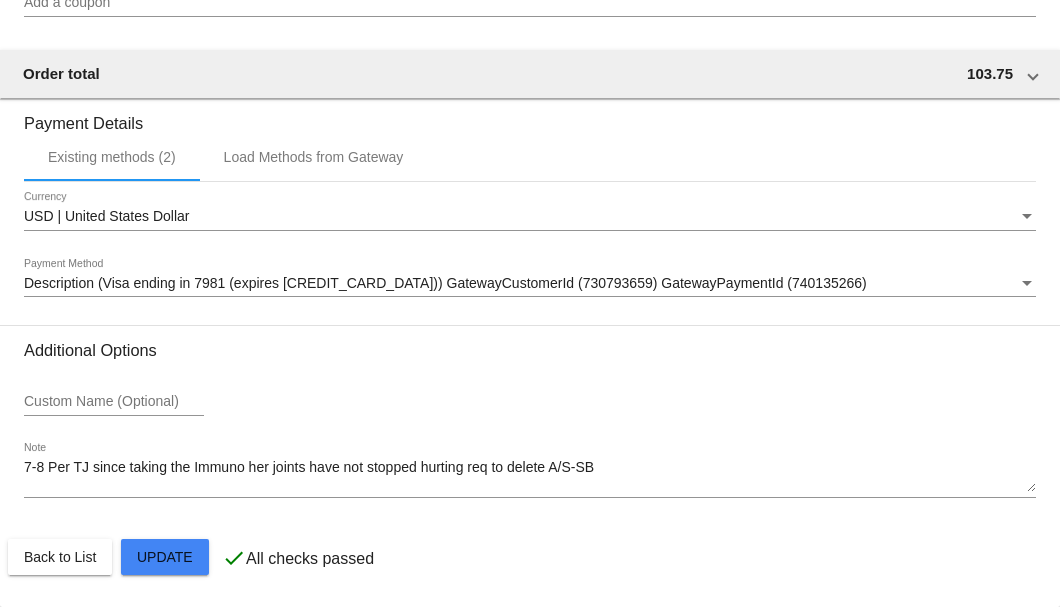 click on "Customer
6720951: Anne Redding
golferanne7@aol.com
Customer Shipping
Enter Shipping Address Select A Saved Address (0)
Anne
Shipping First Name
Redding
Shipping Last Name
US | USA
Shipping Country
20959 Blacksmith Forge
Shipping Street 1
Shipping Street 2
Estero
Shipping City
FL | Florida
Shipping State
33928
Shipping Postcode
Scheduled Order Details
Frequency:
Every 1 months
Paused
Status" 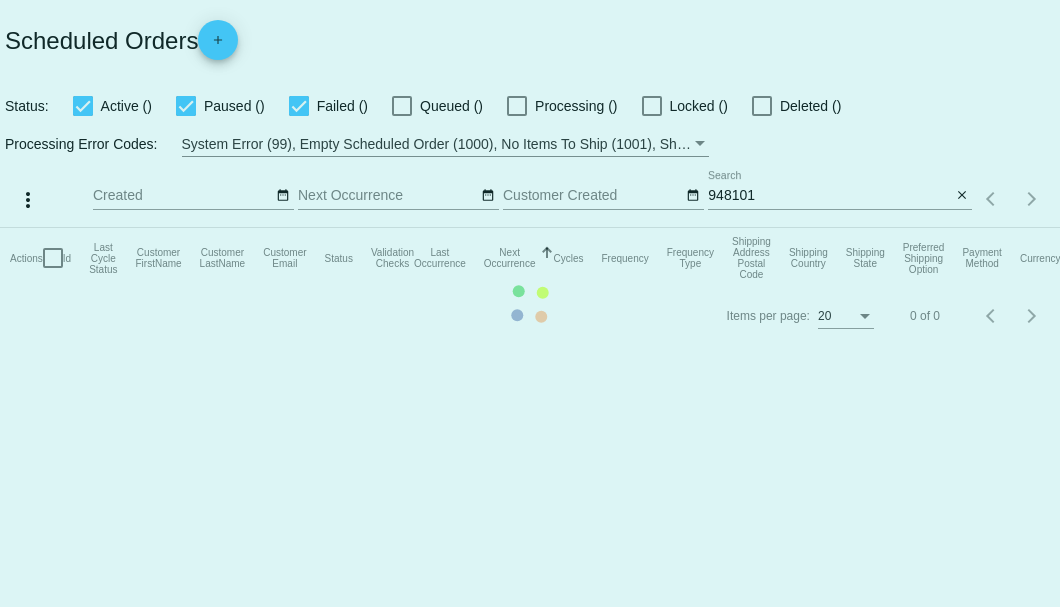 scroll, scrollTop: 0, scrollLeft: 0, axis: both 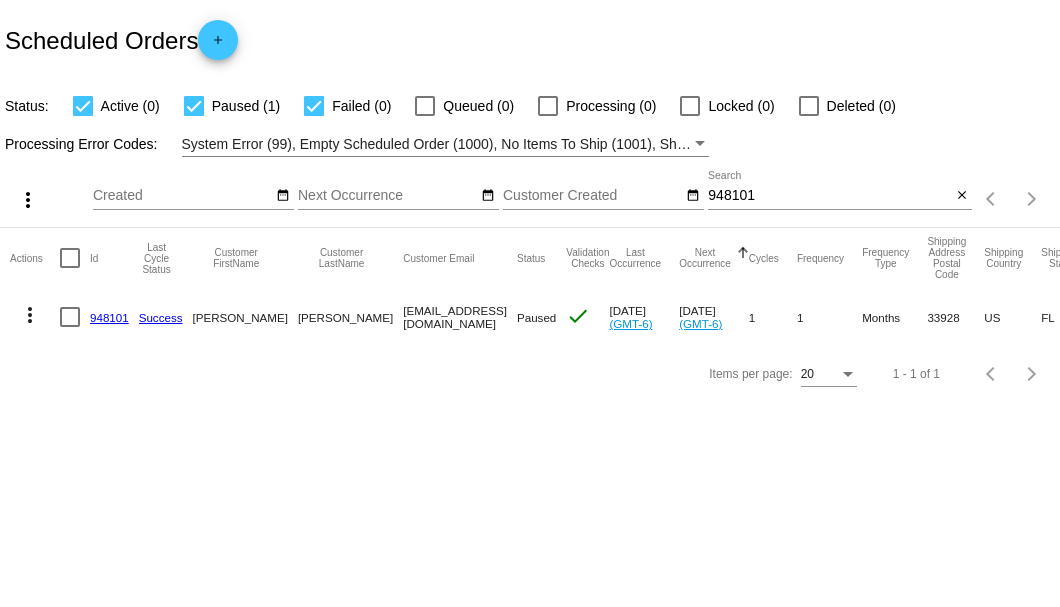 click at bounding box center [70, 317] 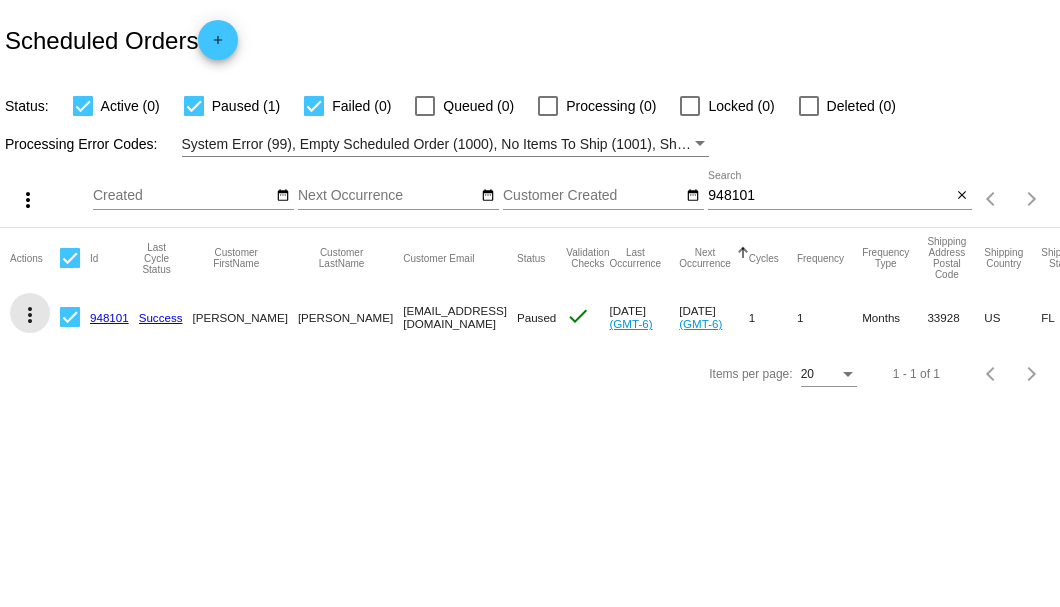 click on "more_vert" 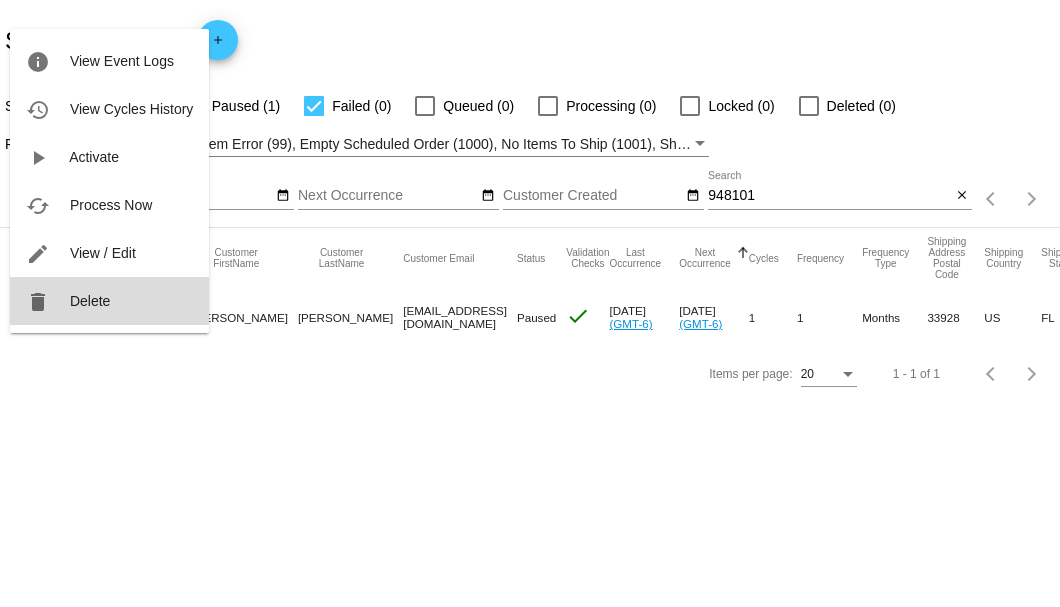 click on "Delete" at bounding box center (90, 301) 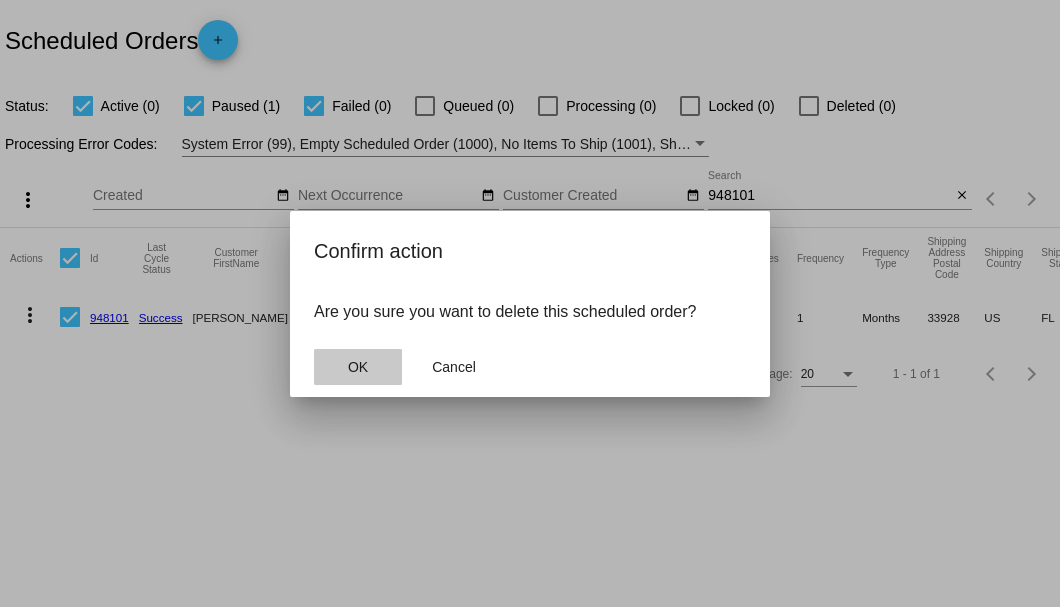 click on "OK" 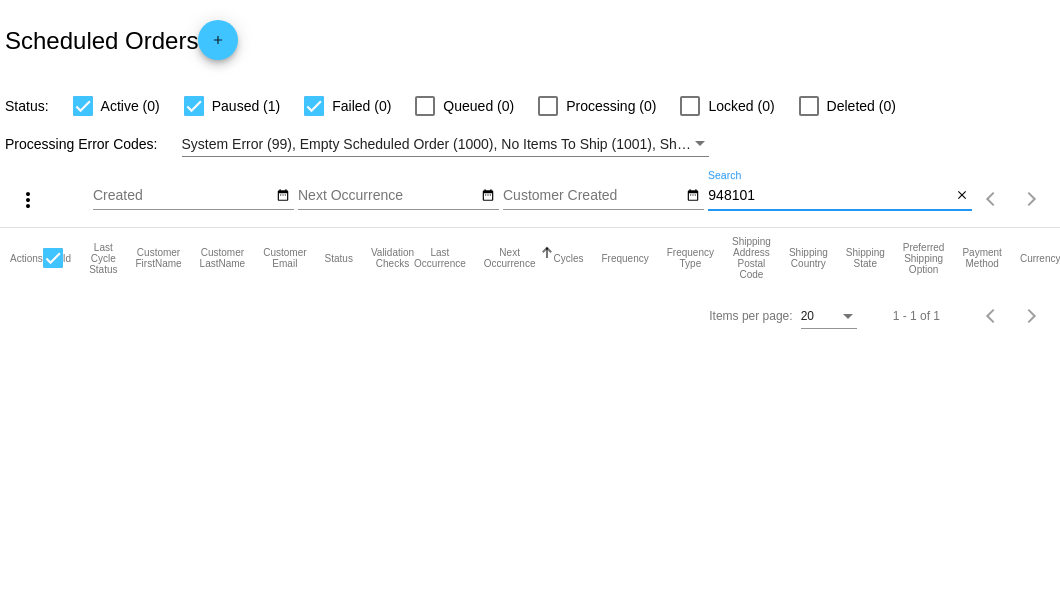 click on "948101" at bounding box center [829, 196] 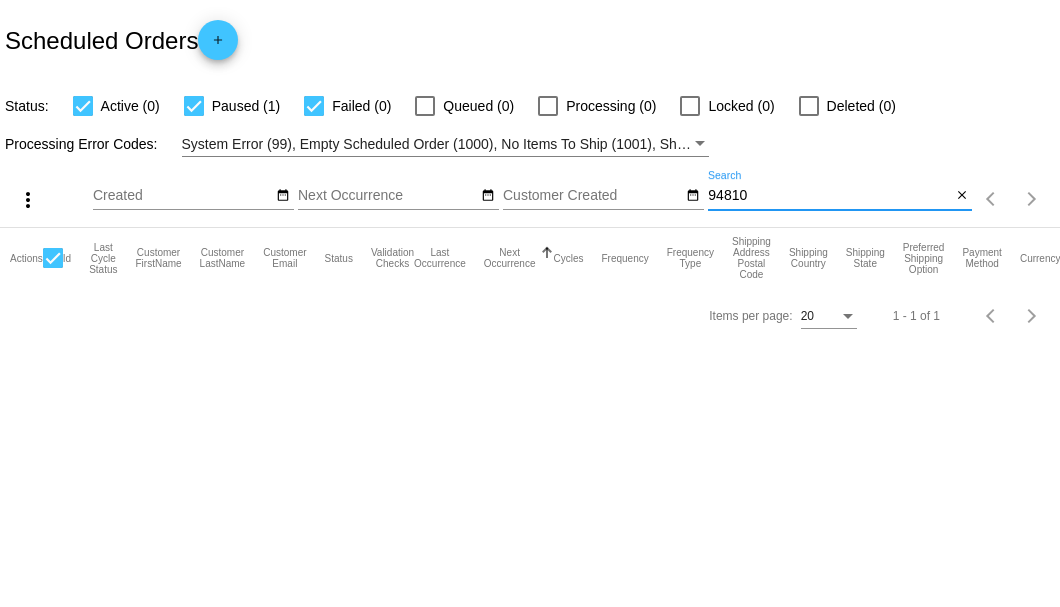 type on "948101" 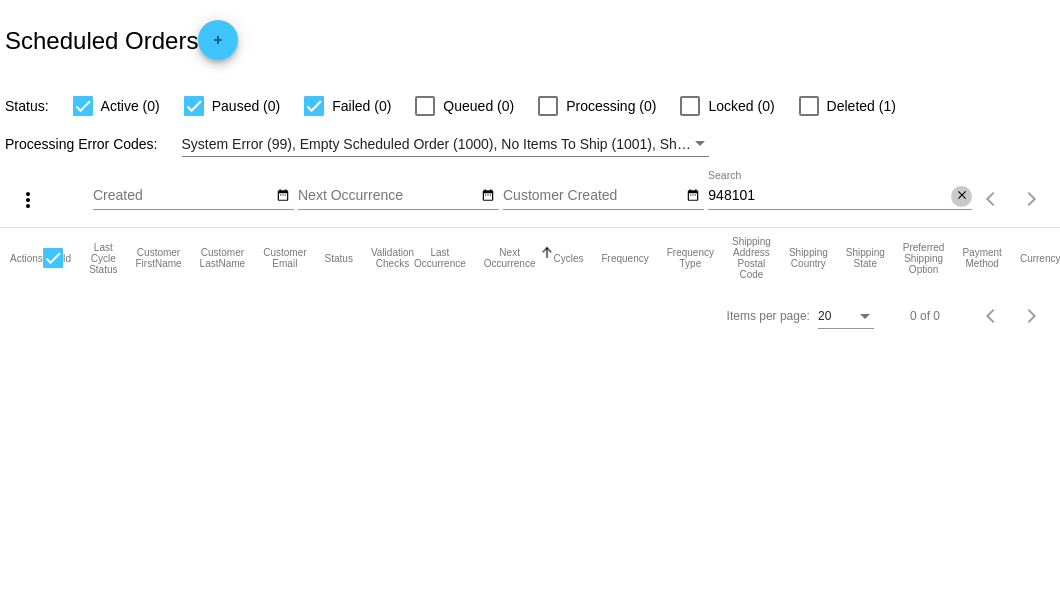 click on "close" 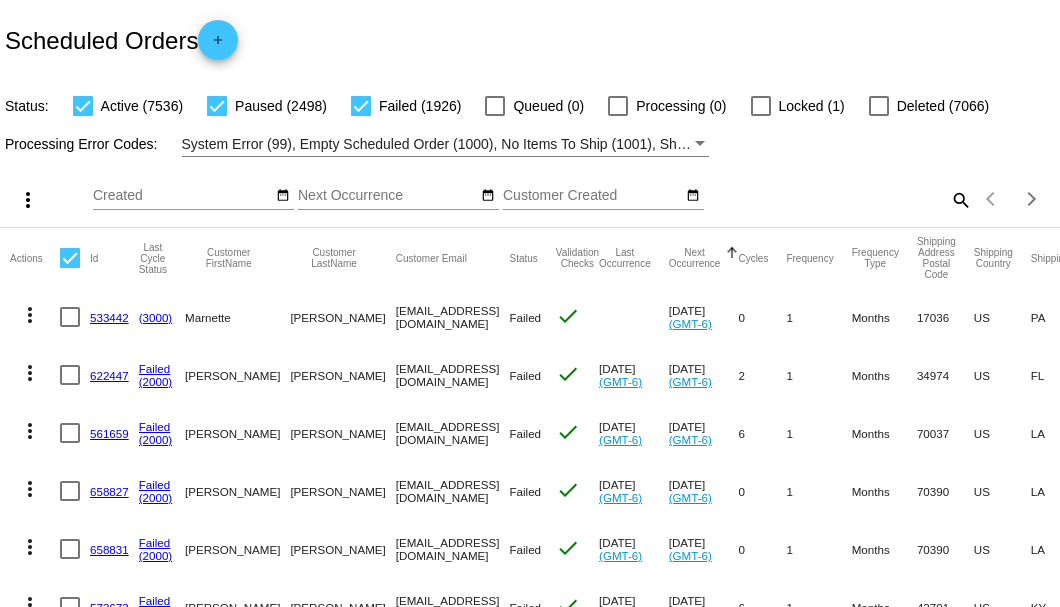 click on "search" 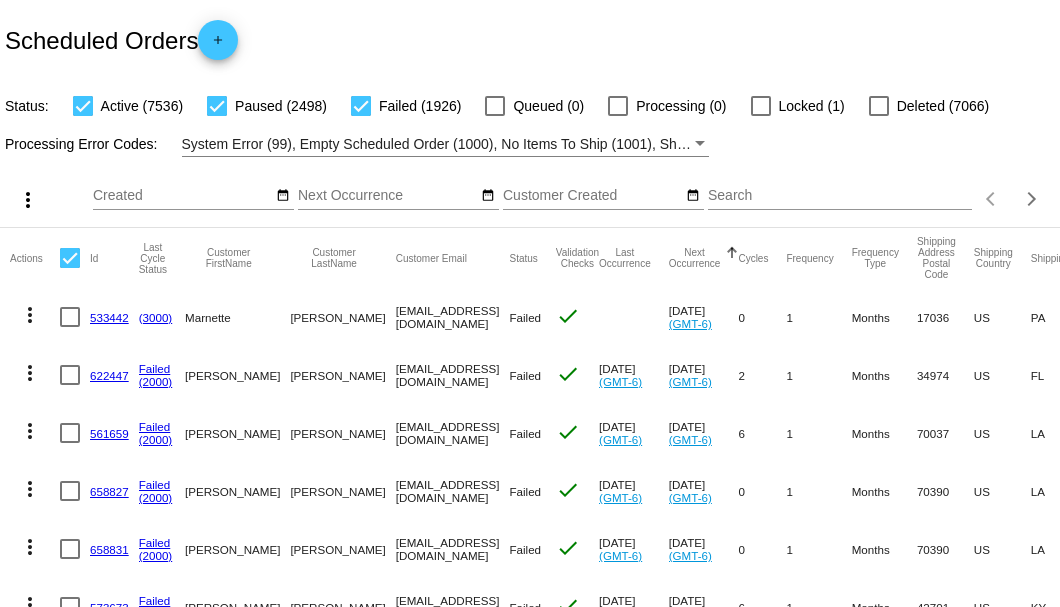 click on "Search" at bounding box center (840, 196) 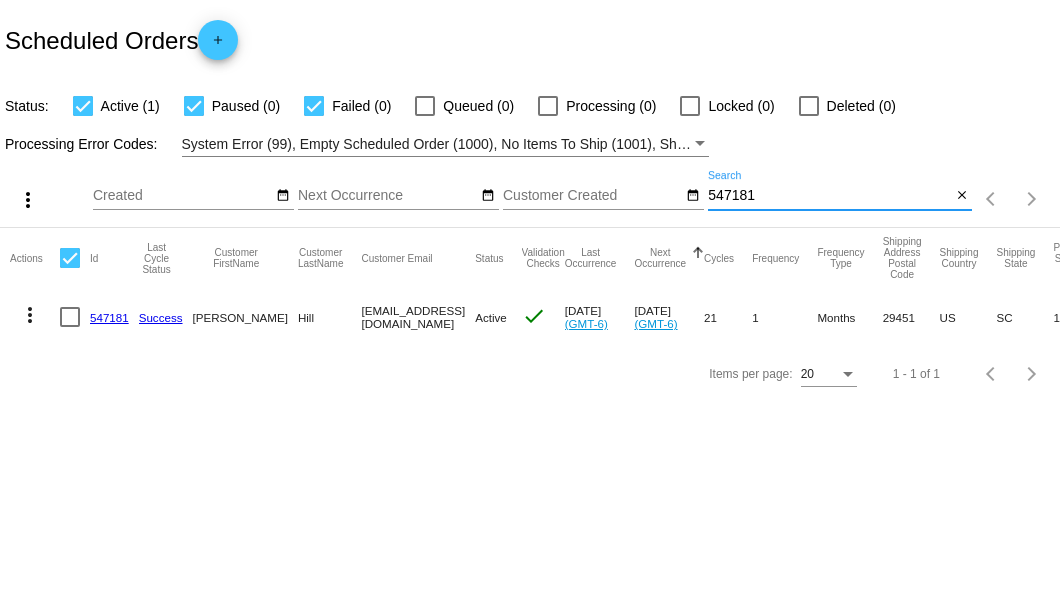 type on "547181" 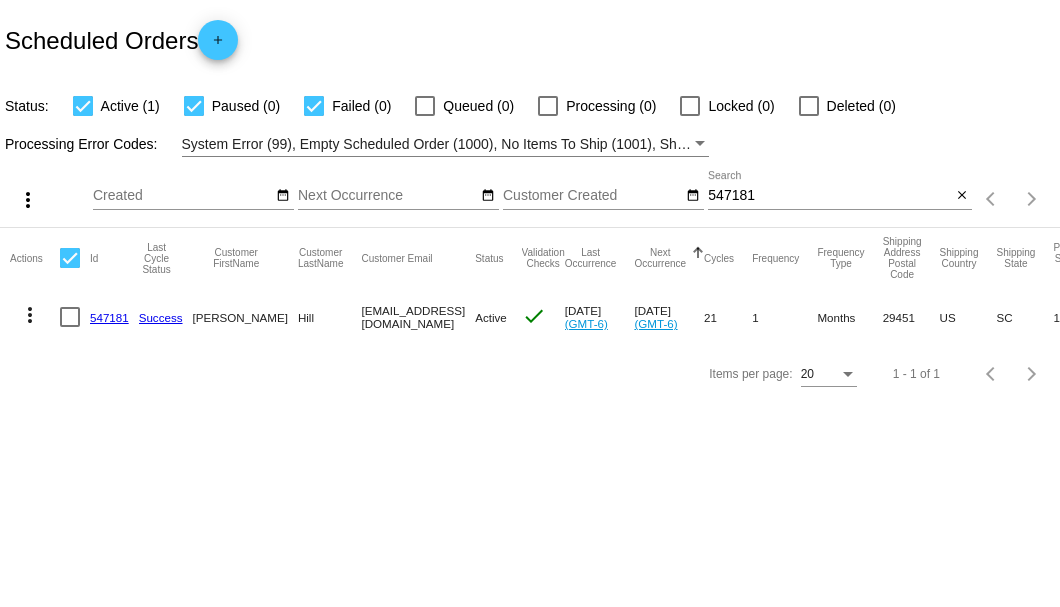 click on "547181" 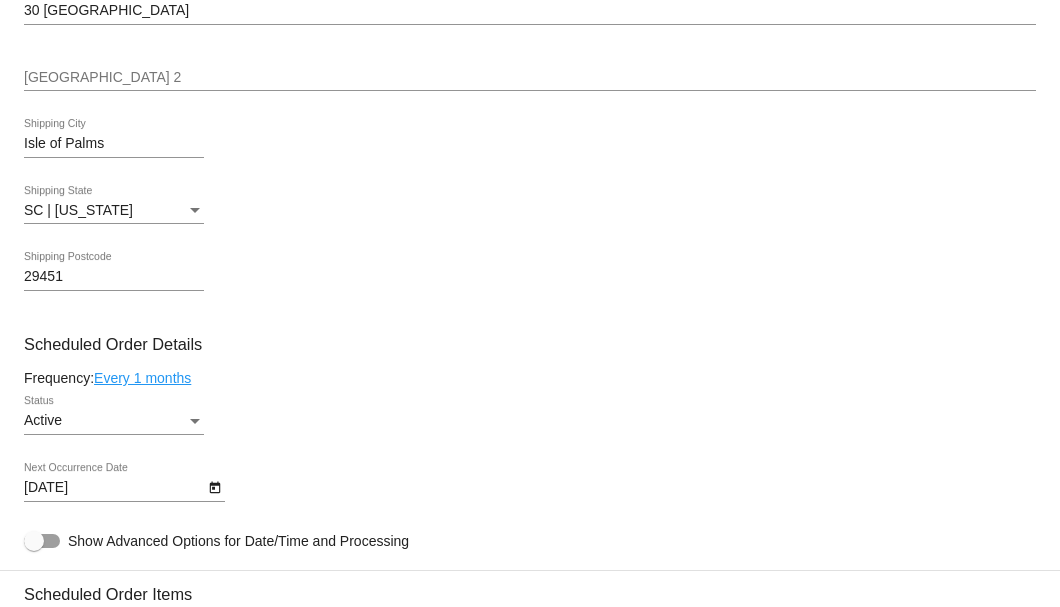 scroll, scrollTop: 1133, scrollLeft: 0, axis: vertical 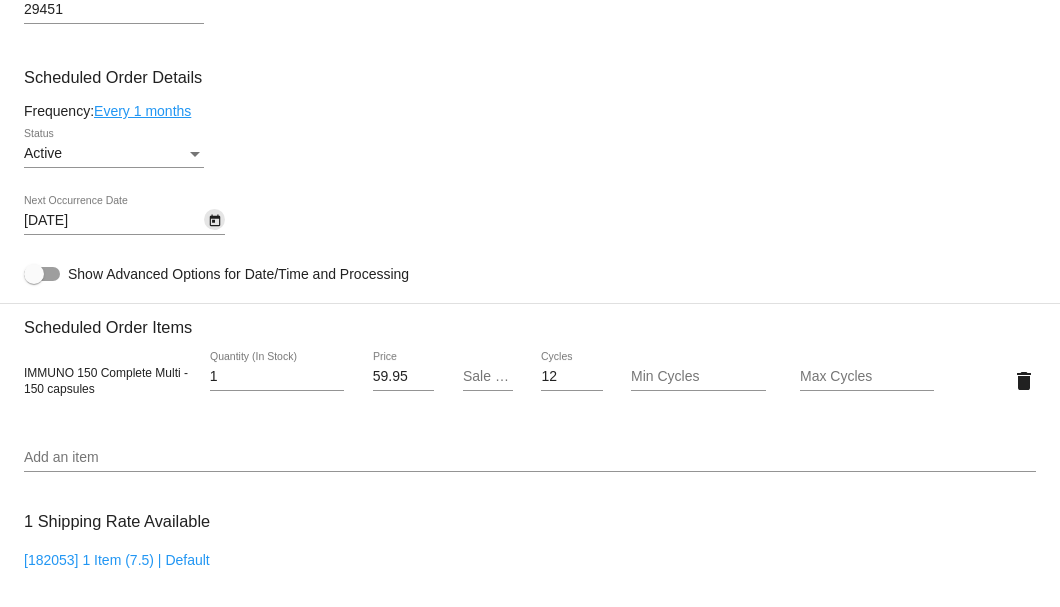 click 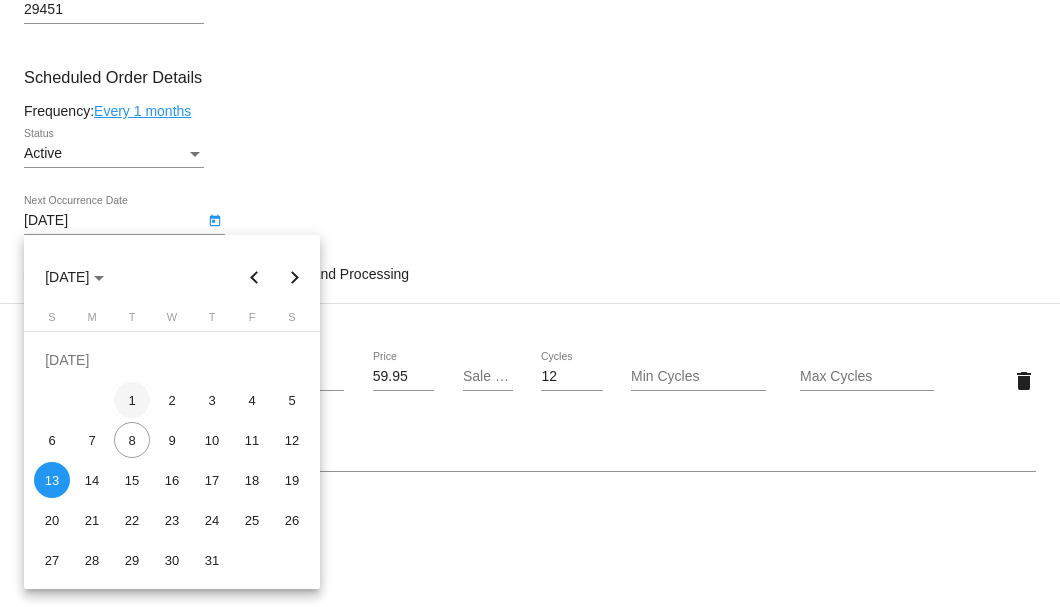 click on "1" at bounding box center [132, 400] 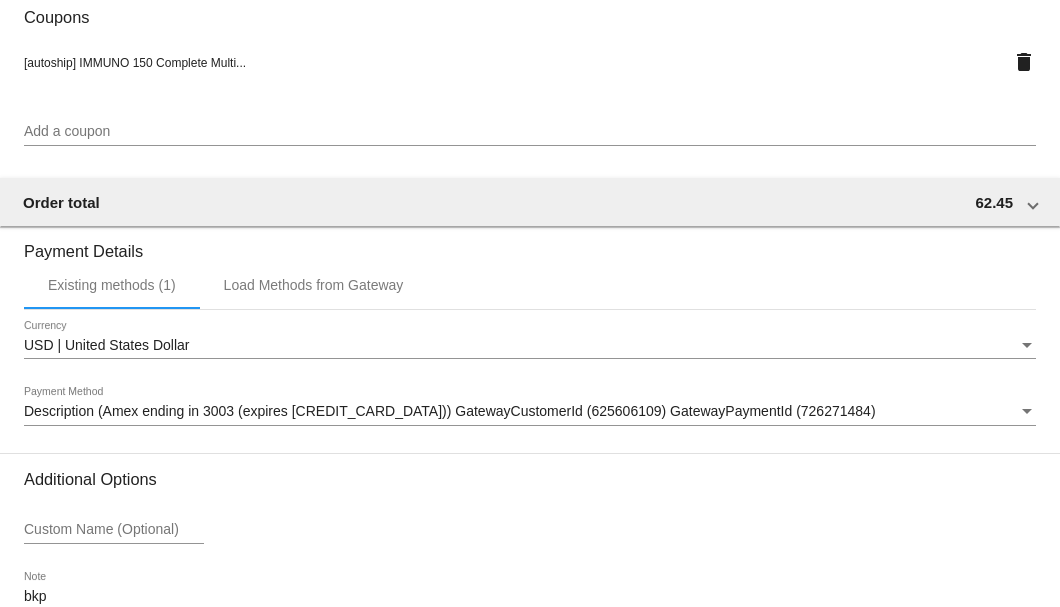 scroll, scrollTop: 1930, scrollLeft: 0, axis: vertical 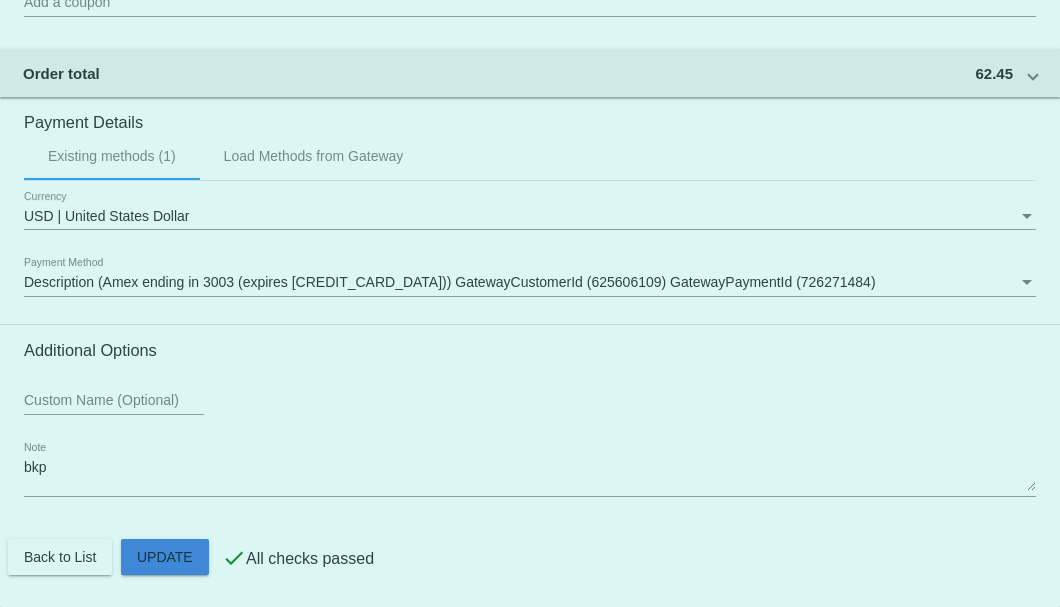 click on "Customer
2856577: Richard Hill
bassethill@comcast.net
Customer Shipping
Enter Shipping Address Select A Saved Address (0)
Richard
Shipping First Name
Hill
Shipping Last Name
US | USA
Shipping Country
30 42nd Ave
Shipping Street 1
Shipping Street 2
Isle of Palms
Shipping City
SC | South Carolina
Shipping State
29451
Shipping Postcode
Scheduled Order Details
Frequency:
Every 1 months
Active
Status" 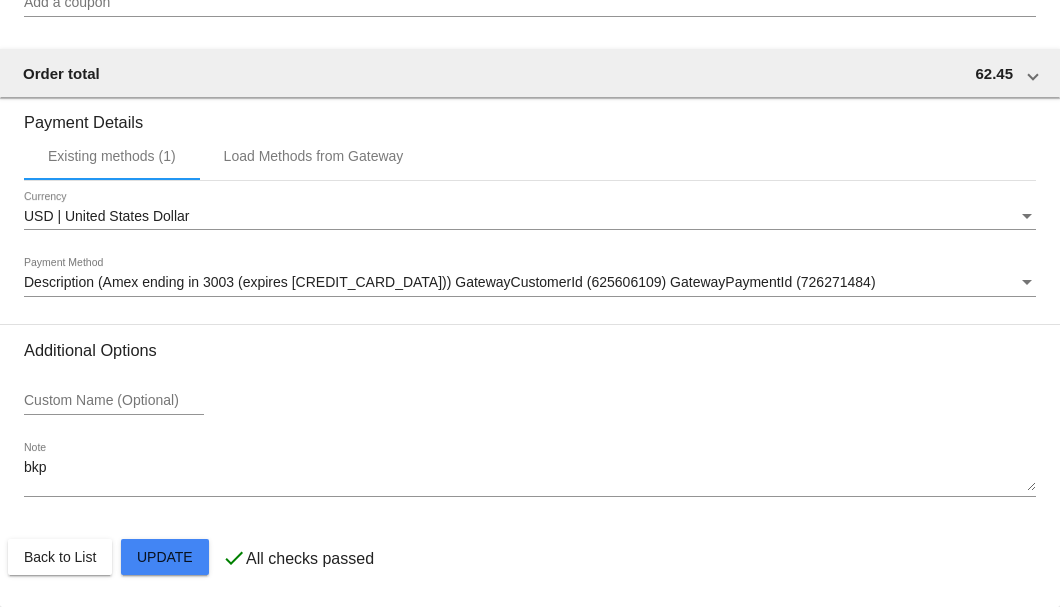 click on "Customer
2856577: Richard Hill
bassethill@comcast.net
Customer Shipping
Enter Shipping Address Select A Saved Address (0)
Richard
Shipping First Name
Hill
Shipping Last Name
US | USA
Shipping Country
30 42nd Ave
Shipping Street 1
Shipping Street 2
Isle of Palms
Shipping City
SC | South Carolina
Shipping State
29451
Shipping Postcode
Scheduled Order Details
Frequency:
Every 1 months
Active
Status" 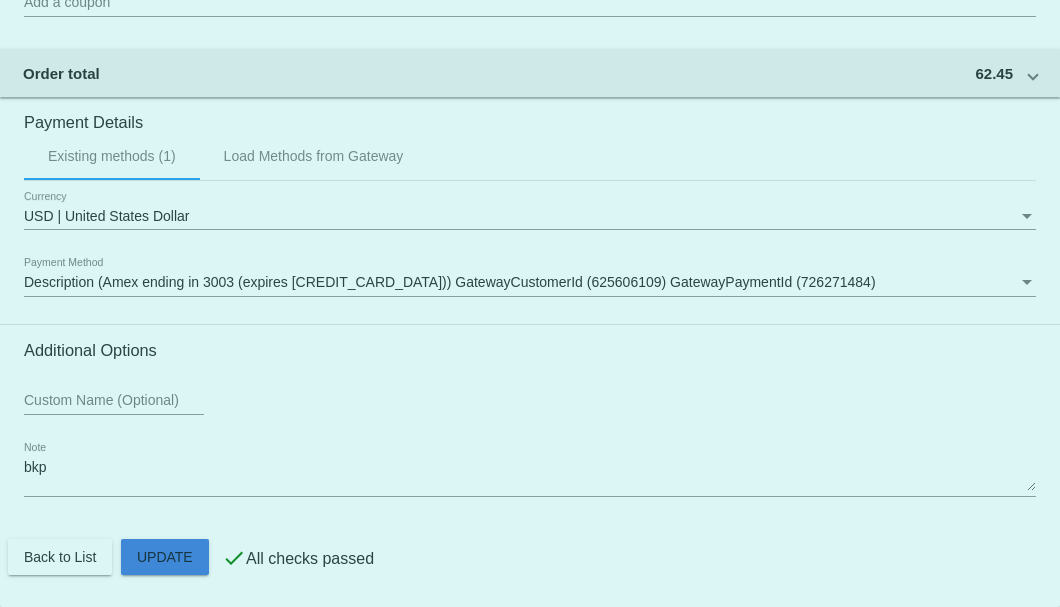 click on "Customer
2856577: Richard Hill
bassethill@comcast.net
Customer Shipping
Enter Shipping Address Select A Saved Address (0)
Richard
Shipping First Name
Hill
Shipping Last Name
US | USA
Shipping Country
30 42nd Ave
Shipping Street 1
Shipping Street 2
Isle of Palms
Shipping City
SC | South Carolina
Shipping State
29451
Shipping Postcode
Scheduled Order Details
Frequency:
Every 1 months
Active
Status" 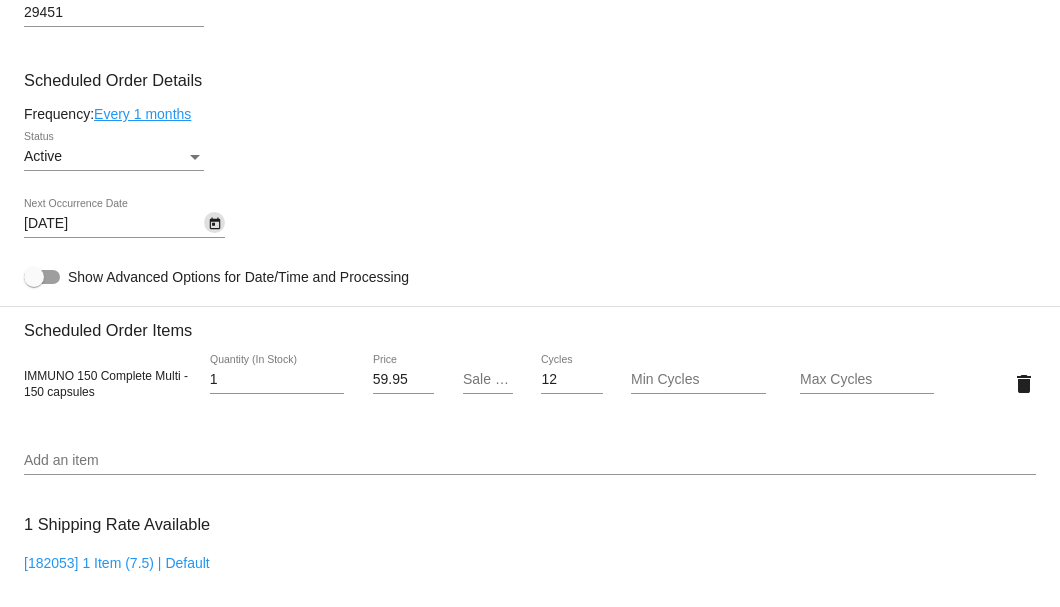 scroll, scrollTop: 930, scrollLeft: 0, axis: vertical 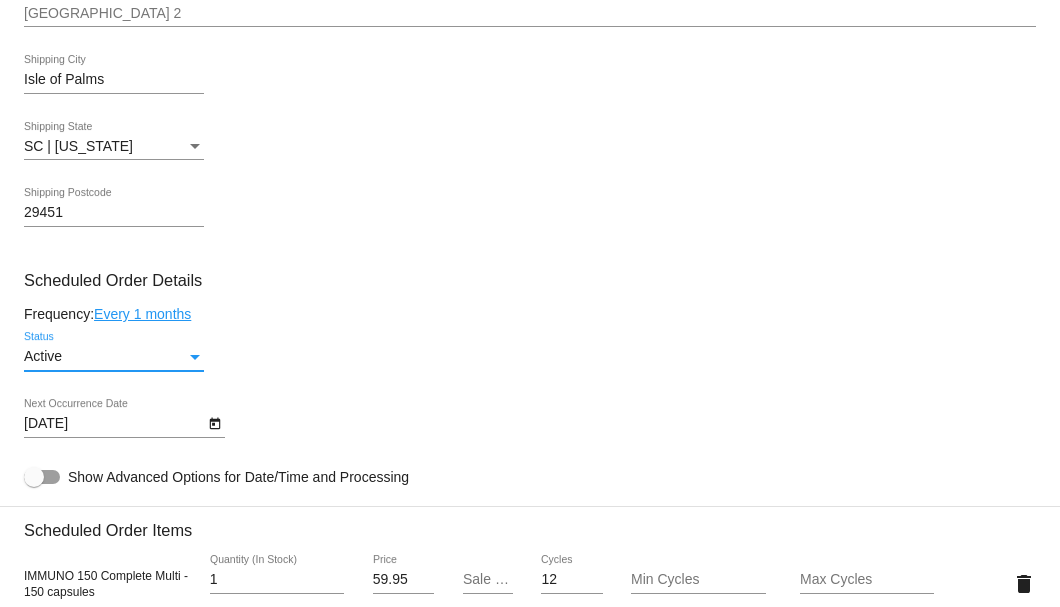 click on "Active" at bounding box center [105, 357] 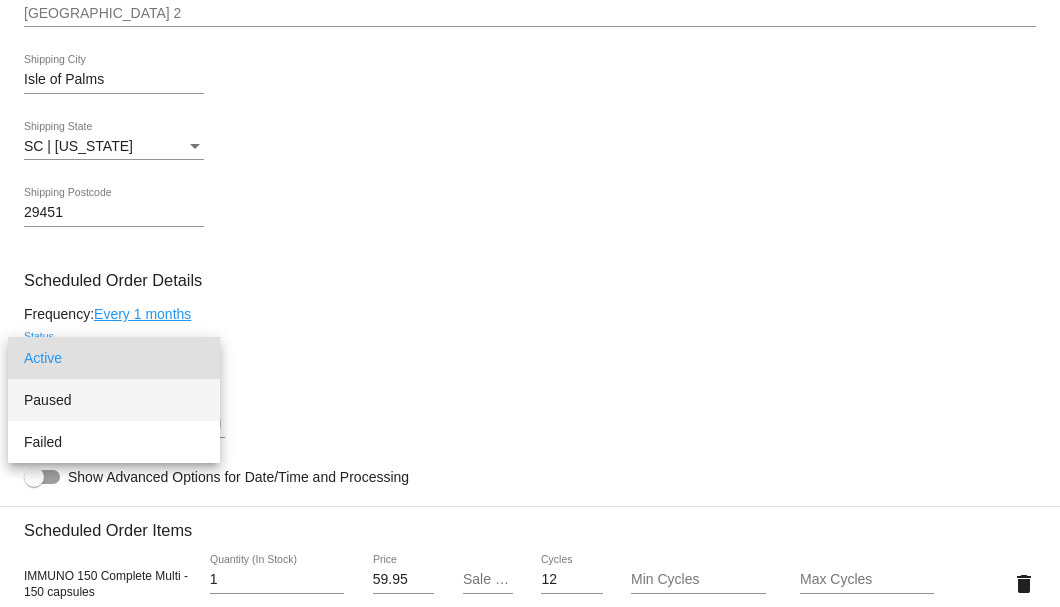 click on "Paused" at bounding box center [114, 400] 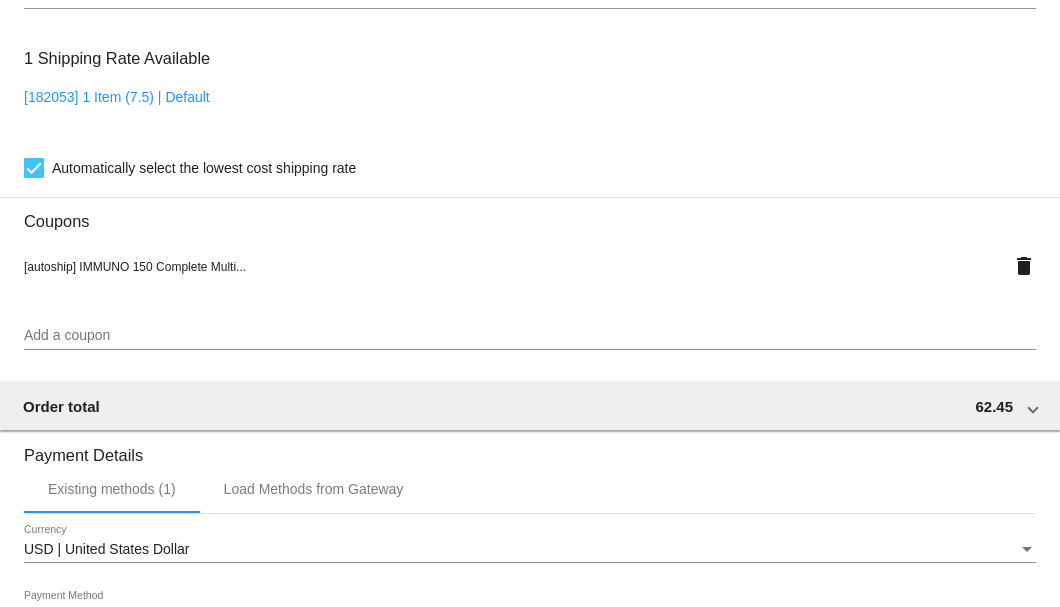 scroll, scrollTop: 1930, scrollLeft: 0, axis: vertical 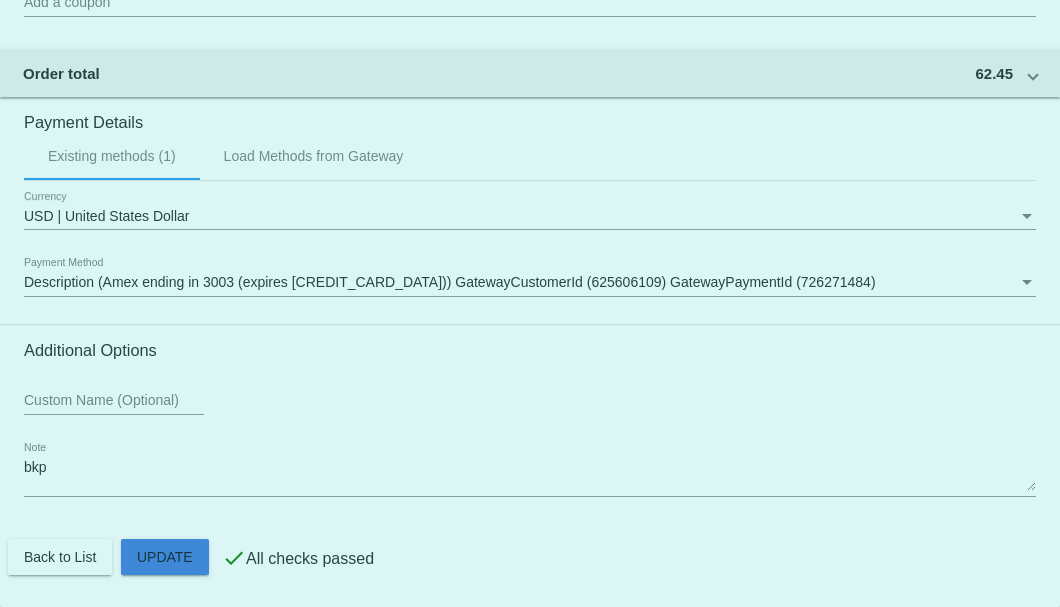 click on "Customer
2856577: Richard Hill
bassethill@comcast.net
Customer Shipping
Enter Shipping Address Select A Saved Address (0)
Richard
Shipping First Name
Hill
Shipping Last Name
US | USA
Shipping Country
30 42nd Ave
Shipping Street 1
Shipping Street 2
Isle of Palms
Shipping City
SC | South Carolina
Shipping State
29451
Shipping Postcode
Scheduled Order Details
Frequency:
Every 1 months
Paused
Status" 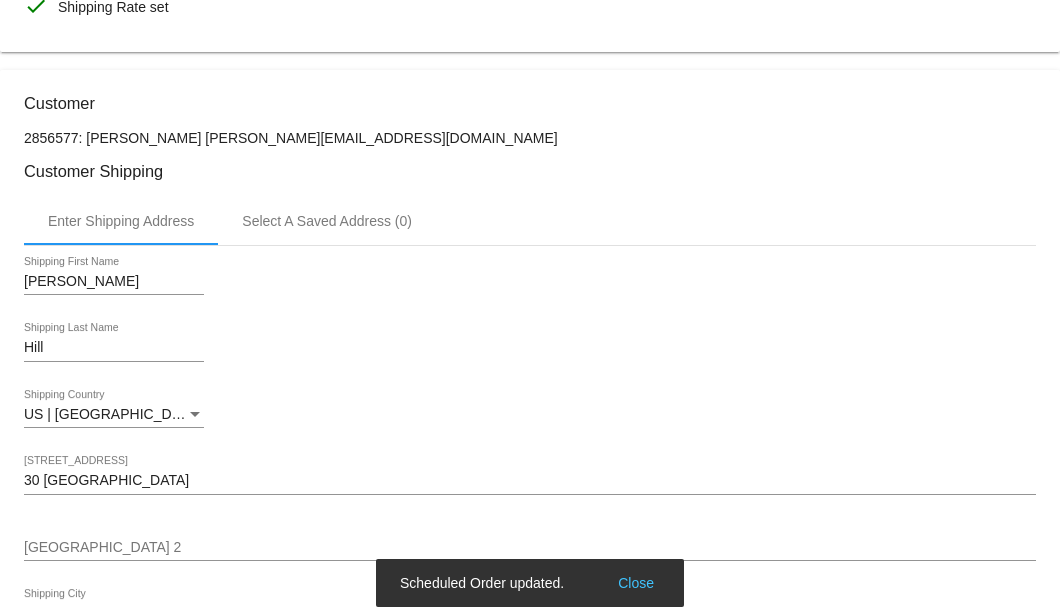 scroll, scrollTop: 263, scrollLeft: 0, axis: vertical 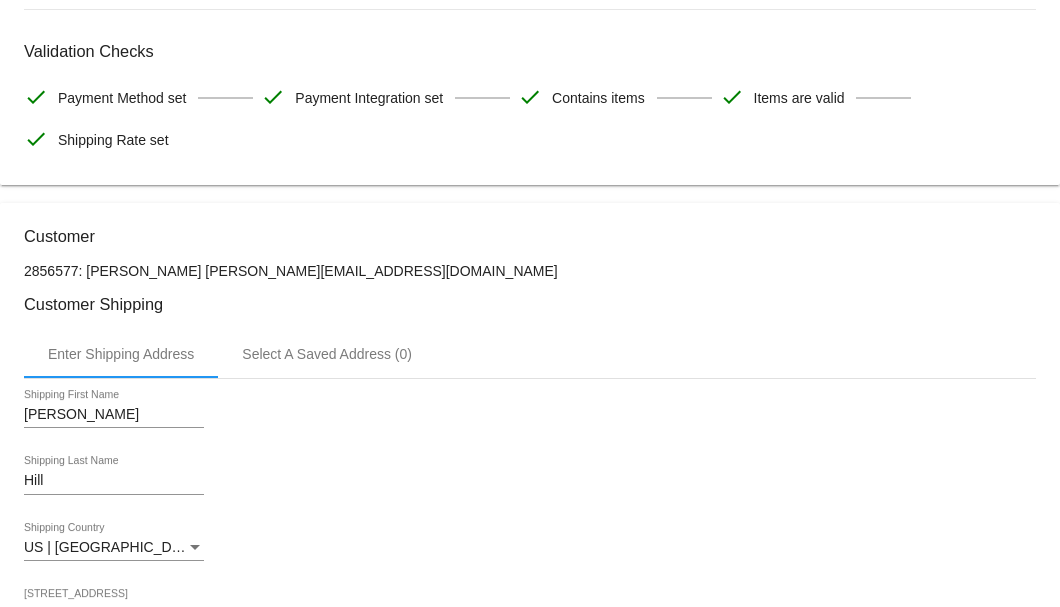 drag, startPoint x: 312, startPoint y: 263, endPoint x: 162, endPoint y: 270, distance: 150.16324 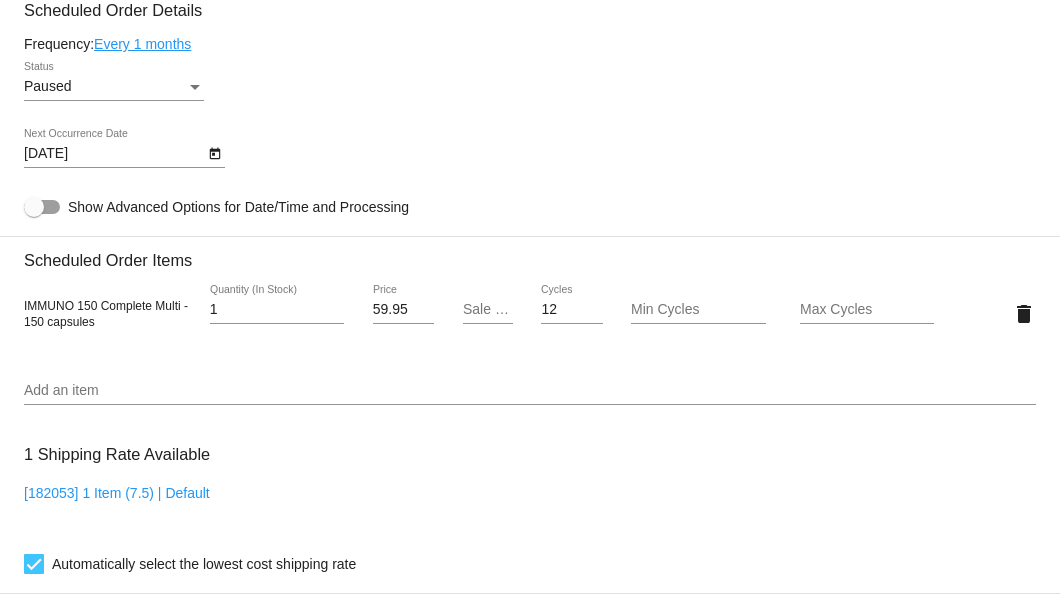 scroll, scrollTop: 1000, scrollLeft: 0, axis: vertical 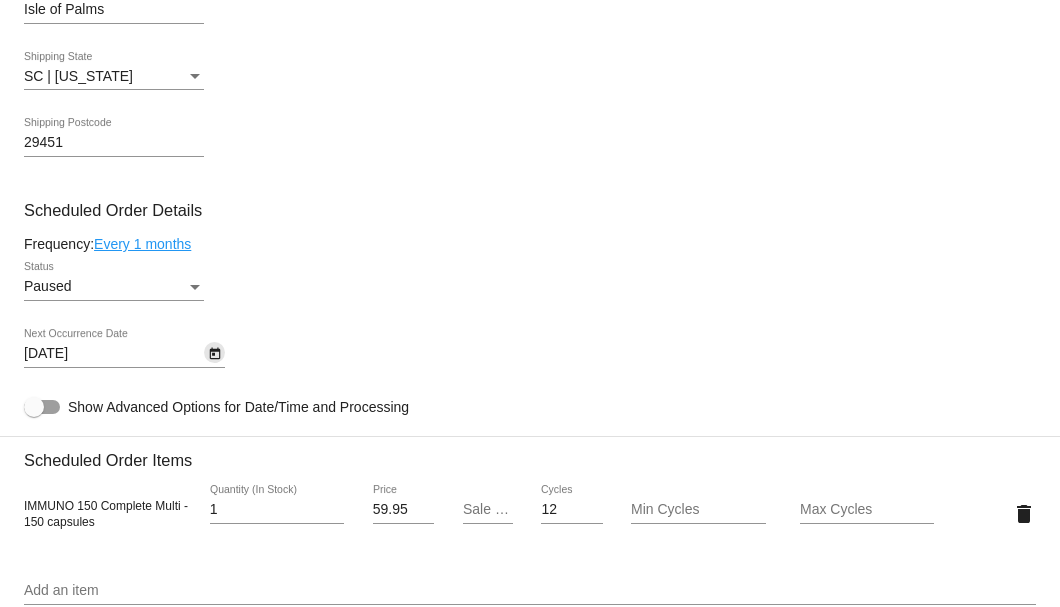 click 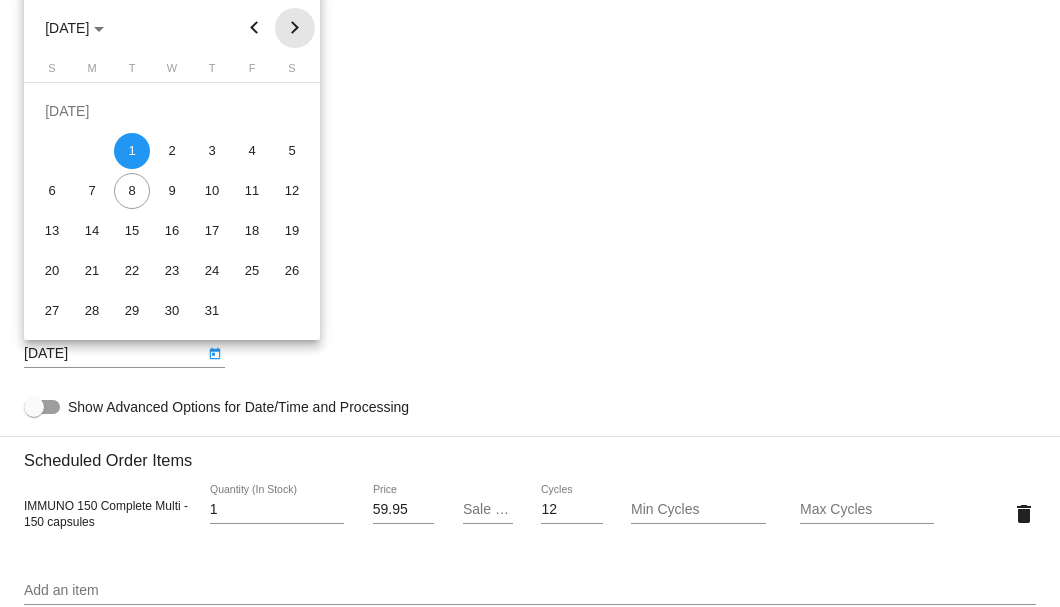 click at bounding box center (295, 28) 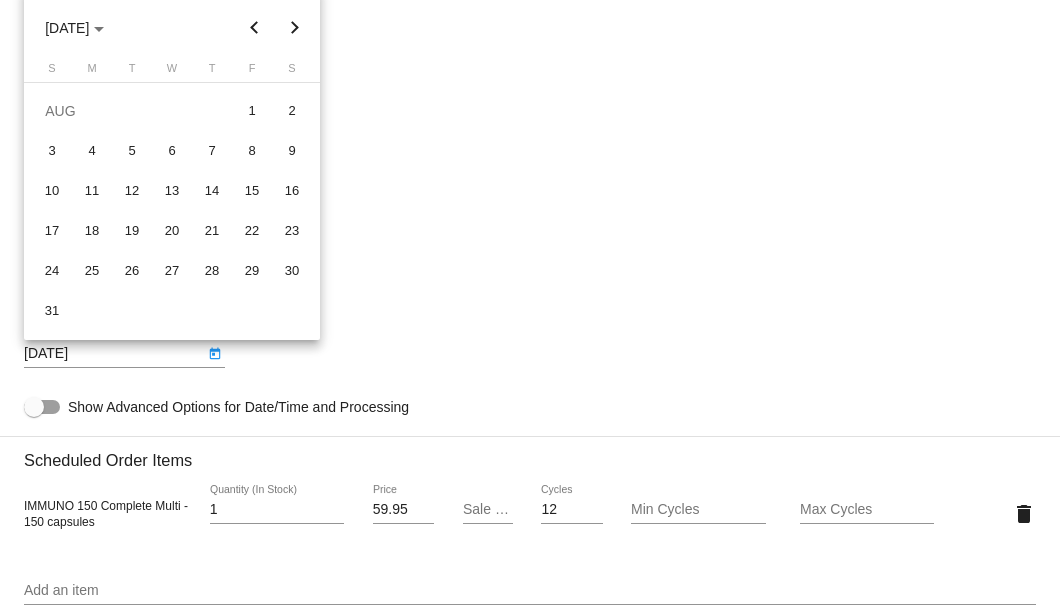 click at bounding box center [530, 303] 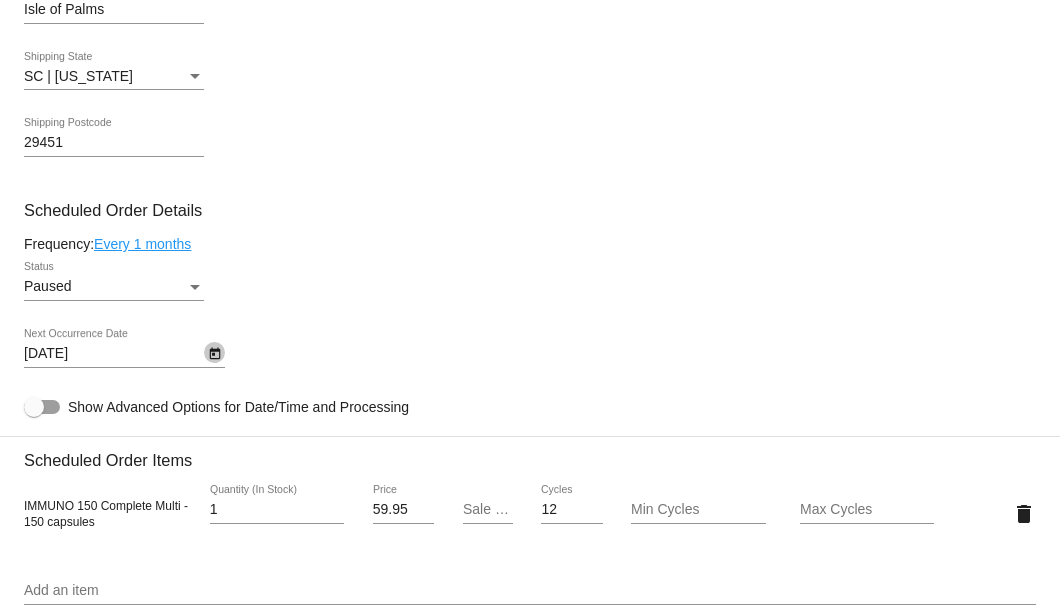 click 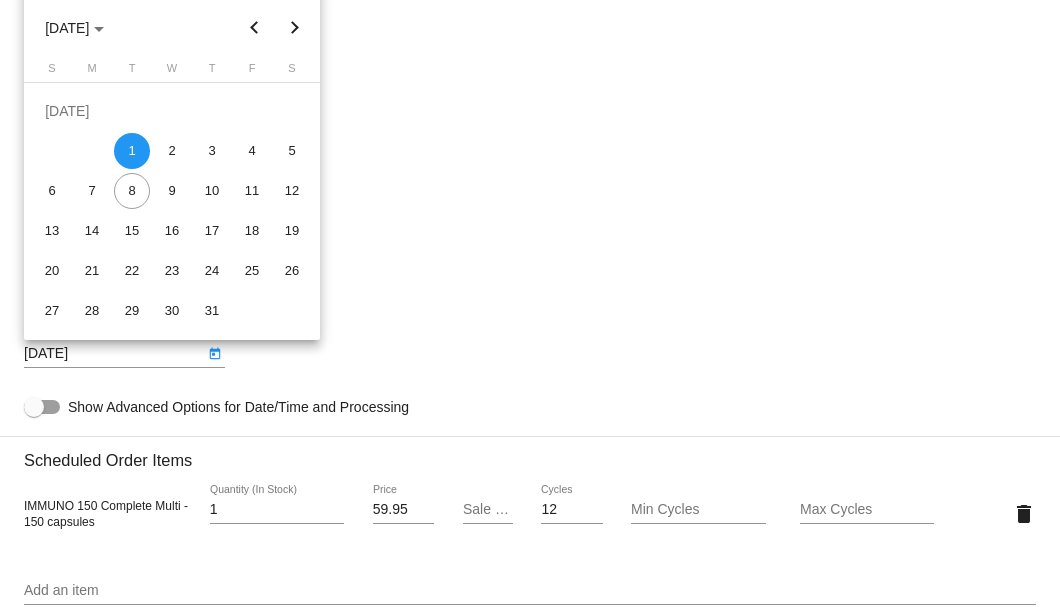 click at bounding box center [295, 28] 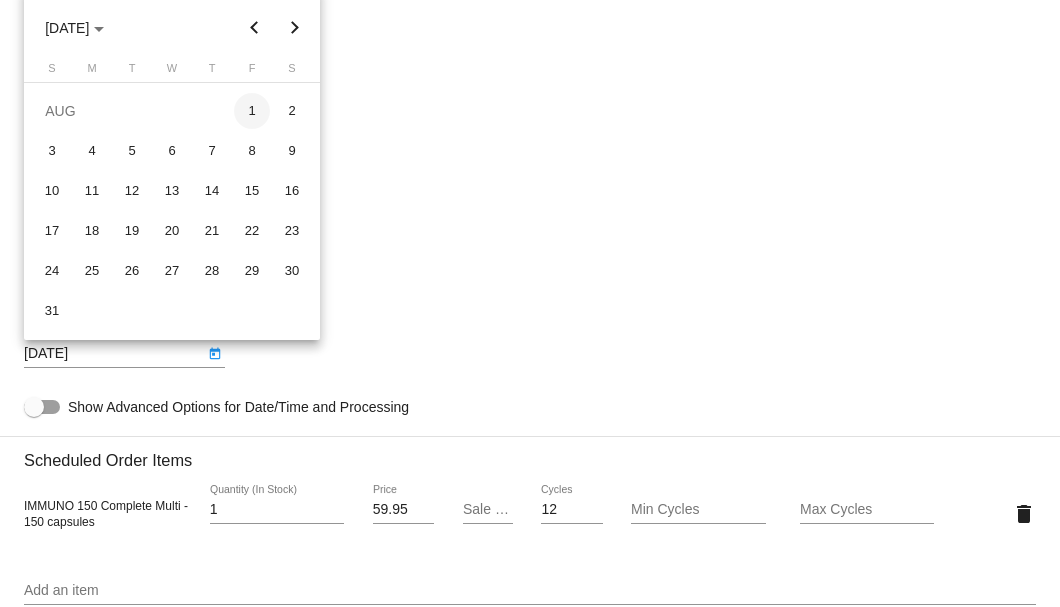 click on "1" at bounding box center (252, 111) 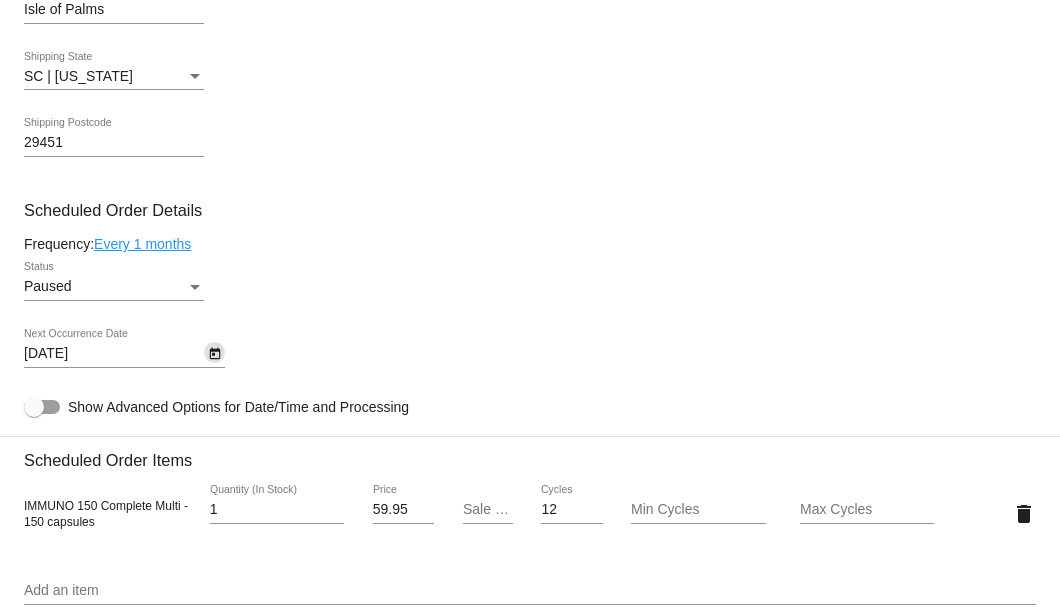 click on "Paused" at bounding box center [105, 287] 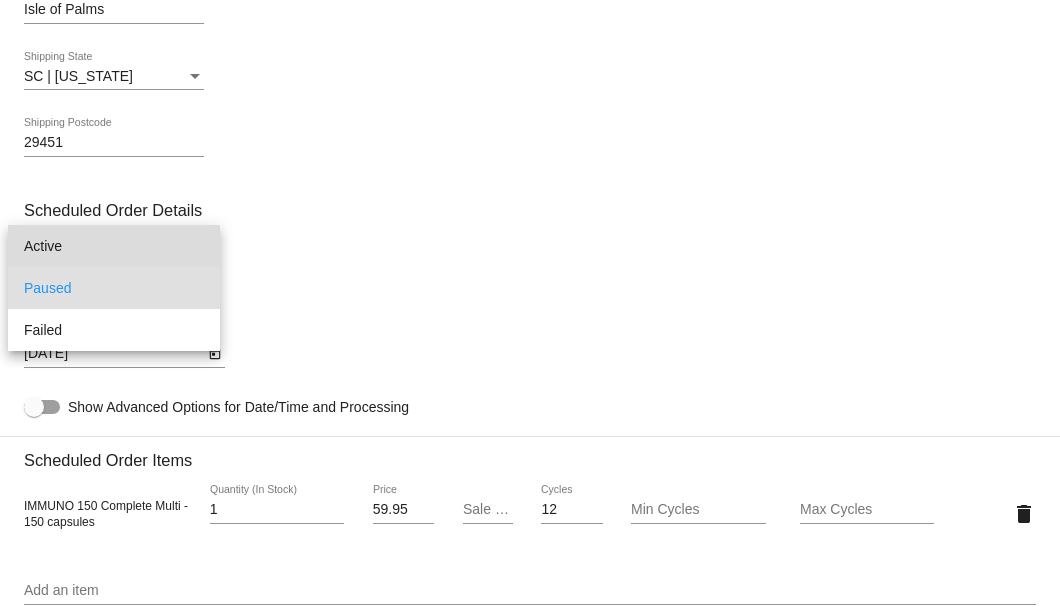 click on "Active" at bounding box center (114, 246) 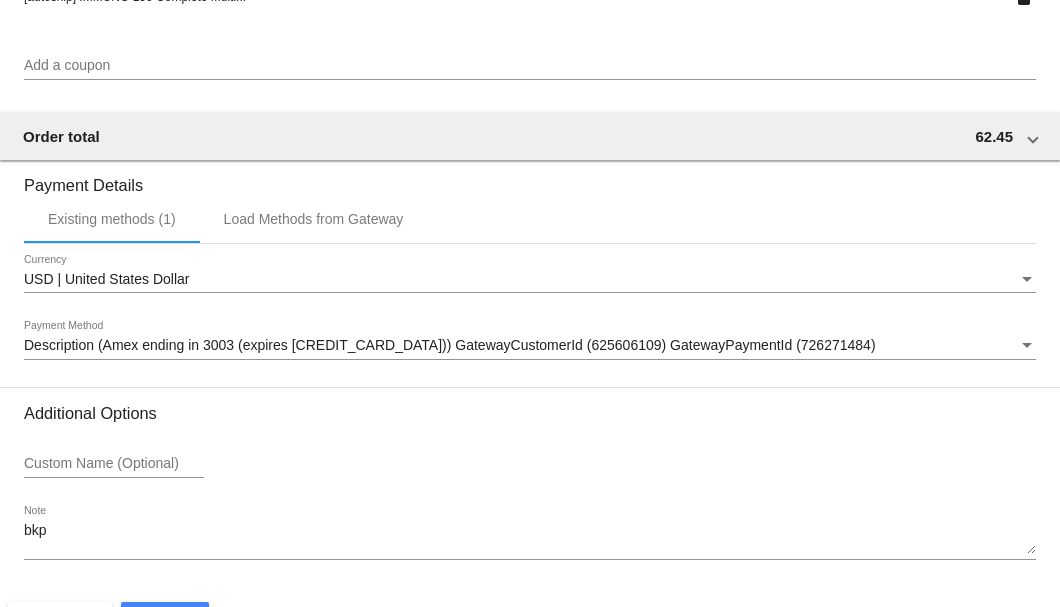 scroll, scrollTop: 1930, scrollLeft: 0, axis: vertical 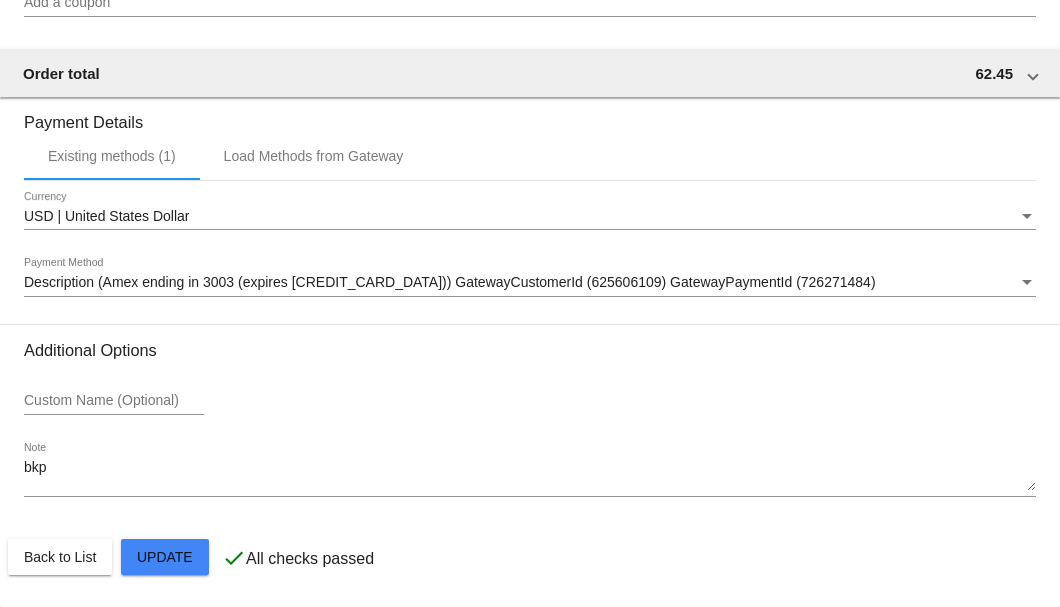 click on "Customer
2856577: Richard Hill
bassethill@comcast.net
Customer Shipping
Enter Shipping Address Select A Saved Address (0)
Richard
Shipping First Name
Hill
Shipping Last Name
US | USA
Shipping Country
30 42nd Ave
Shipping Street 1
Shipping Street 2
Isle of Palms
Shipping City
SC | South Carolina
Shipping State
29451
Shipping Postcode
Scheduled Order Details
Frequency:
Every 1 months
Active
Status" 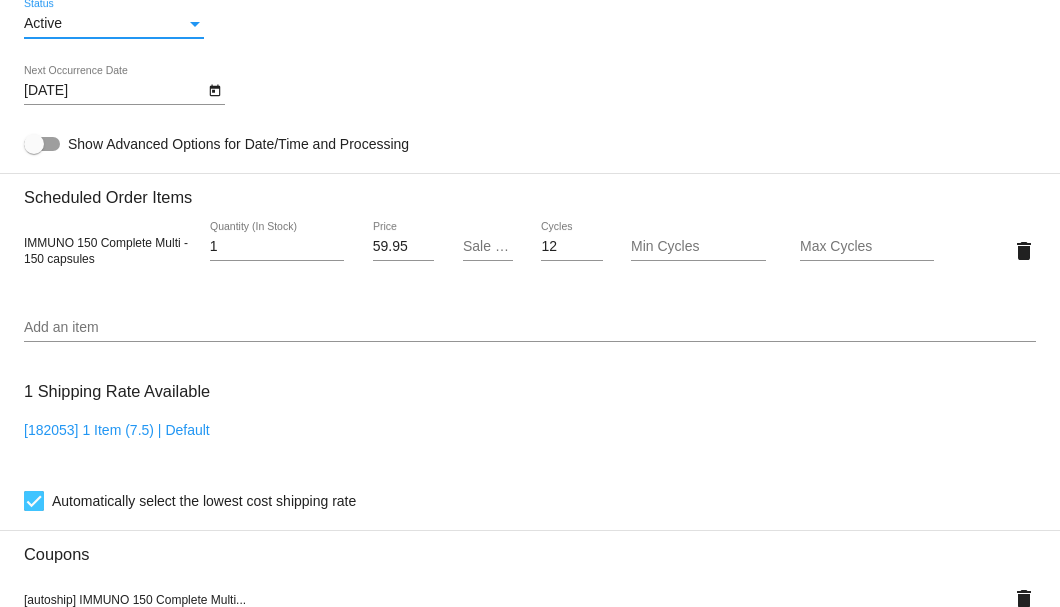 scroll, scrollTop: 930, scrollLeft: 0, axis: vertical 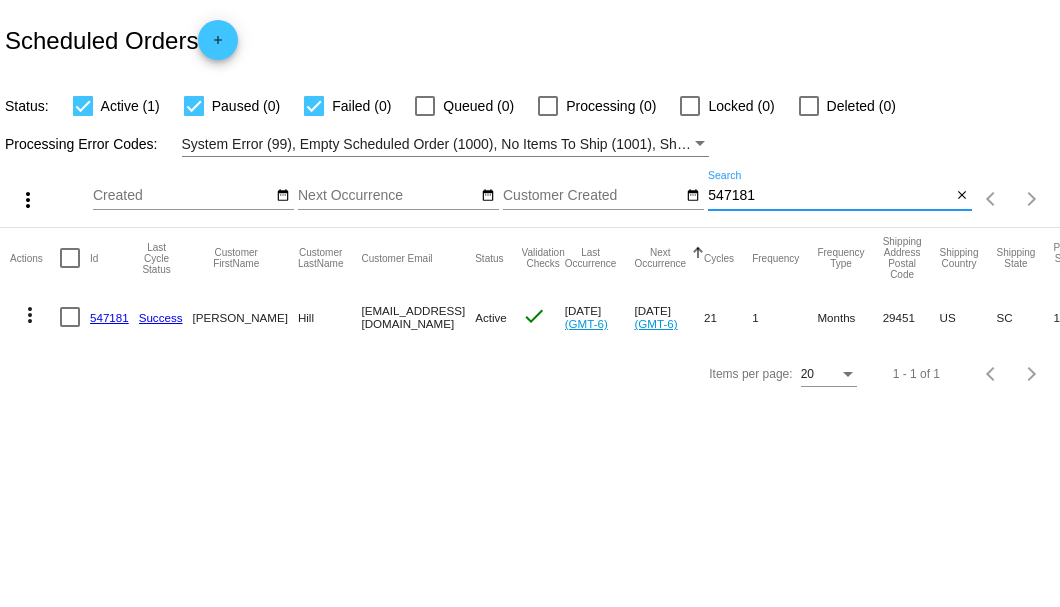 click on "547181" at bounding box center [829, 196] 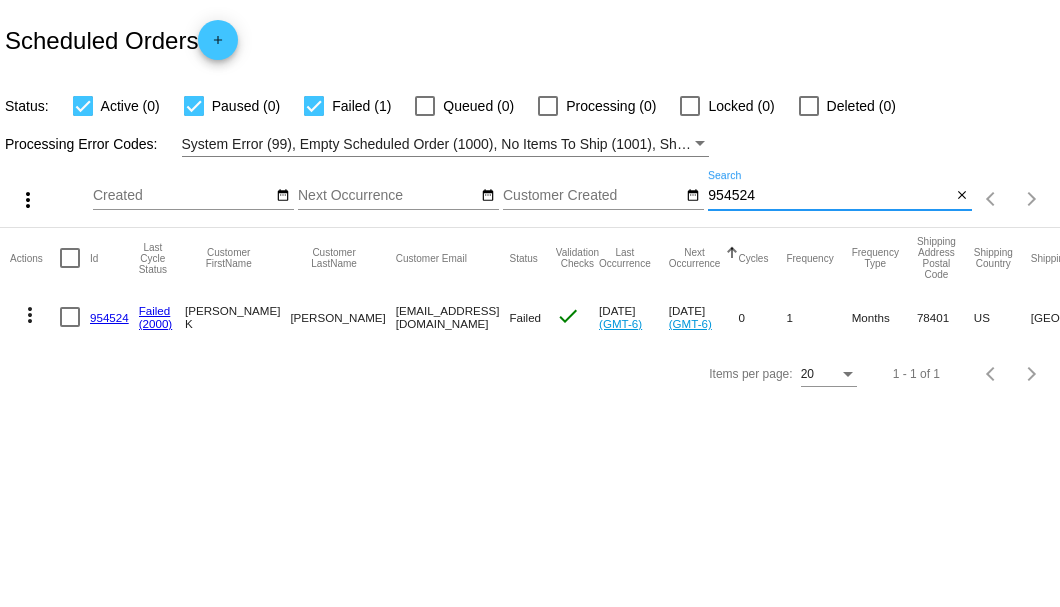 type on "954524" 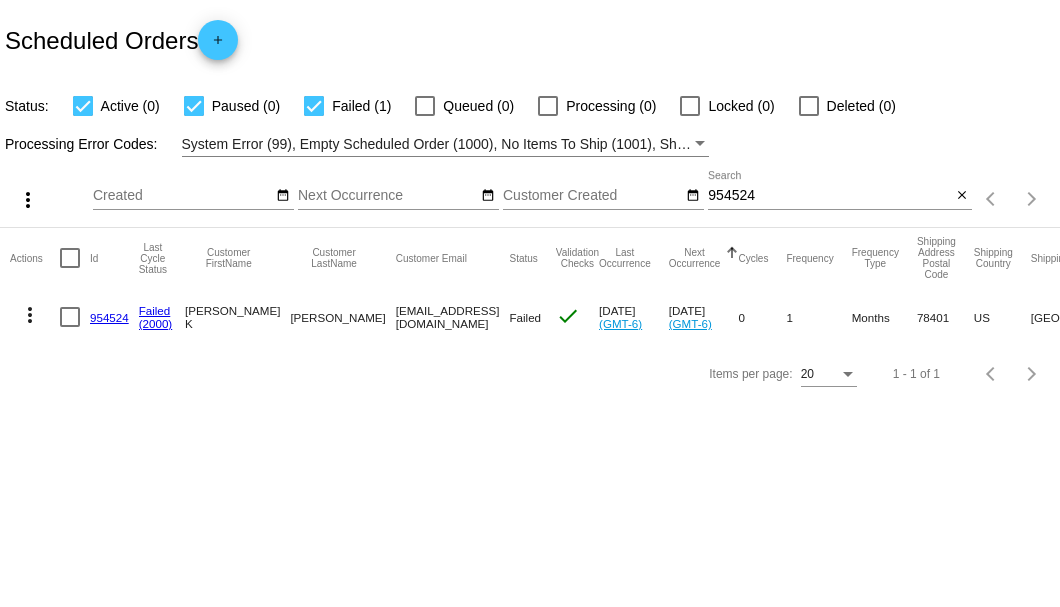 drag, startPoint x: 315, startPoint y: 314, endPoint x: 514, endPoint y: 320, distance: 199.09044 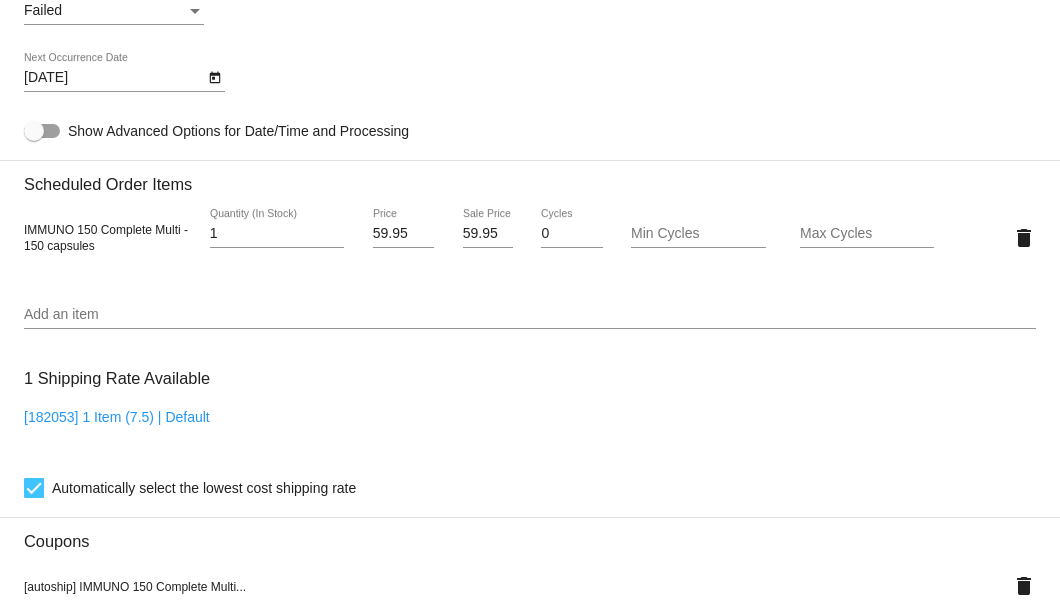 scroll, scrollTop: 1200, scrollLeft: 0, axis: vertical 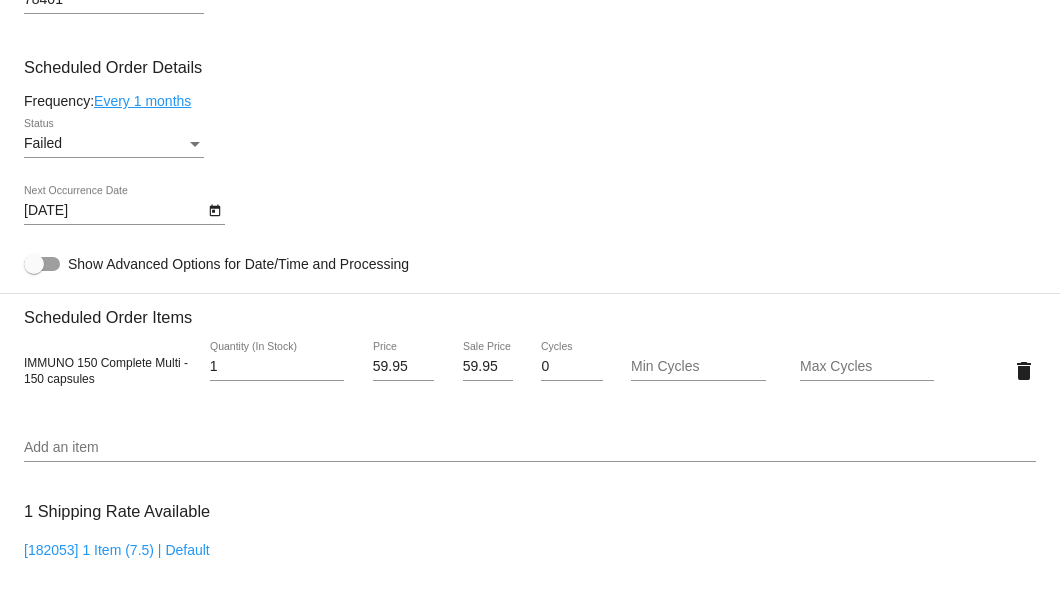 click at bounding box center (195, 144) 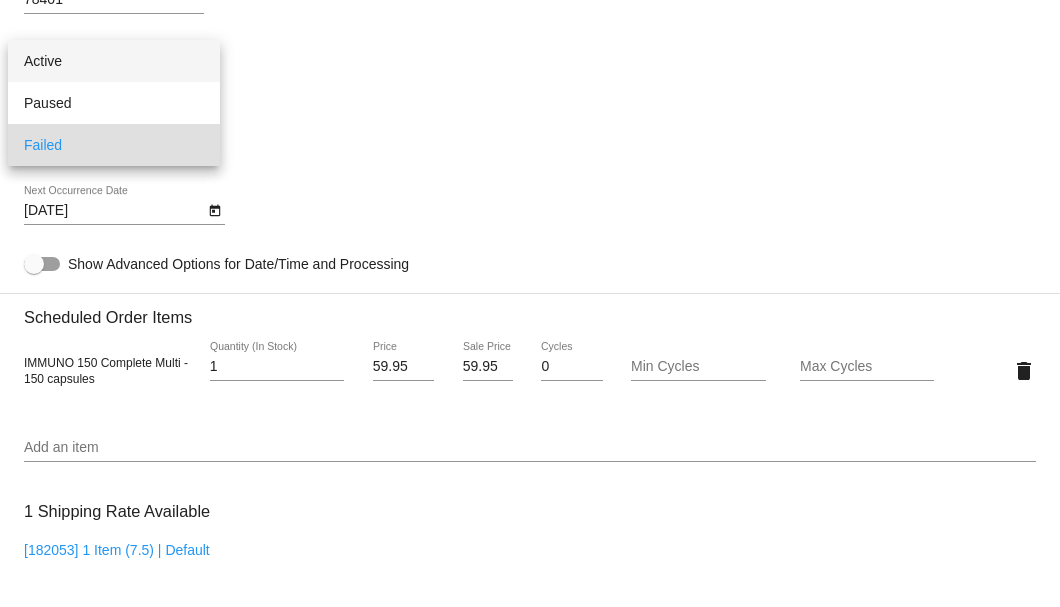 click on "Active" at bounding box center (114, 61) 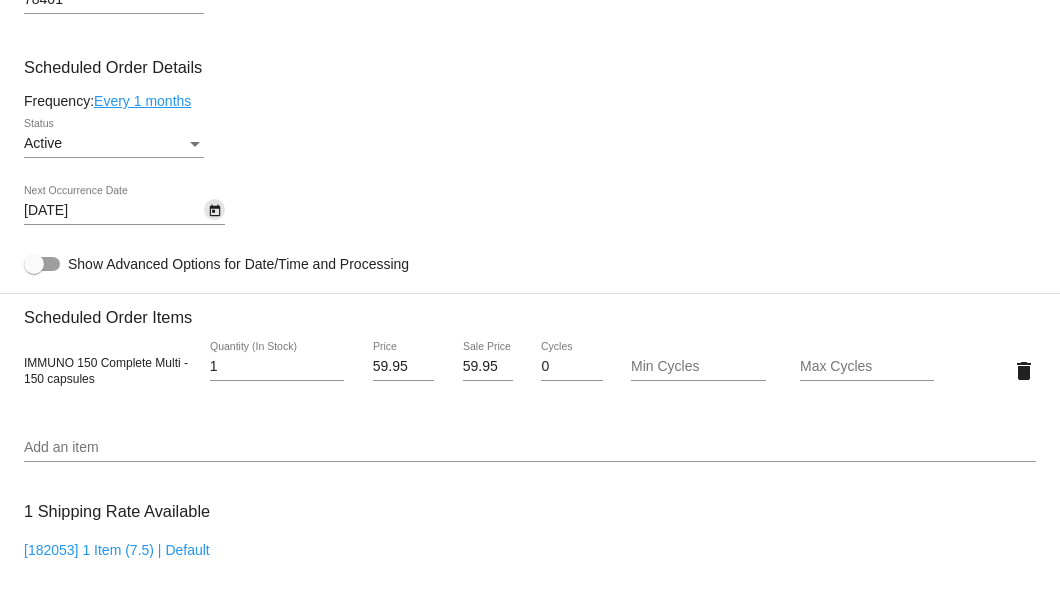 click 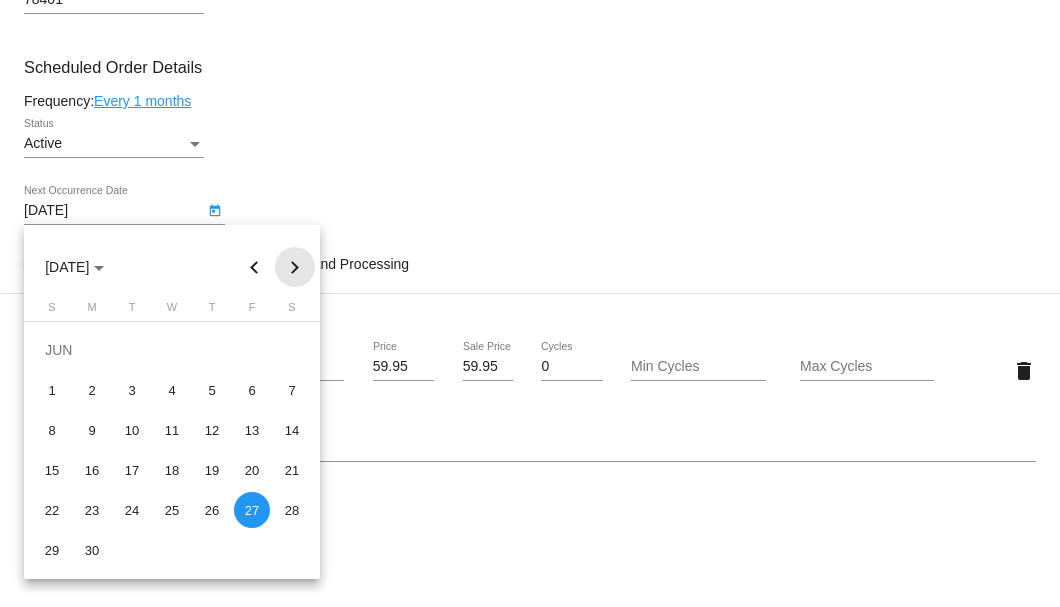 click at bounding box center [295, 267] 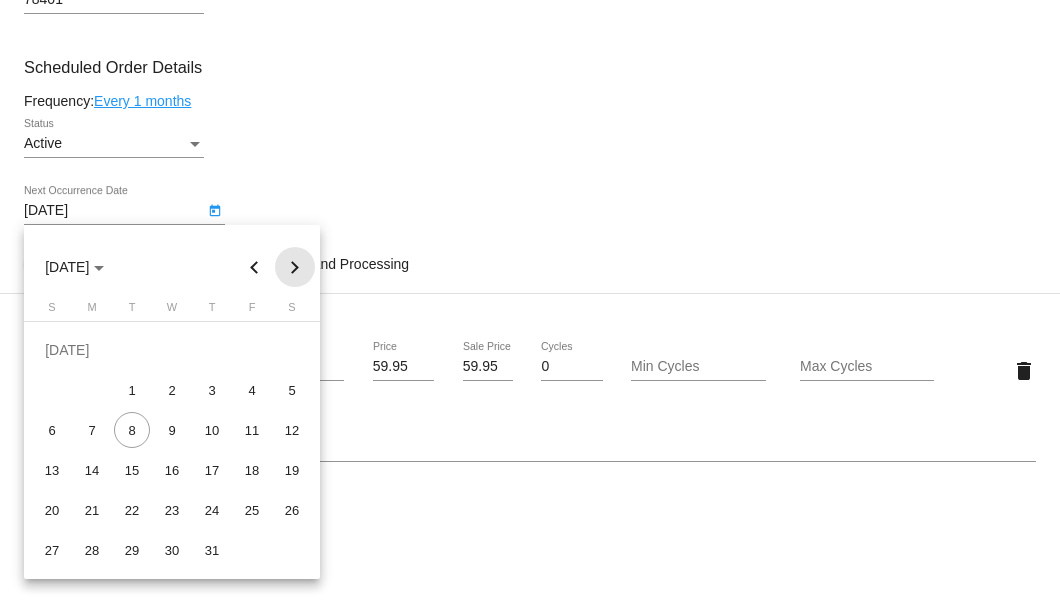 click at bounding box center (295, 267) 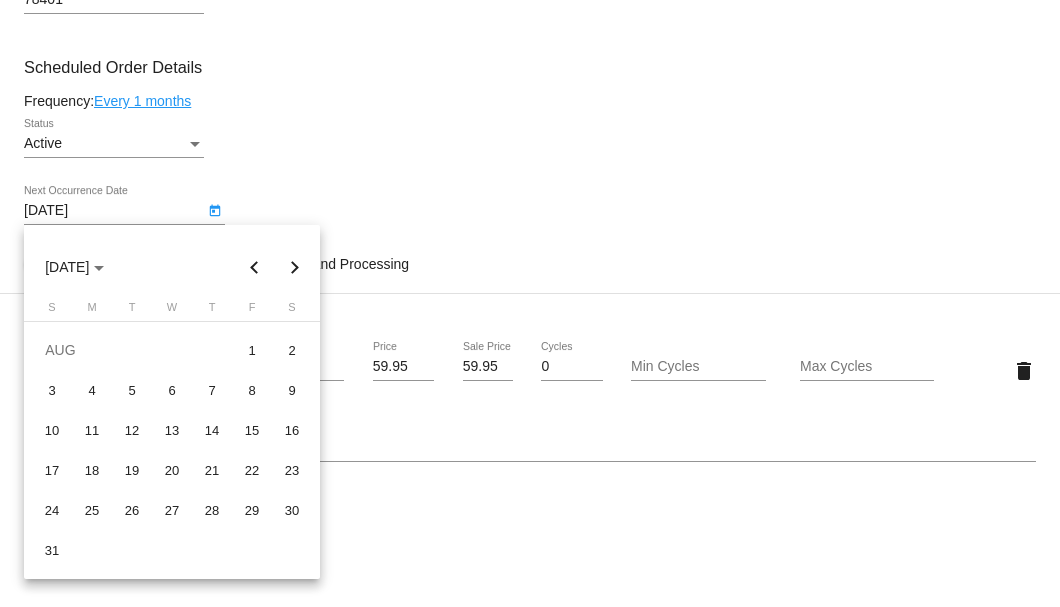 click at bounding box center (255, 267) 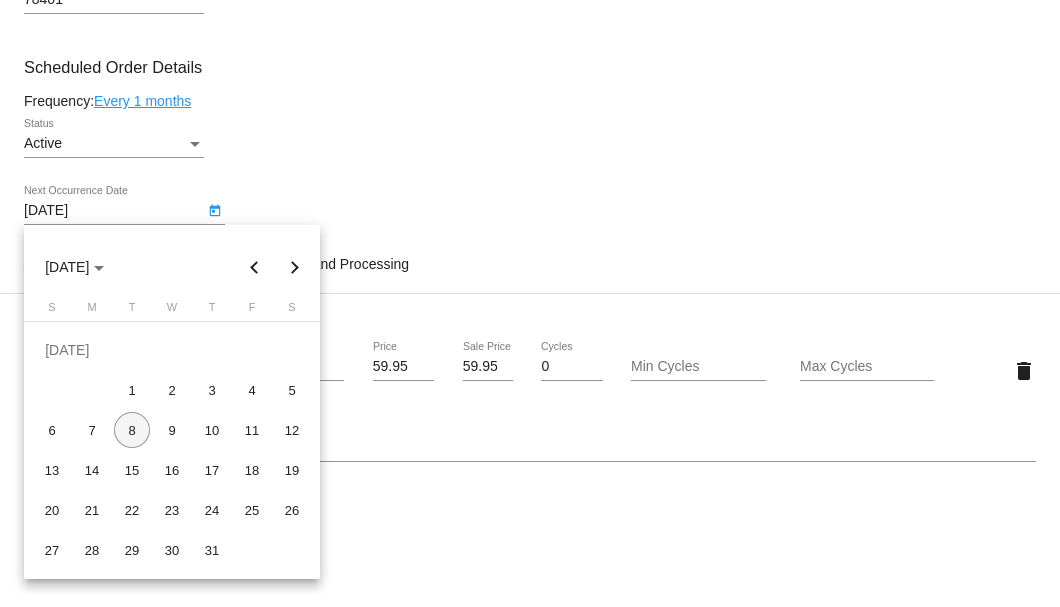 click on "8" at bounding box center [132, 430] 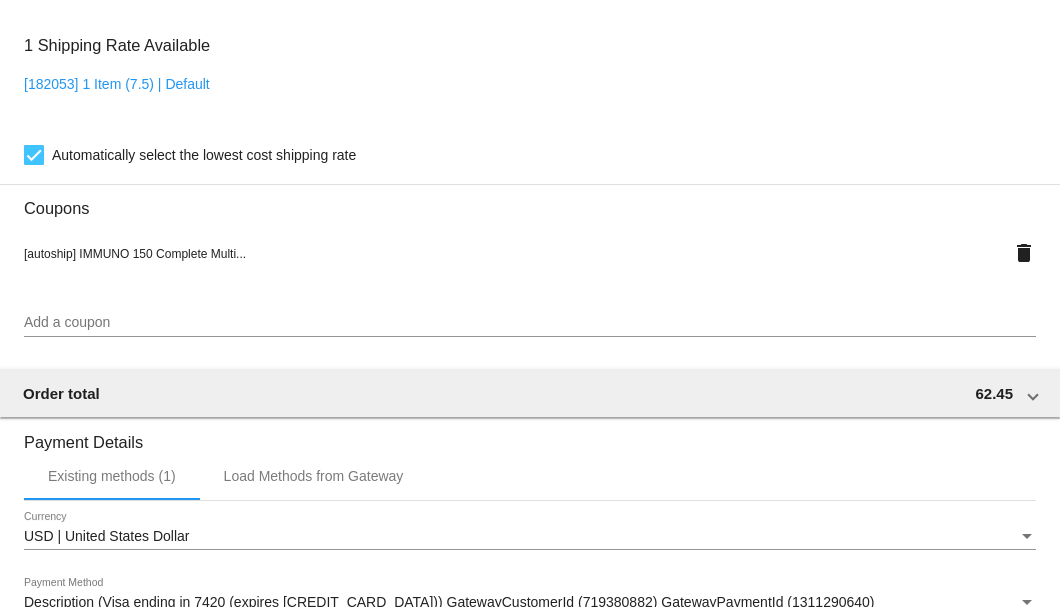 scroll, scrollTop: 1986, scrollLeft: 0, axis: vertical 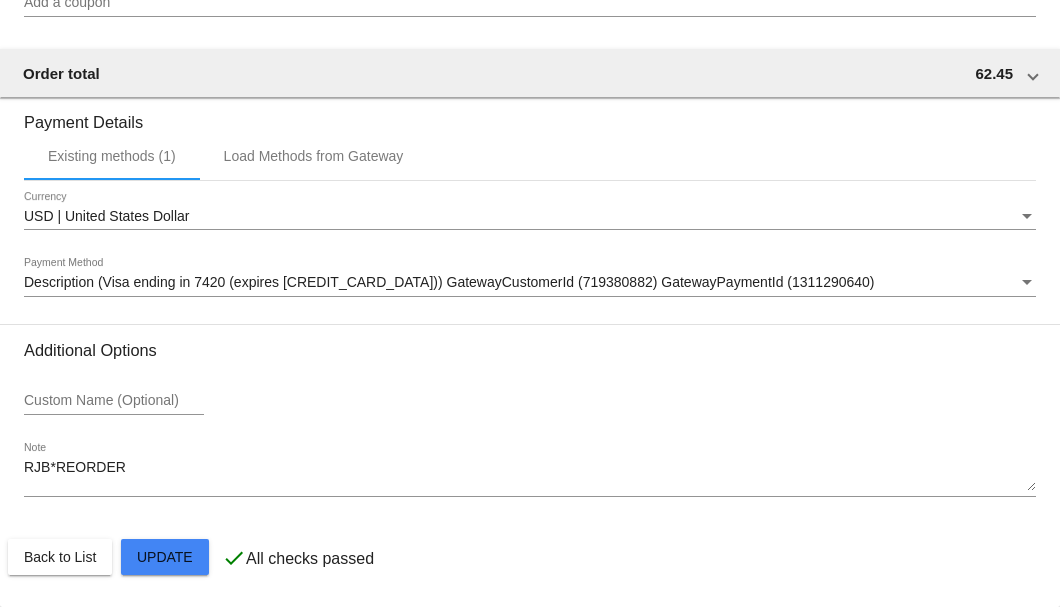 click on "Customer
6369450: [PERSON_NAME]
[EMAIL_ADDRESS][DOMAIN_NAME]
Customer Shipping
Enter Shipping Address Select A Saved Address (0)
[PERSON_NAME] K
Shipping First Name
[PERSON_NAME]
Shipping Last Name
[GEOGRAPHIC_DATA] | [GEOGRAPHIC_DATA]
Shipping Country
[STREET_ADDRESS]
[STREET_ADDRESS]
[DATE][GEOGRAPHIC_DATA]
[GEOGRAPHIC_DATA] | [US_STATE]
Shipping State
78401
Shipping Postcode
Scheduled Order Details
Frequency:
Every 1 months
Active 1" 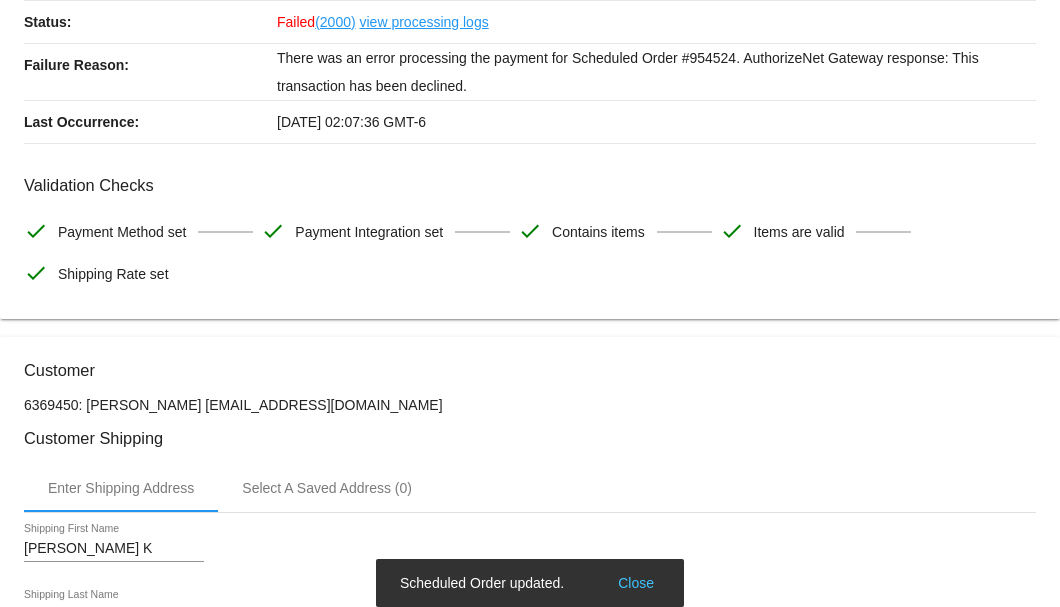 scroll, scrollTop: 0, scrollLeft: 0, axis: both 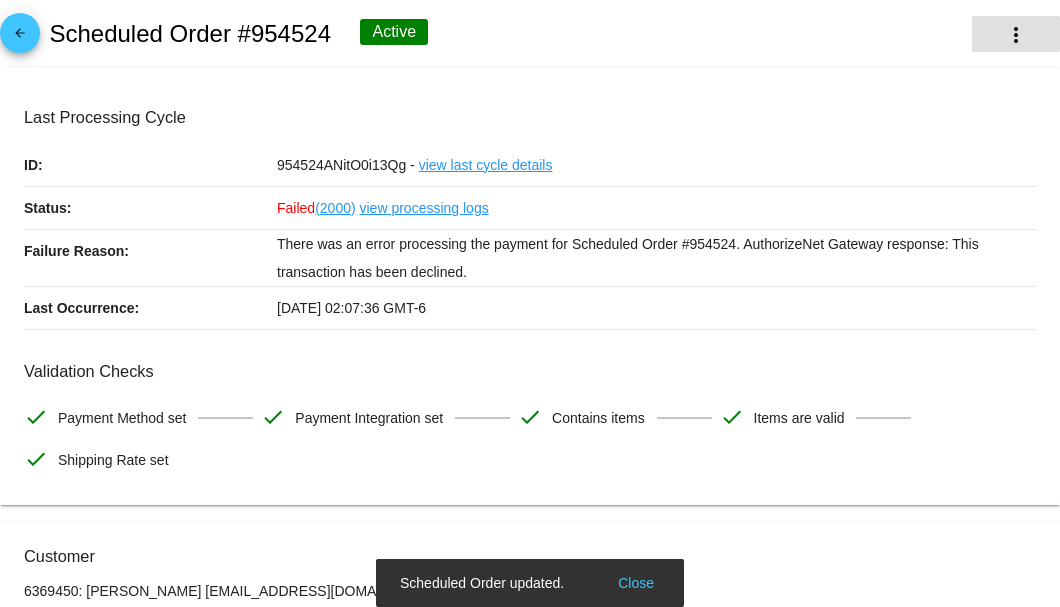 click on "more_vert" 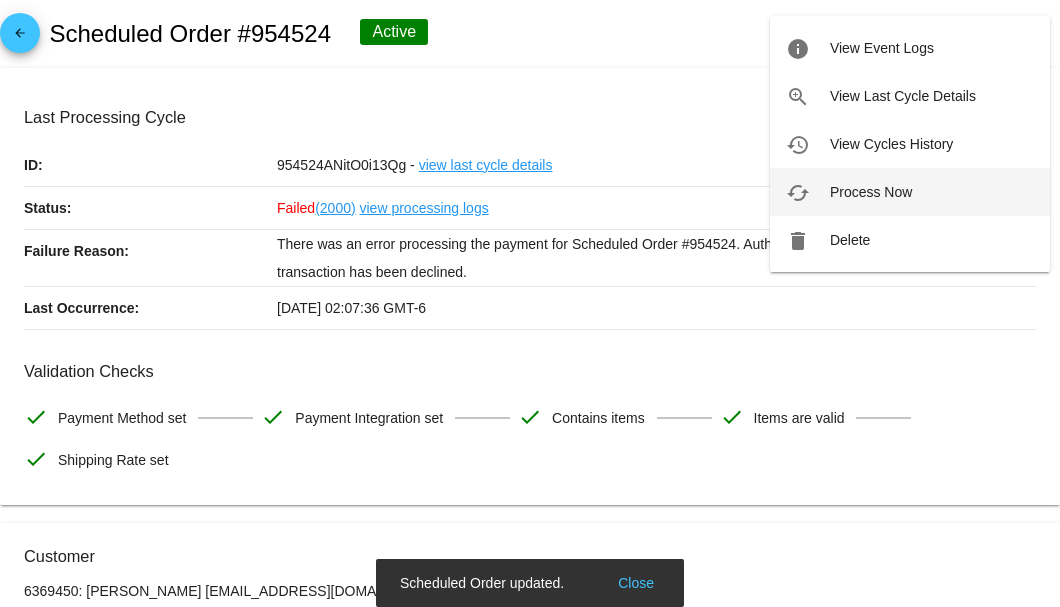click on "cached
Process Now" at bounding box center [910, 192] 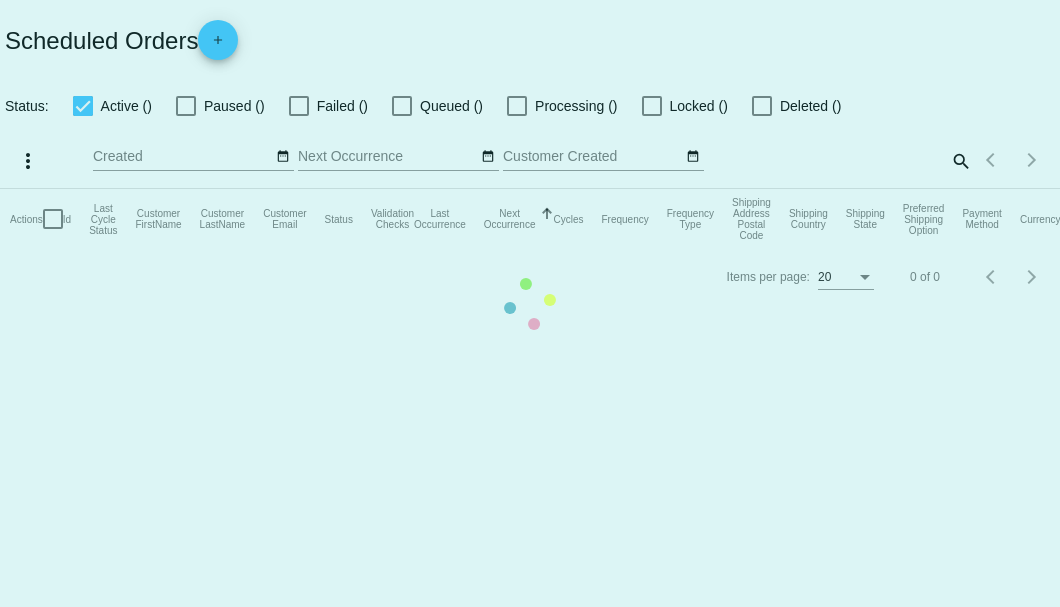 scroll, scrollTop: 0, scrollLeft: 0, axis: both 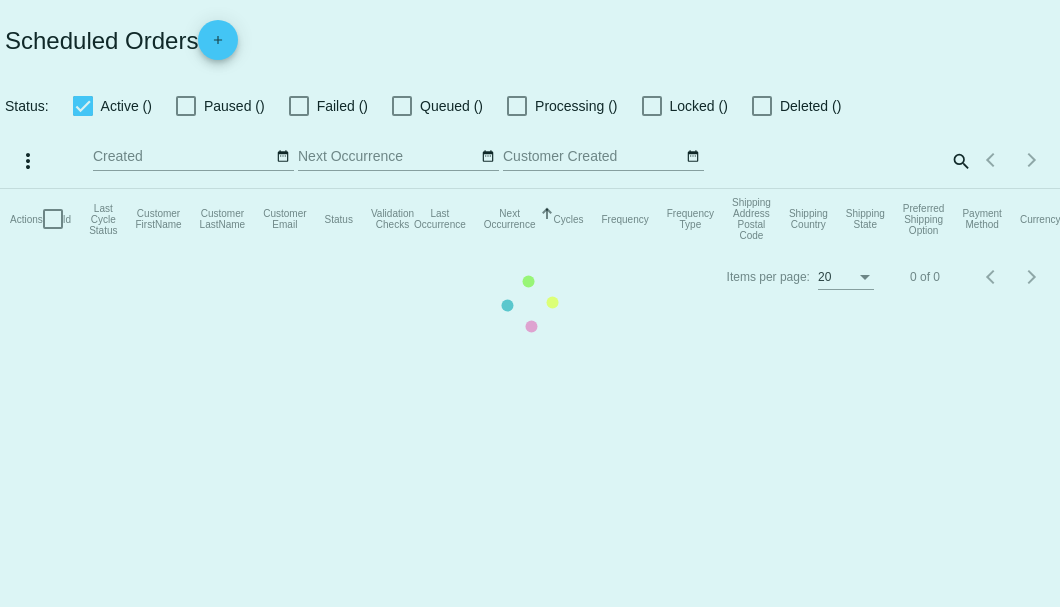 click on "Actions
Id   Last Cycle Status   Customer FirstName   Customer LastName   Customer Email   Status   Validation Checks   Last Occurrence   Next Occurrence   Sorted by NextOccurrenceUtc ascending  Cycles   Frequency   Frequency Type   Shipping Address Postal Code
Shipping Country
Shipping State
Preferred Shipping Option
Payment Method   Currency   Total Product Quantity   Scheduled Order Subtotal
Scheduled Order LTV" 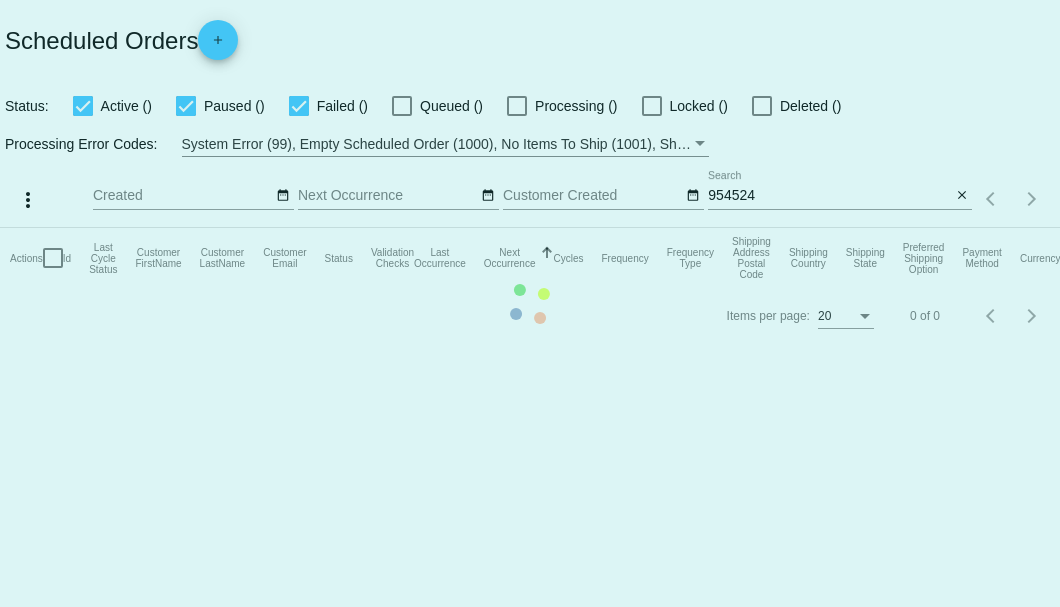 scroll, scrollTop: 0, scrollLeft: 0, axis: both 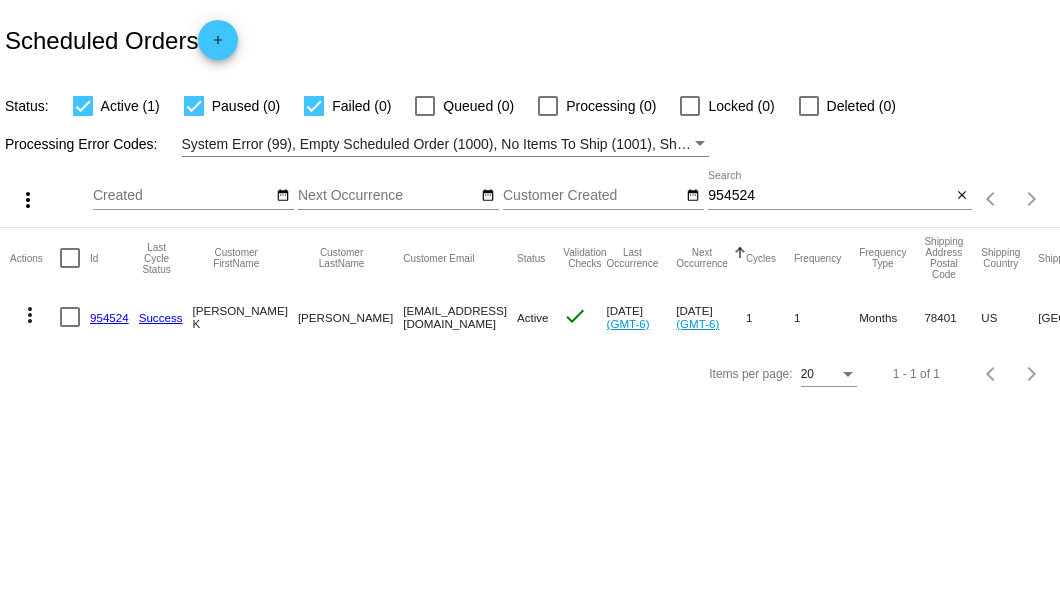 click on "954524" 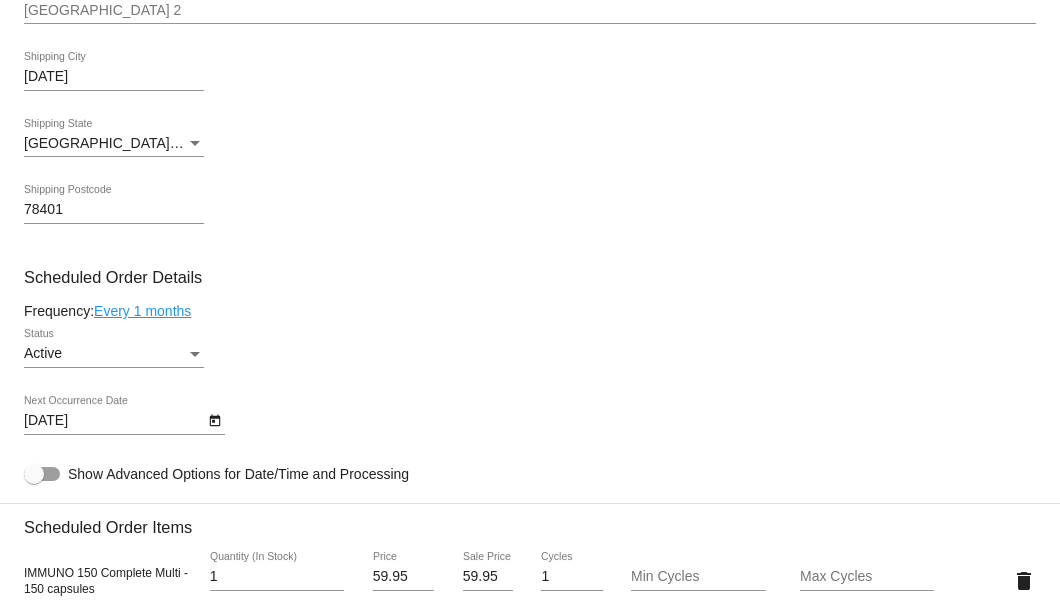 scroll, scrollTop: 1066, scrollLeft: 0, axis: vertical 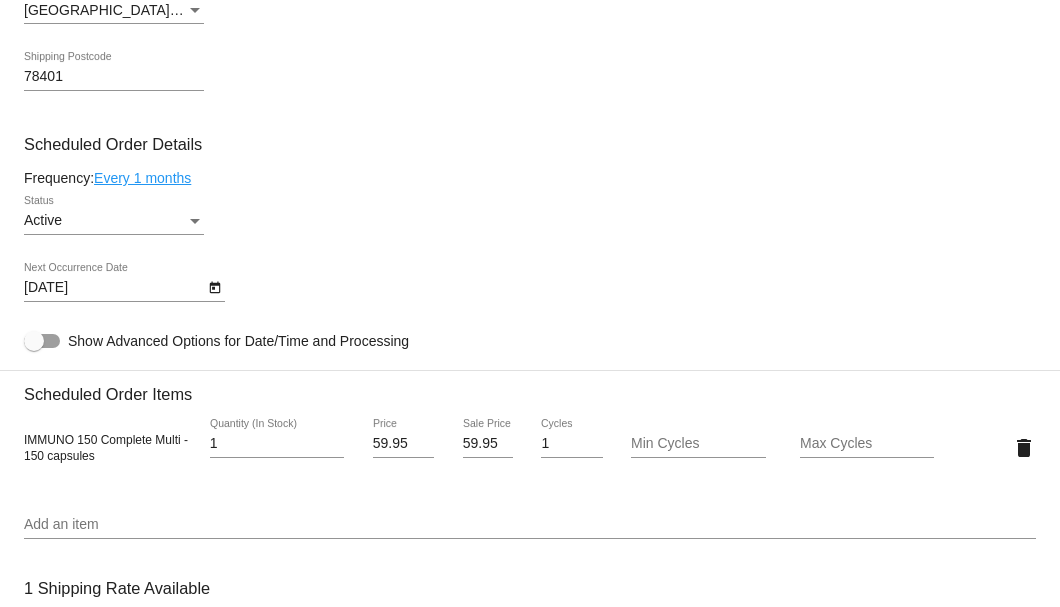 click 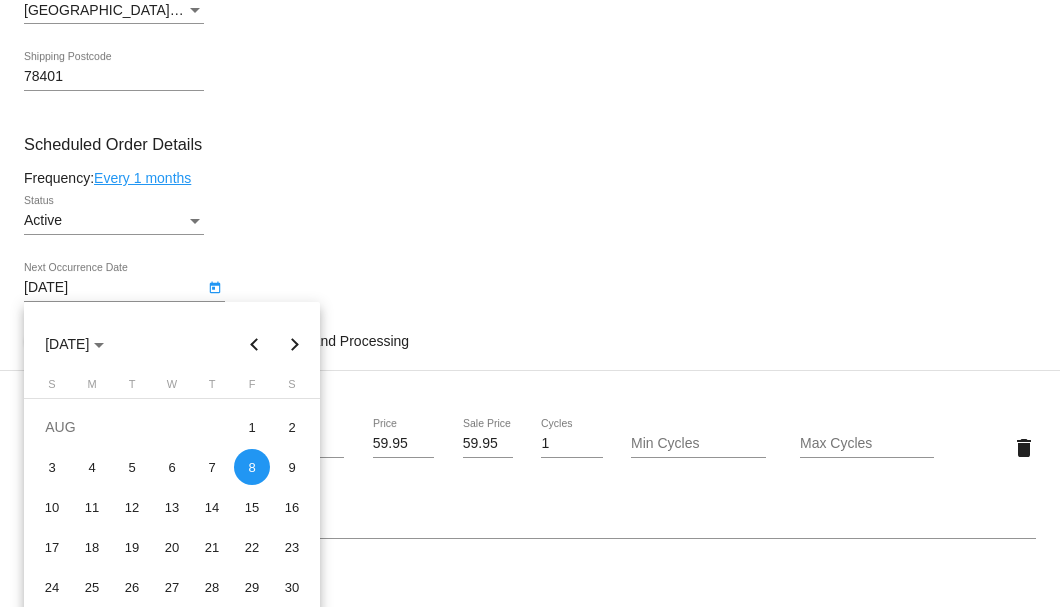 click at bounding box center [255, 344] 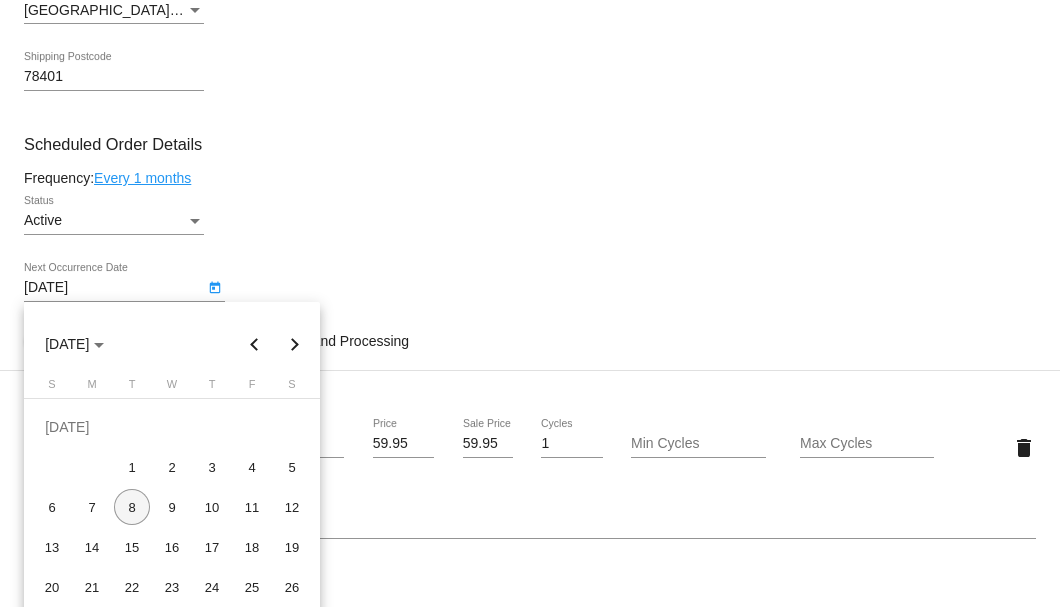 click on "8" at bounding box center (132, 507) 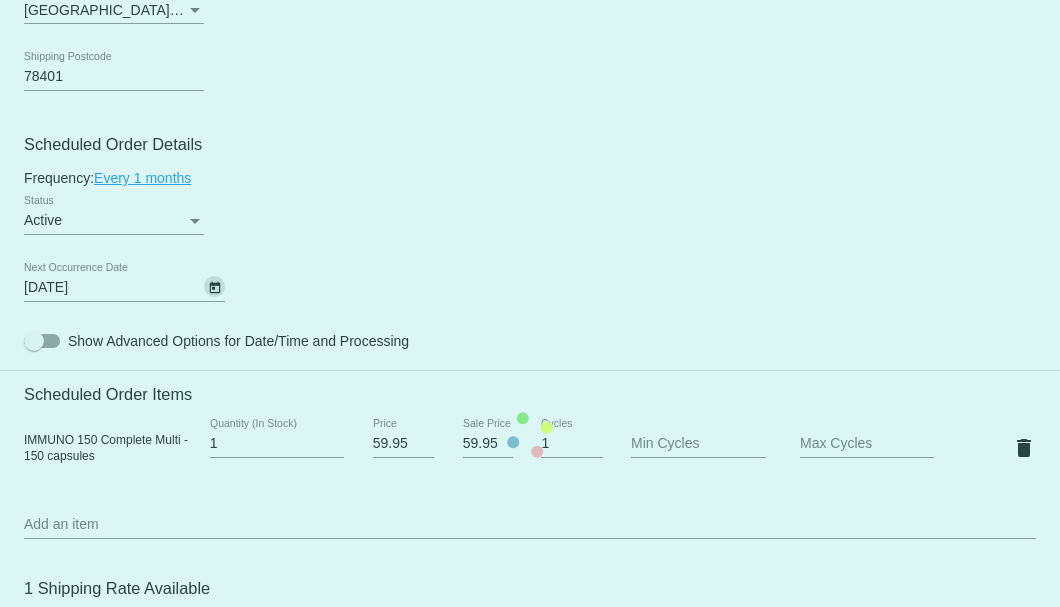 scroll, scrollTop: 1266, scrollLeft: 0, axis: vertical 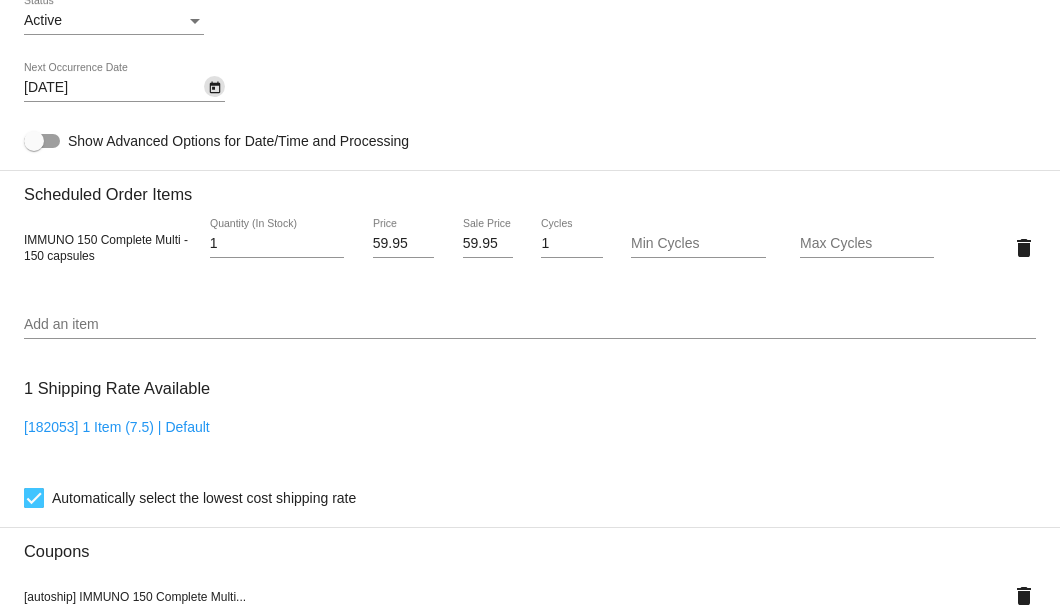 click on "Add an item" at bounding box center (530, 325) 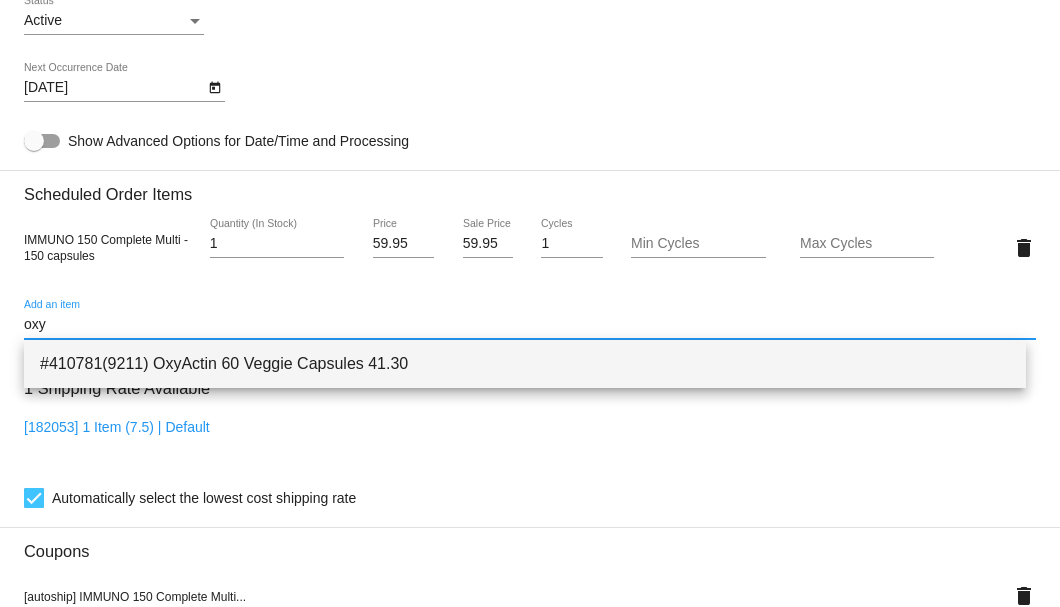 type on "oxy" 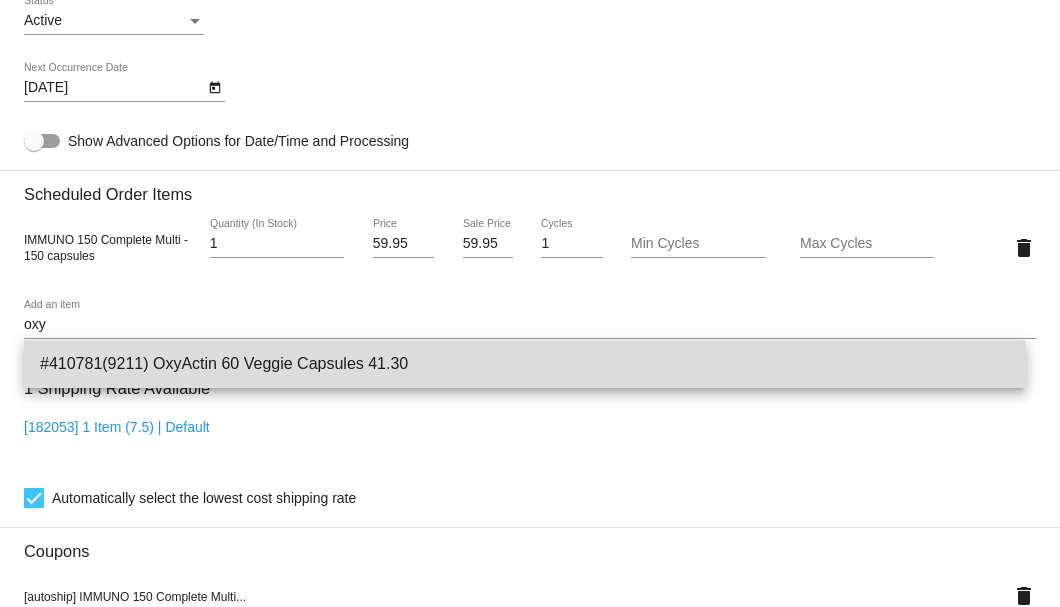 click on "#410781(9211) OxyActin 60 Veggie Capsules 41.30" at bounding box center [525, 364] 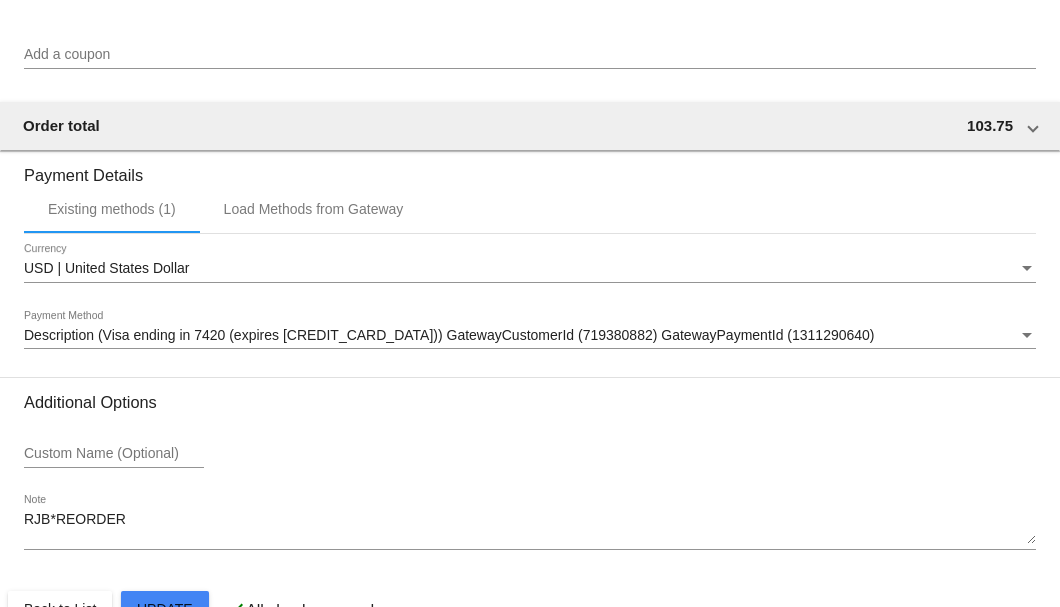 scroll, scrollTop: 1987, scrollLeft: 0, axis: vertical 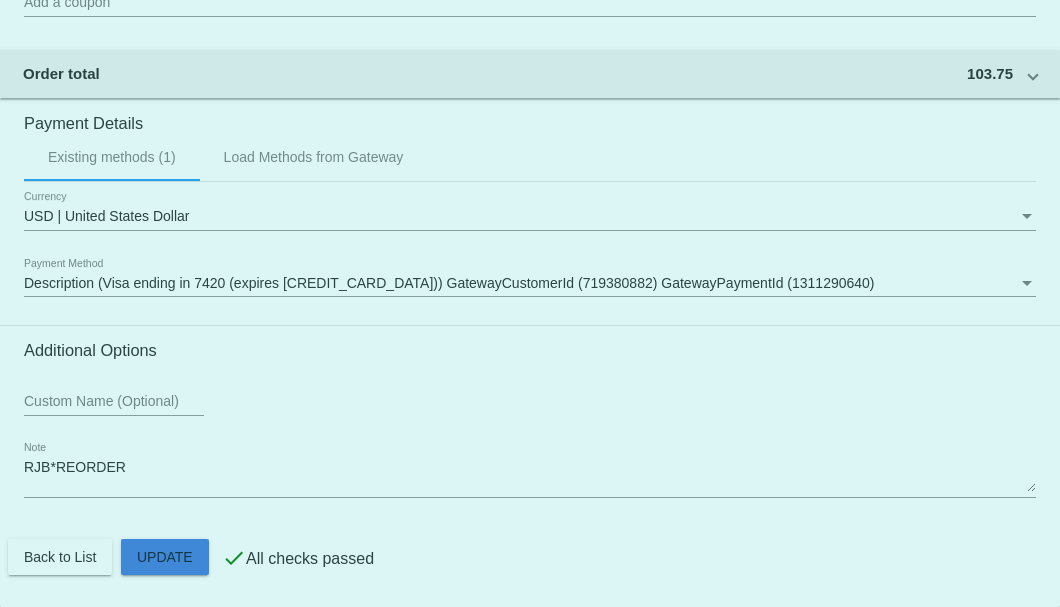 click on "Customer
6369450: Myrl K Chapman
4325531674@exceptionalproducts.org
Customer Shipping
Enter Shipping Address Select A Saved Address (0)
Myrl K
Shipping First Name
Chapman
Shipping Last Name
US | USA
Shipping Country
101 North Upper Broadway Apt 1609
Shipping Street 1
Shipping Street 2
Corpus Christi
Shipping City
TX | Texas
Shipping State
78401
Shipping Postcode
Scheduled Order Details
Frequency:
Every 1 months
Active 1" 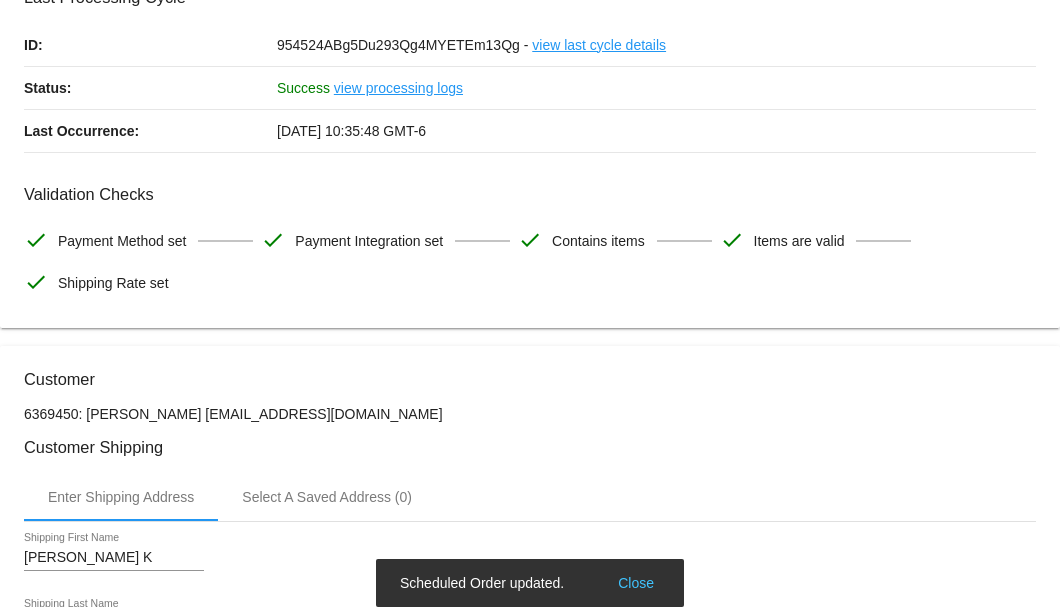 scroll, scrollTop: 0, scrollLeft: 0, axis: both 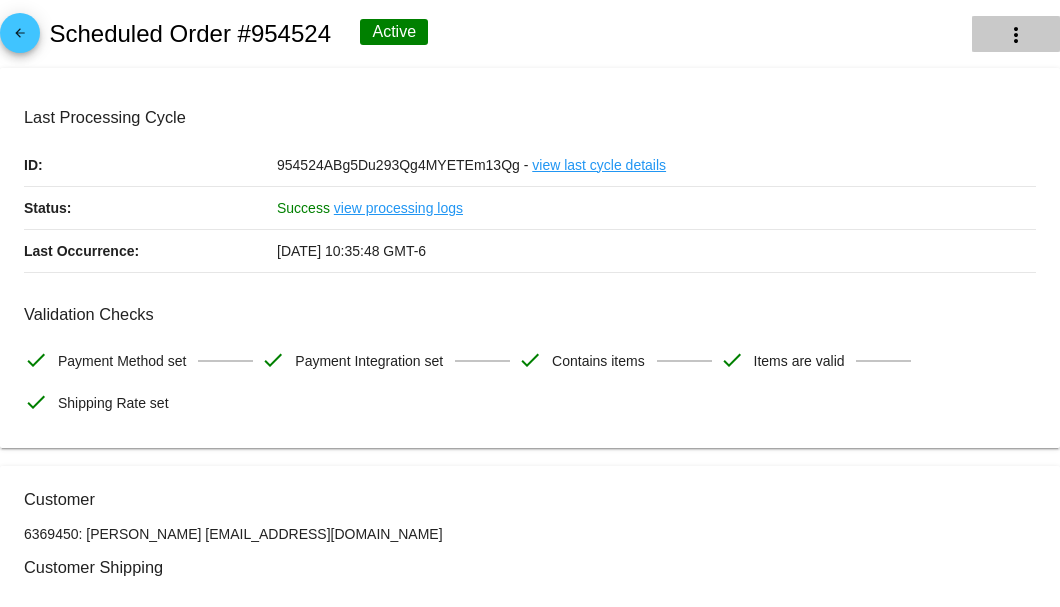 click on "more_vert" 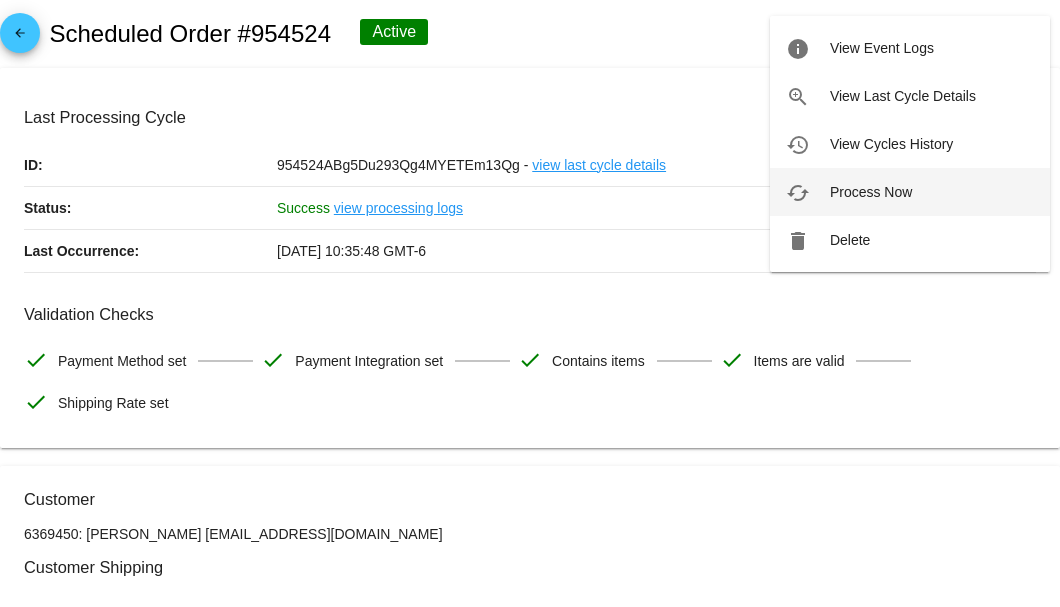 click on "Process Now" at bounding box center (871, 192) 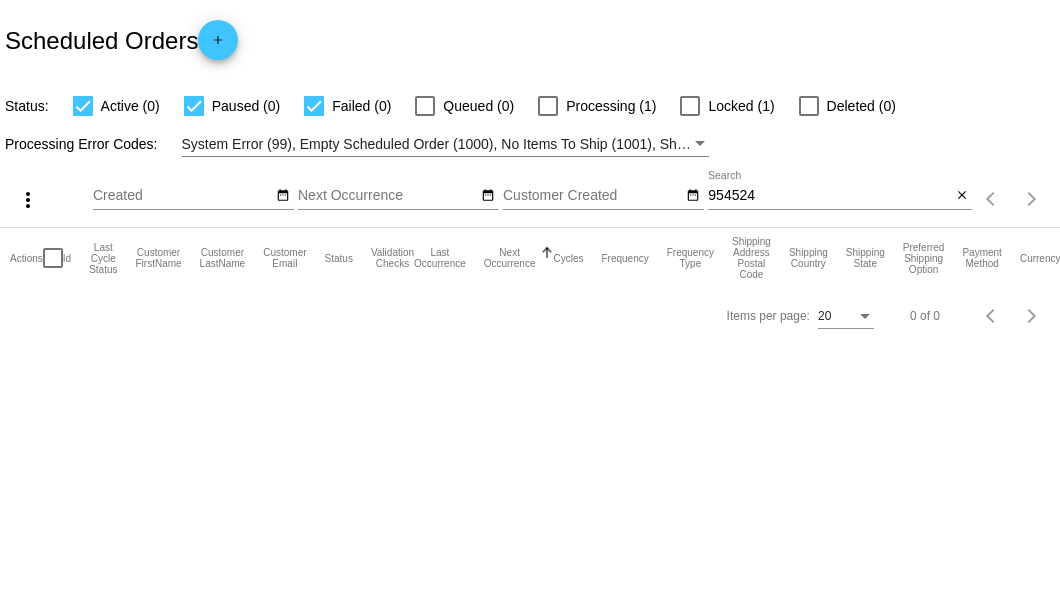 scroll, scrollTop: 0, scrollLeft: 0, axis: both 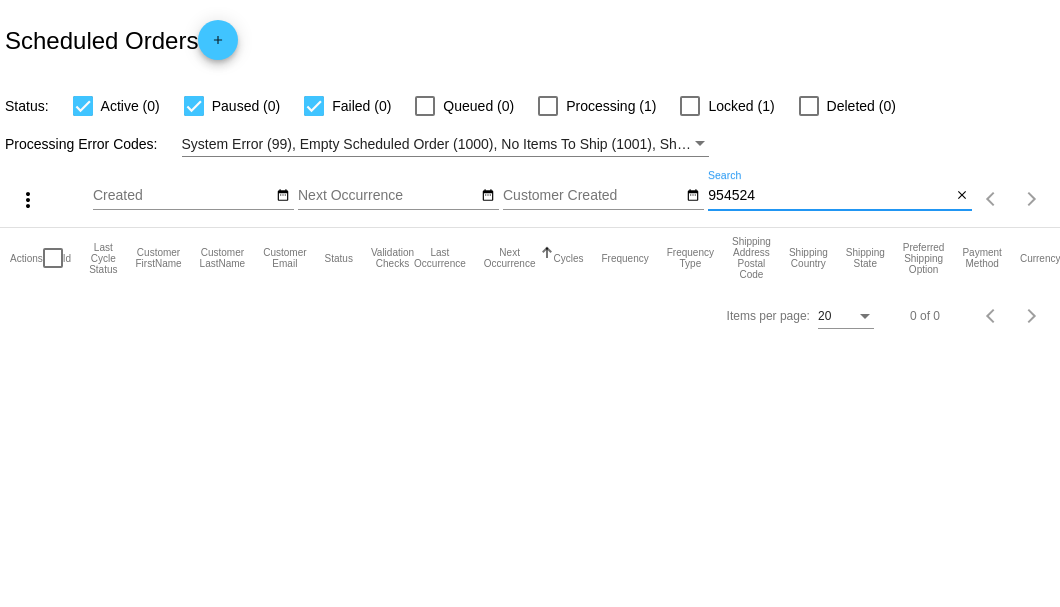 click on "954524" at bounding box center (829, 196) 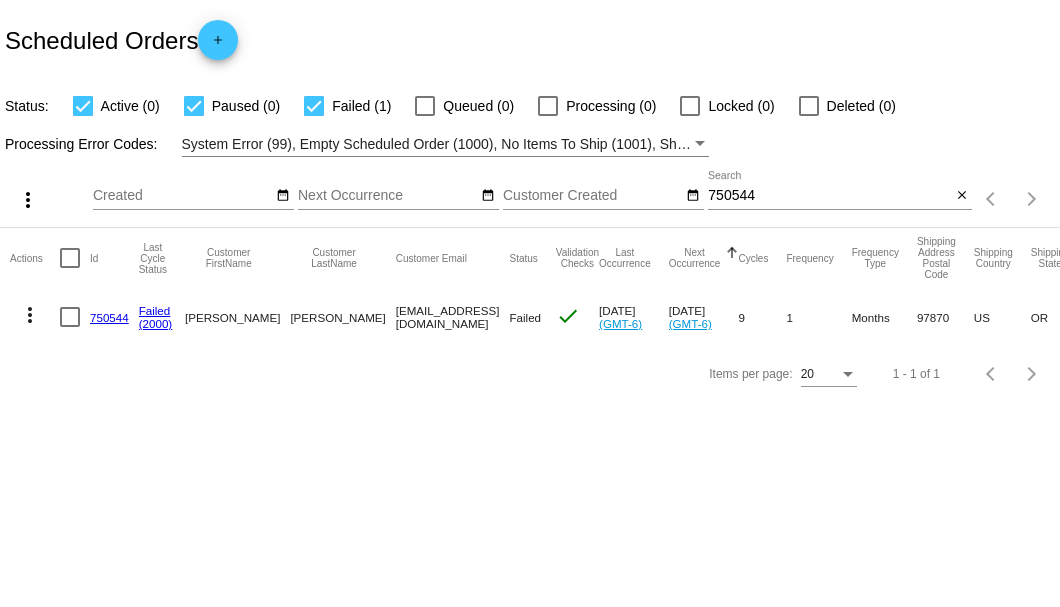 drag, startPoint x: 308, startPoint y: 316, endPoint x: 541, endPoint y: 315, distance: 233.00215 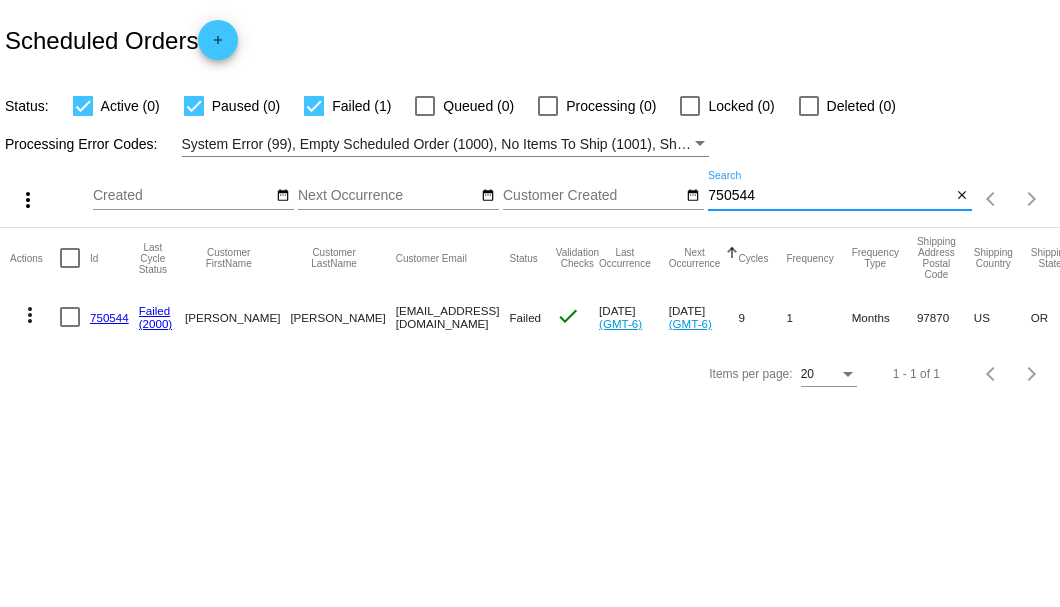 click on "750544" at bounding box center [829, 196] 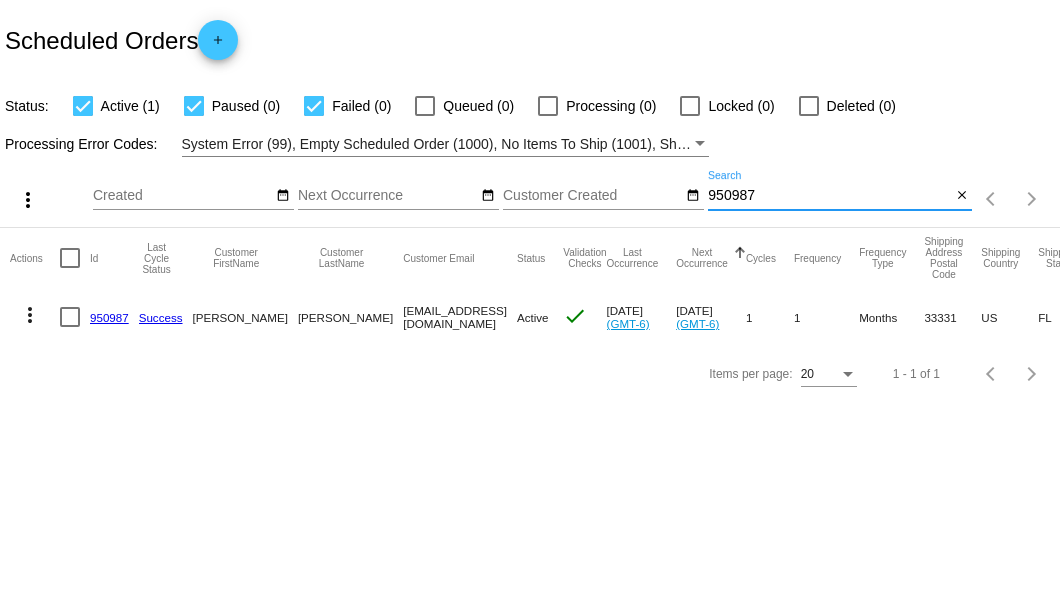 type on "950987" 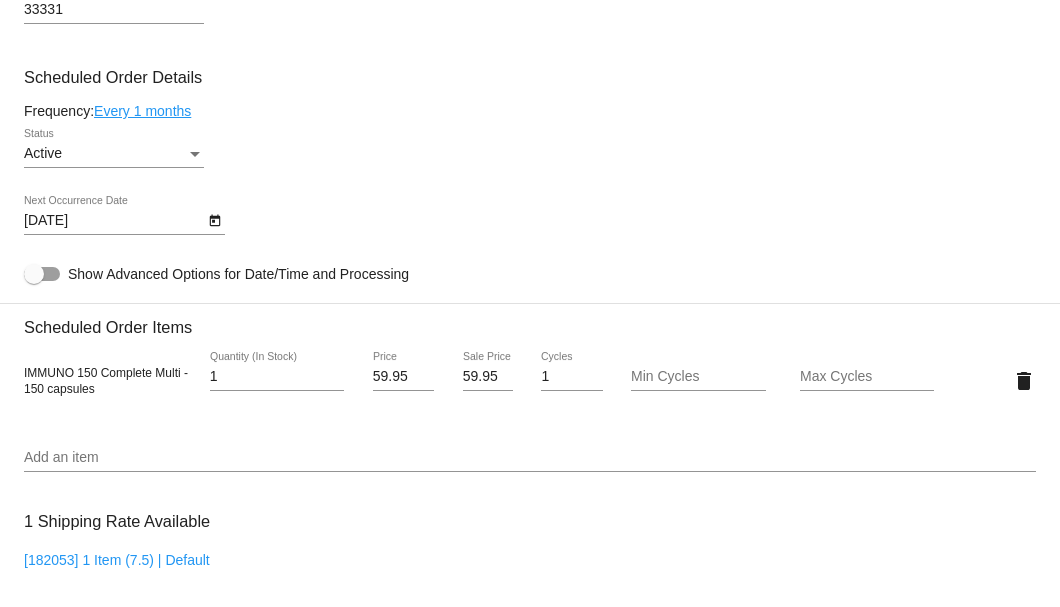 scroll, scrollTop: 1266, scrollLeft: 0, axis: vertical 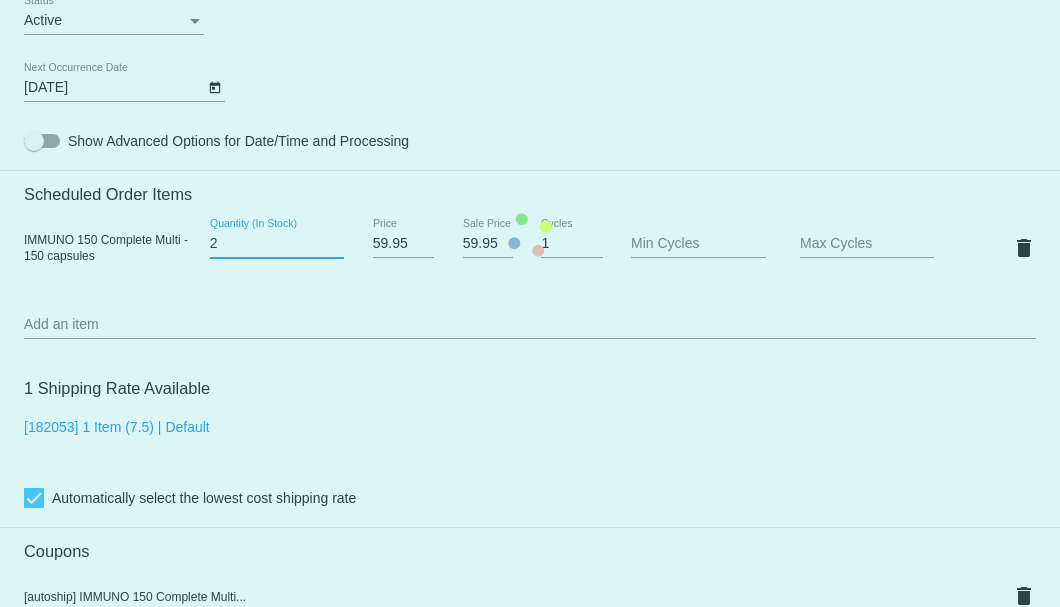 type on "2" 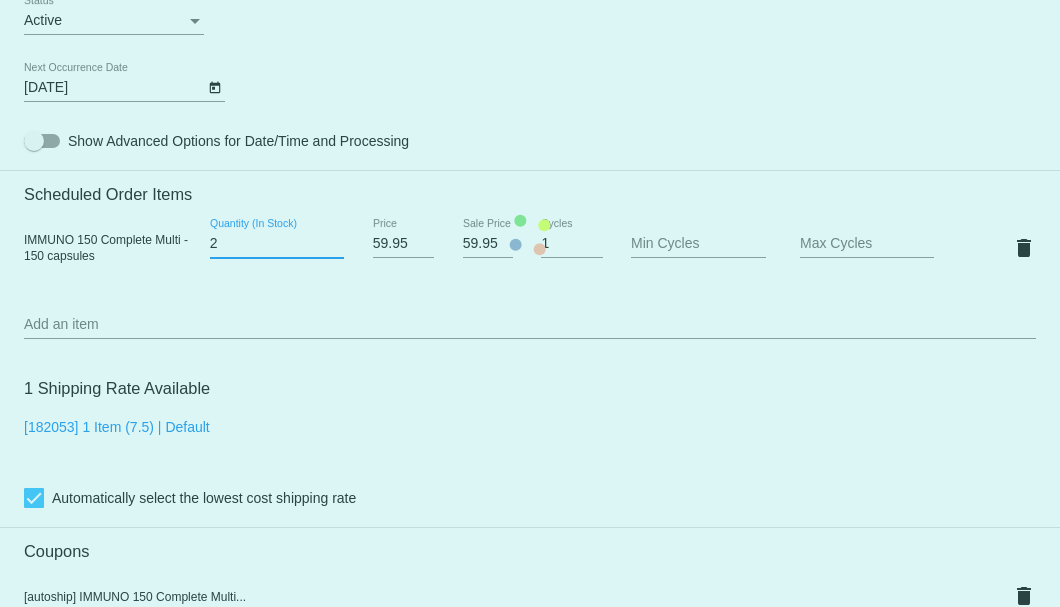 click on "2" at bounding box center (277, 244) 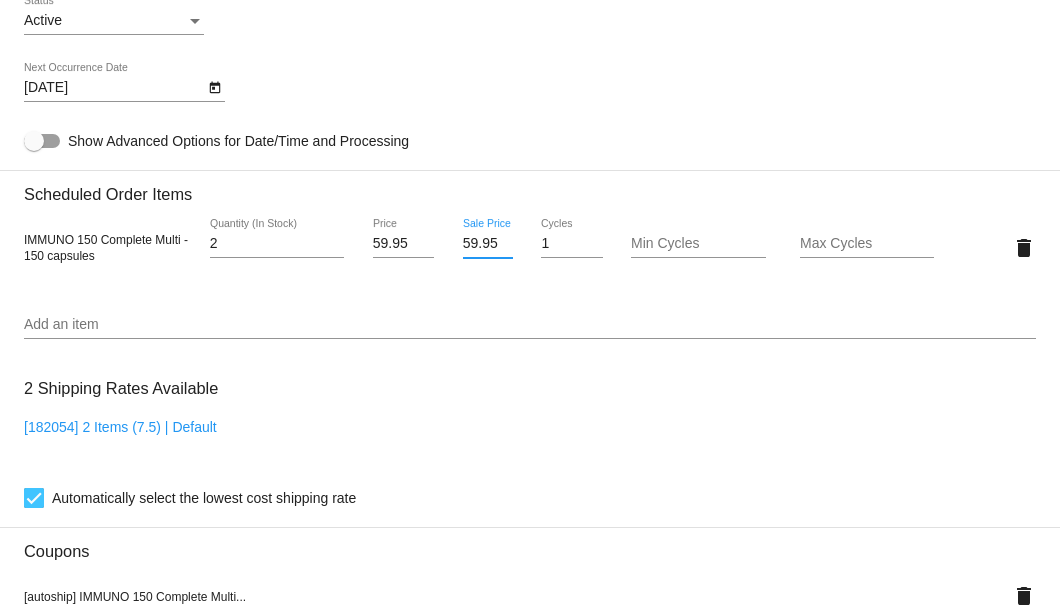 scroll, scrollTop: 0, scrollLeft: 1, axis: horizontal 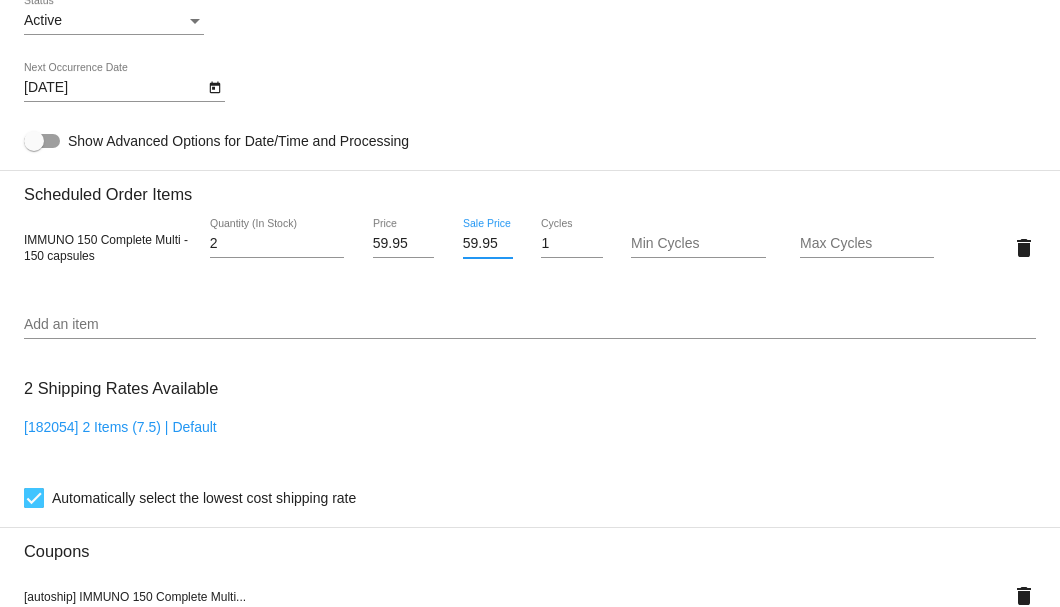 drag, startPoint x: 459, startPoint y: 242, endPoint x: 490, endPoint y: 242, distance: 31 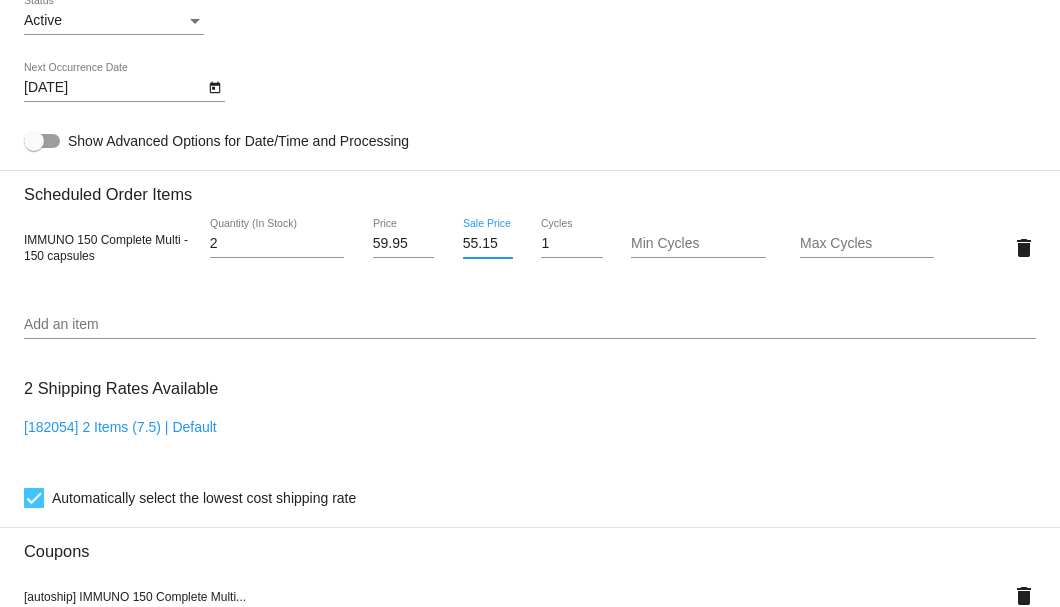 scroll, scrollTop: 0, scrollLeft: 0, axis: both 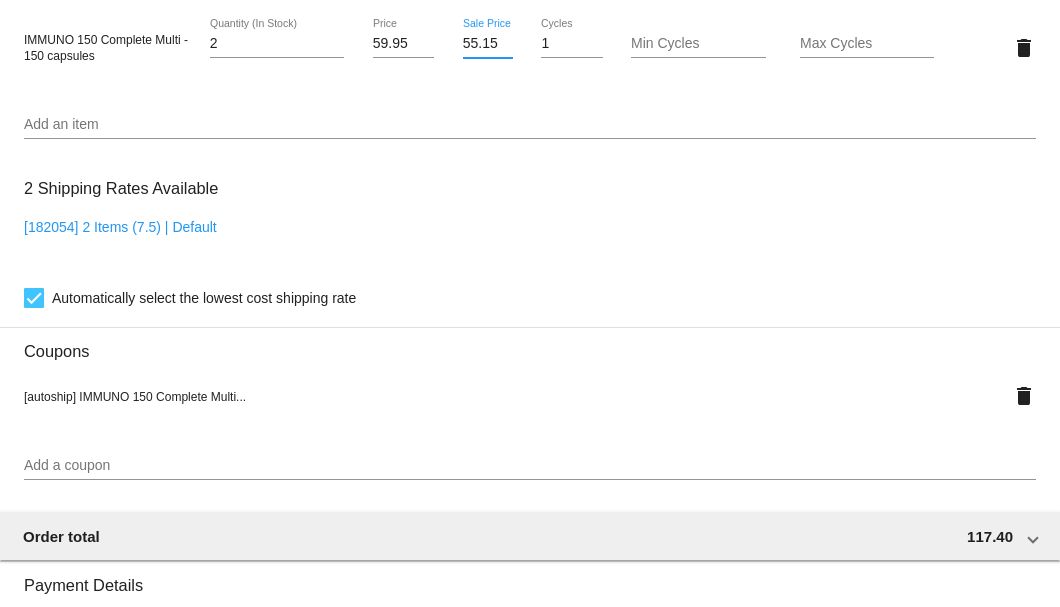 type on "55.15" 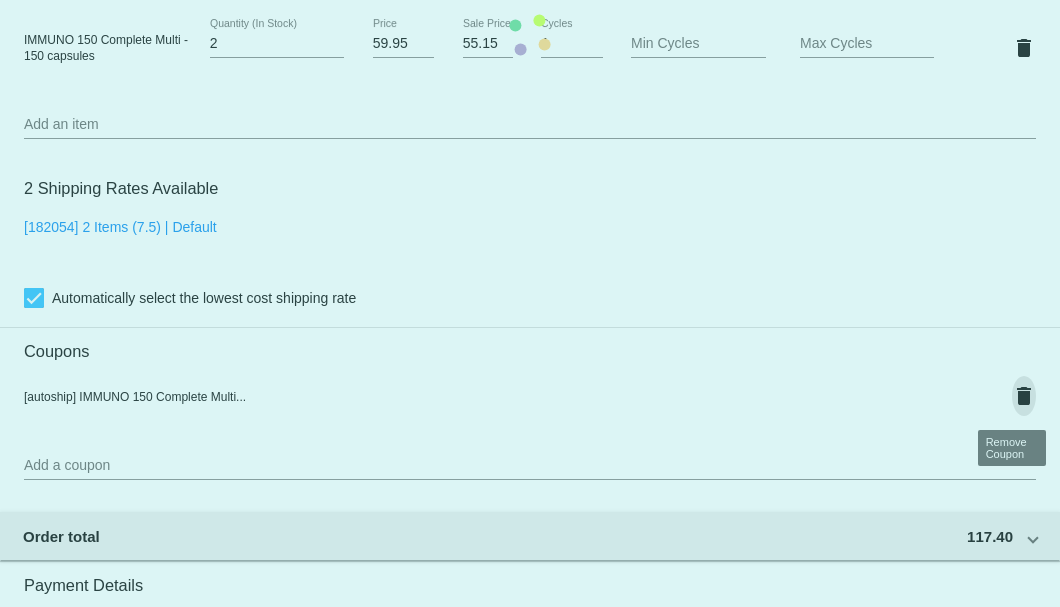 scroll, scrollTop: 0, scrollLeft: 0, axis: both 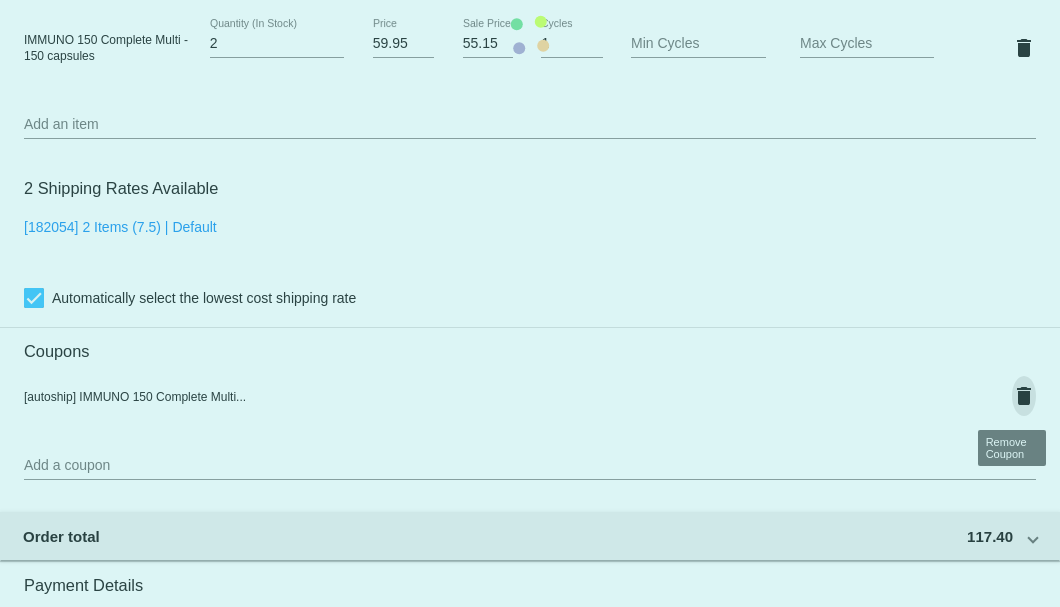 click on "Customer
6753369: Sonia Matos
soniaruben777@hotmail.com
Customer Shipping
Enter Shipping Address Select A Saved Address (0)
Sonia
Shipping First Name
Matos
Shipping Last Name
US | USA
Shipping Country
16347 Mariposa Circle S
Shipping Street 1
Shipping Street 2
Ft Lauderdale
Shipping City
FL | Florida
Shipping State
33331
Shipping Postcode
Scheduled Order Details
Frequency:
Every 1 months
Active
Status 2" 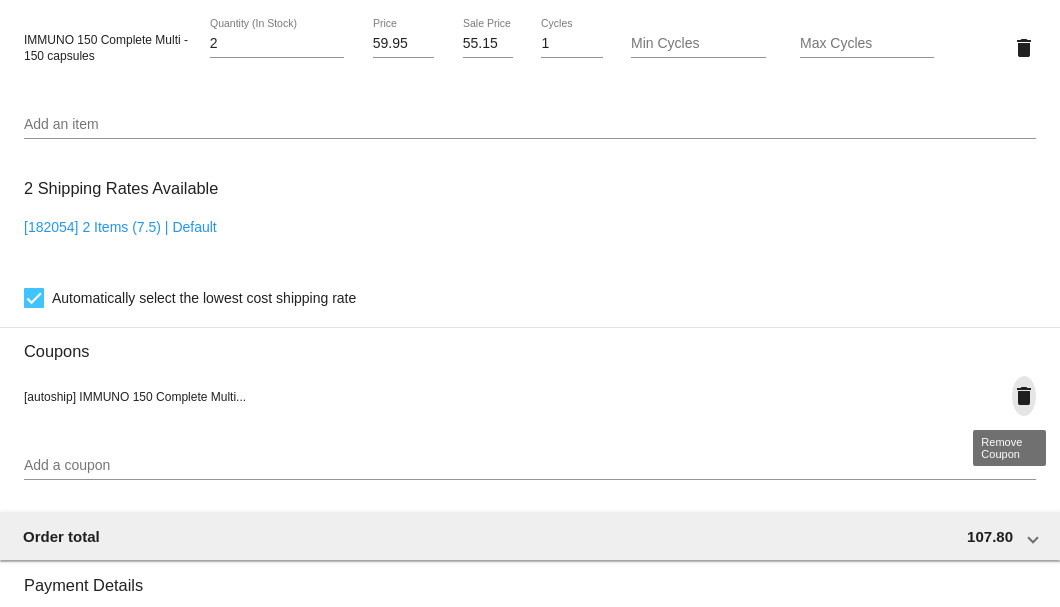 click on "delete" 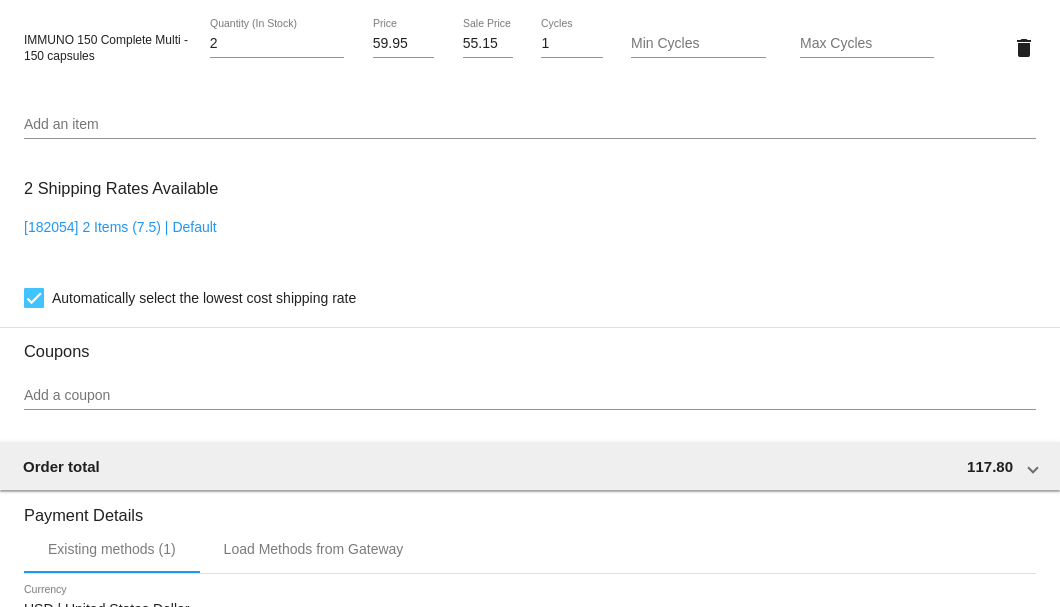 click on "Add a coupon" at bounding box center (530, 396) 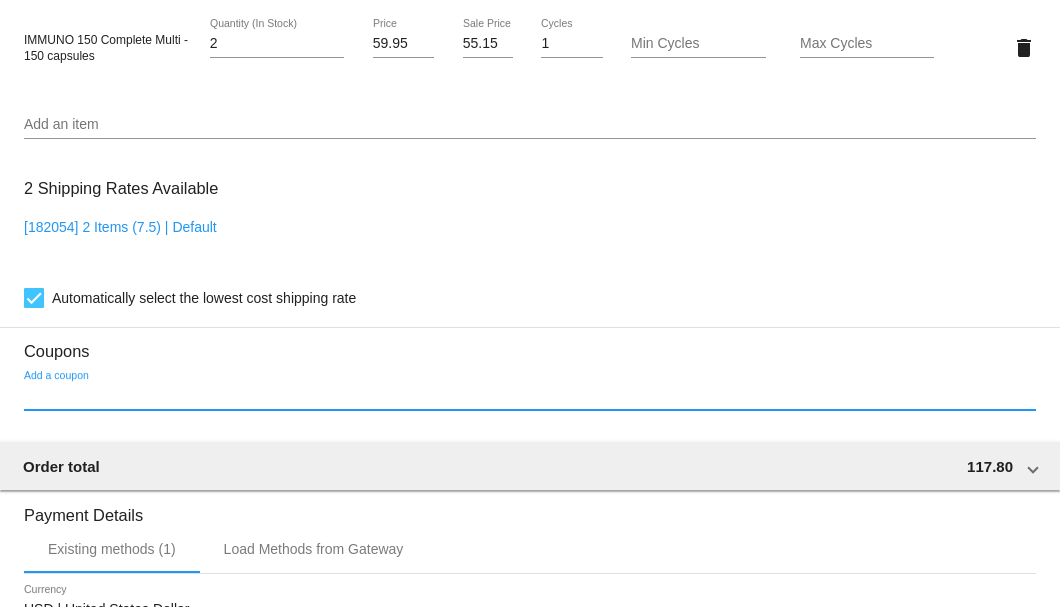 scroll, scrollTop: 1600, scrollLeft: 0, axis: vertical 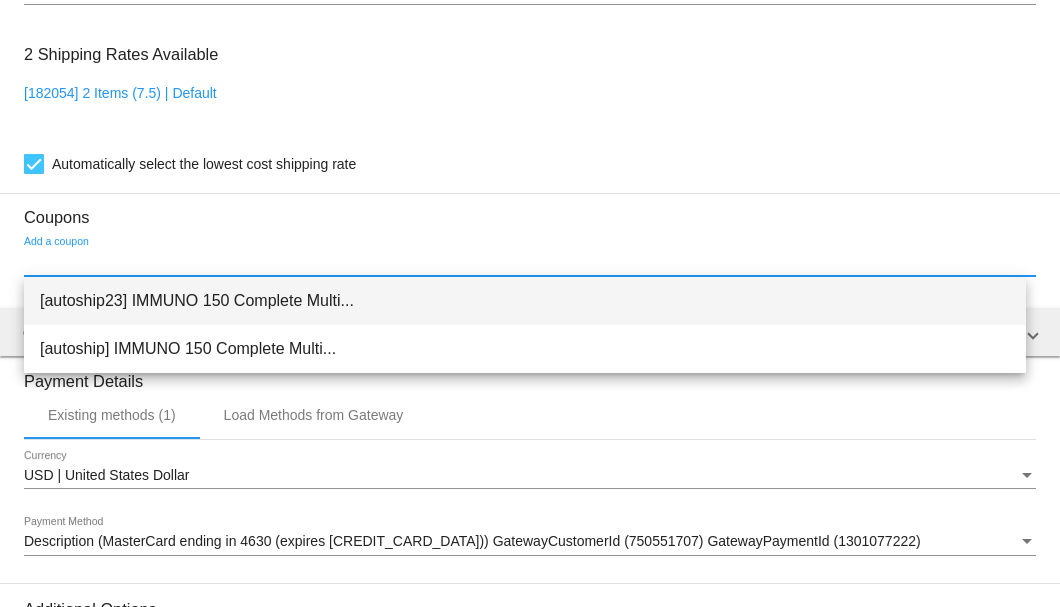 click on "[autoship23] IMMUNO 150 Complete Multi..." at bounding box center (525, 301) 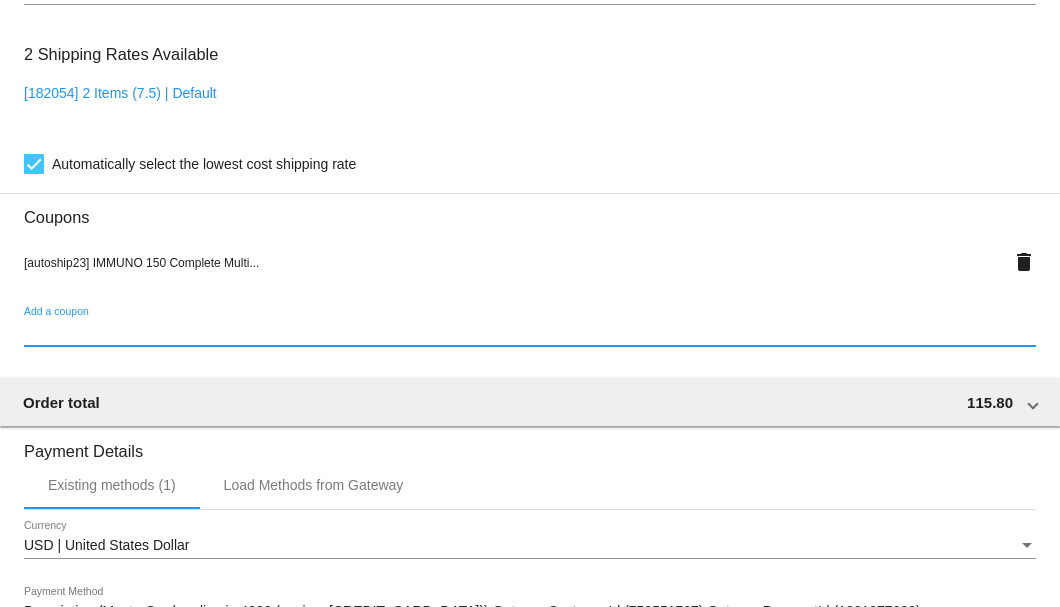 scroll, scrollTop: 1930, scrollLeft: 0, axis: vertical 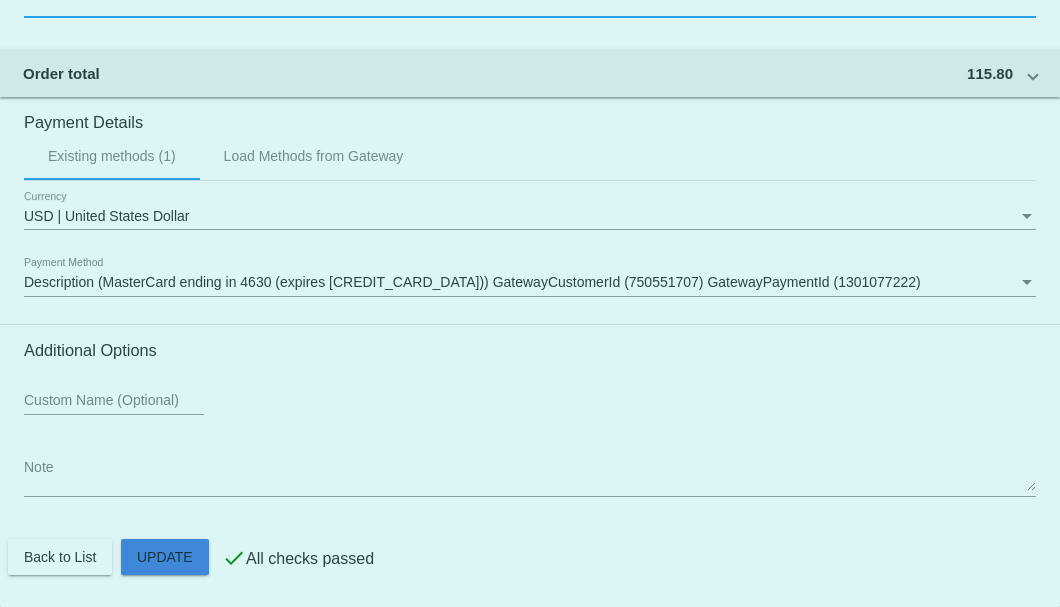 click on "Customer
6753369: Sonia Matos
soniaruben777@hotmail.com
Customer Shipping
Enter Shipping Address Select A Saved Address (0)
Sonia
Shipping First Name
Matos
Shipping Last Name
US | USA
Shipping Country
16347 Mariposa Circle S
Shipping Street 1
Shipping Street 2
Ft Lauderdale
Shipping City
FL | Florida
Shipping State
33331
Shipping Postcode
Scheduled Order Details
Frequency:
Every 1 months
Active
Status 2" 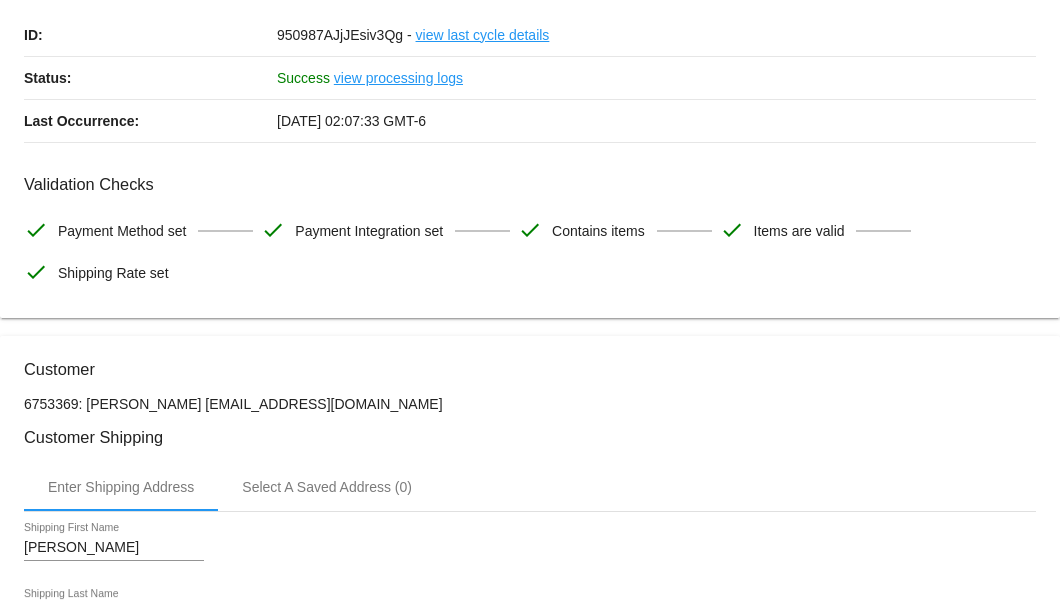 scroll, scrollTop: 0, scrollLeft: 0, axis: both 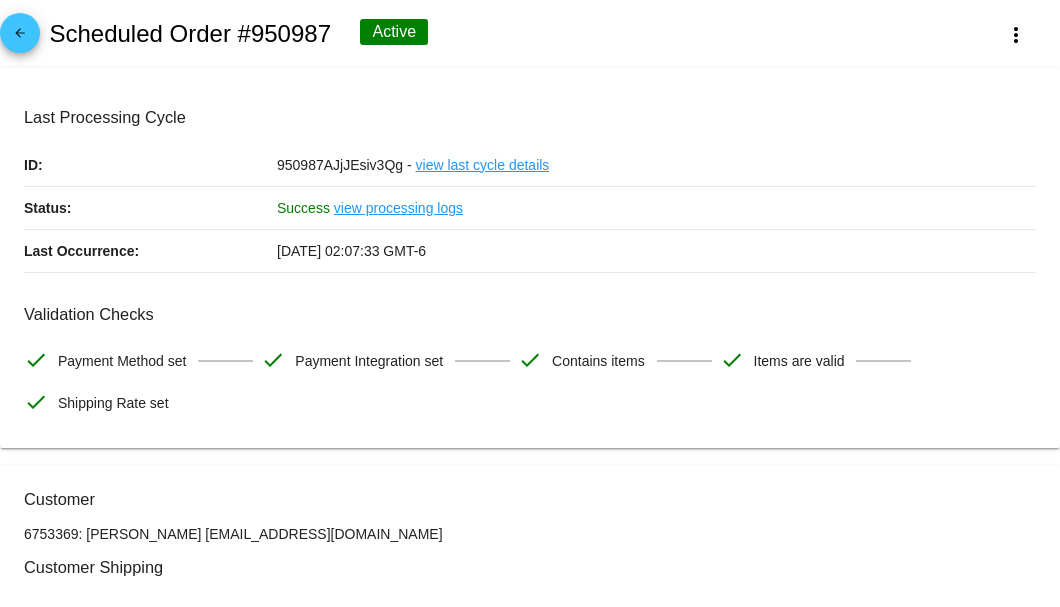 drag, startPoint x: 357, startPoint y: 532, endPoint x: 169, endPoint y: 528, distance: 188.04254 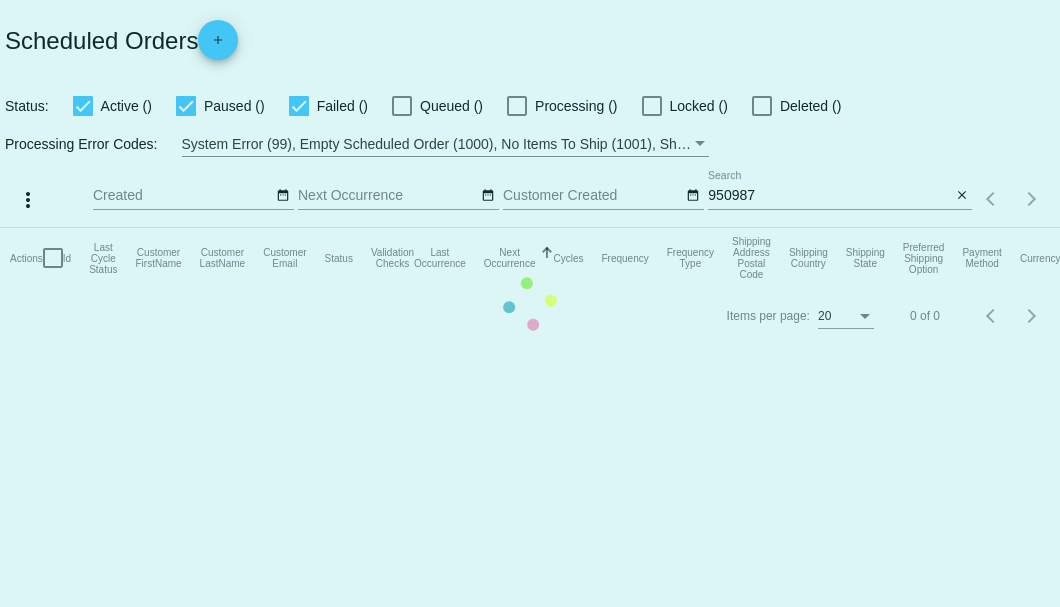 scroll, scrollTop: 0, scrollLeft: 0, axis: both 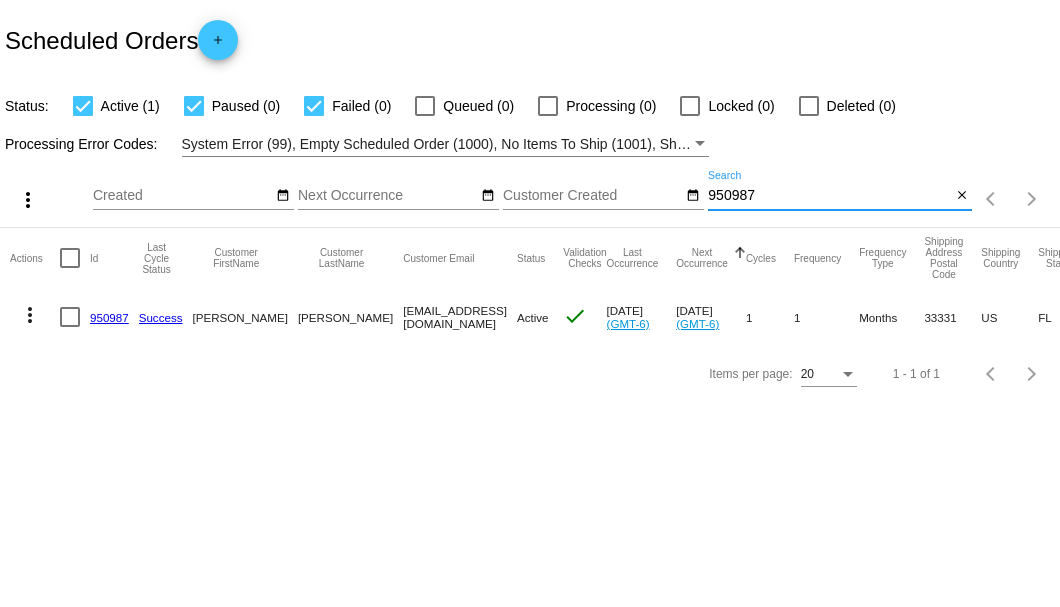 click on "950987" at bounding box center (829, 196) 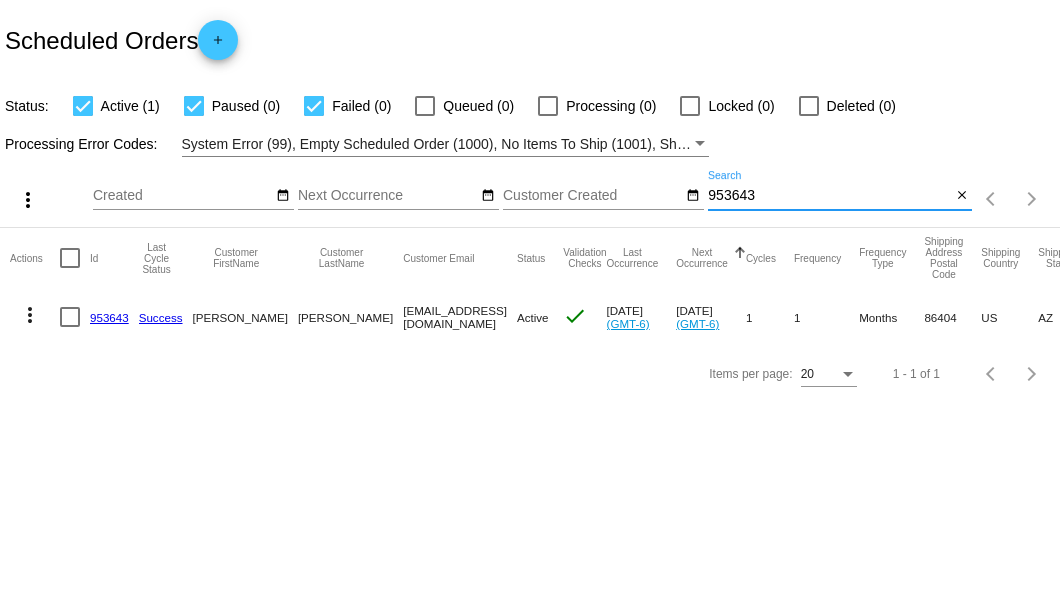 type on "953643" 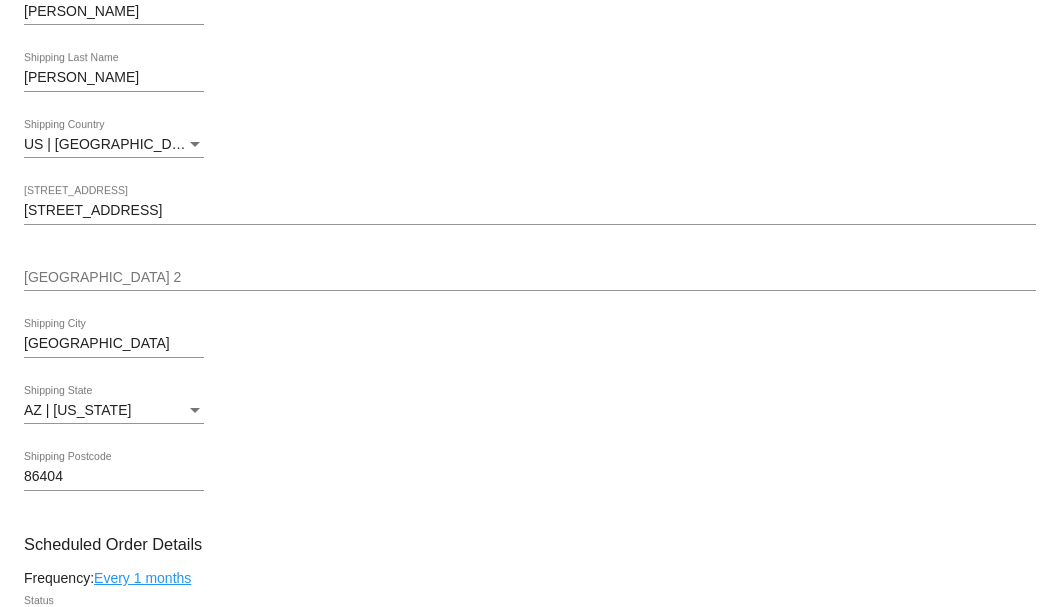 scroll, scrollTop: 533, scrollLeft: 0, axis: vertical 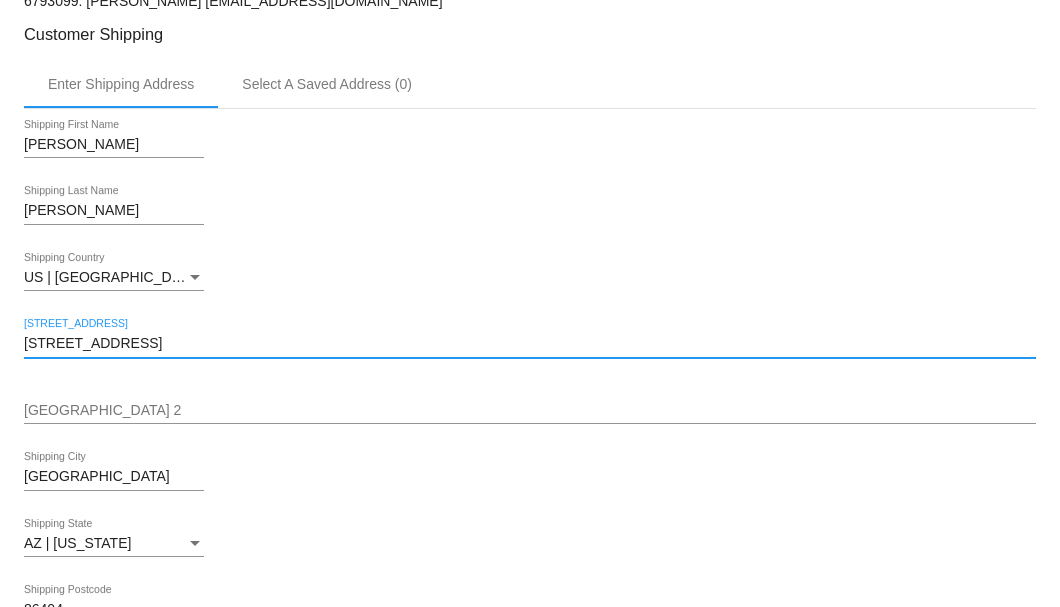 click on "[STREET_ADDRESS]" at bounding box center [530, 344] 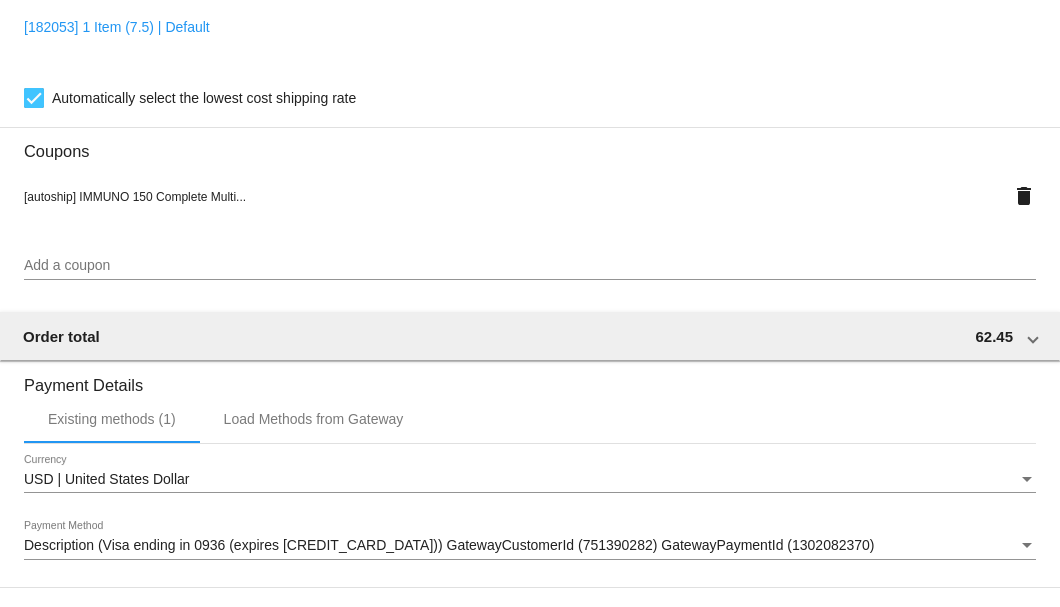 scroll, scrollTop: 1930, scrollLeft: 0, axis: vertical 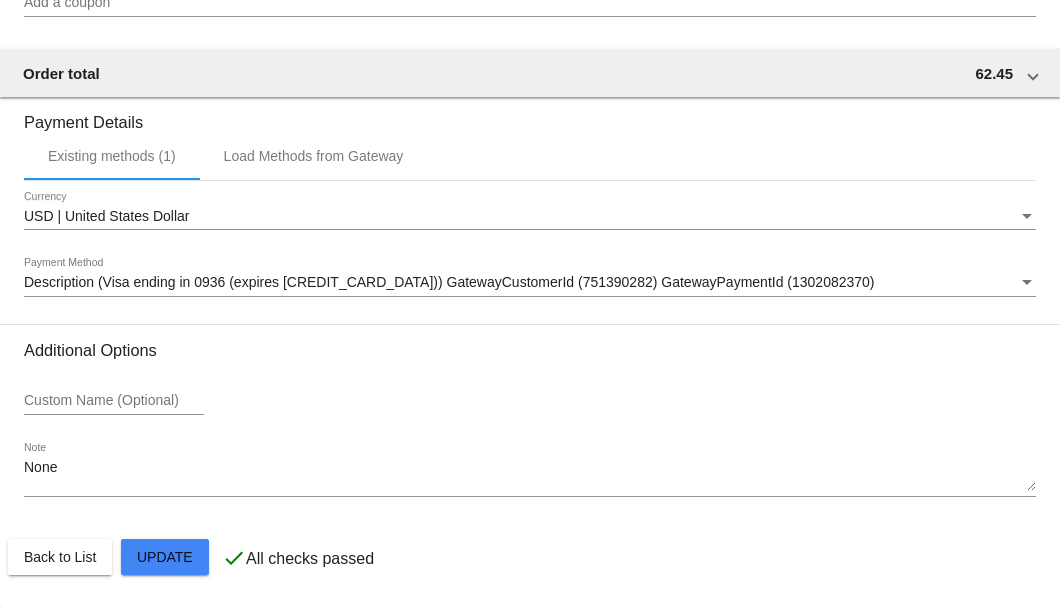 type on "[STREET_ADDRESS]" 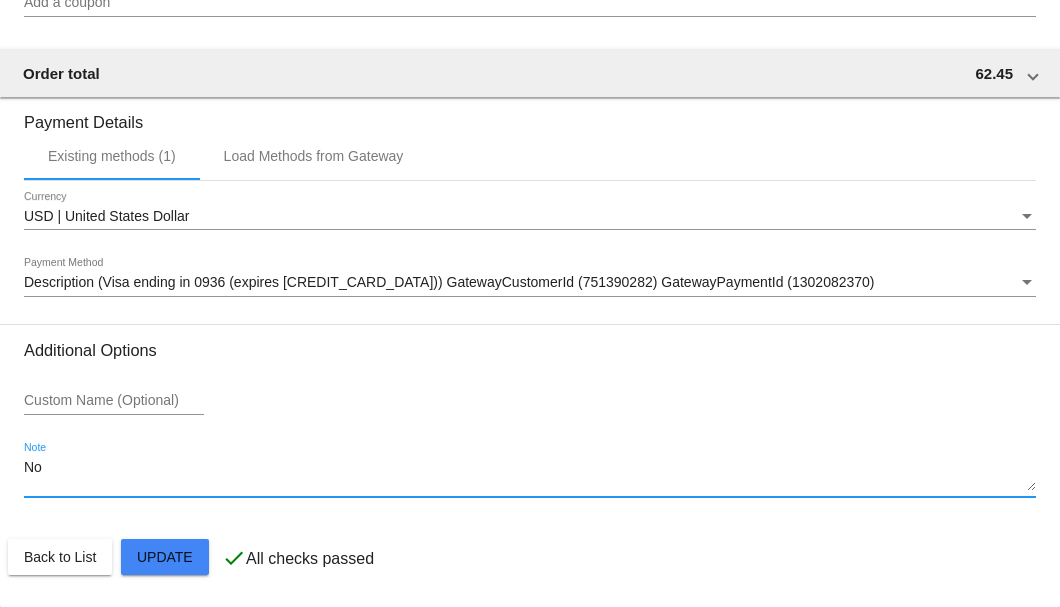 type on "N" 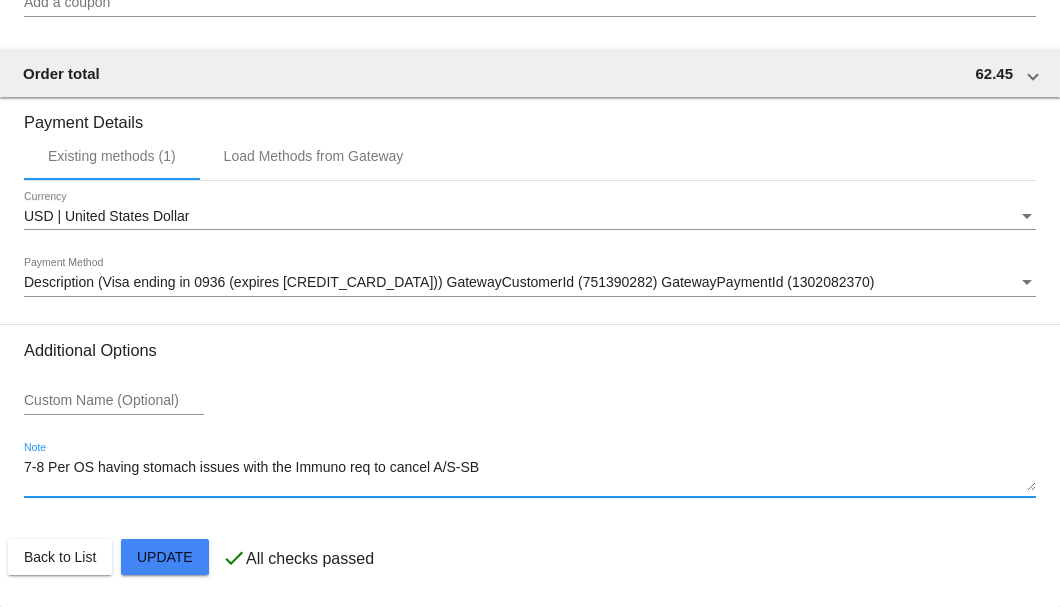 click on "Customer
6793099: Mike Rawls
havasumike1@gmail.com
Customer Shipping
Enter Shipping Address Select A Saved Address (0)
Mike
Shipping First Name
Rawls
Shipping Last Name
US | USA
Shipping Country
4044 E Heights Blvd
Shipping Street 1
Shipping Street 2
Lake havasu city
Shipping City
AZ | Arizona
Shipping State
86404
Shipping Postcode
Scheduled Order Details
Frequency:
Every 1 months
Active
Status" 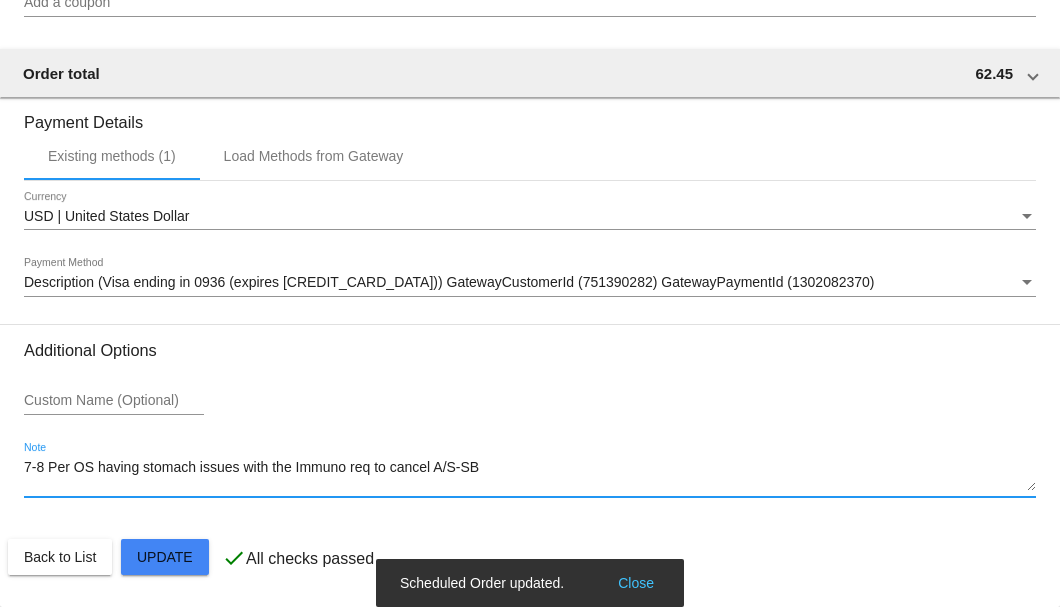 type on "7-8 Per OS having stomach issues with the Immuno req to cancel A/S-SB" 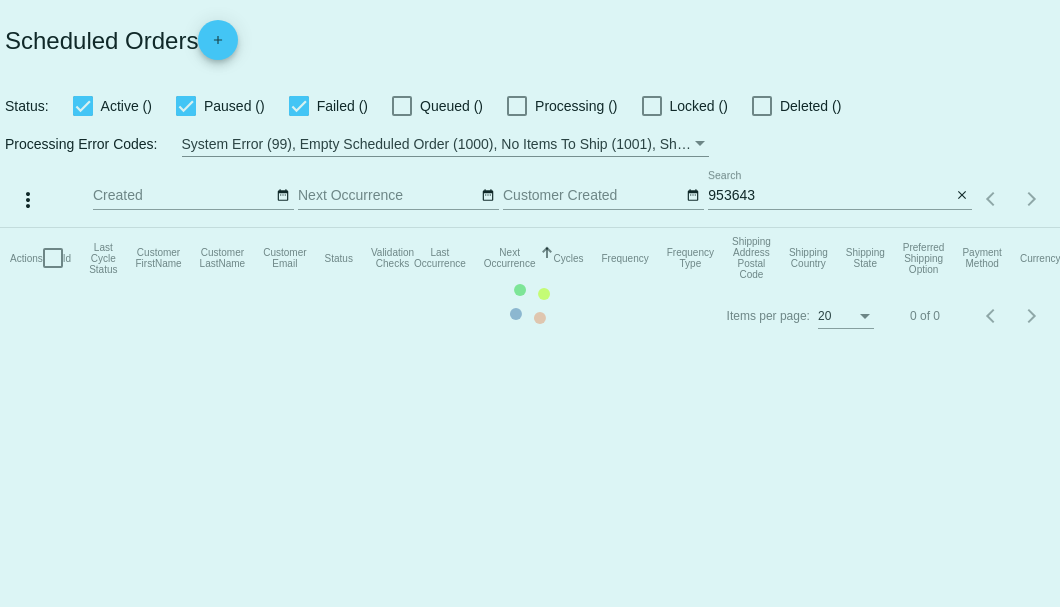 scroll, scrollTop: 0, scrollLeft: 0, axis: both 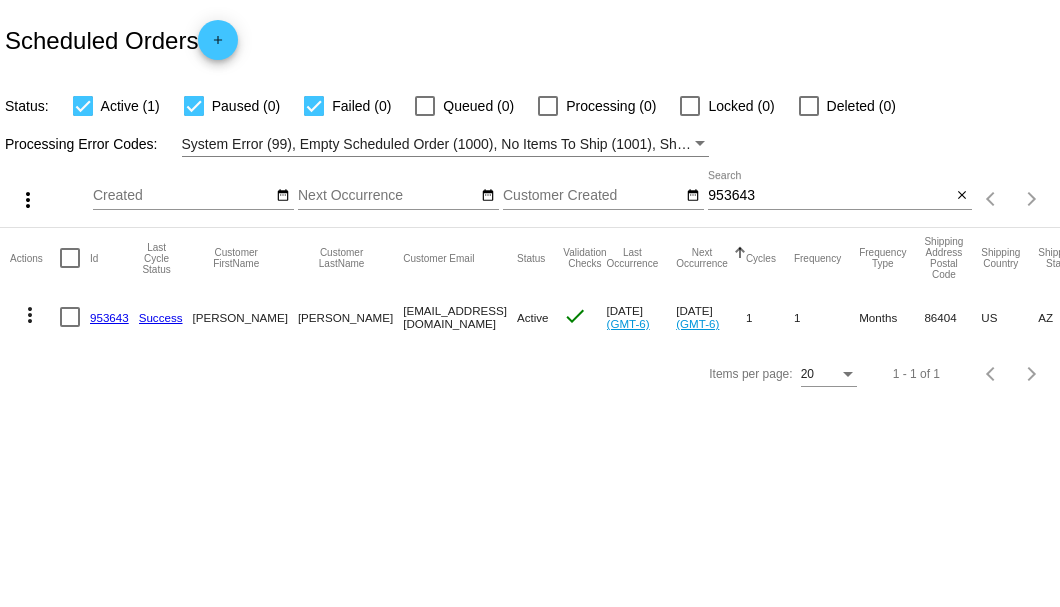drag, startPoint x: 314, startPoint y: 308, endPoint x: 463, endPoint y: 318, distance: 149.33519 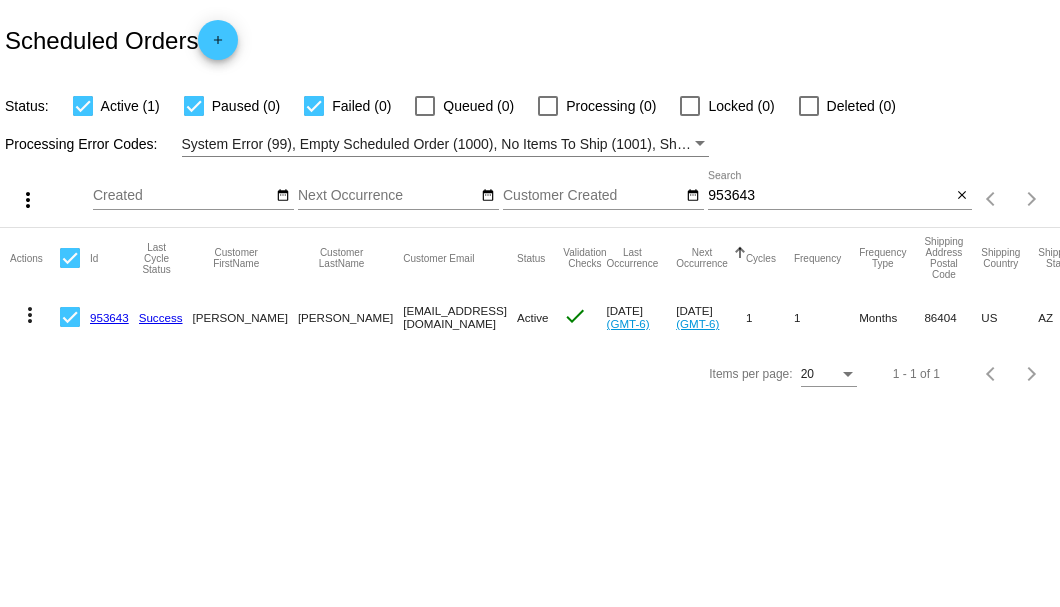 click on "more_vert" 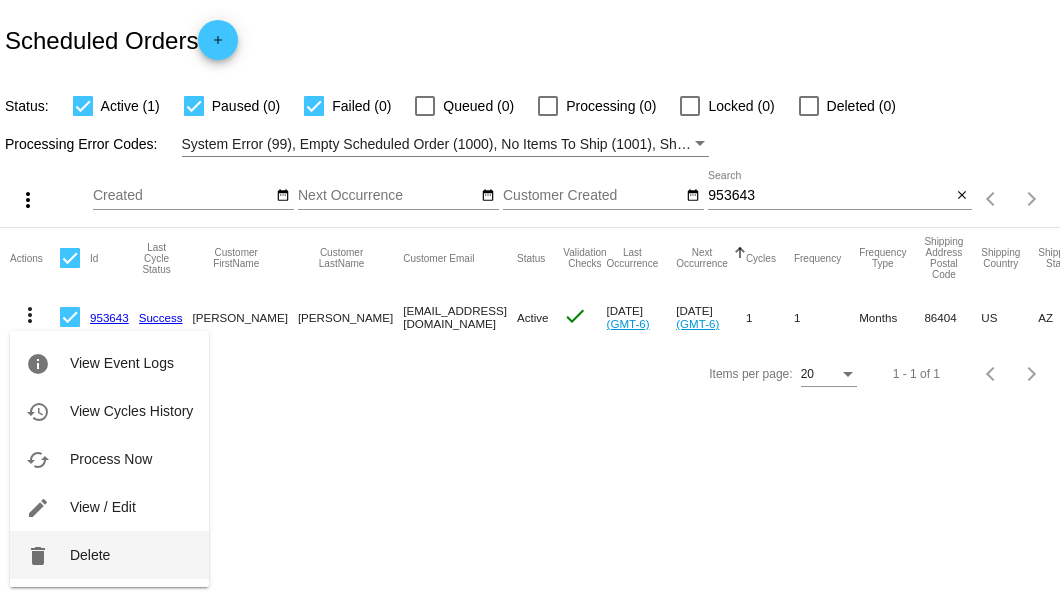 click on "Delete" at bounding box center (90, 555) 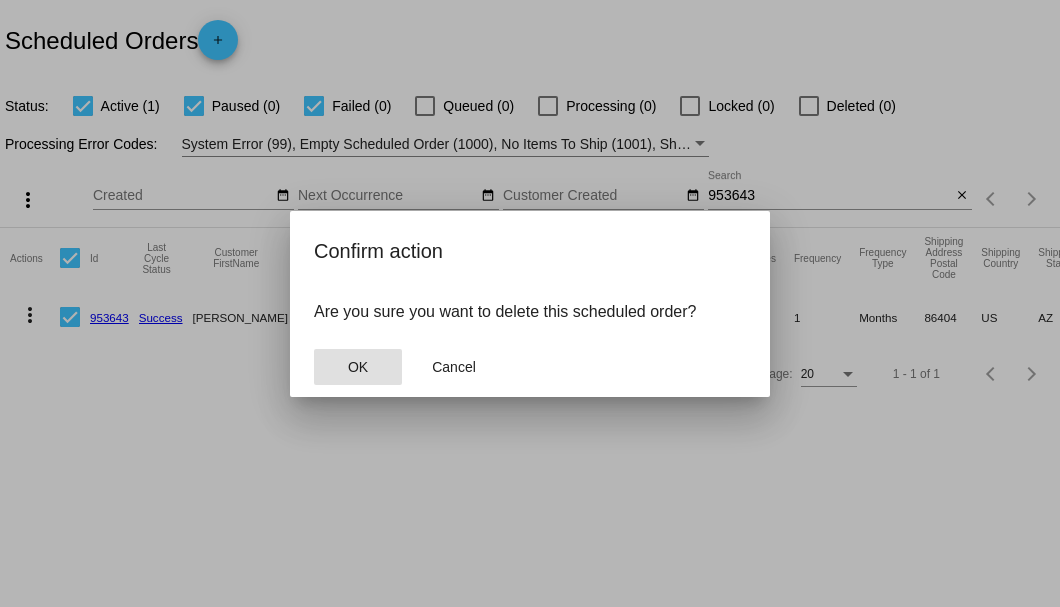 click on "OK" 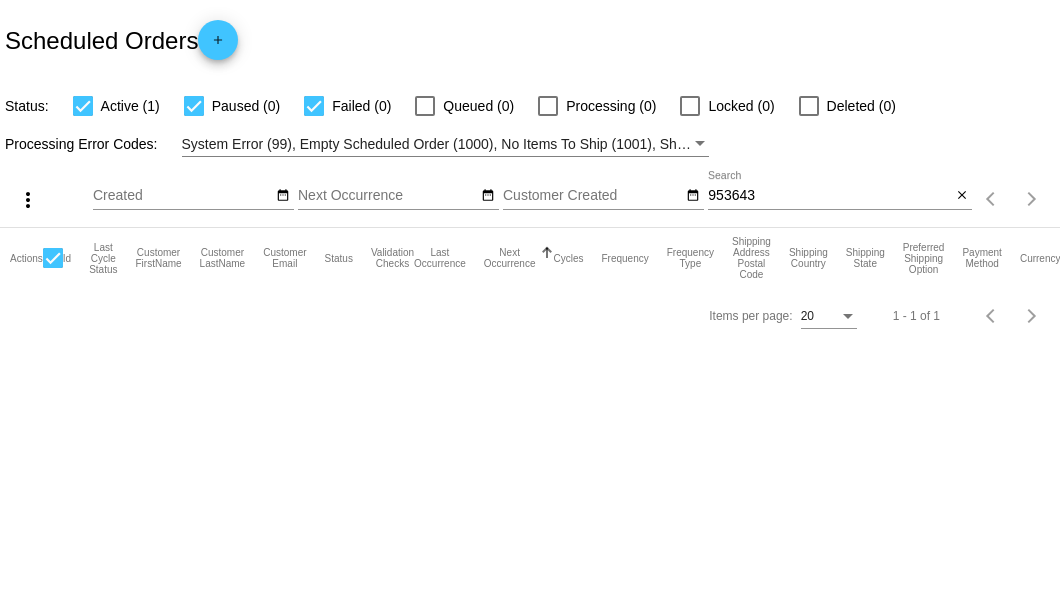 click on "953643" at bounding box center (829, 196) 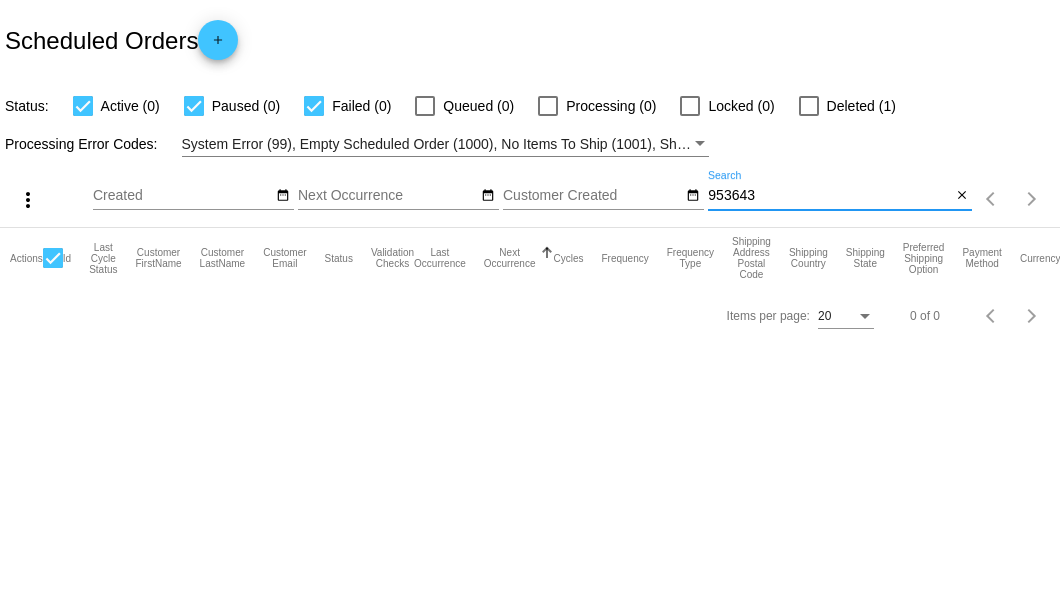 click on "953643" at bounding box center [829, 196] 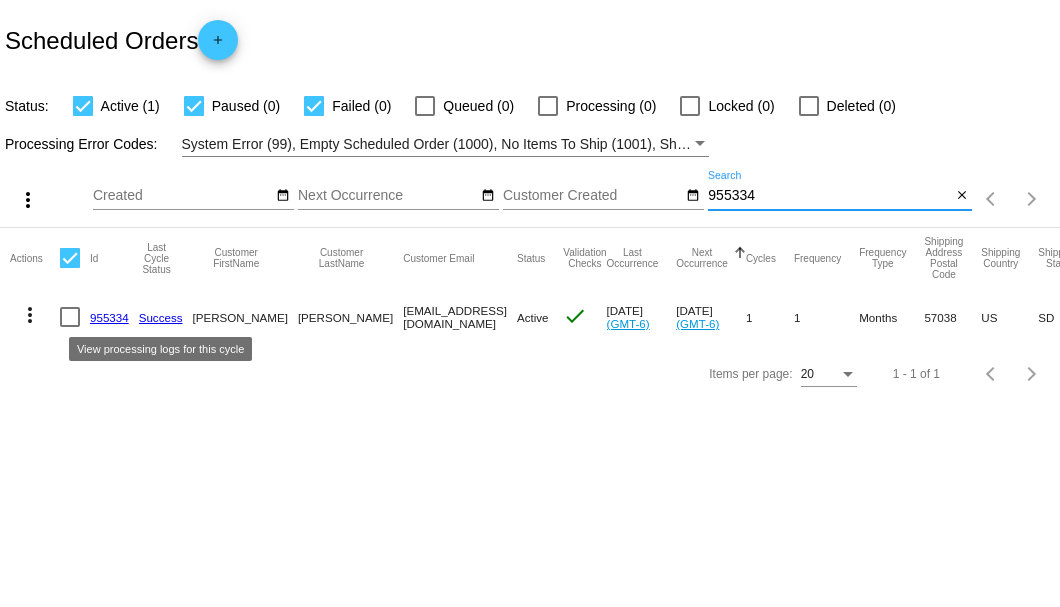 type on "955334" 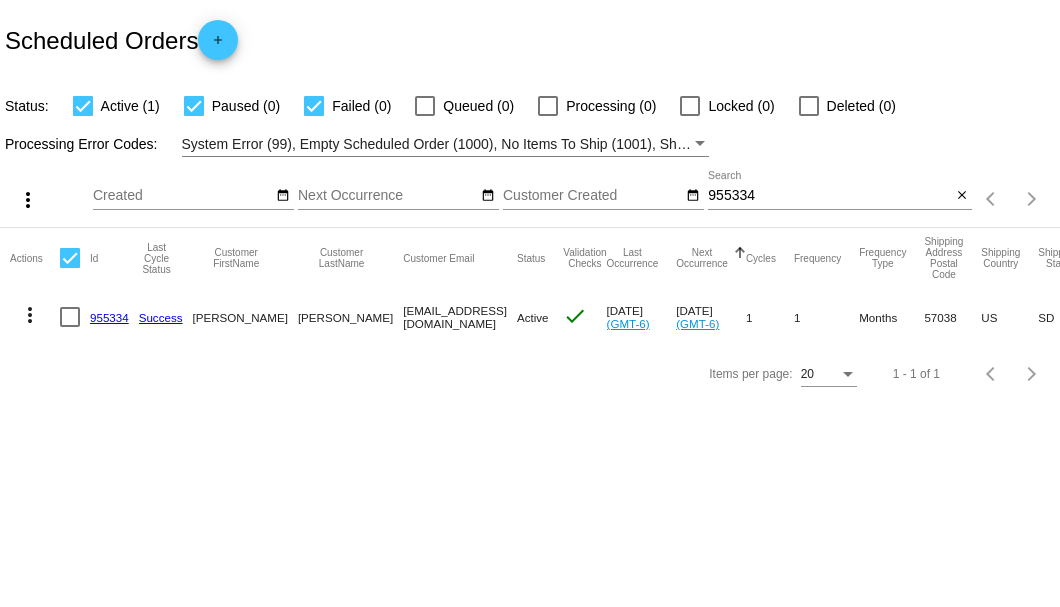 click on "955334" 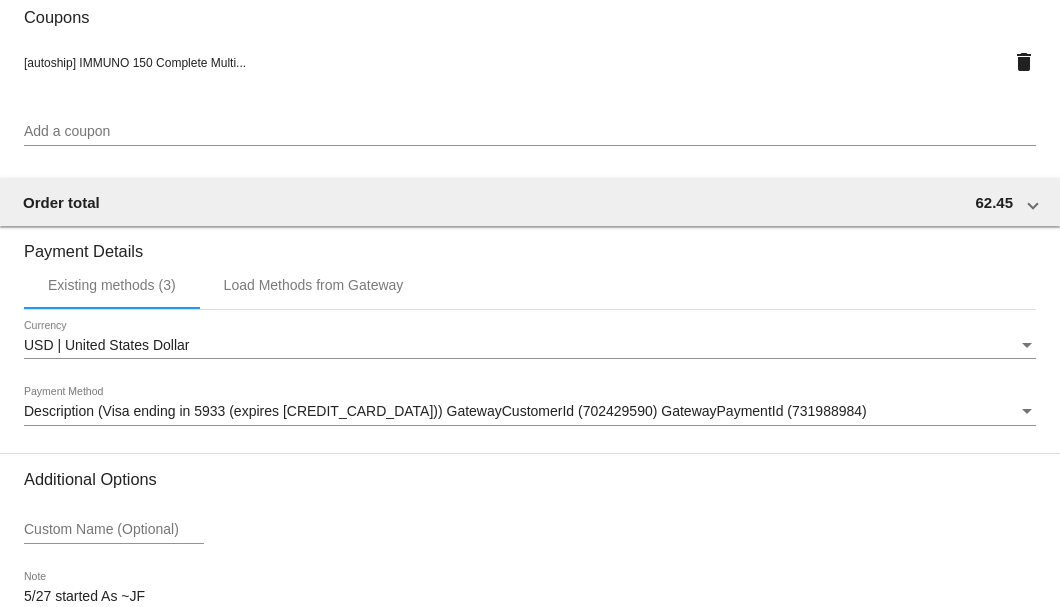 scroll, scrollTop: 1930, scrollLeft: 0, axis: vertical 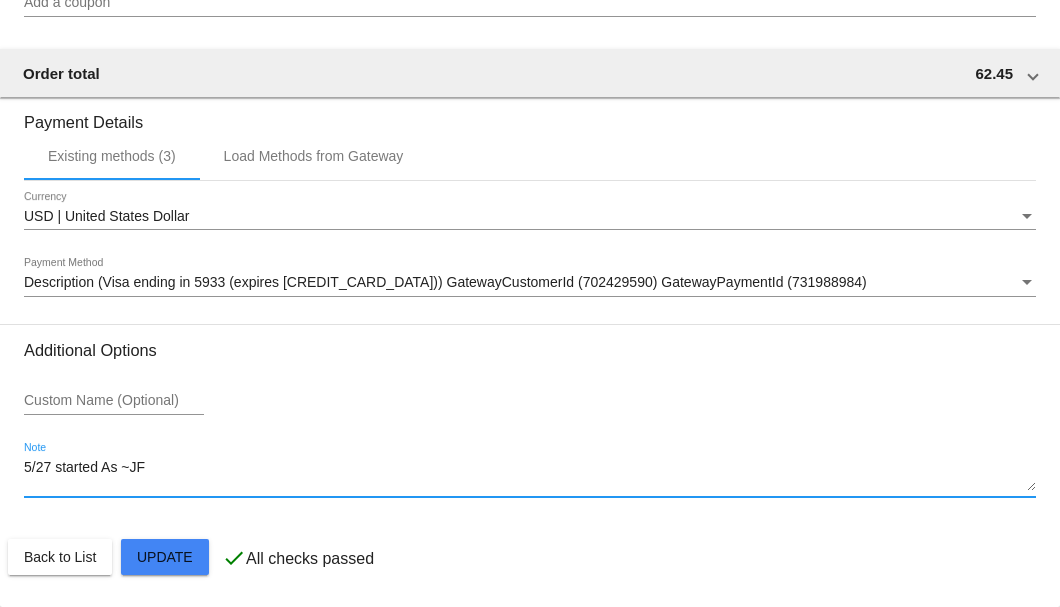 drag, startPoint x: 154, startPoint y: 463, endPoint x: 23, endPoint y: 482, distance: 132.3707 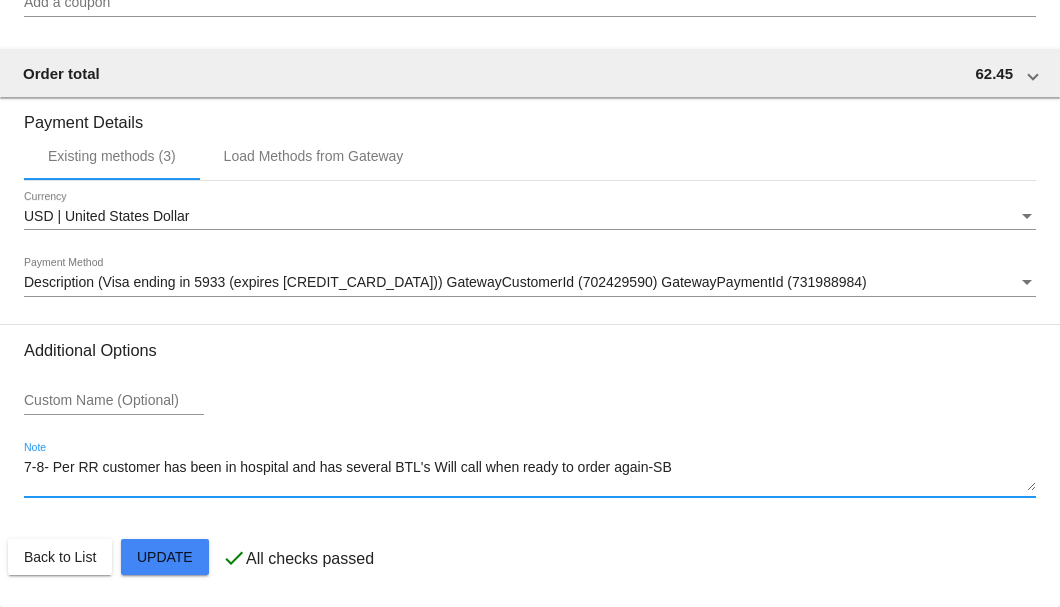 click on "Customer
5639259: Chris Bernard
cdbernard88@gmail.com
Customer Shipping
Enter Shipping Address Select A Saved Address (0)
Chris
Shipping First Name
Bernard
Shipping Last Name
US | USA
Shipping Country
104 Fremont Street
Shipping Street 1
Shipping Street 2
Jefferson
Shipping City
SD | South Dakota
Shipping State
57038
Shipping Postcode
Scheduled Order Details
Frequency:
Every 1 months
Active
Status" 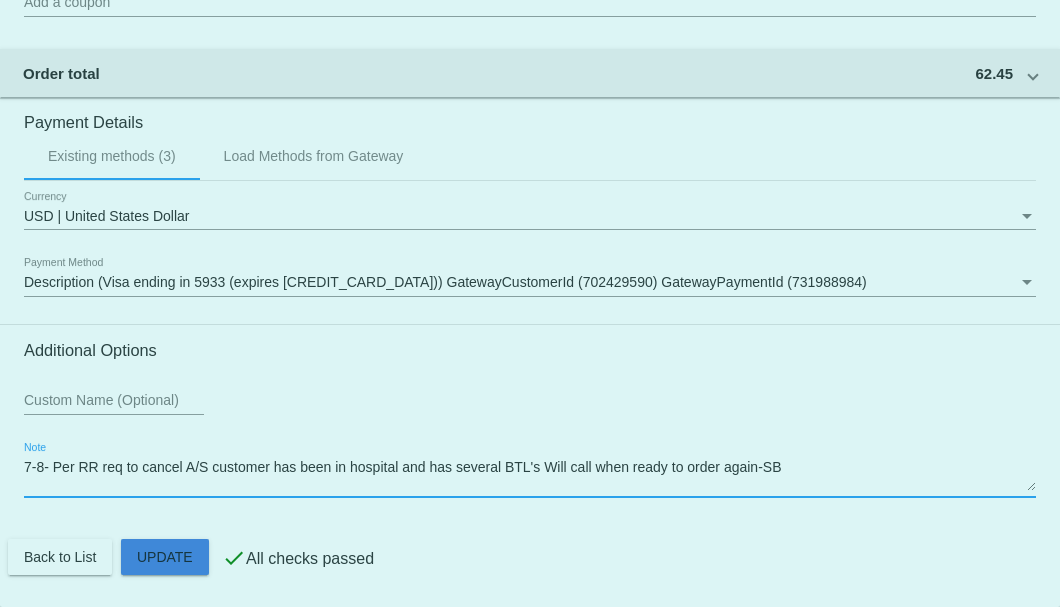 click on "Customer
5639259: Chris Bernard
cdbernard88@gmail.com
Customer Shipping
Enter Shipping Address Select A Saved Address (0)
Chris
Shipping First Name
Bernard
Shipping Last Name
US | USA
Shipping Country
104 Fremont Street
Shipping Street 1
Shipping Street 2
Jefferson
Shipping City
SD | South Dakota
Shipping State
57038
Shipping Postcode
Scheduled Order Details
Frequency:
Every 1 months
Active
Status" 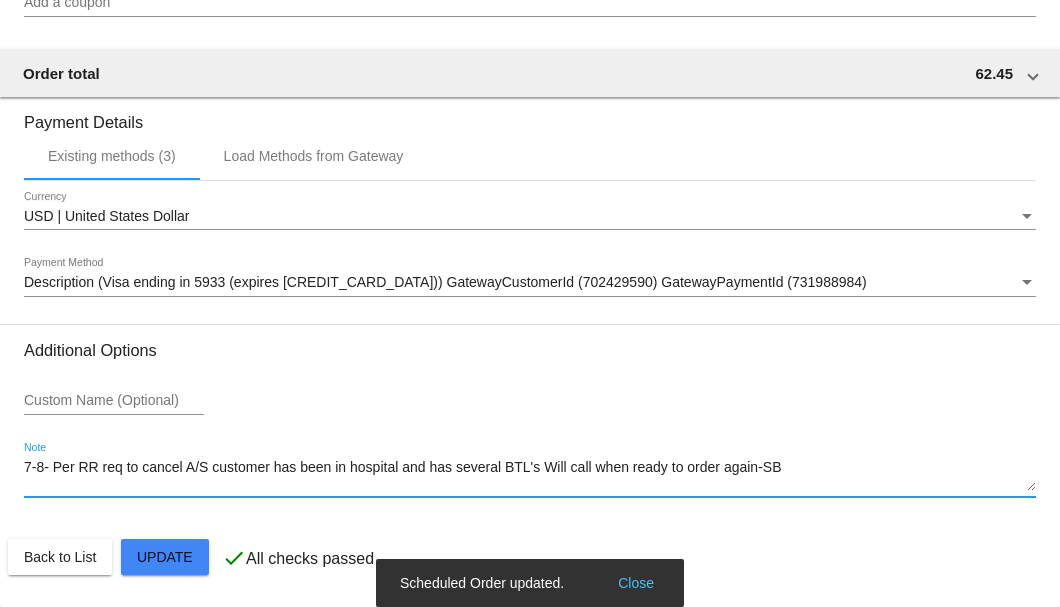 type on "7-8- Per RR req to cancel A/S customer has been in hospital and has several BTL's Will call when ready to order again-SB" 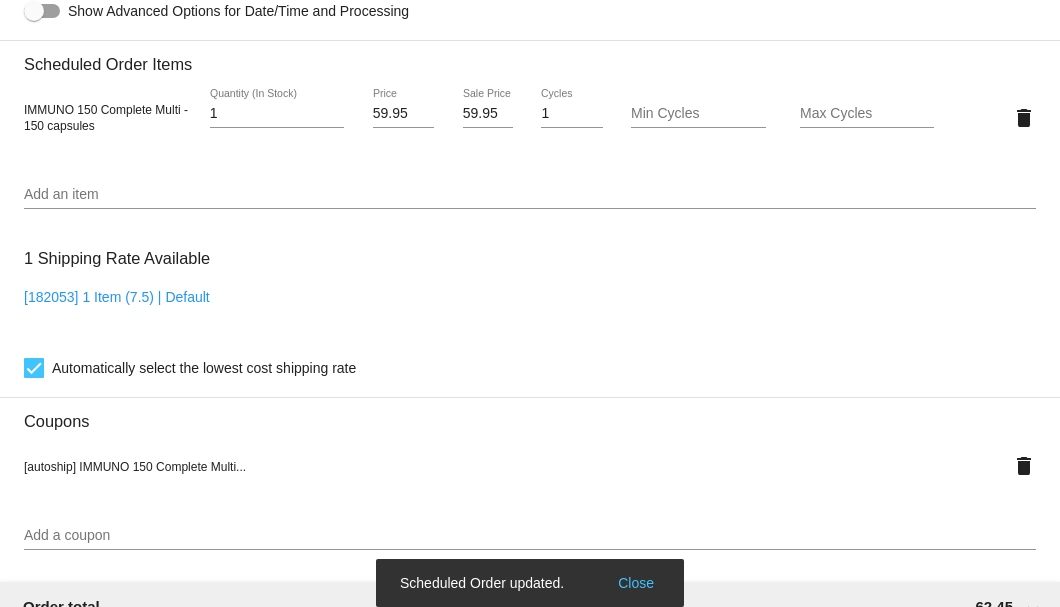 scroll, scrollTop: 1130, scrollLeft: 0, axis: vertical 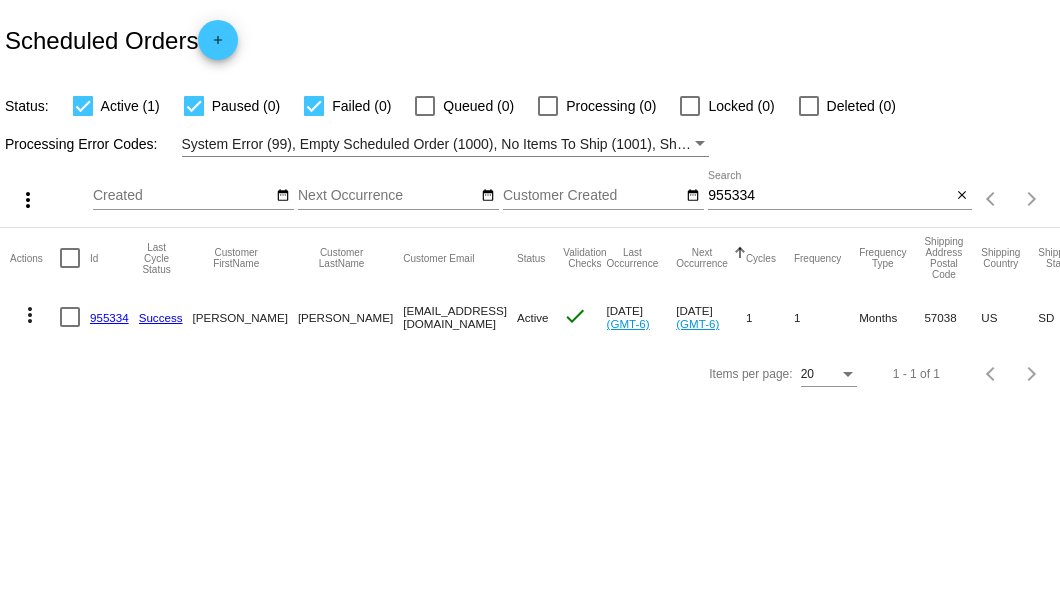 drag, startPoint x: 320, startPoint y: 314, endPoint x: 450, endPoint y: 320, distance: 130.13838 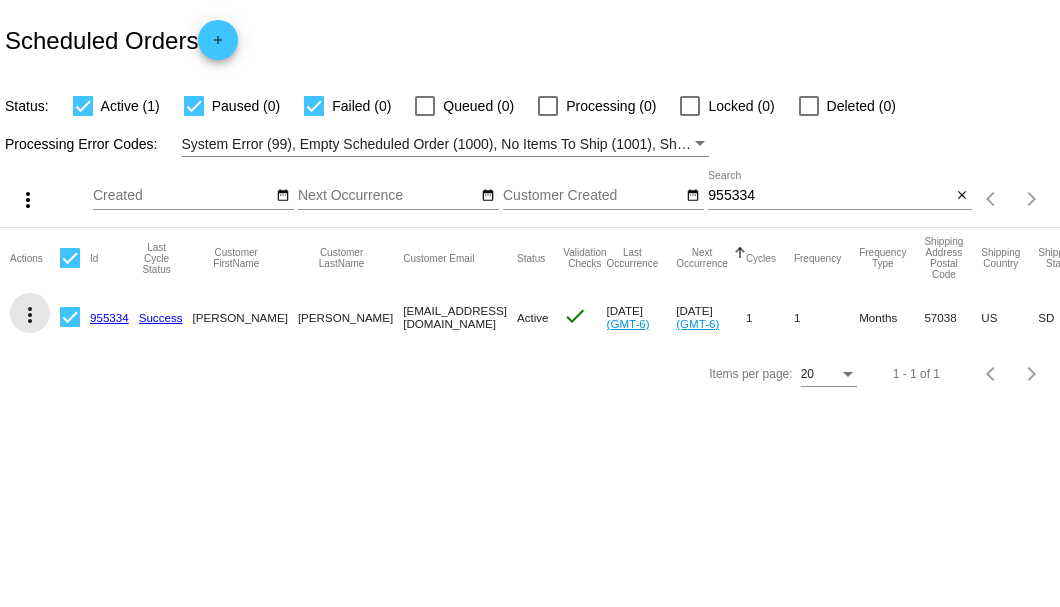 click on "more_vert" 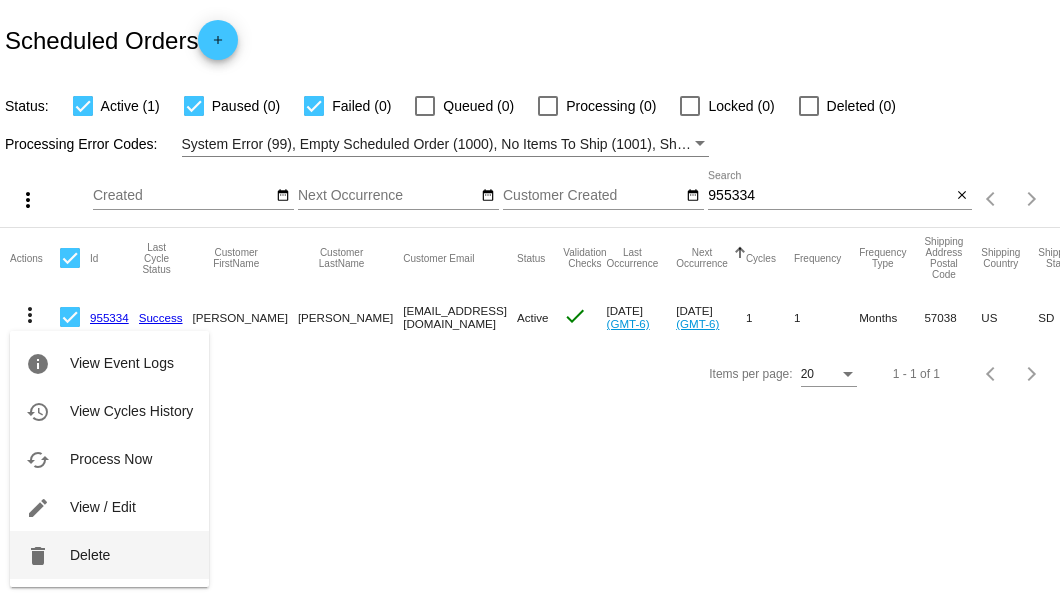 click on "delete
Delete" at bounding box center [109, 555] 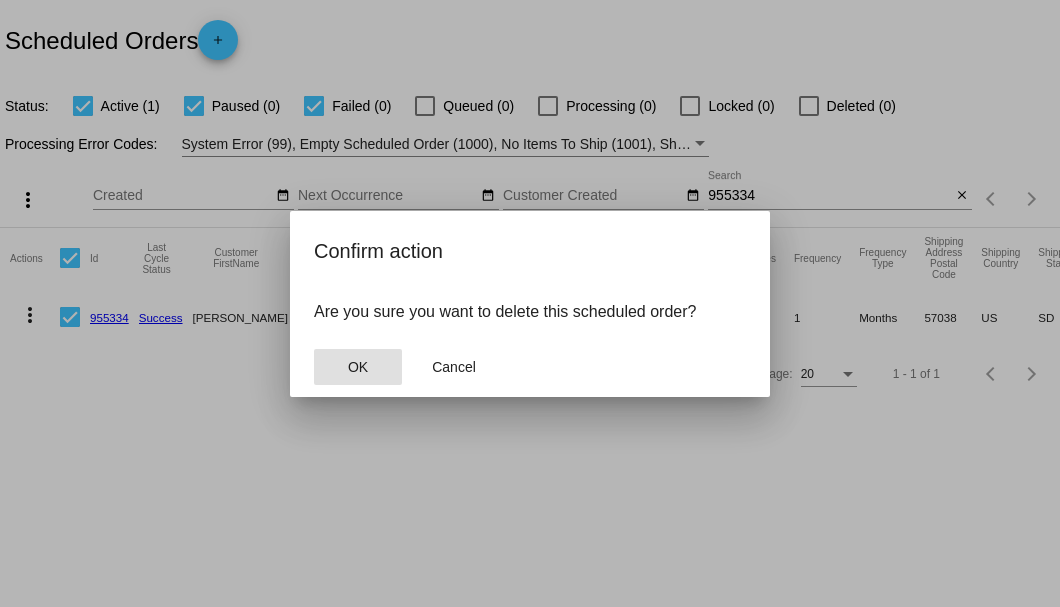 click on "OK" 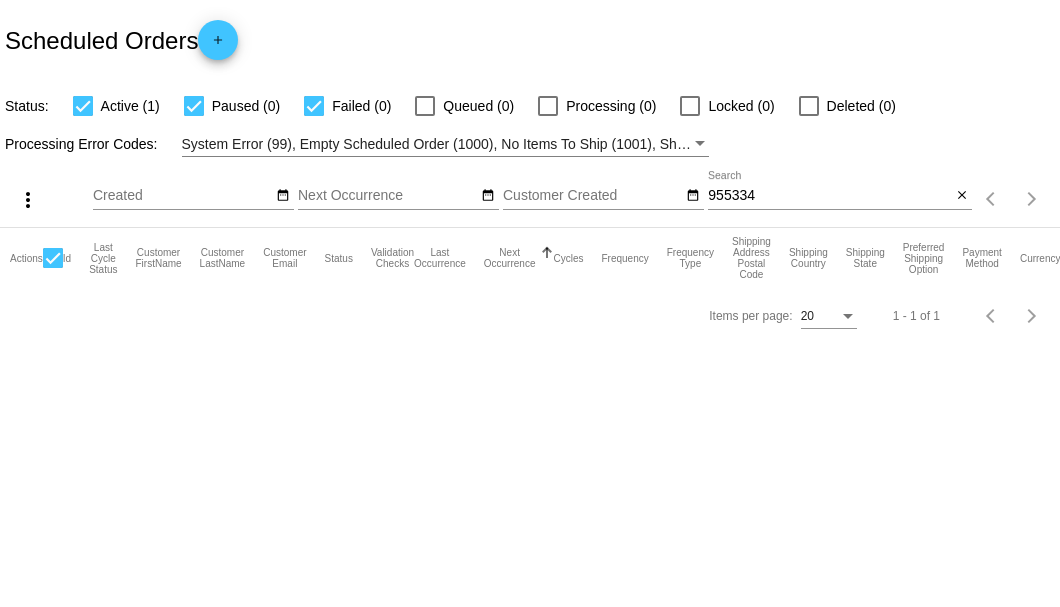 click on "955334" at bounding box center (829, 196) 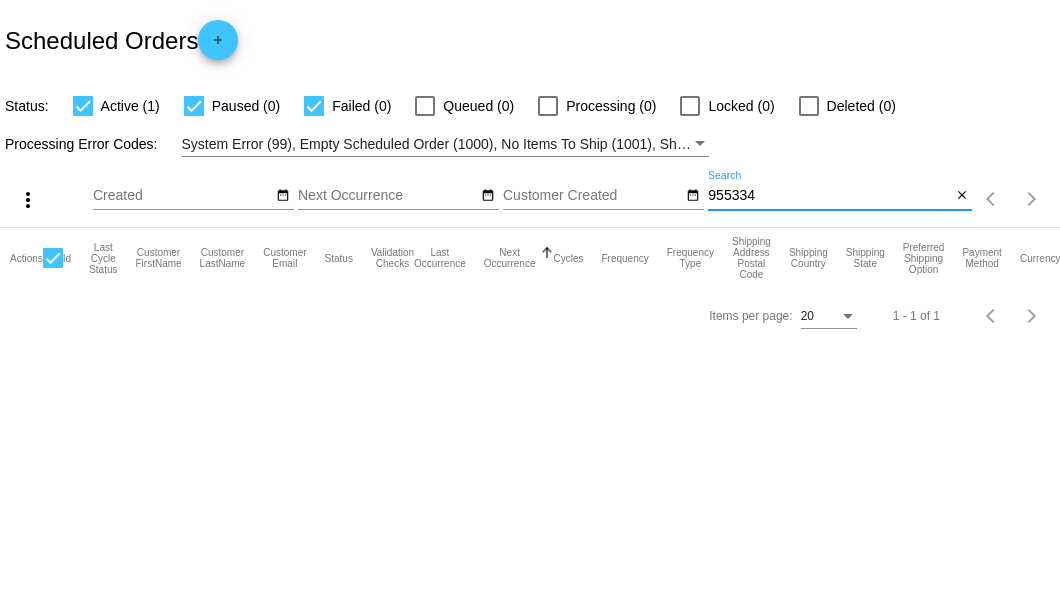 click on "955334" at bounding box center (829, 196) 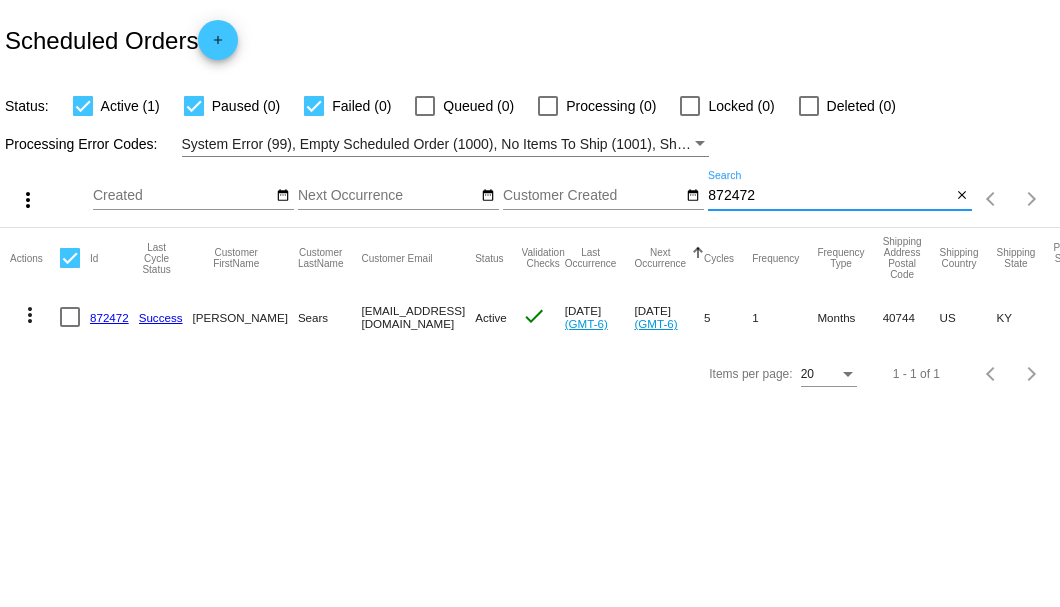 type on "872472" 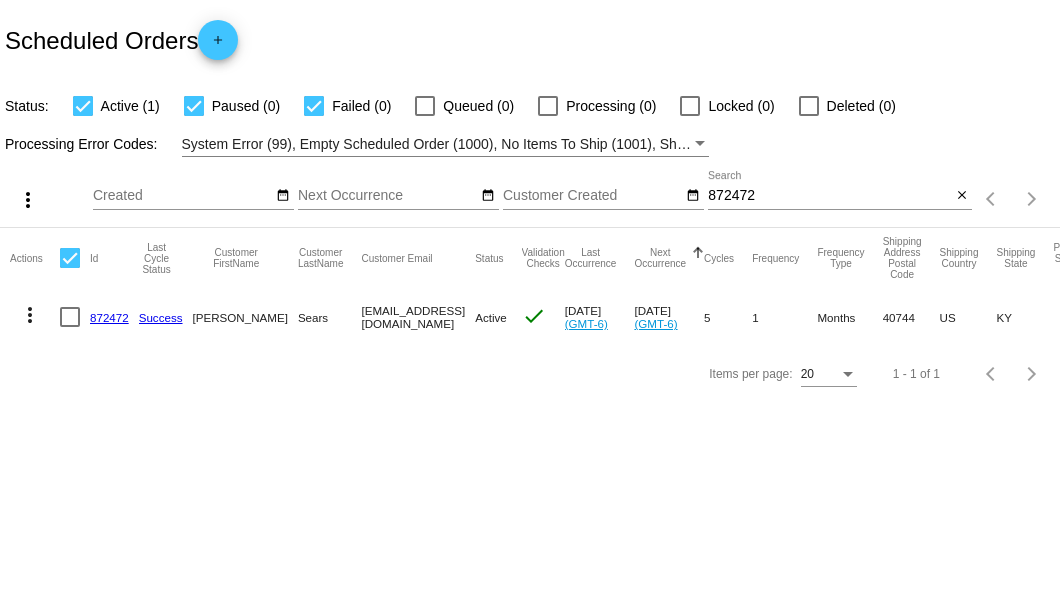 click on "872472" 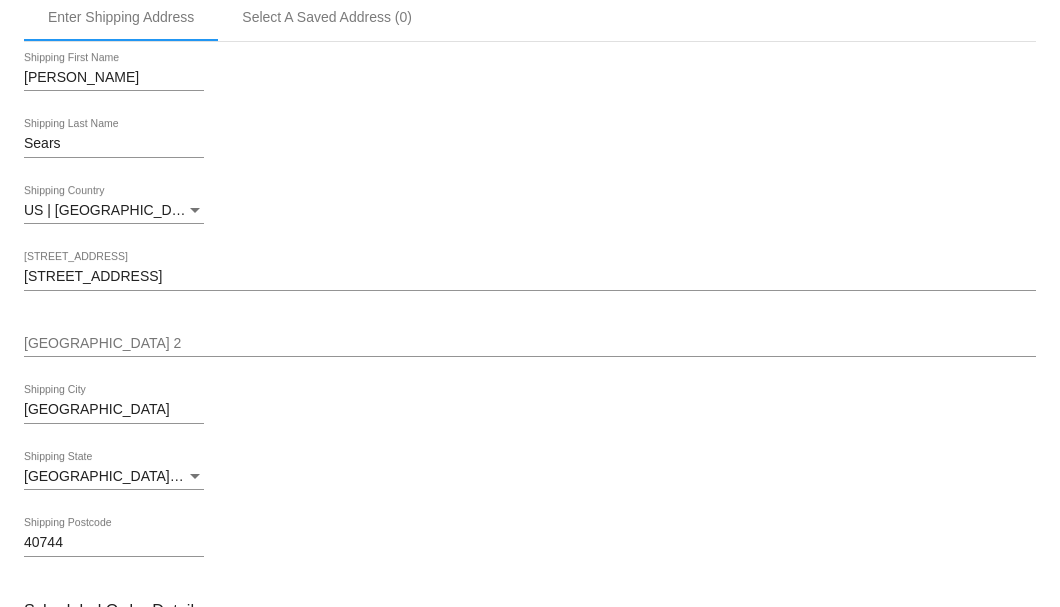 scroll, scrollTop: 933, scrollLeft: 0, axis: vertical 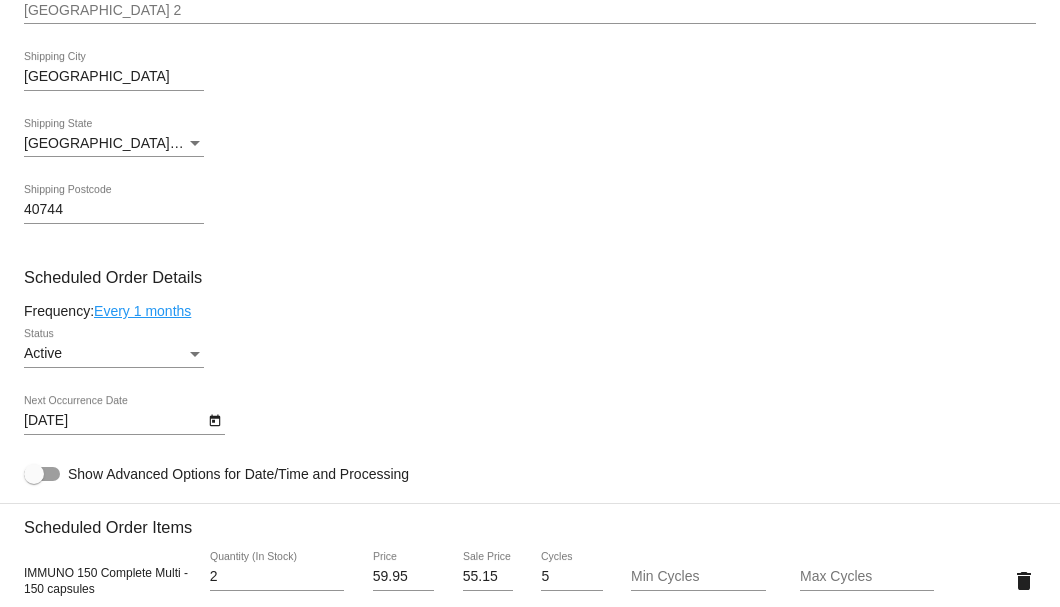 click on "Active
Status" 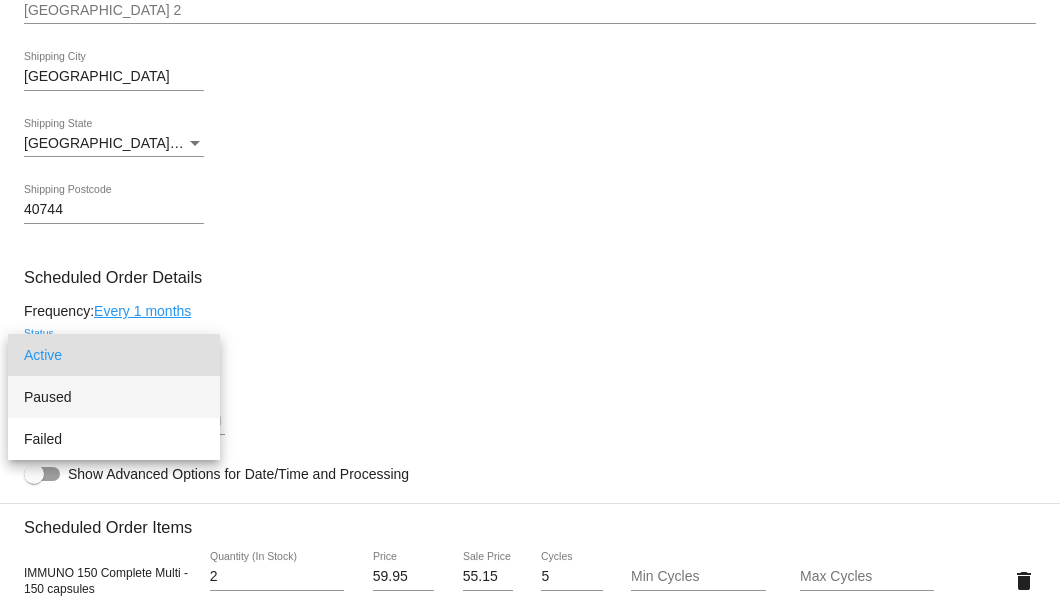 click on "Paused" at bounding box center (114, 397) 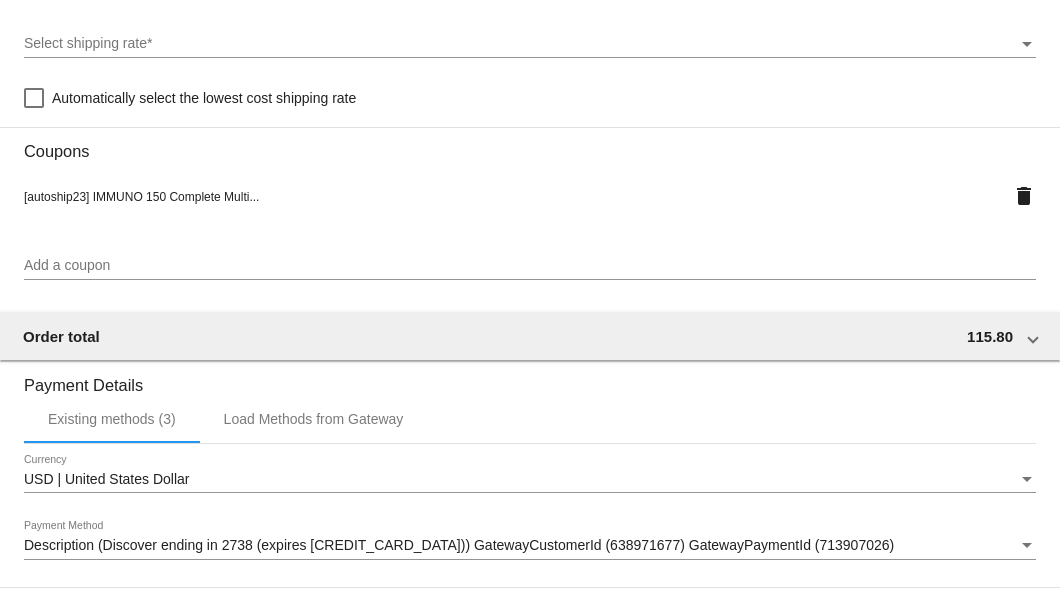 scroll, scrollTop: 1930, scrollLeft: 0, axis: vertical 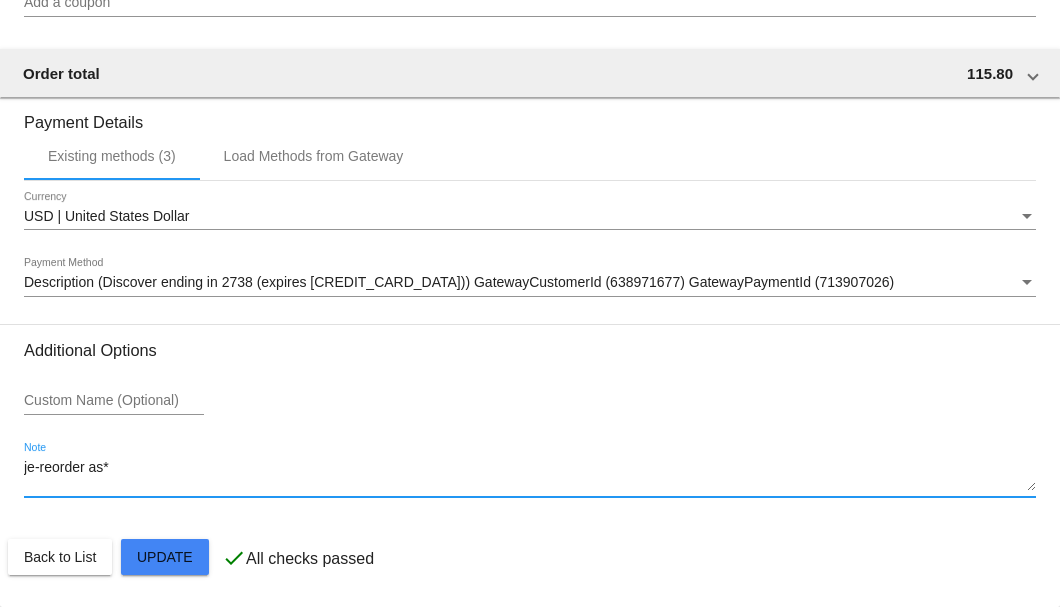 drag, startPoint x: 118, startPoint y: 466, endPoint x: 4, endPoint y: 466, distance: 114 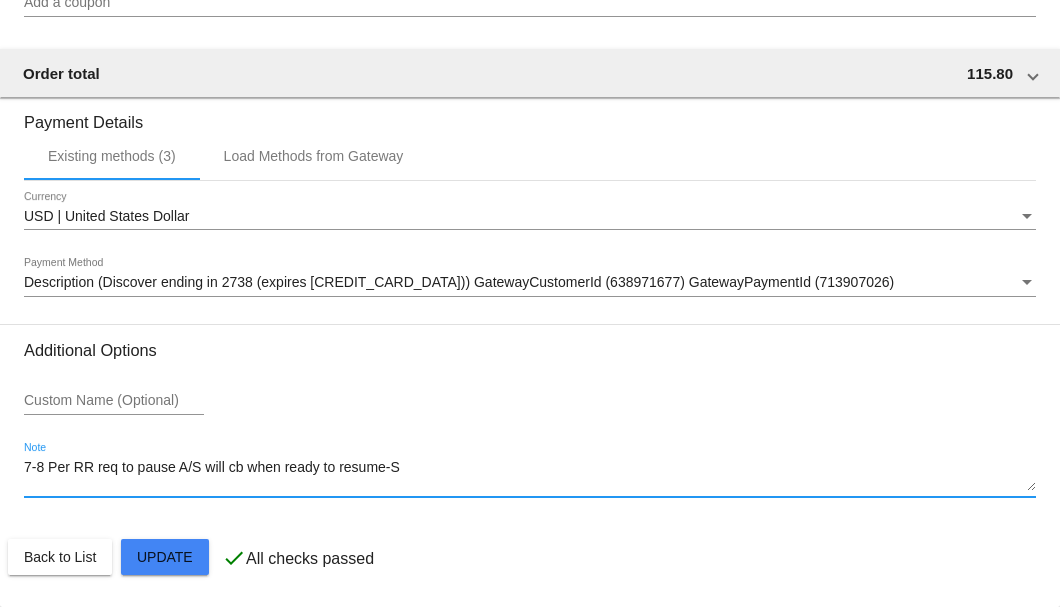 type on "7-8 Per RR req to pause A/S will cb when ready to resume-SB" 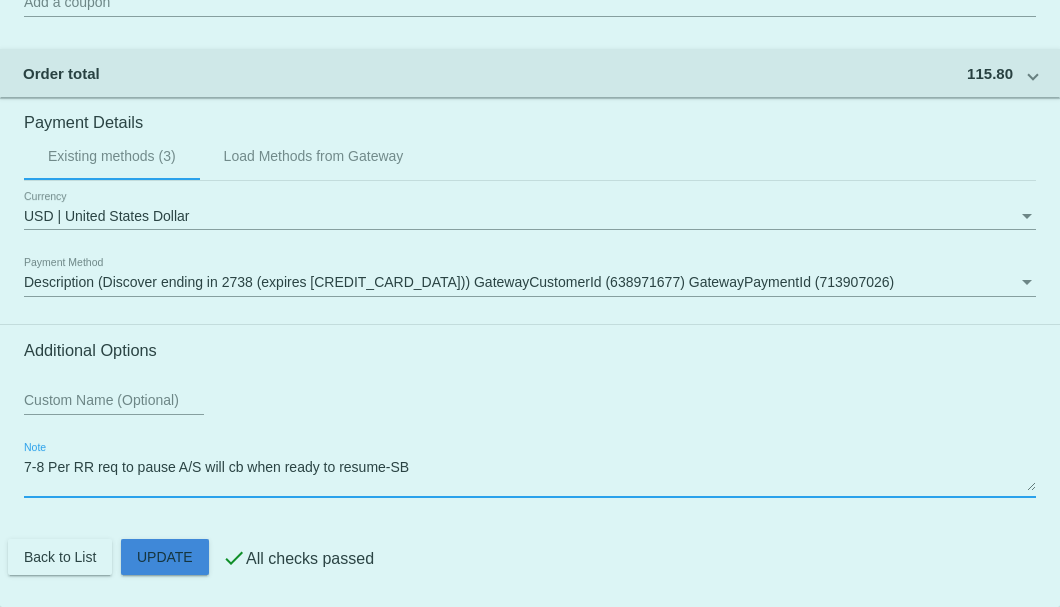 click on "Customer
3622694: Betty Sears
cjbjs@aol.com
Customer Shipping
Enter Shipping Address Select A Saved Address (0)
Betty J
Shipping First Name
Sears
Shipping Last Name
US | USA
Shipping Country
680 Middleground Way
Shipping Street 1
Shipping Street 2
London
Shipping City
KY | Kentucky
Shipping State
40744
Shipping Postcode
Scheduled Order Details
Frequency:
Every 1 months
Paused
Status" 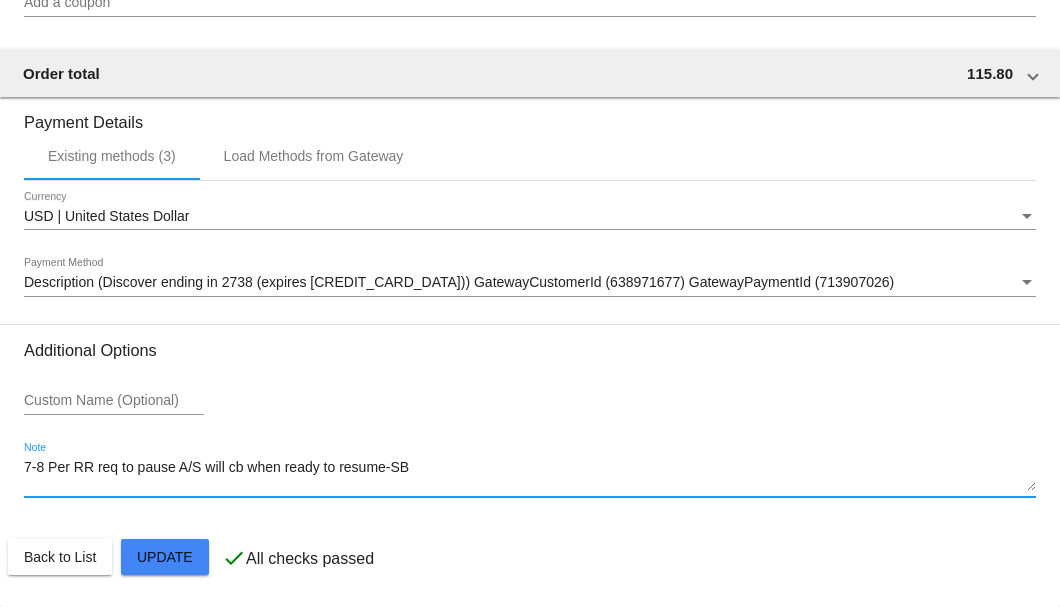 checkbox on "true" 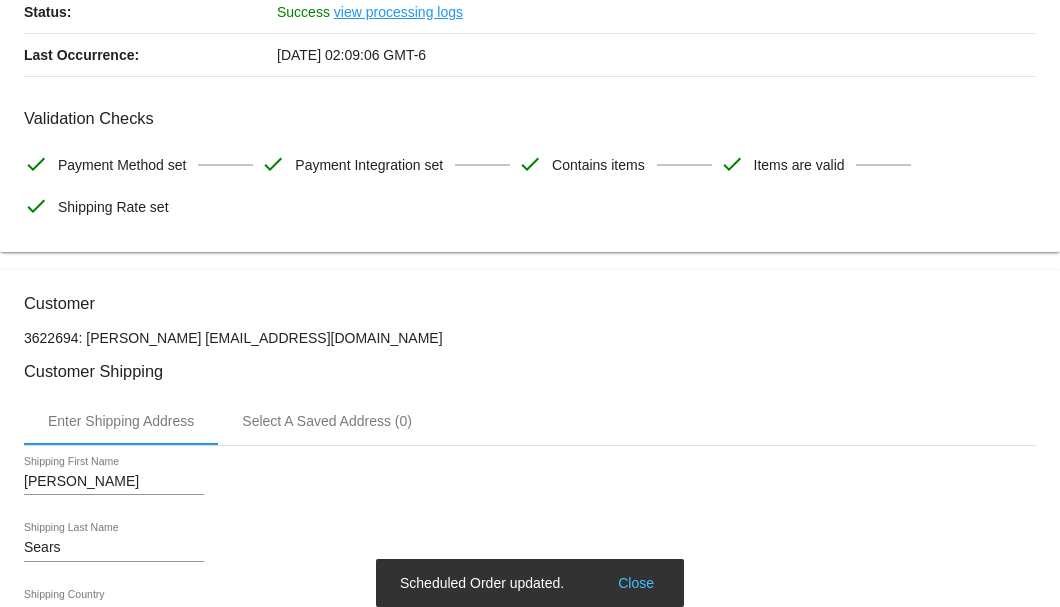 scroll, scrollTop: 0, scrollLeft: 0, axis: both 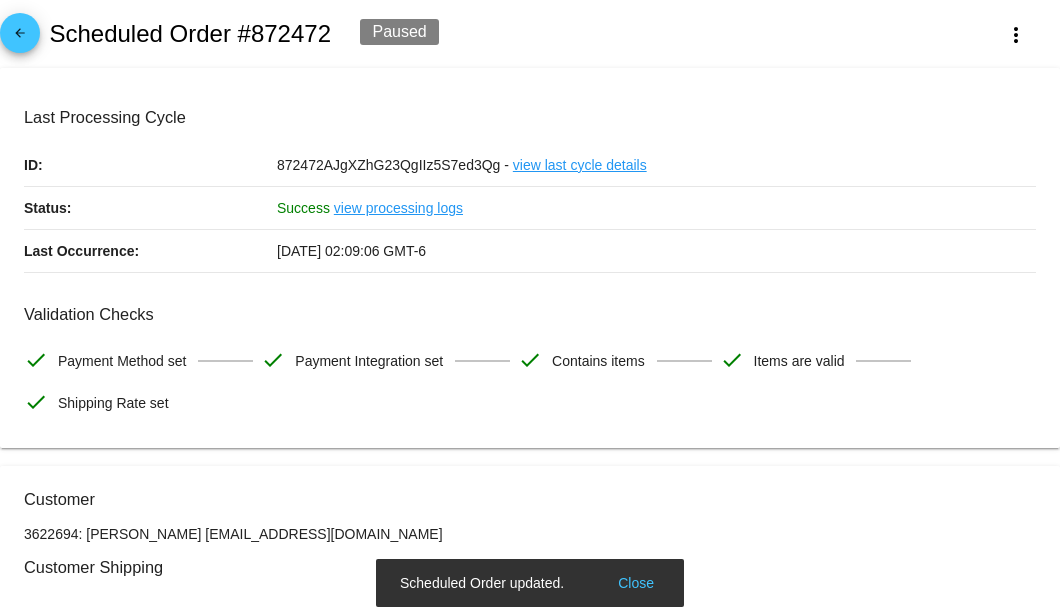 type on "7-8 Per RR req to pause A/S will cb when ready to resume-SB" 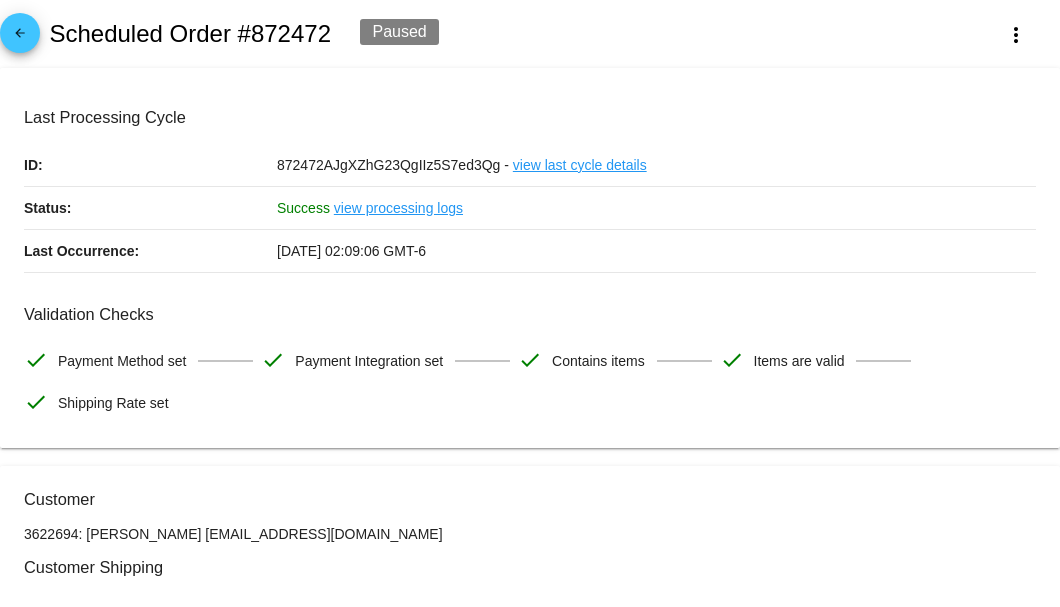 drag, startPoint x: 268, startPoint y: 535, endPoint x: 165, endPoint y: 534, distance: 103.00485 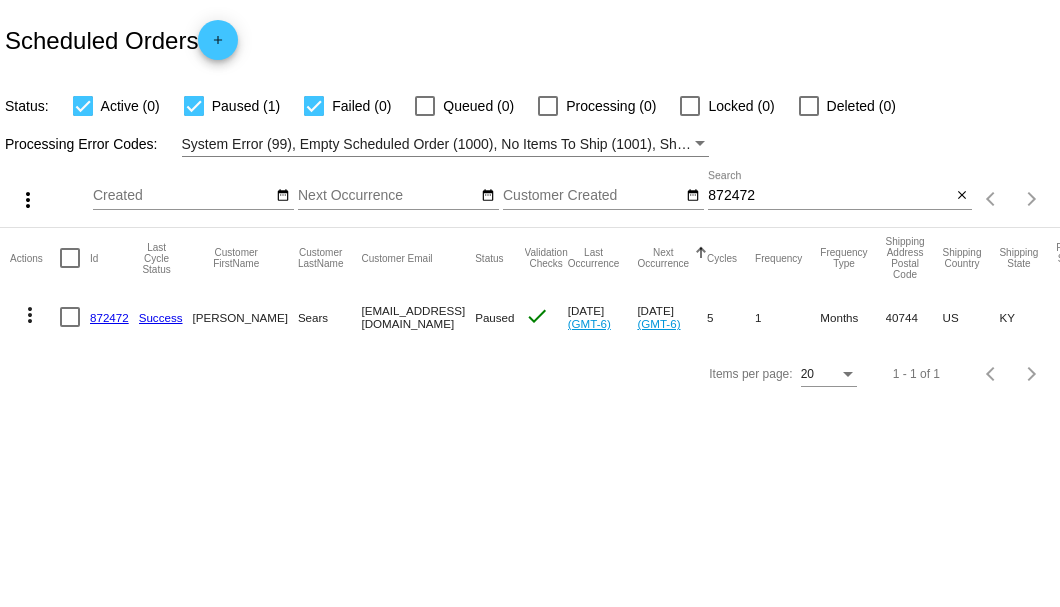 scroll, scrollTop: 0, scrollLeft: 0, axis: both 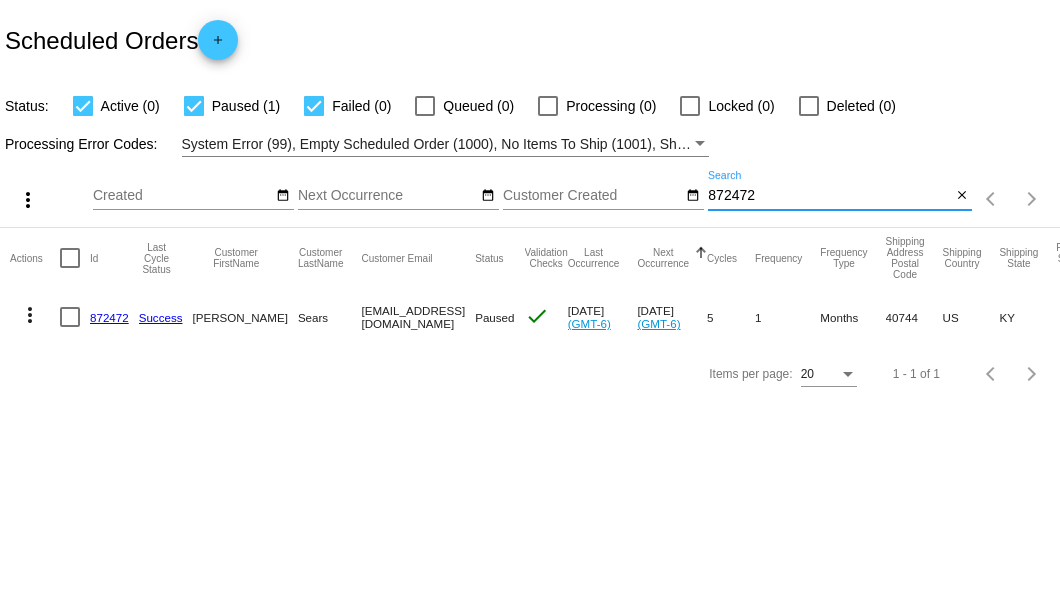 click on "872472" at bounding box center (829, 196) 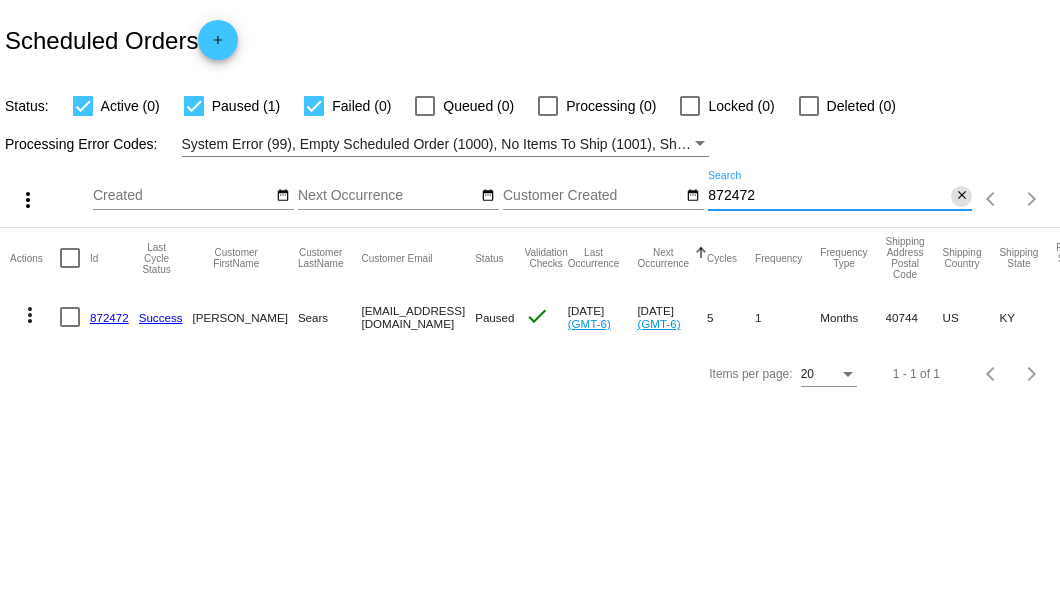 click on "close" 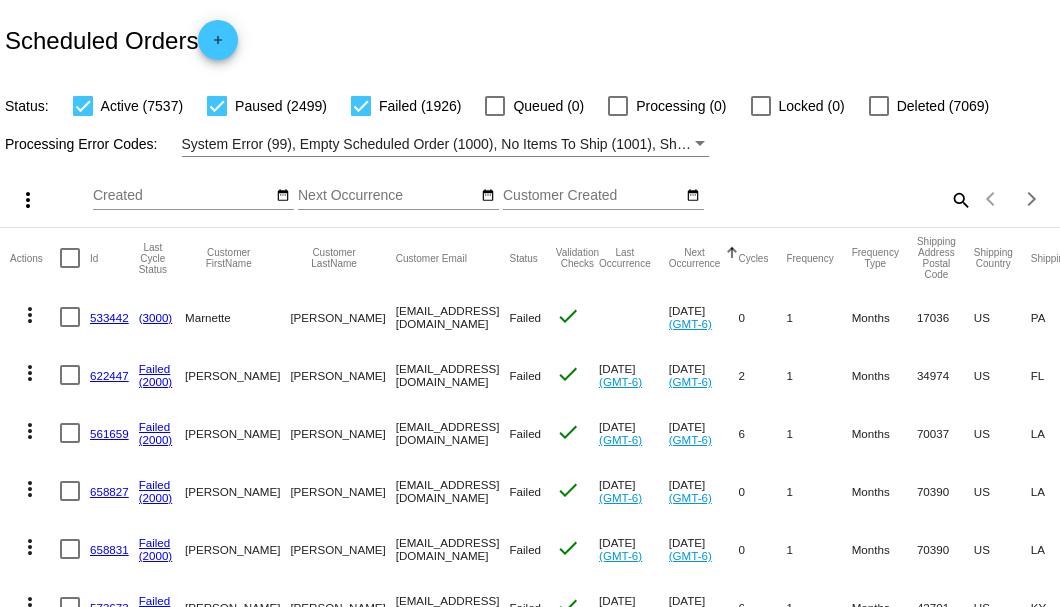click on "search" 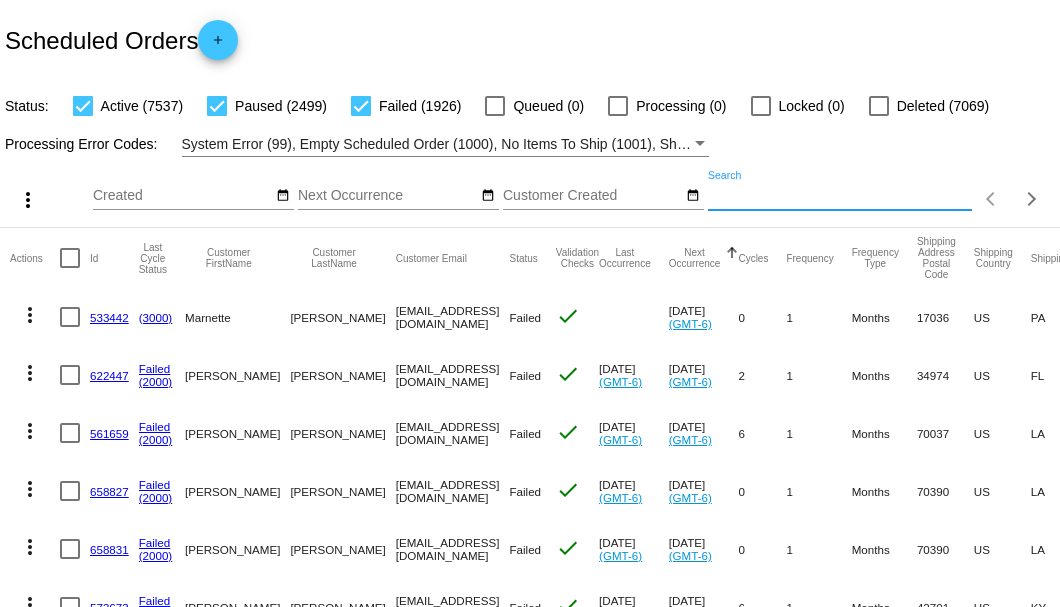 click on "Search" at bounding box center [840, 196] 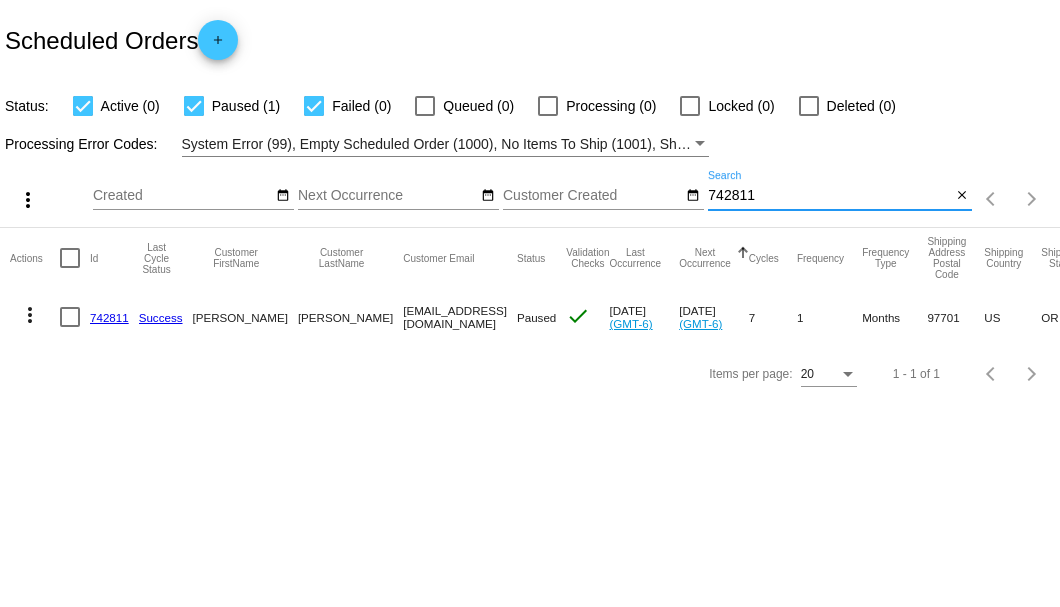 type on "742811" 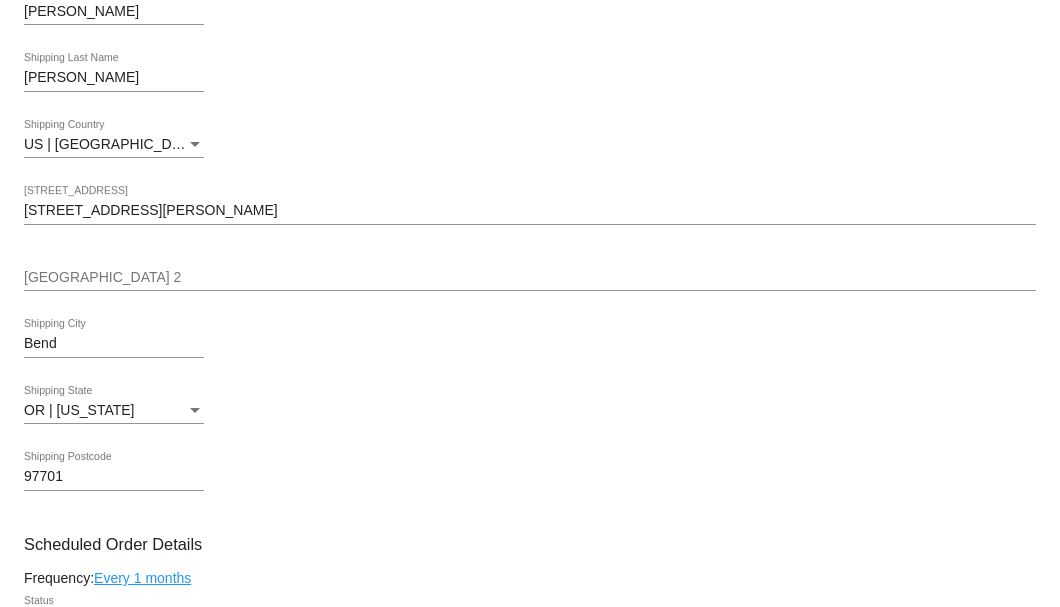 scroll, scrollTop: 933, scrollLeft: 0, axis: vertical 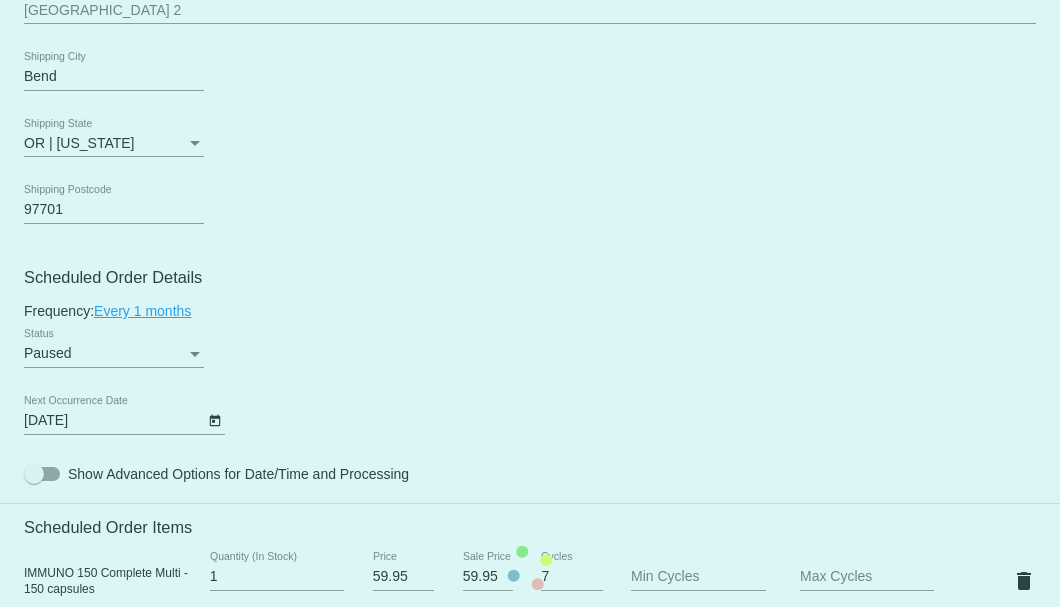 click on "Customer
5040629: Blake Kennedy
5416105988@exceptionalproducts.org
Customer Shipping
Enter Shipping Address Select A Saved Address (0)
Blake
Shipping First Name
Kennedy
Shipping Last Name
US | USA
Shipping Country
3025 NE Waller Dr
Shipping Street 1
Shipping Street 2
Bend
Shipping City
OR | Oregon
Shipping State
97701
Shipping Postcode
Scheduled Order Details
Frequency:
Every 1 months
Paused
Status 1 7" 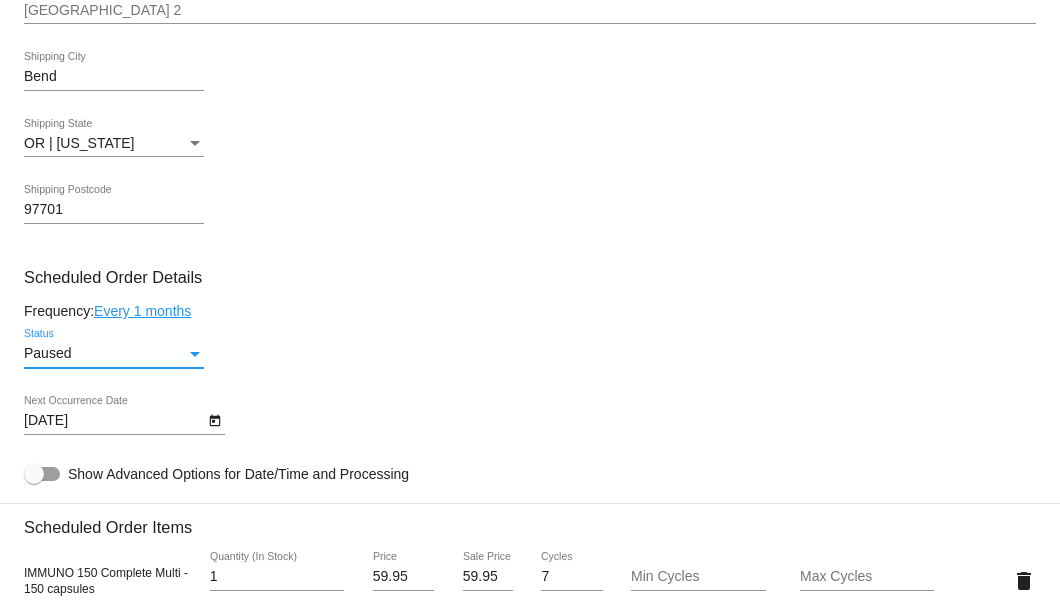 click at bounding box center (195, 354) 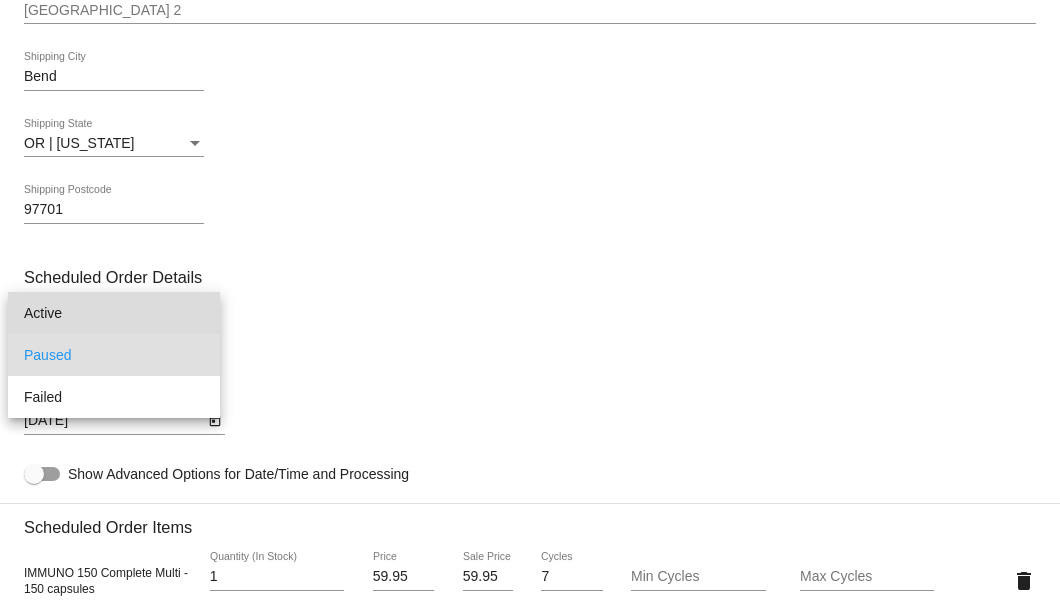 click on "Active" at bounding box center [114, 313] 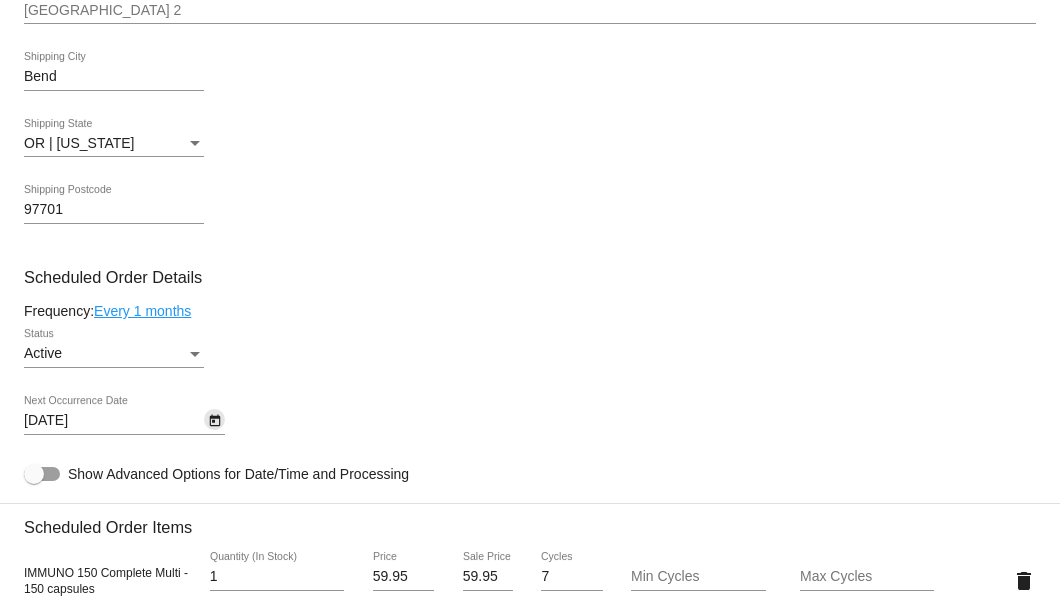 click 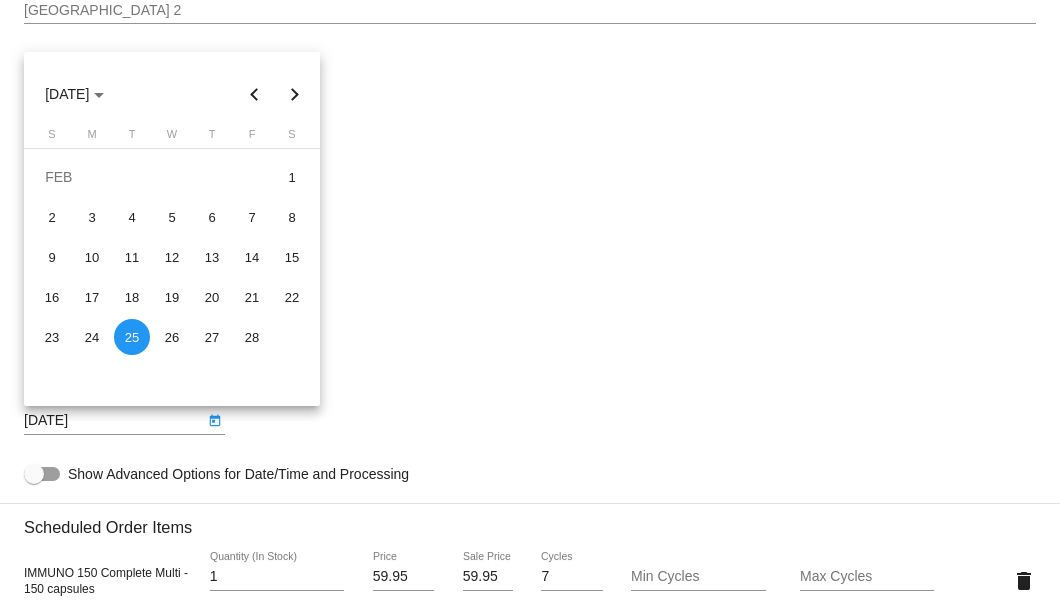 click at bounding box center [295, 94] 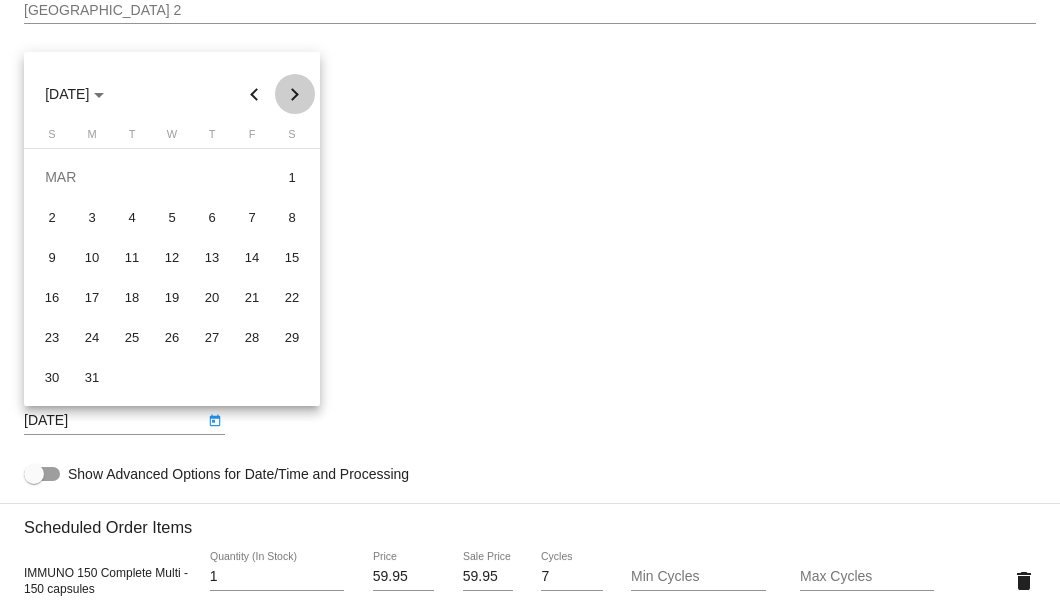 click at bounding box center (295, 94) 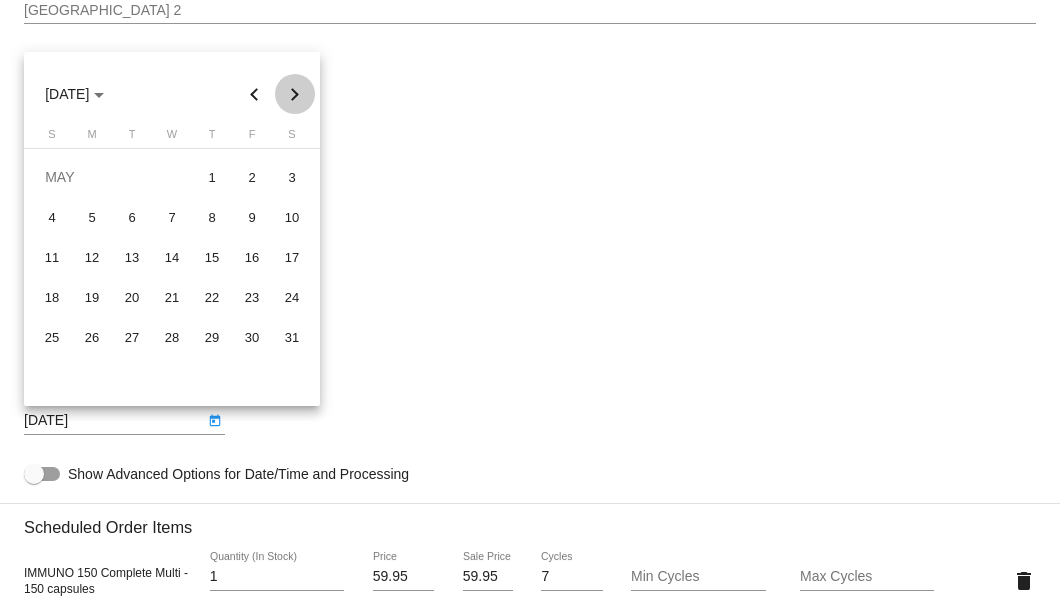 click at bounding box center (295, 94) 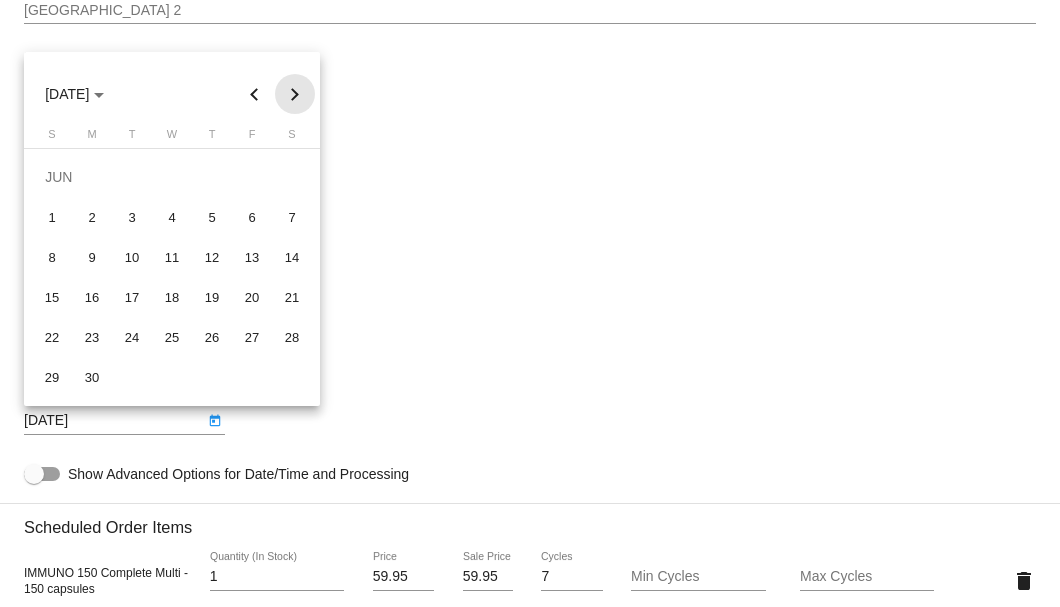 click at bounding box center [295, 94] 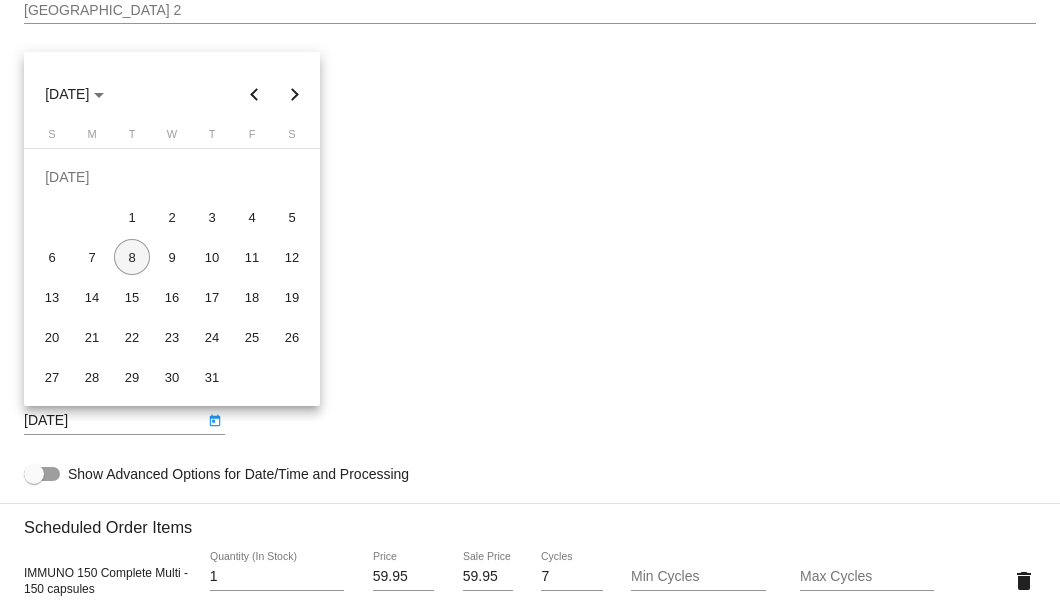 click on "8" at bounding box center (132, 257) 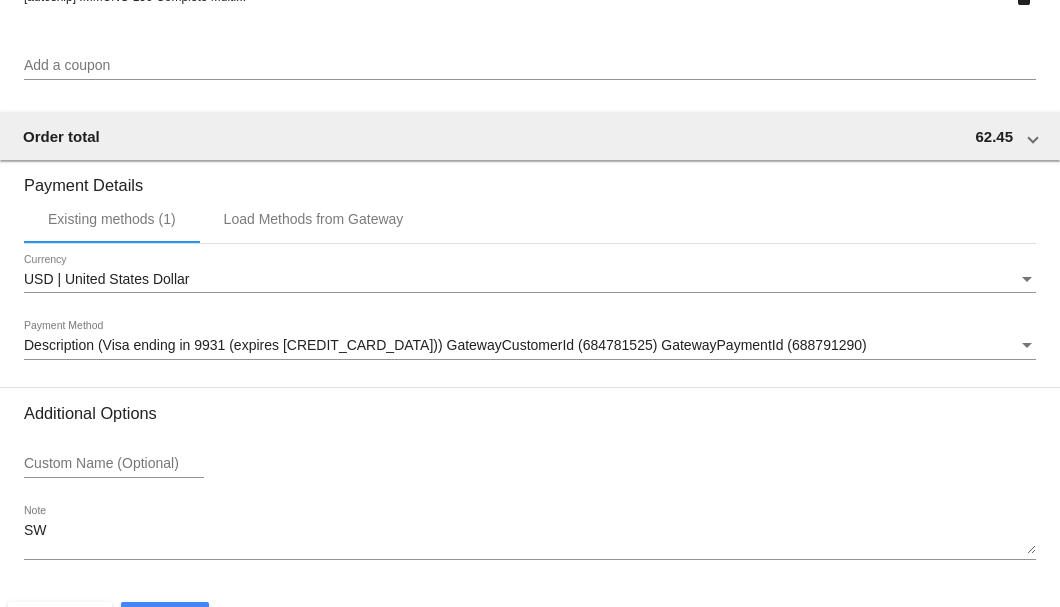 scroll, scrollTop: 1930, scrollLeft: 0, axis: vertical 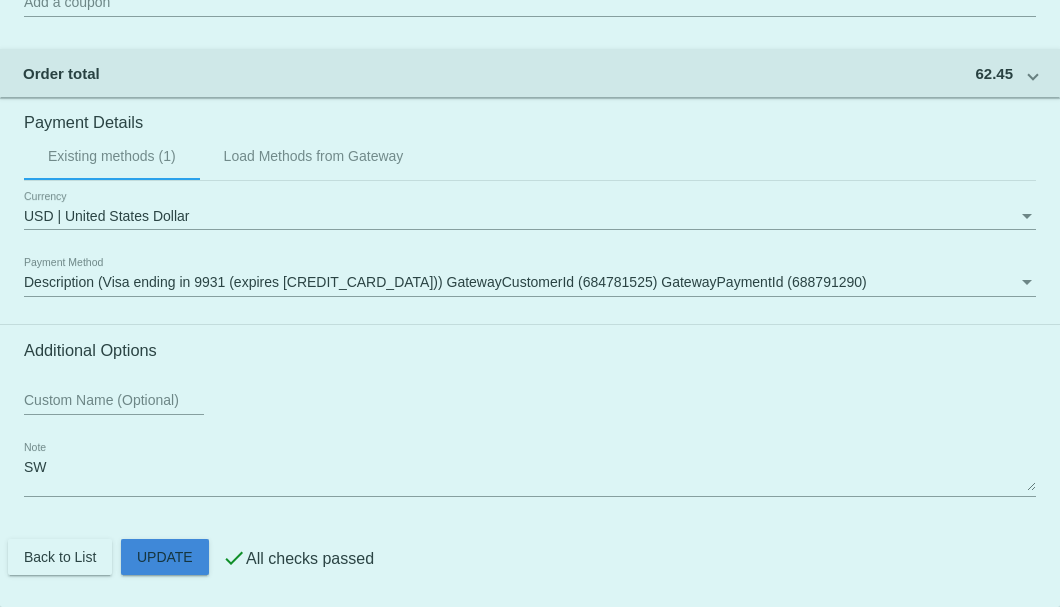click on "Customer
5040629: Blake Kennedy
5416105988@exceptionalproducts.org
Customer Shipping
Enter Shipping Address Select A Saved Address (0)
Blake
Shipping First Name
Kennedy
Shipping Last Name
US | USA
Shipping Country
3025 NE Waller Dr
Shipping Street 1
Shipping Street 2
Bend
Shipping City
OR | Oregon
Shipping State
97701
Shipping Postcode
Scheduled Order Details
Frequency:
Every 1 months
Active
Status 1 7" 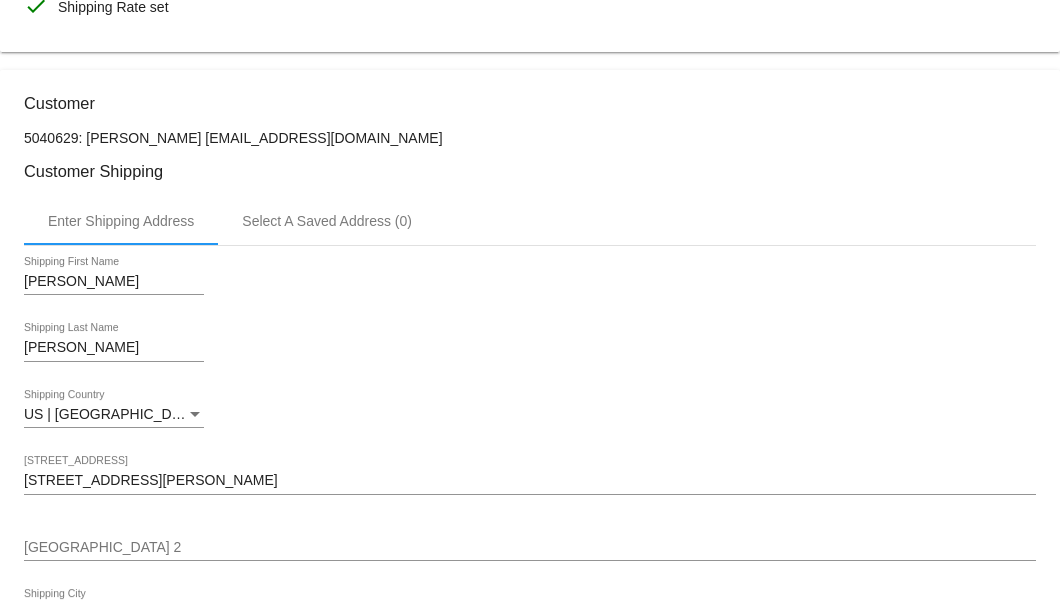 scroll, scrollTop: 196, scrollLeft: 0, axis: vertical 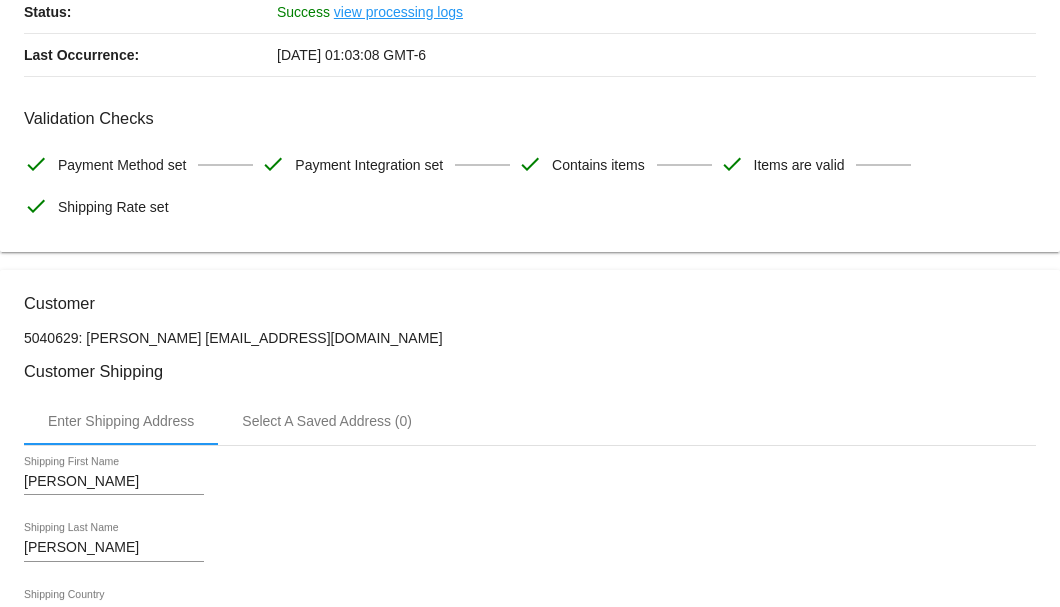 drag, startPoint x: 429, startPoint y: 338, endPoint x: 187, endPoint y: 332, distance: 242.07437 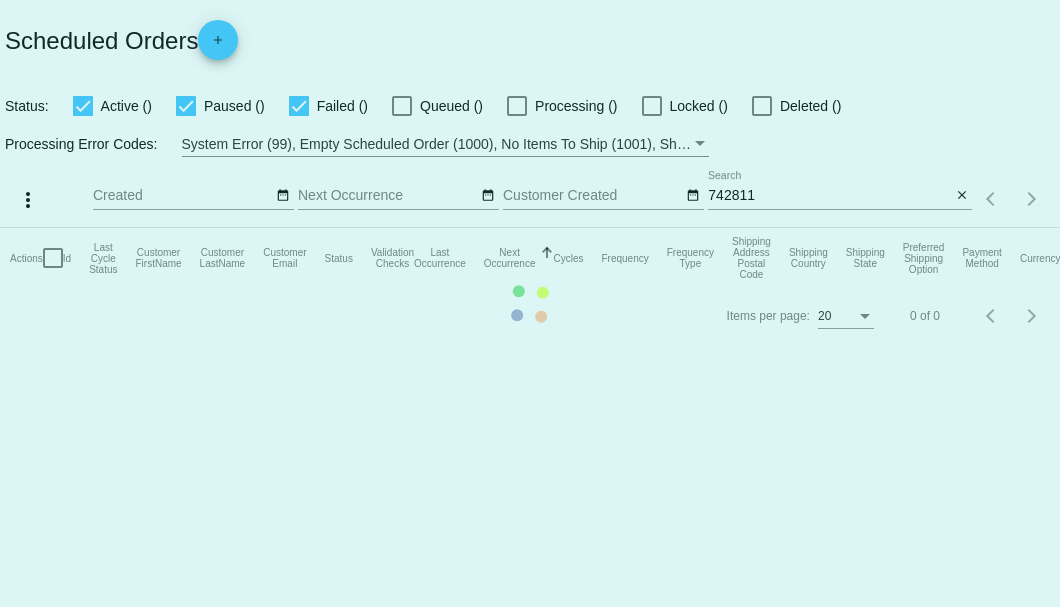 scroll, scrollTop: 0, scrollLeft: 0, axis: both 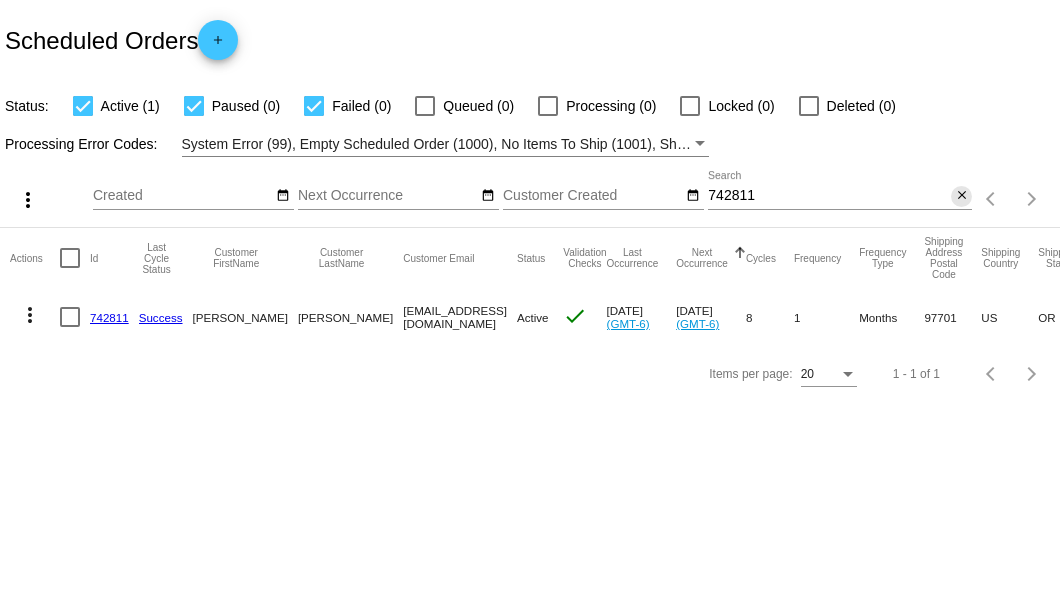 drag, startPoint x: 956, startPoint y: 195, endPoint x: 910, endPoint y: 201, distance: 46.389652 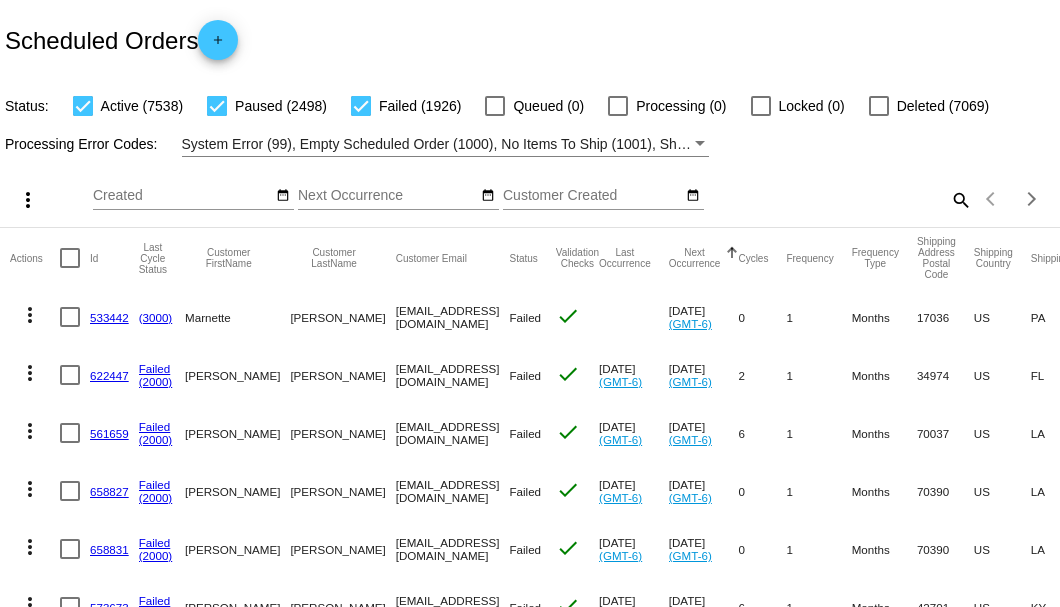 scroll, scrollTop: 0, scrollLeft: 0, axis: both 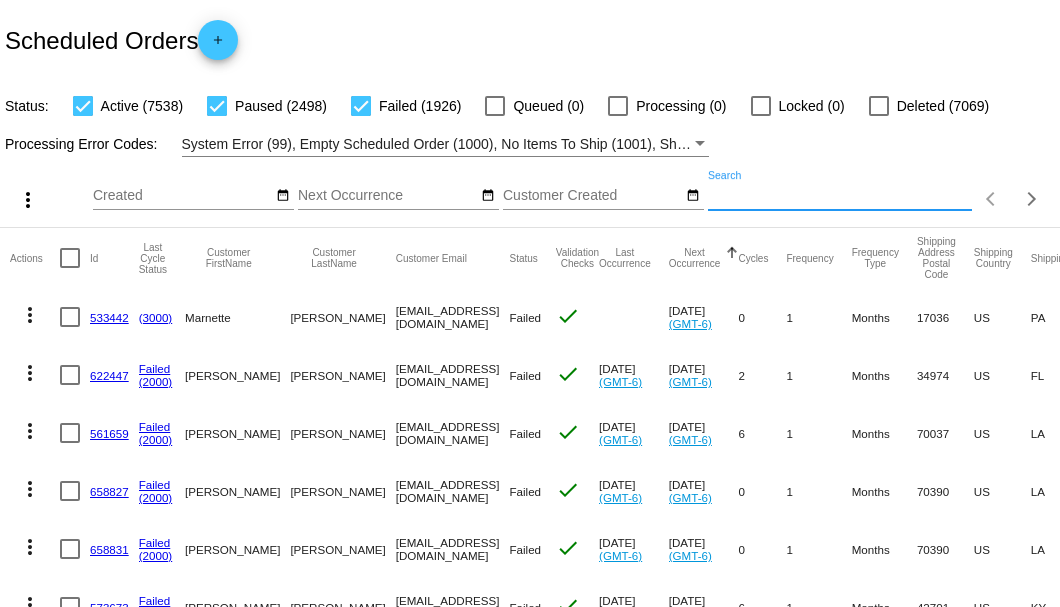 click on "Search" at bounding box center (840, 196) 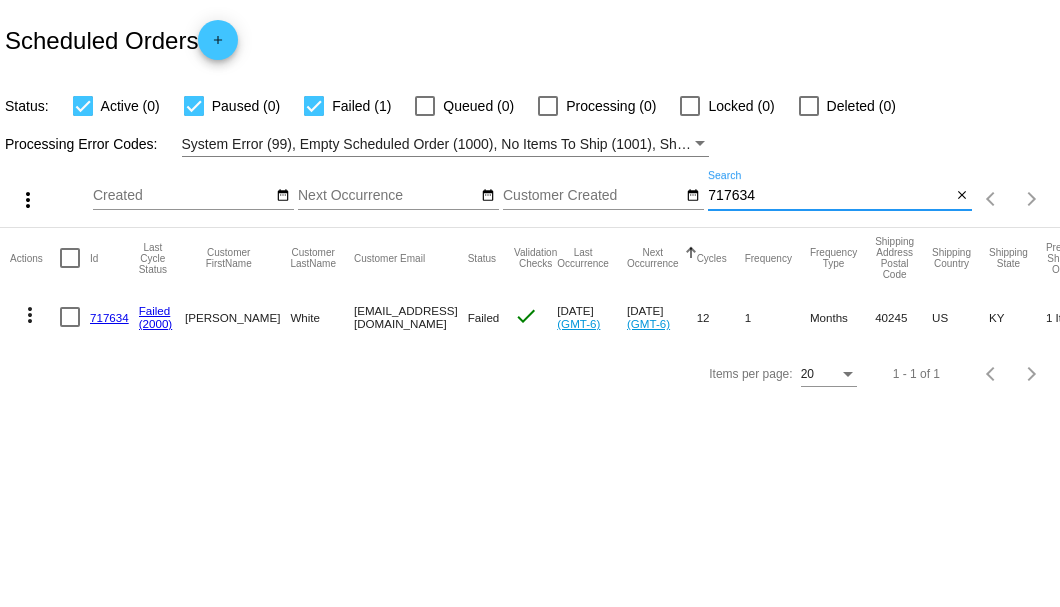 type on "717634" 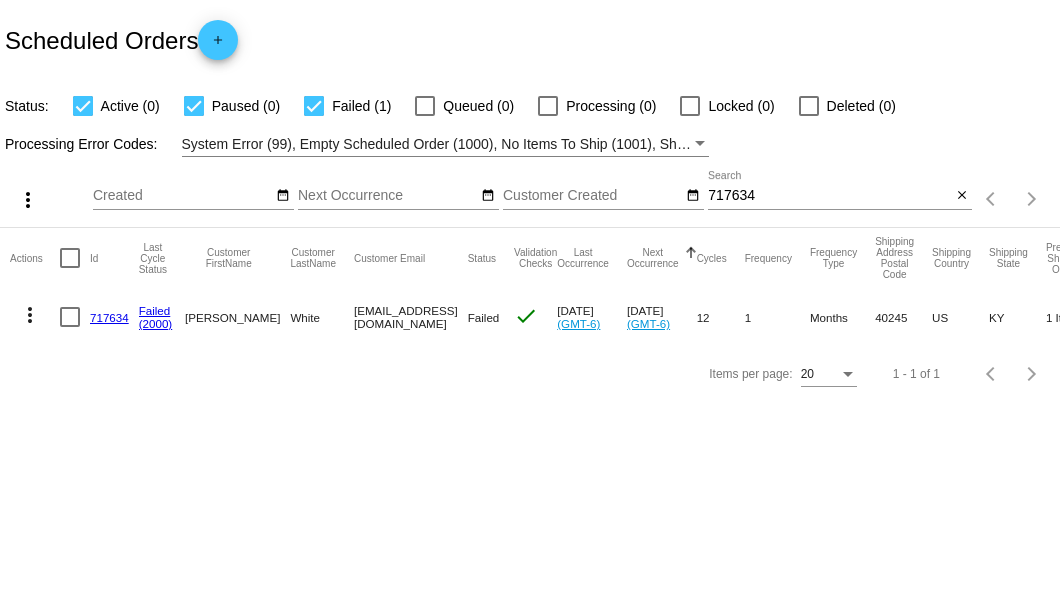 click on "717634" 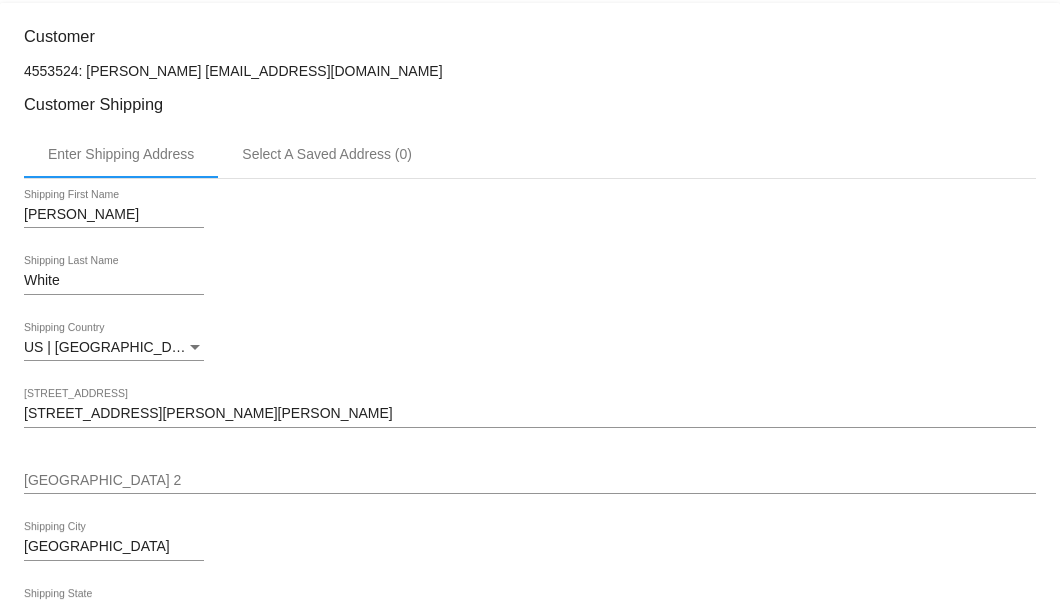 scroll, scrollTop: 386, scrollLeft: 0, axis: vertical 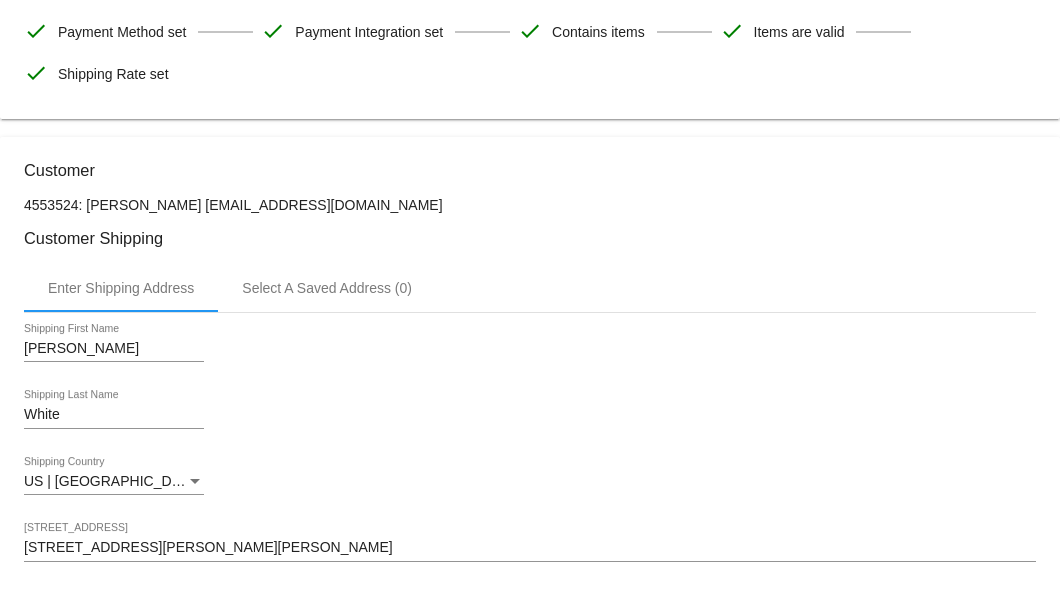 drag, startPoint x: 308, startPoint y: 204, endPoint x: 171, endPoint y: 208, distance: 137.05838 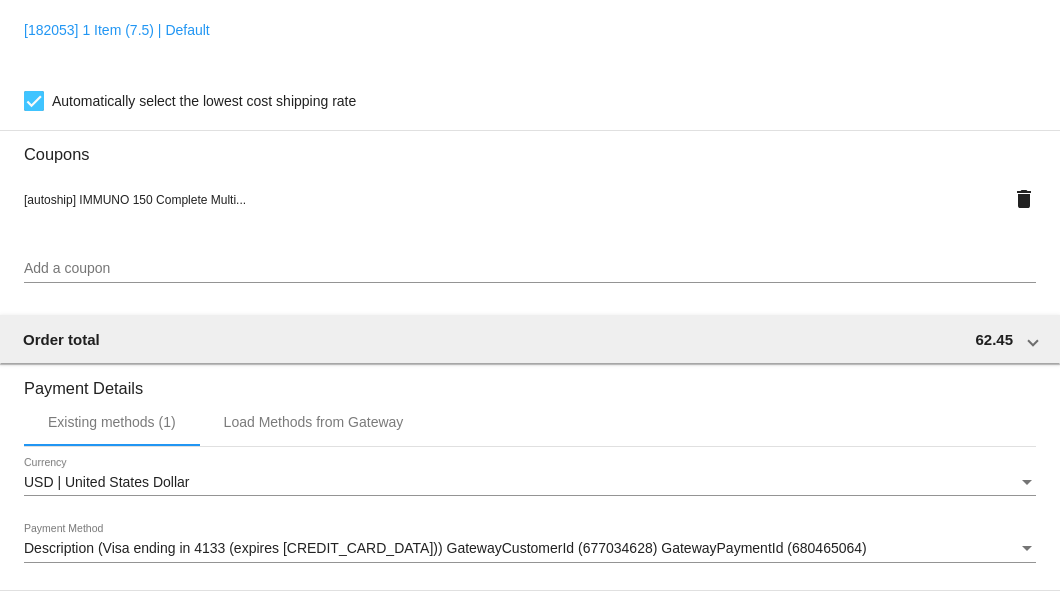 scroll, scrollTop: 1986, scrollLeft: 0, axis: vertical 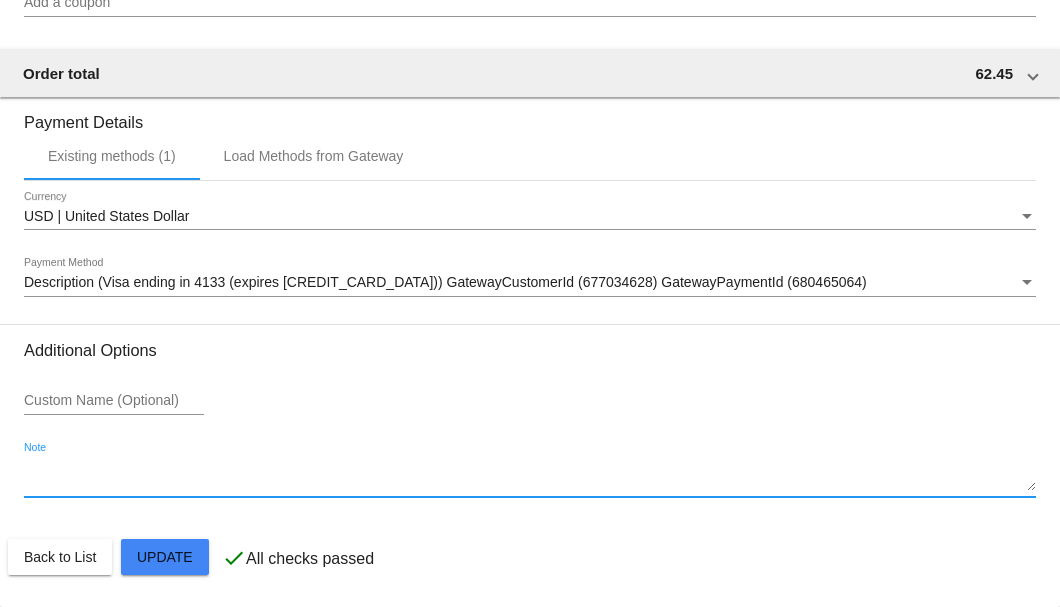 click on "Note" at bounding box center [530, 476] 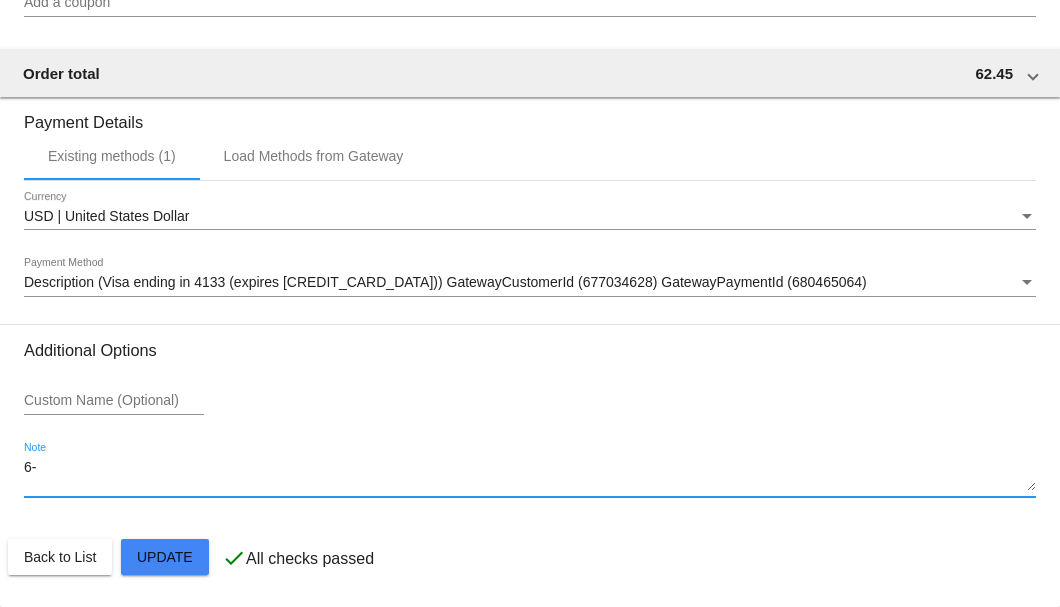 type on "6" 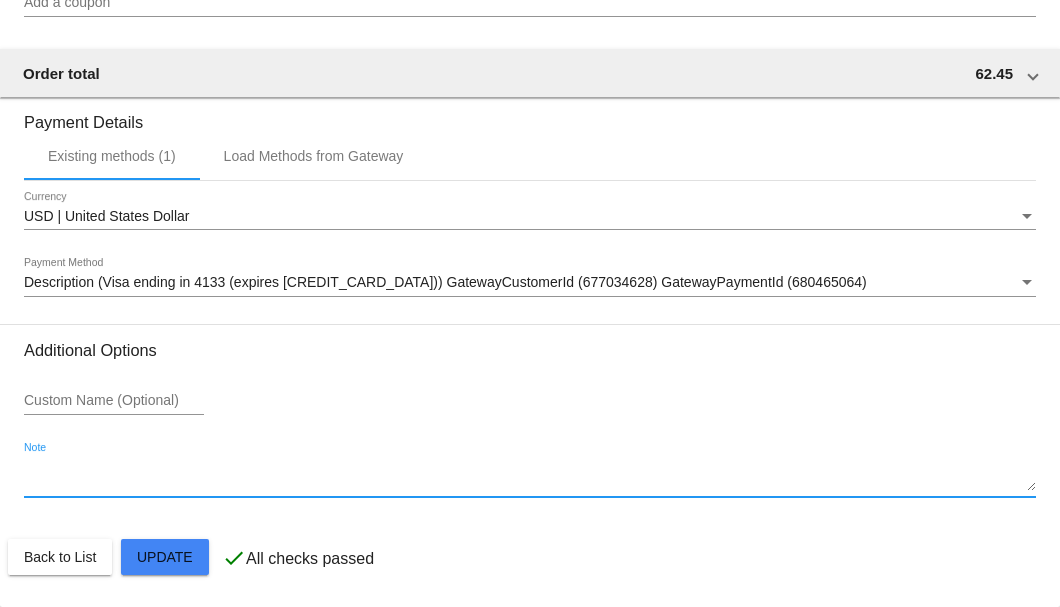 type on "7" 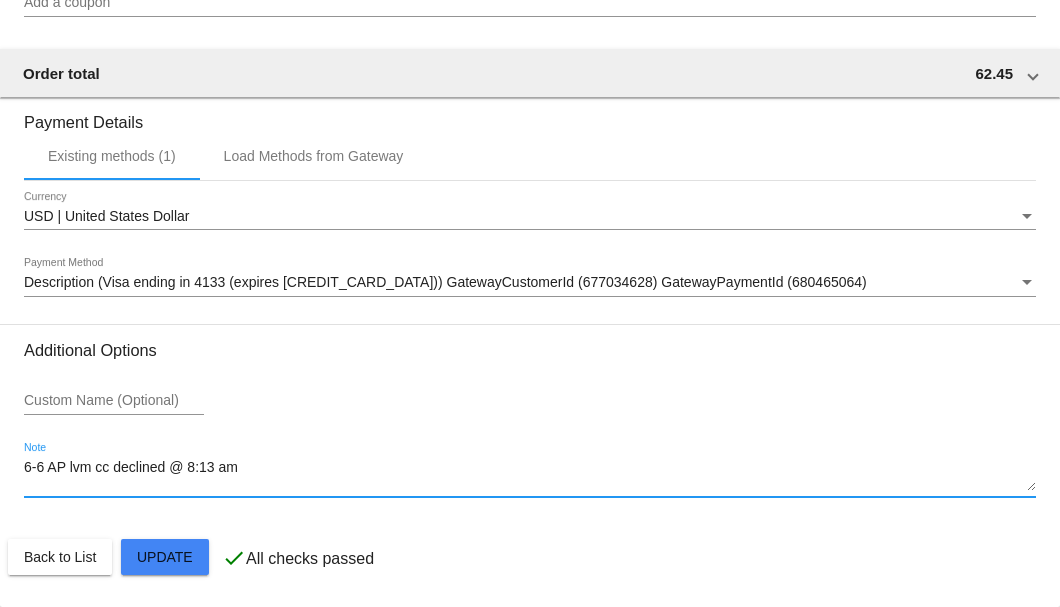 click on "Customer
4553524: Robert White
frameconns@aol.com
Customer Shipping
Enter Shipping Address Select A Saved Address (0)
Robert
Shipping First Name
White
Shipping Last Name
US | USA
Shipping Country
2114 Meadows Edge Lane
Shipping Street 1
Shipping Street 2
Louisville
Shipping City
KY | Kentucky
Shipping State
40245
Shipping Postcode
Scheduled Order Details
Frequency:
Every 1 months
Failed
Status
1" 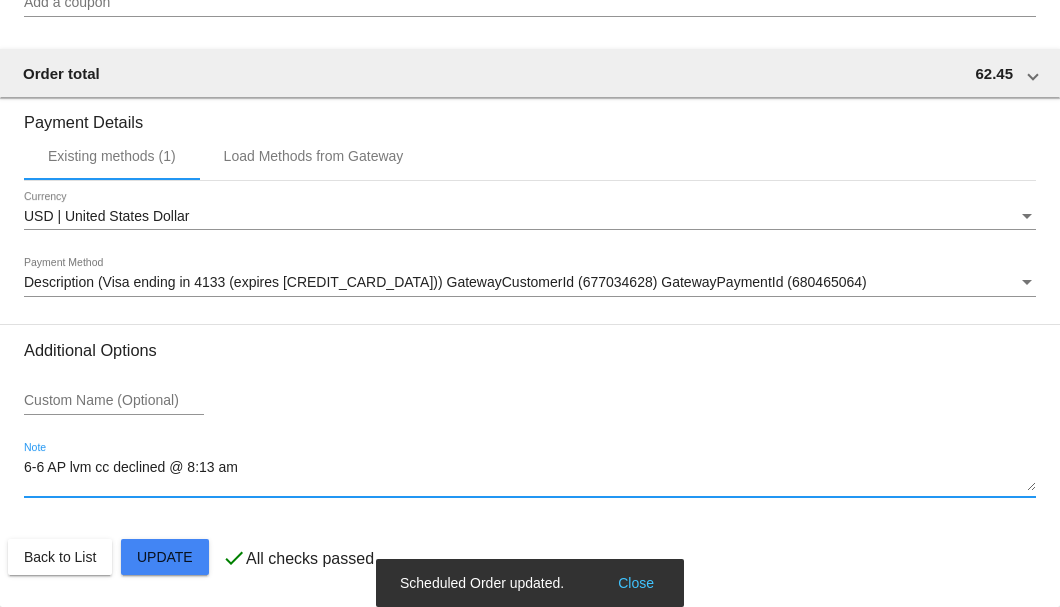 type on "6-6 AP lvm cc declined @ 8:13 am" 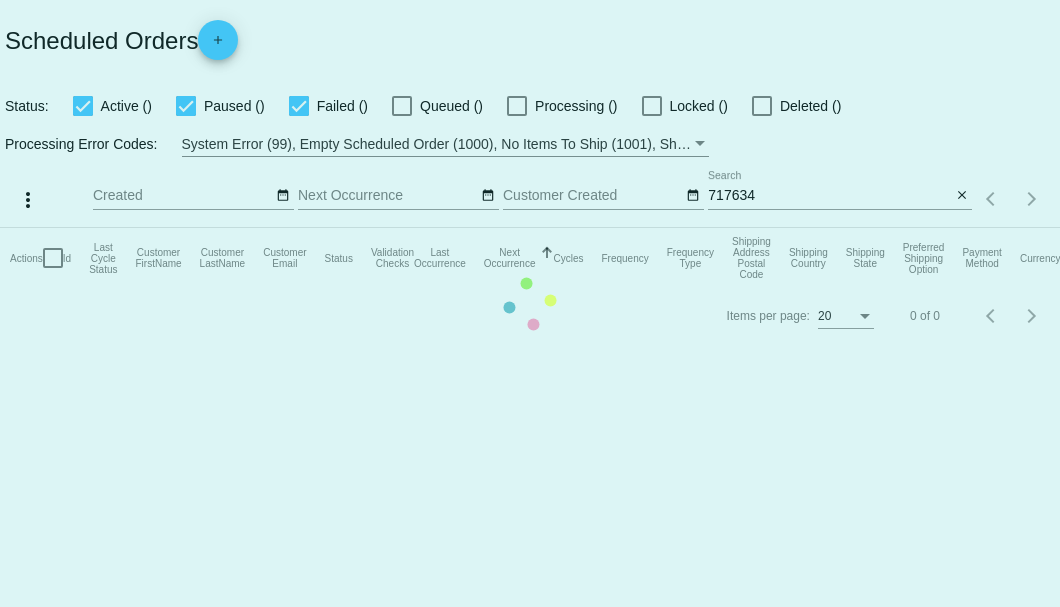 scroll, scrollTop: 0, scrollLeft: 0, axis: both 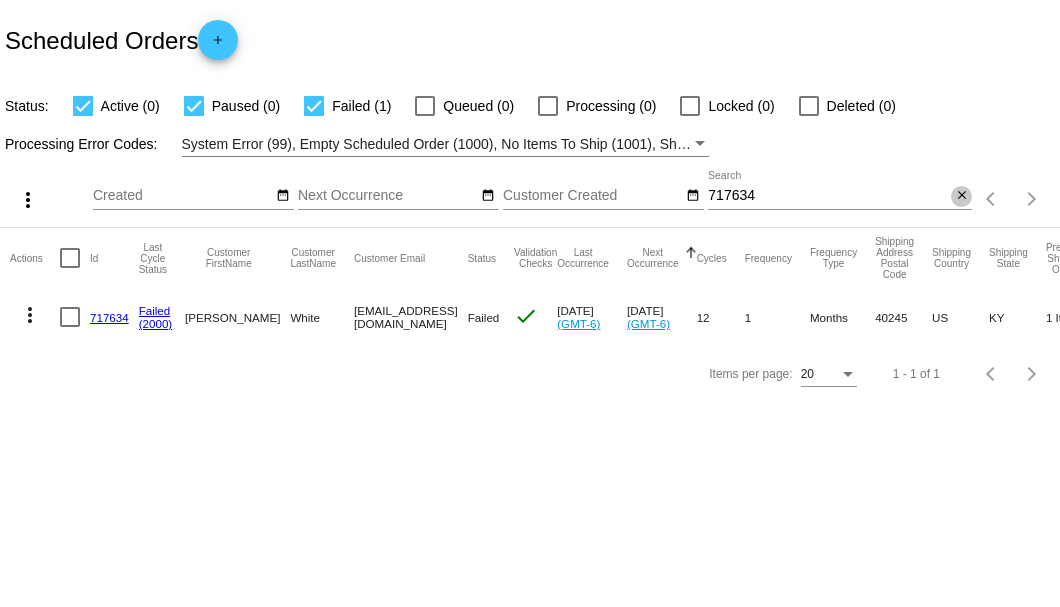click on "close" 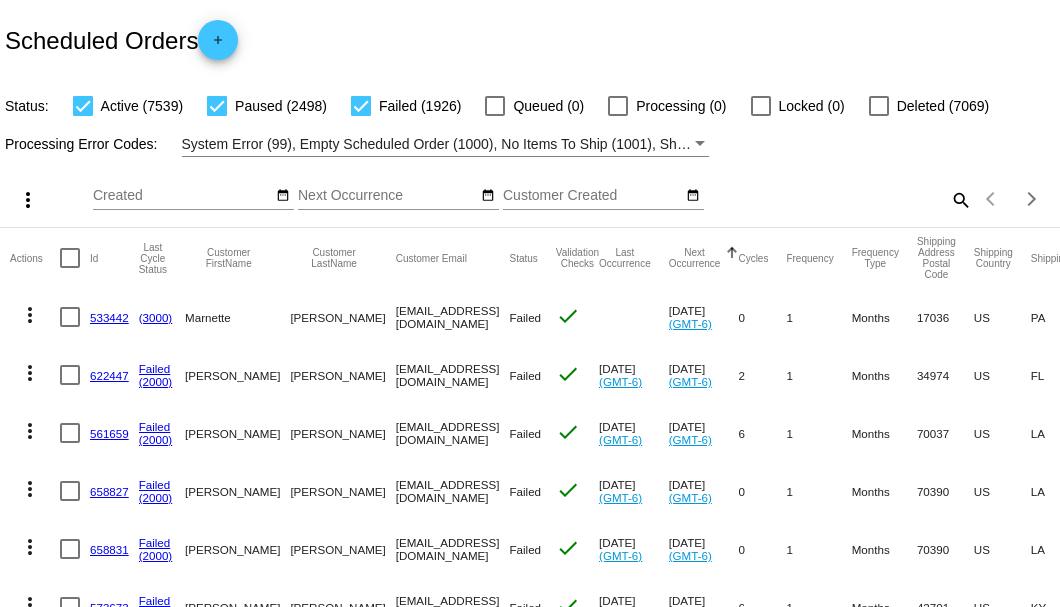 scroll, scrollTop: 0, scrollLeft: 0, axis: both 